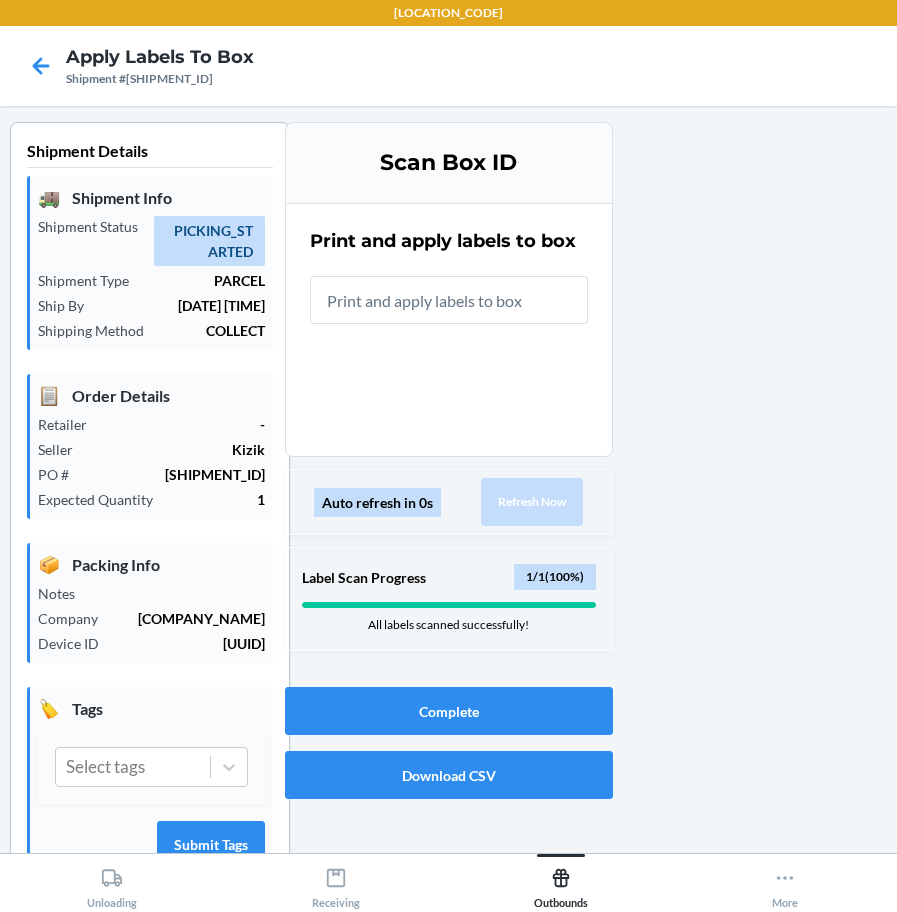scroll, scrollTop: 0, scrollLeft: 0, axis: both 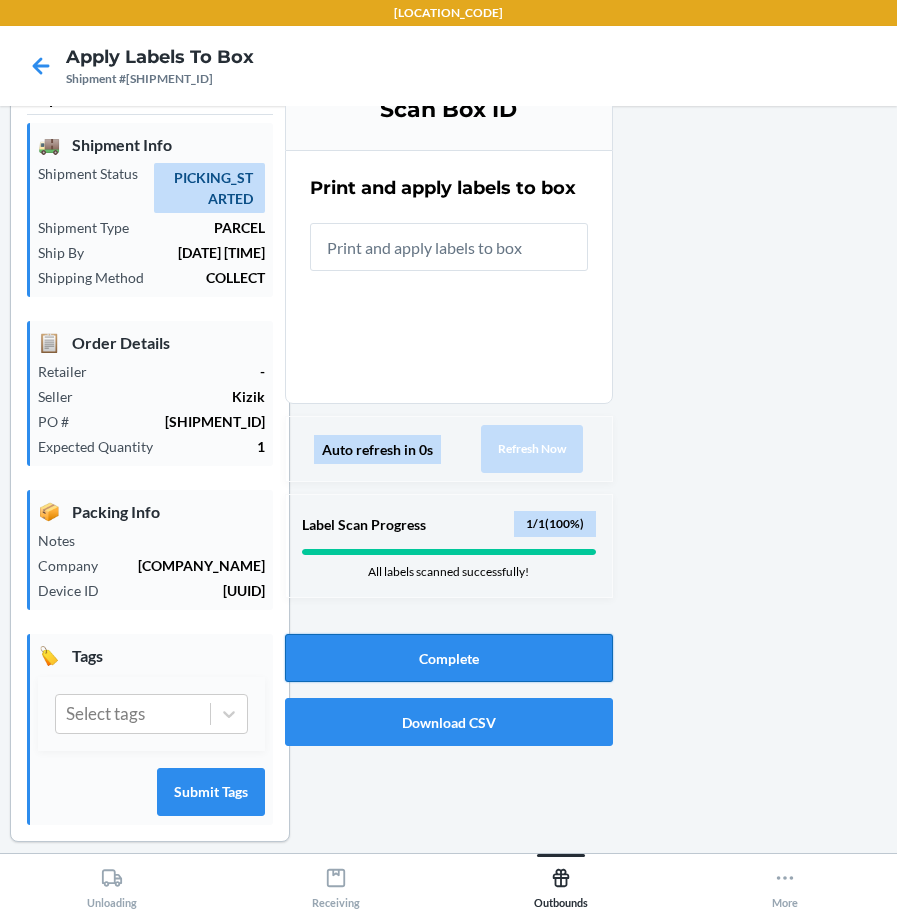 click on "Complete" at bounding box center [449, 658] 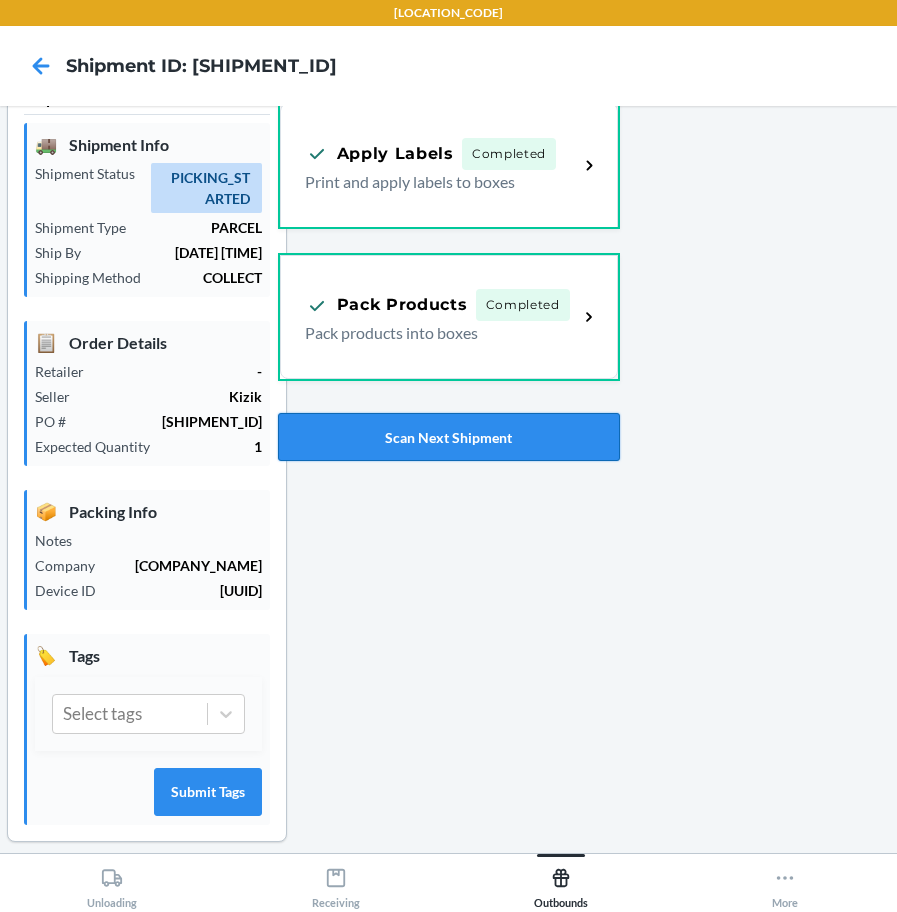 click on "Scan Next Shipment" at bounding box center [449, 437] 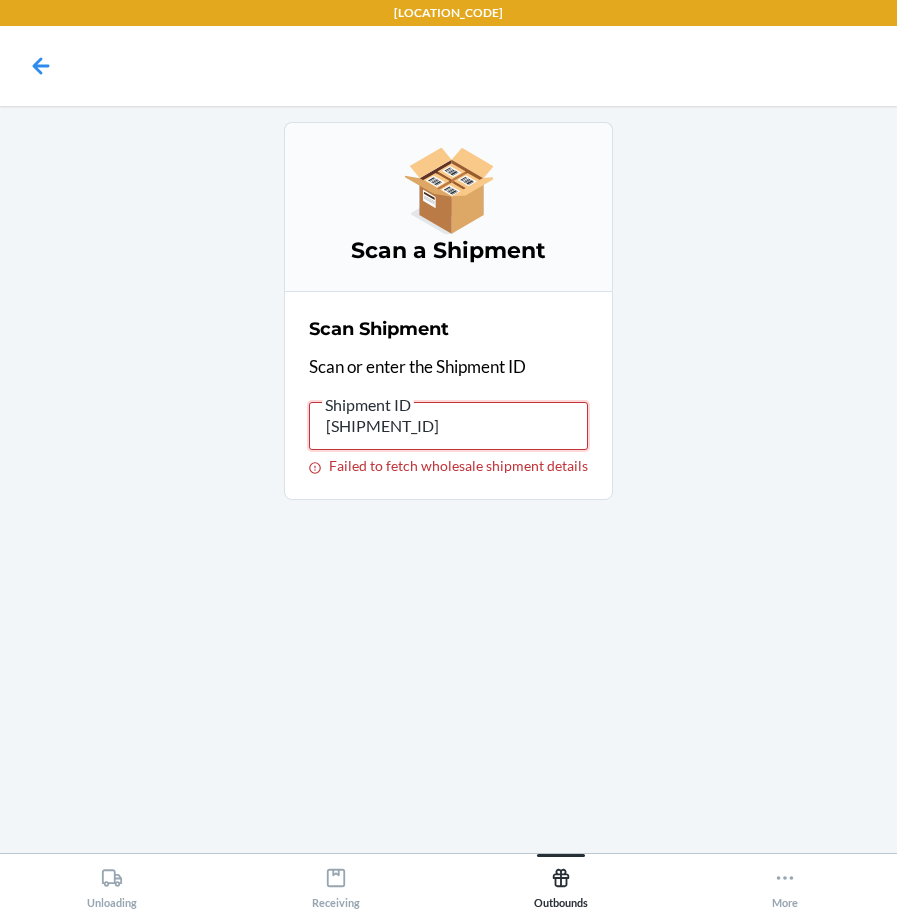 drag, startPoint x: 509, startPoint y: 444, endPoint x: 211, endPoint y: 454, distance: 298.16772 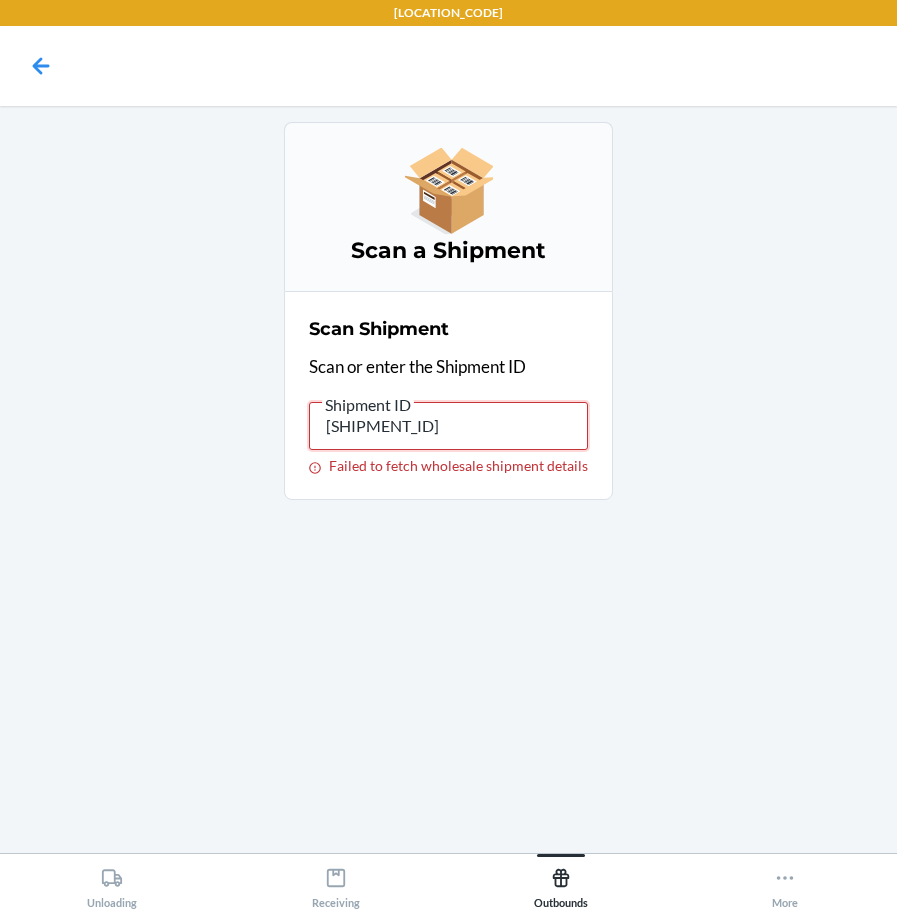 type 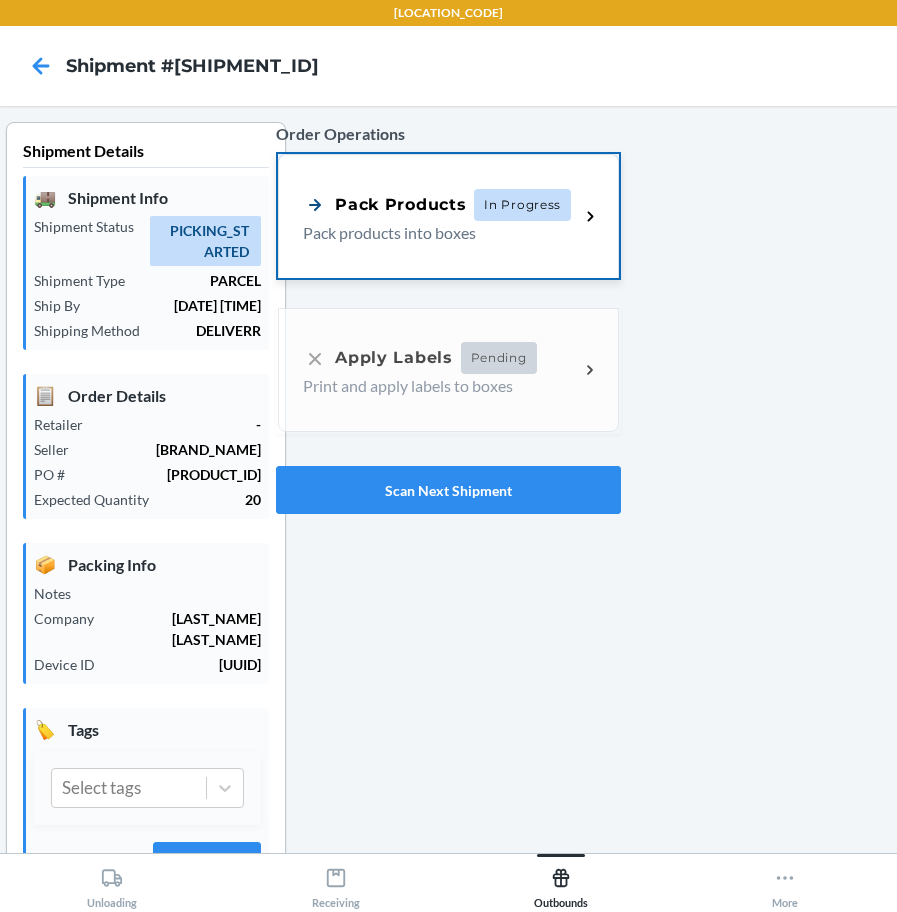 click on "In Progress" at bounding box center [522, 205] 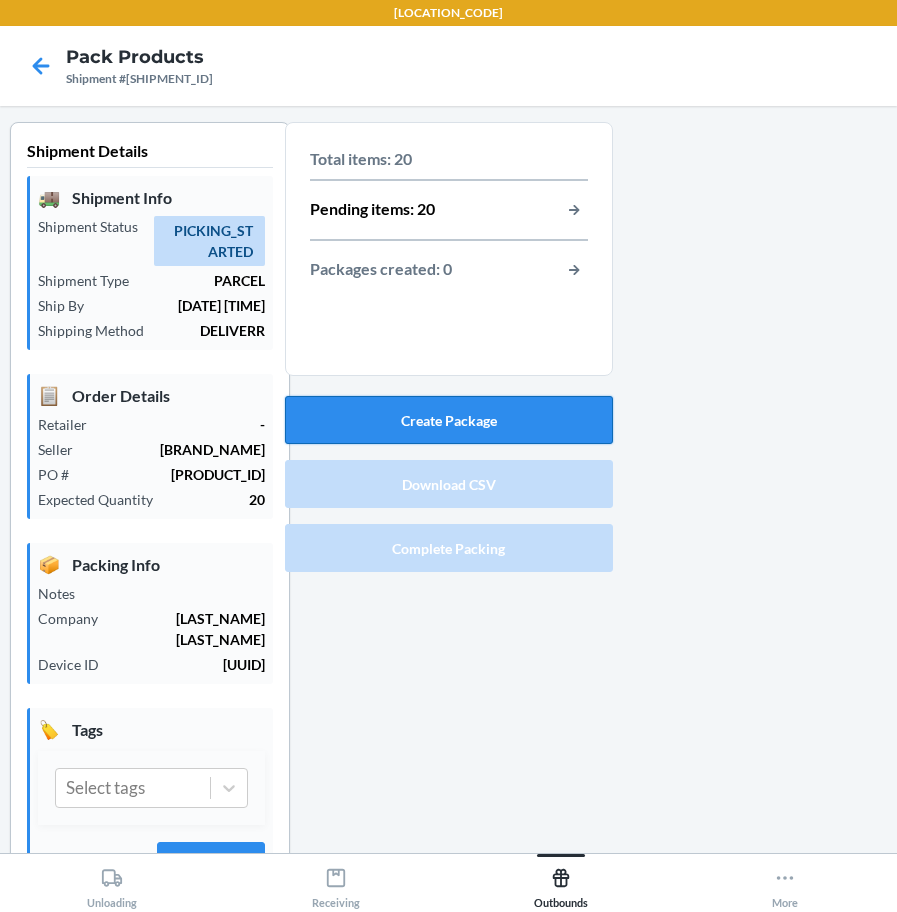 click on "Create Package" at bounding box center (449, 420) 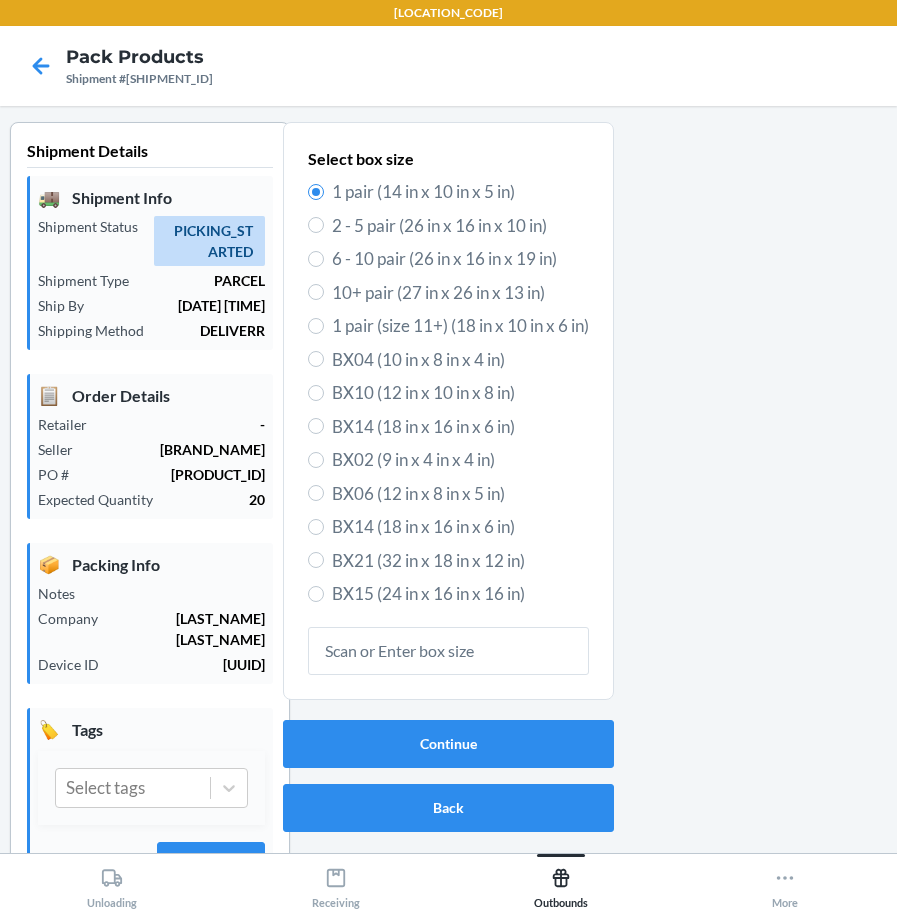 click on "6 - 10 pair (26 in x 16 in x 19 in)" at bounding box center [460, 259] 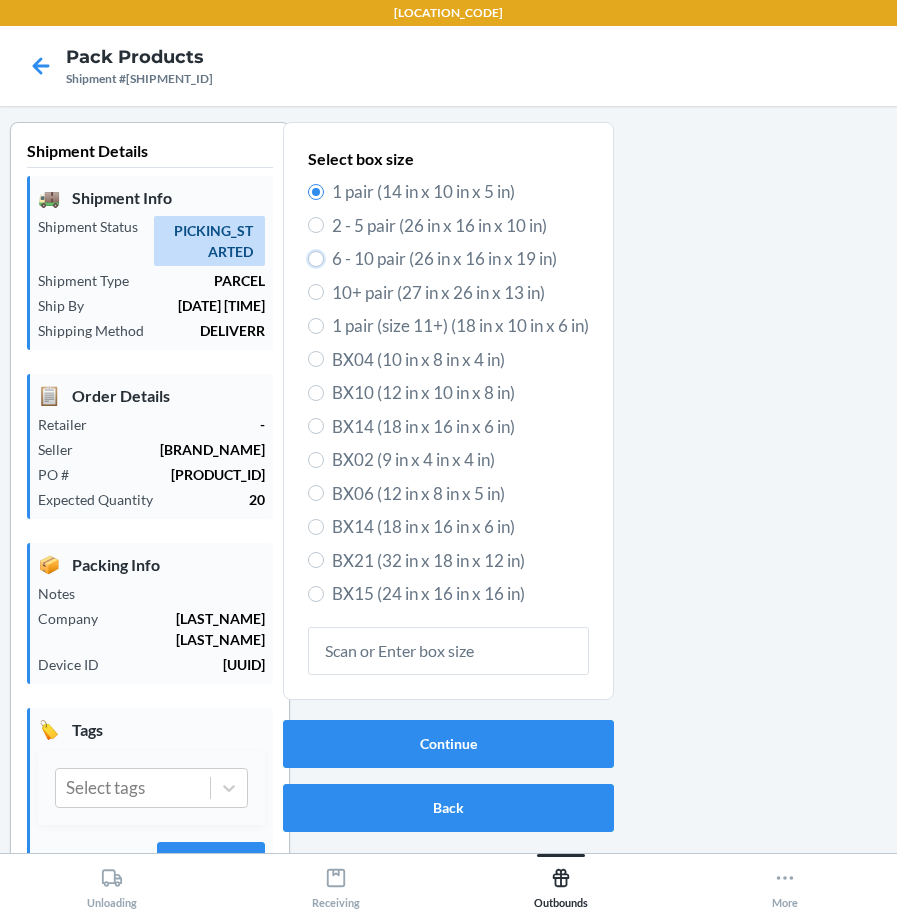 click on "6 - 10 pair (26 in x 16 in x 19 in)" at bounding box center (316, 259) 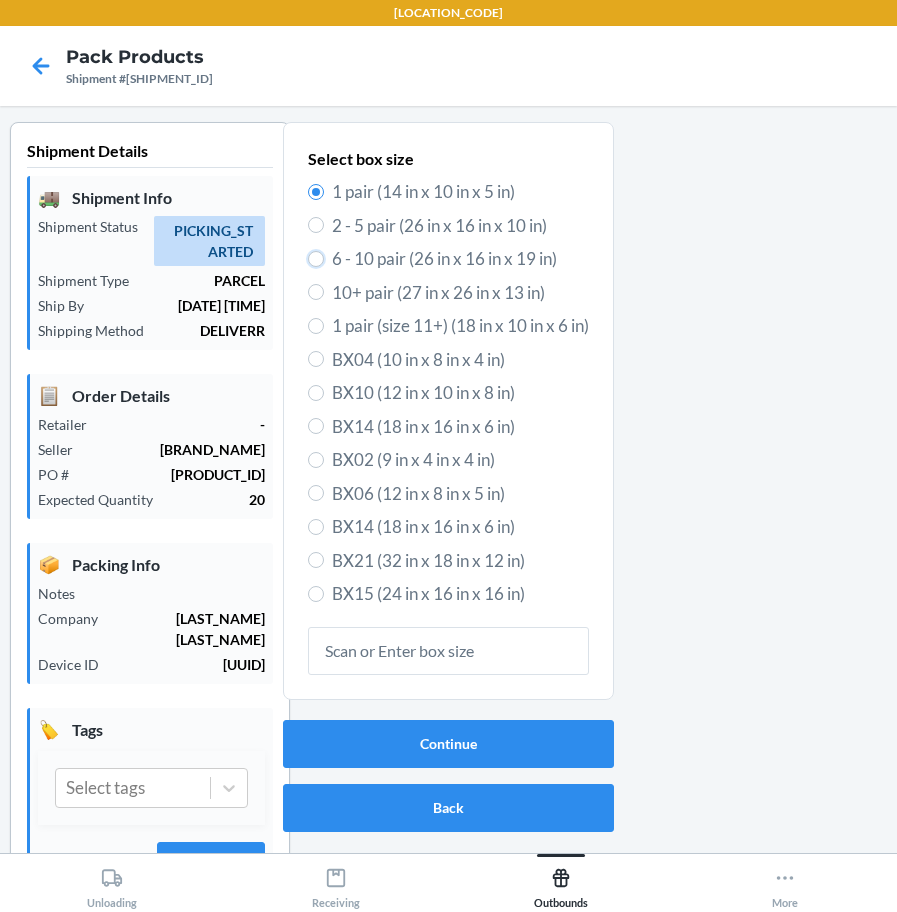 radio on "true" 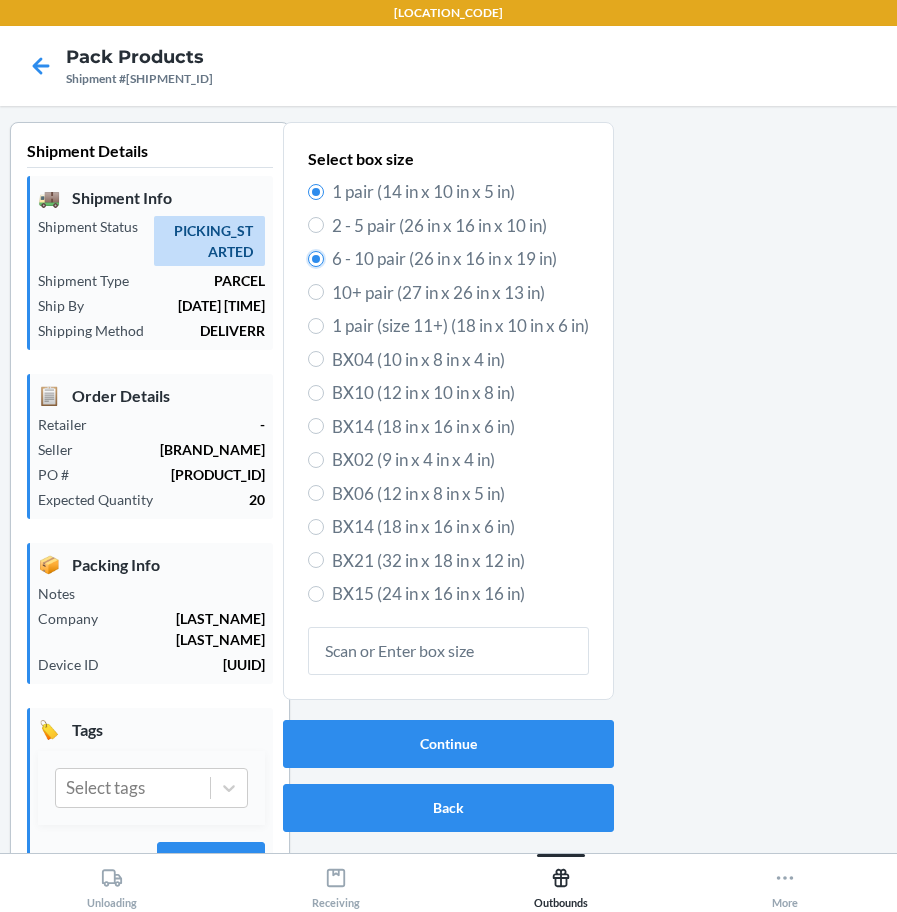 radio on "false" 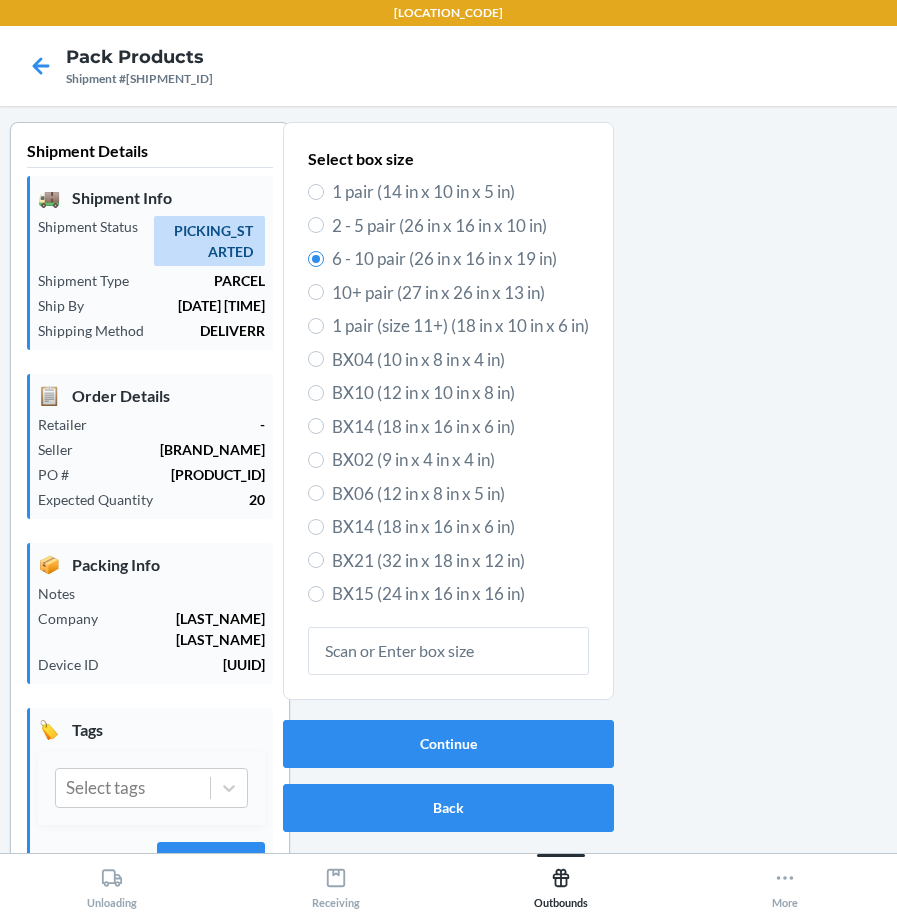 drag, startPoint x: 342, startPoint y: 219, endPoint x: 380, endPoint y: 309, distance: 97.6934 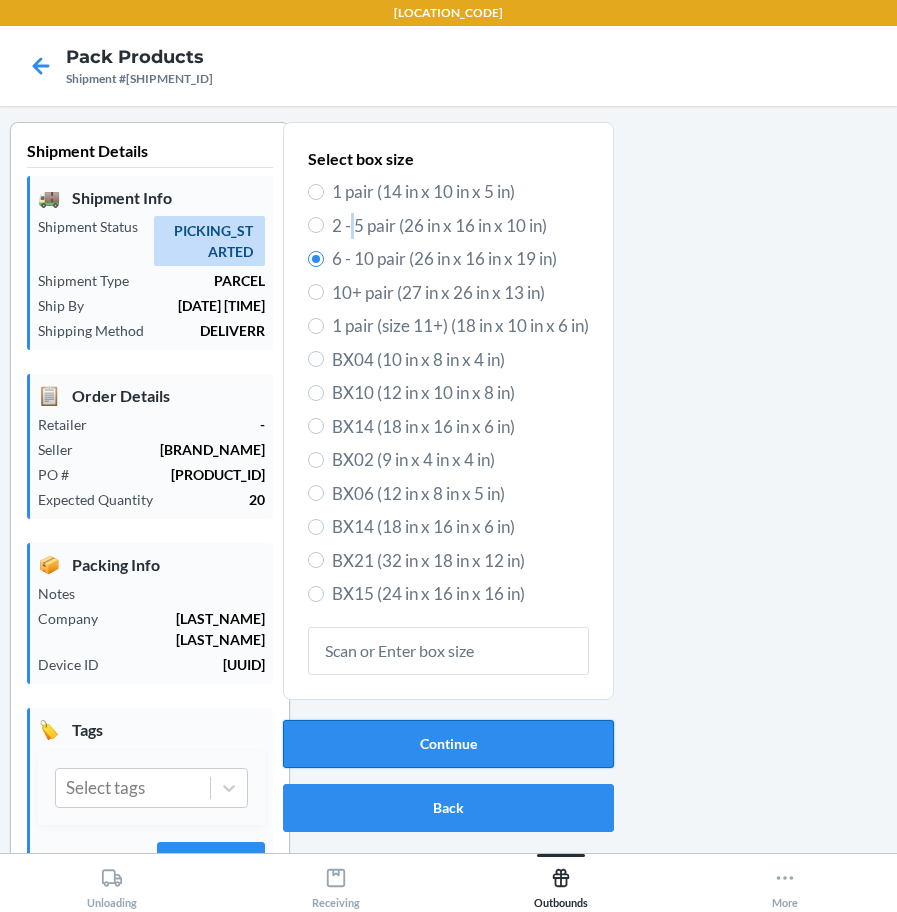 click on "Continue" at bounding box center [448, 744] 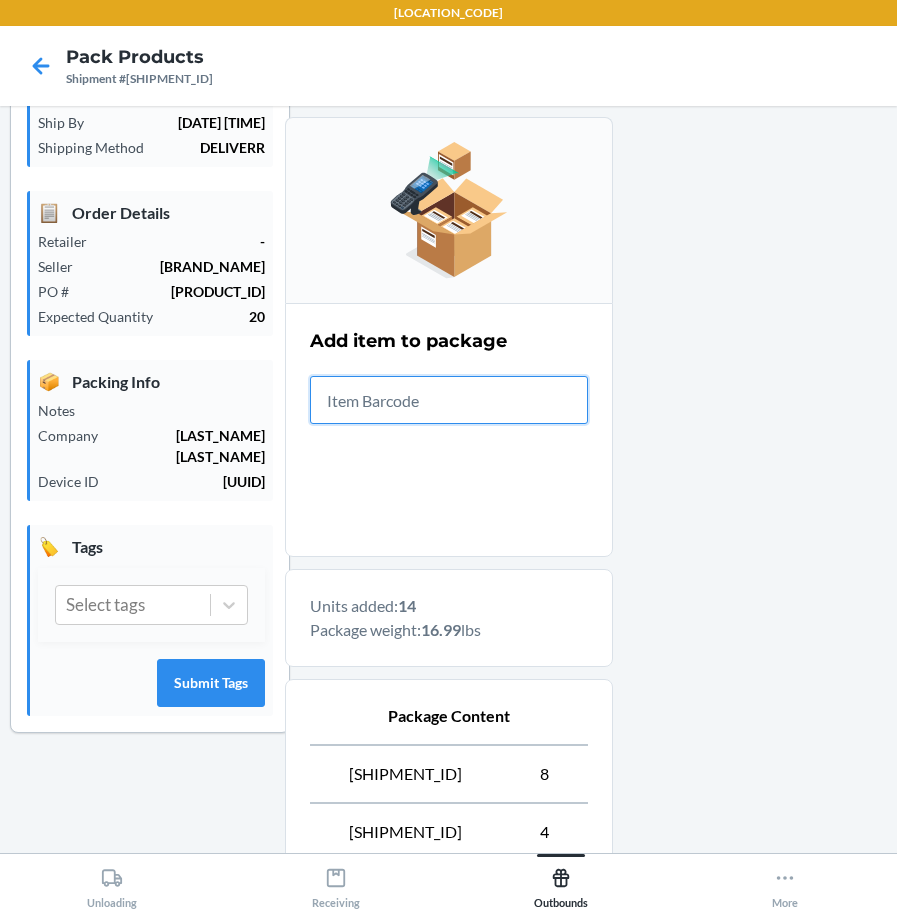 scroll, scrollTop: 461, scrollLeft: 0, axis: vertical 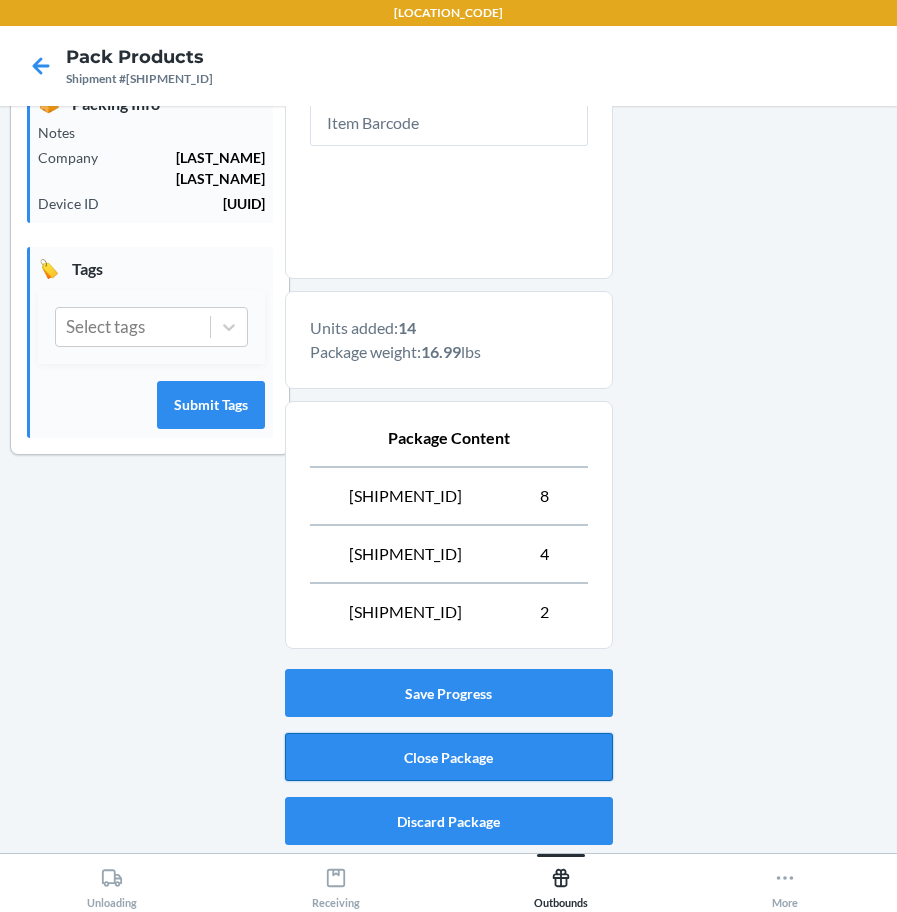 click on "Close Package" at bounding box center (449, 757) 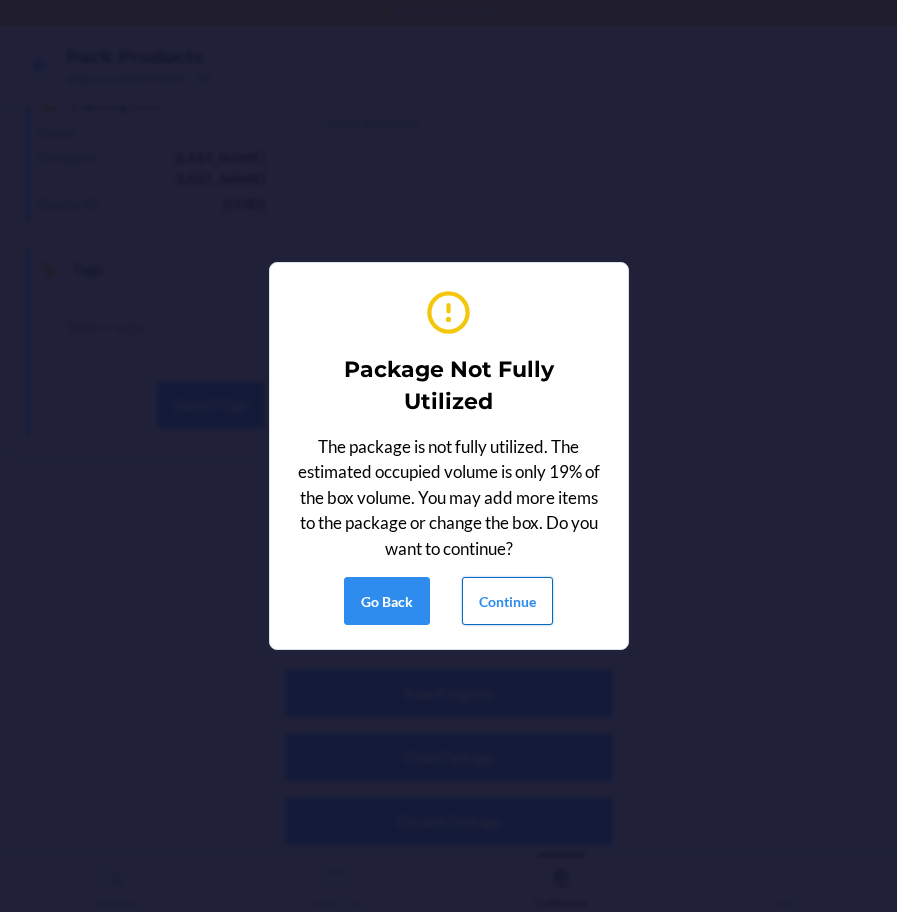 click on "Continue" at bounding box center (507, 601) 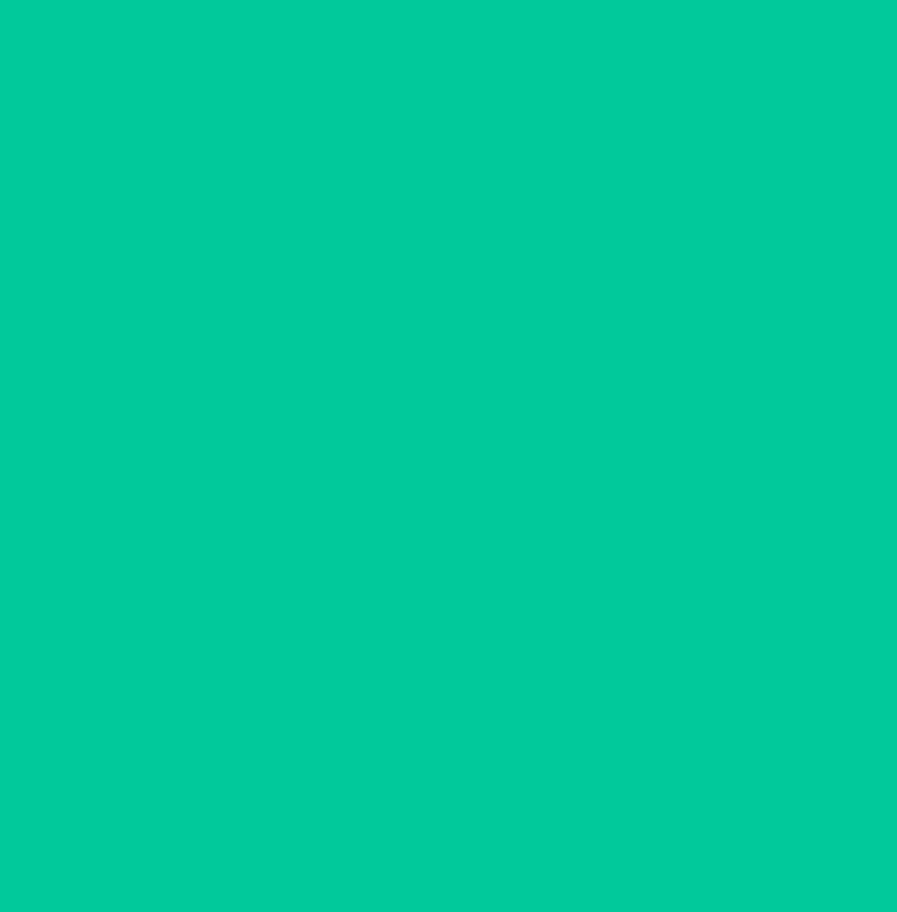 scroll, scrollTop: 53, scrollLeft: 0, axis: vertical 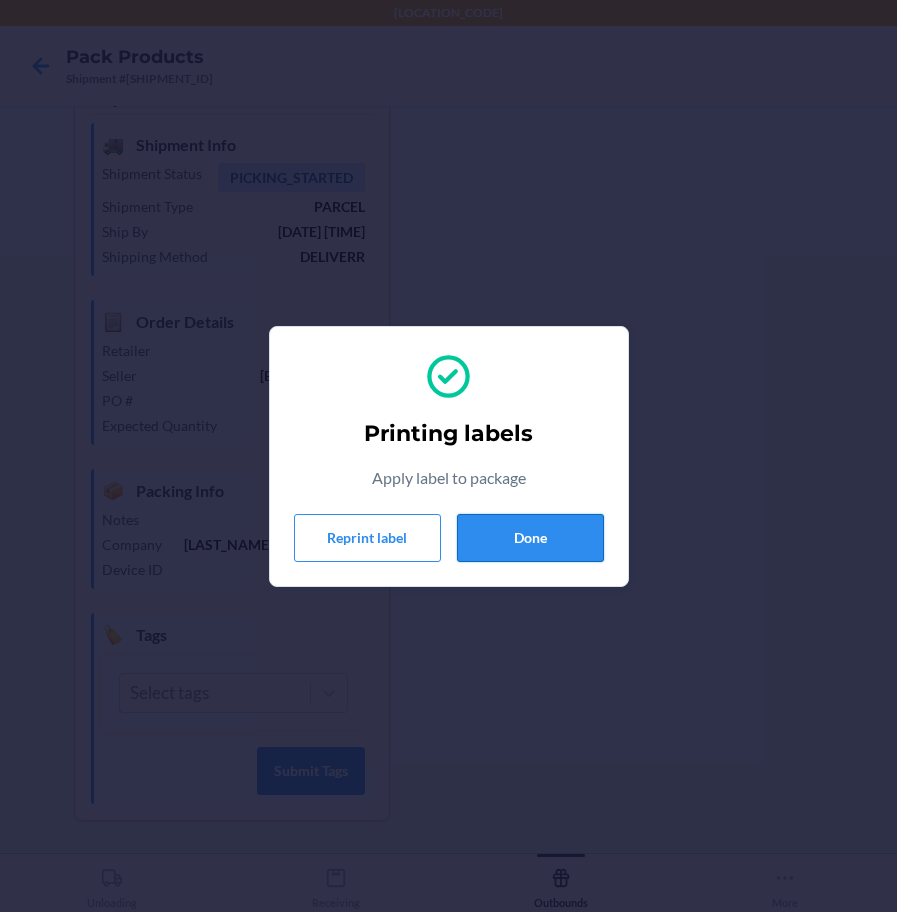 click on "Done" at bounding box center [530, 538] 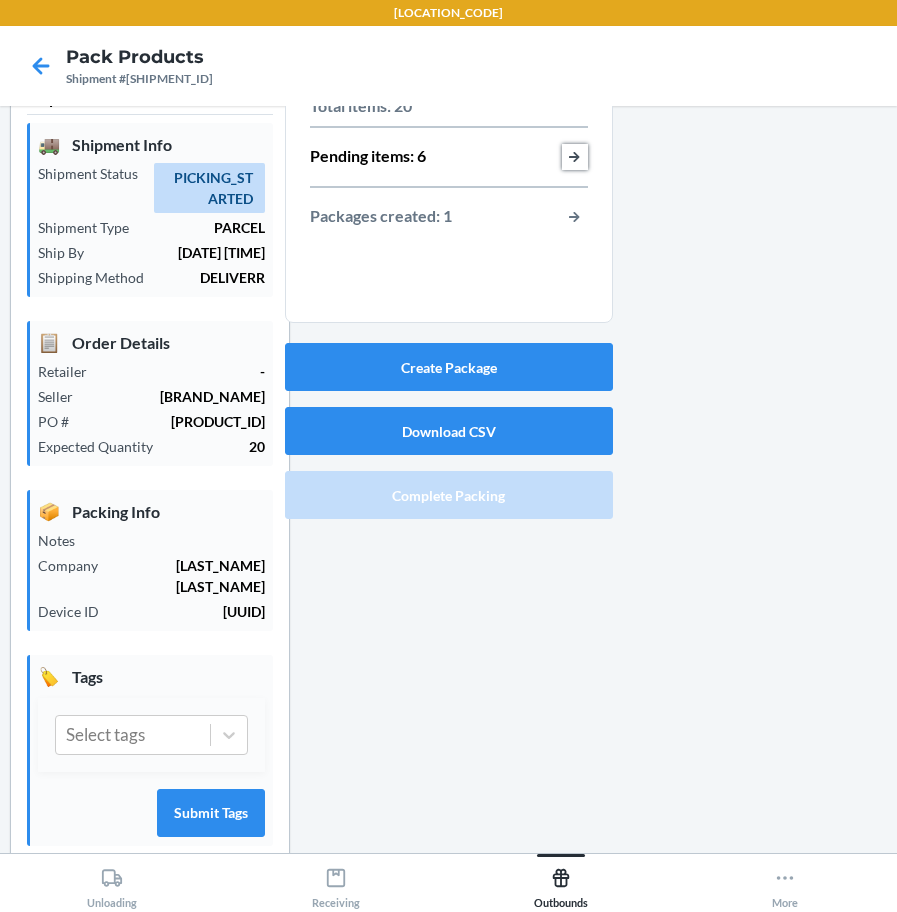 click at bounding box center (575, 157) 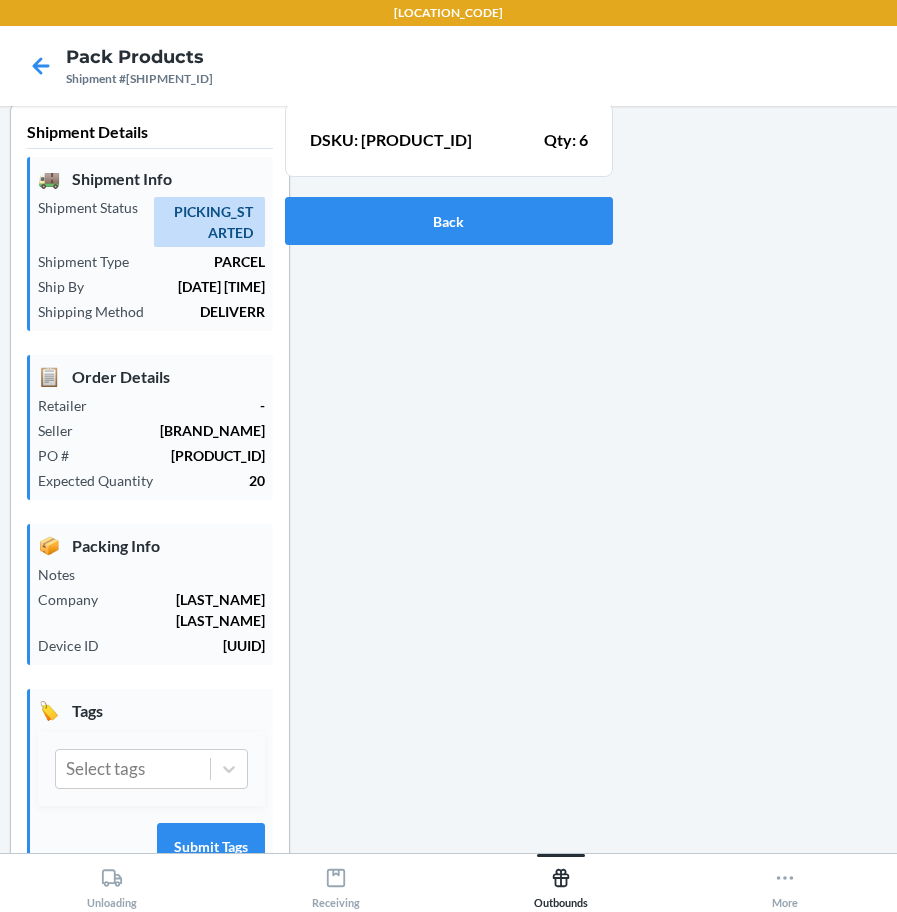 scroll, scrollTop: 0, scrollLeft: 0, axis: both 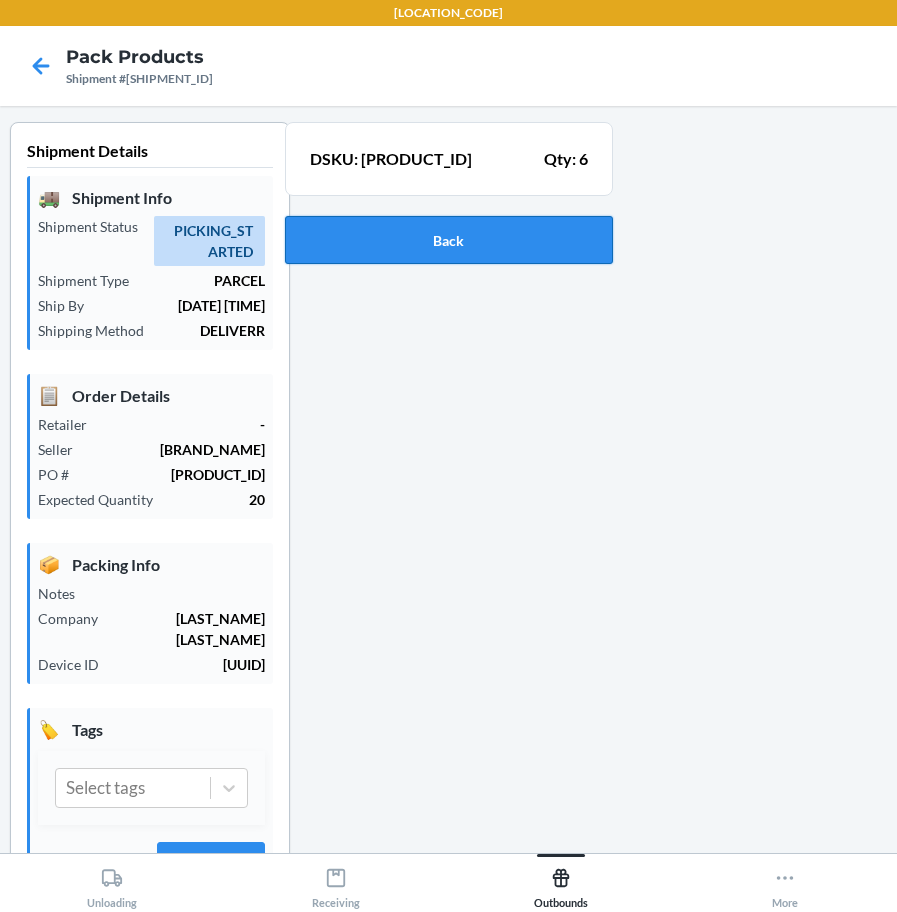 click on "Back" at bounding box center (449, 240) 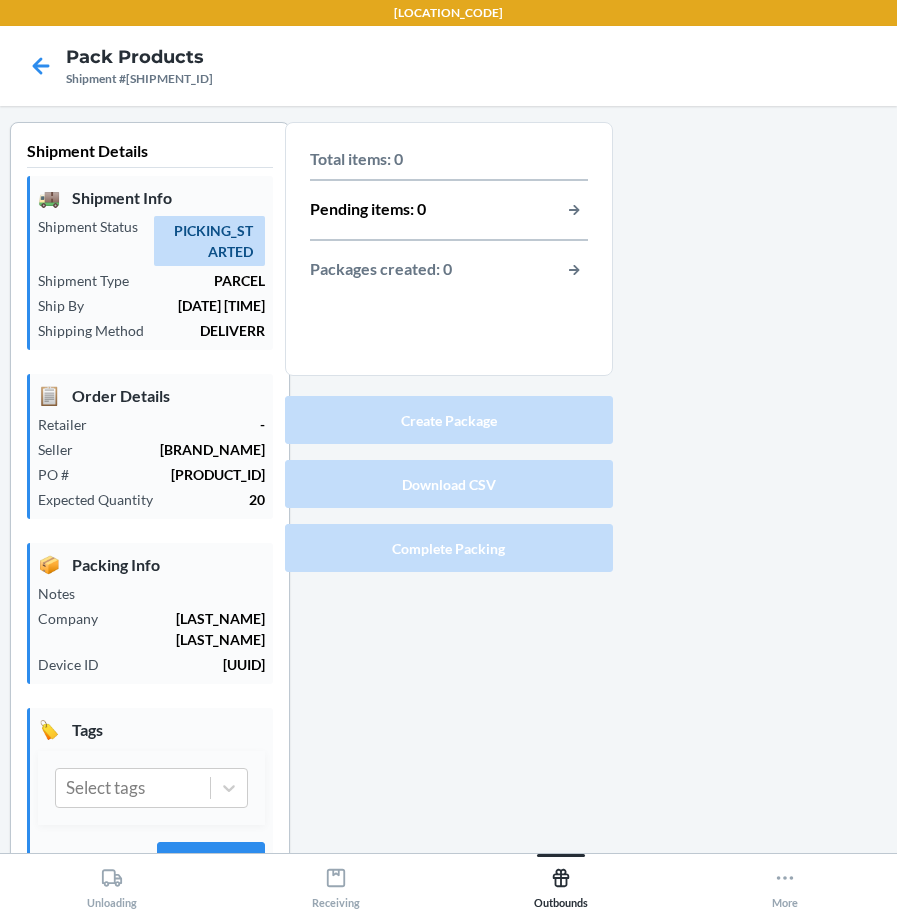 click on "Create Package Download CSV Complete Packing" at bounding box center [449, 484] 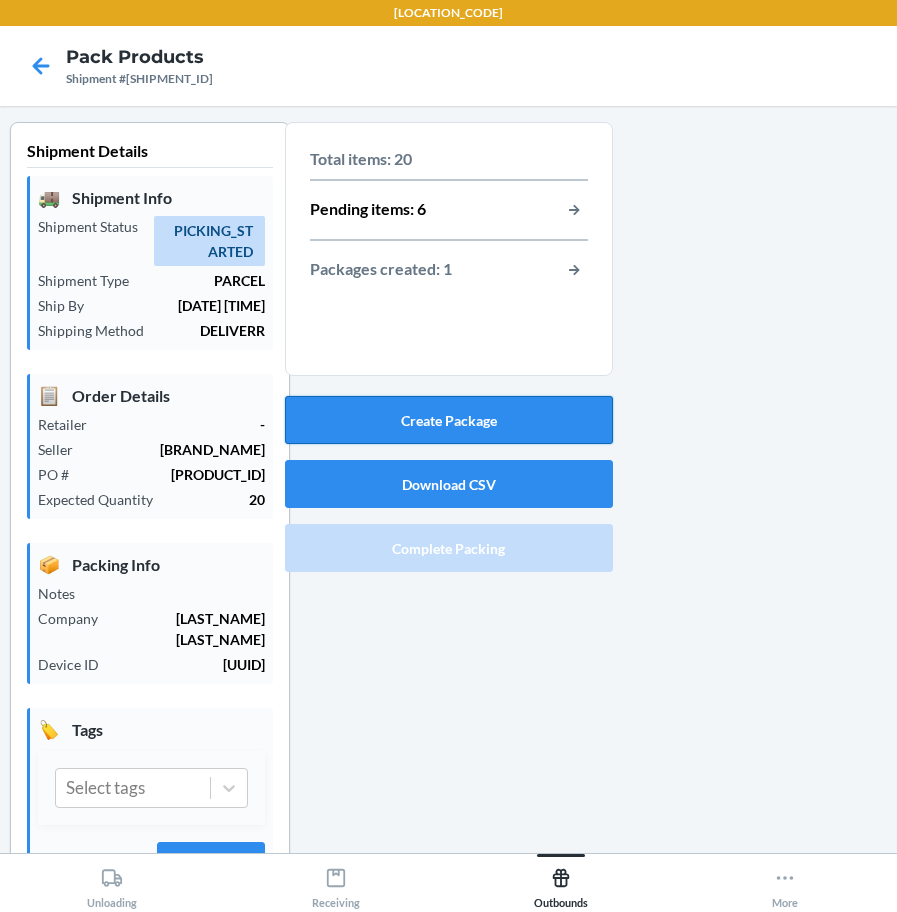 click on "Create Package" at bounding box center [449, 420] 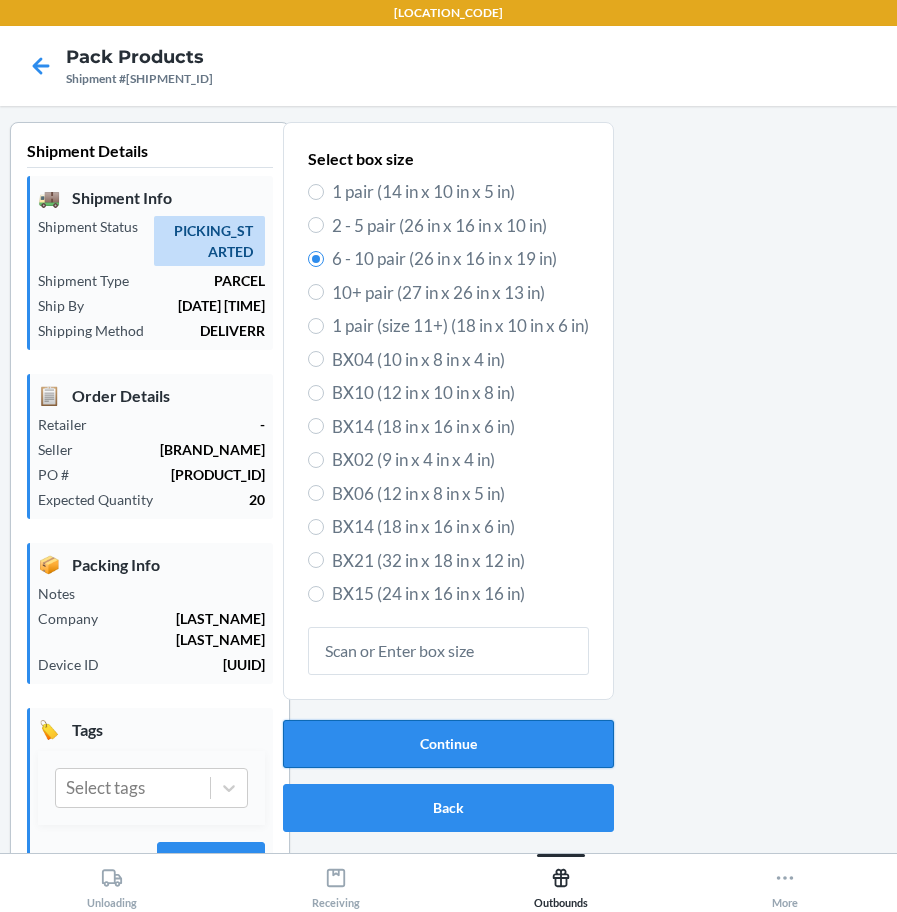 click on "Continue" at bounding box center [448, 744] 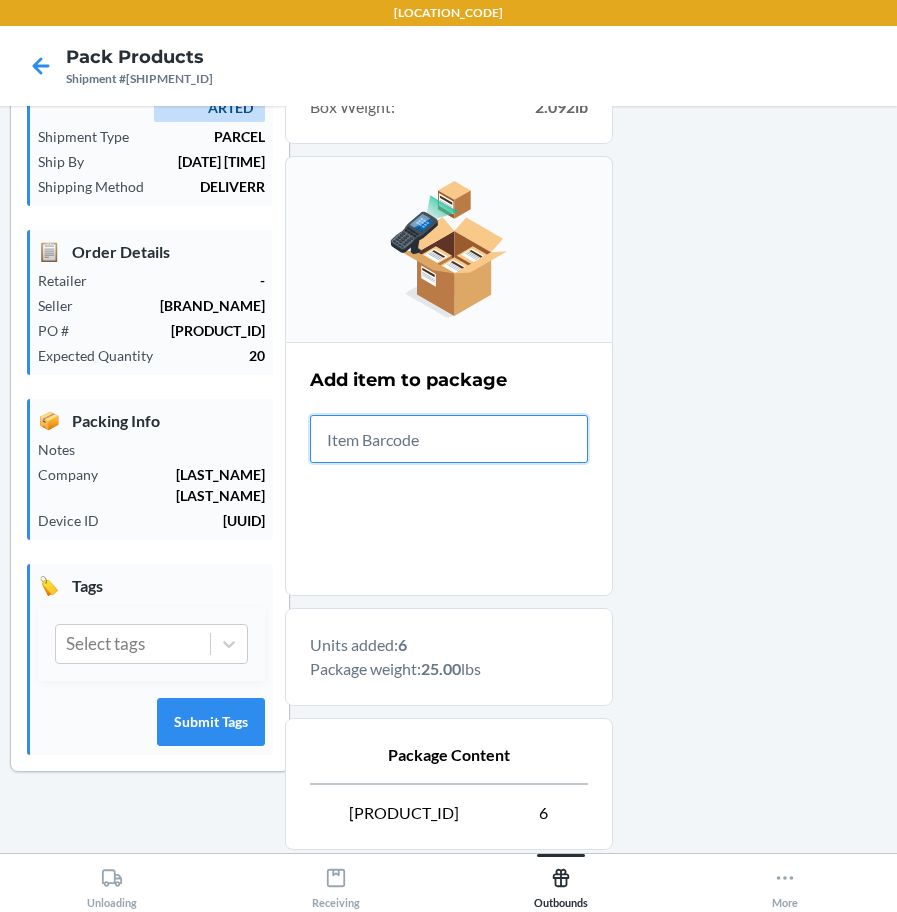 scroll, scrollTop: 345, scrollLeft: 0, axis: vertical 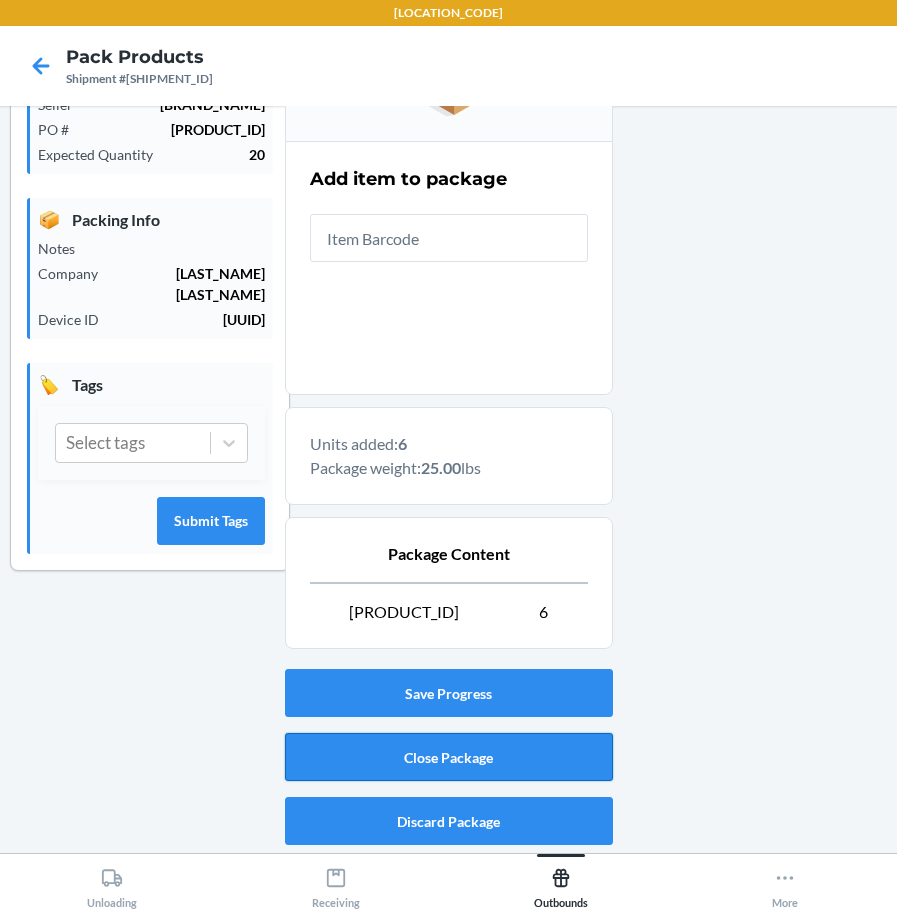 click on "Close Package" at bounding box center (449, 757) 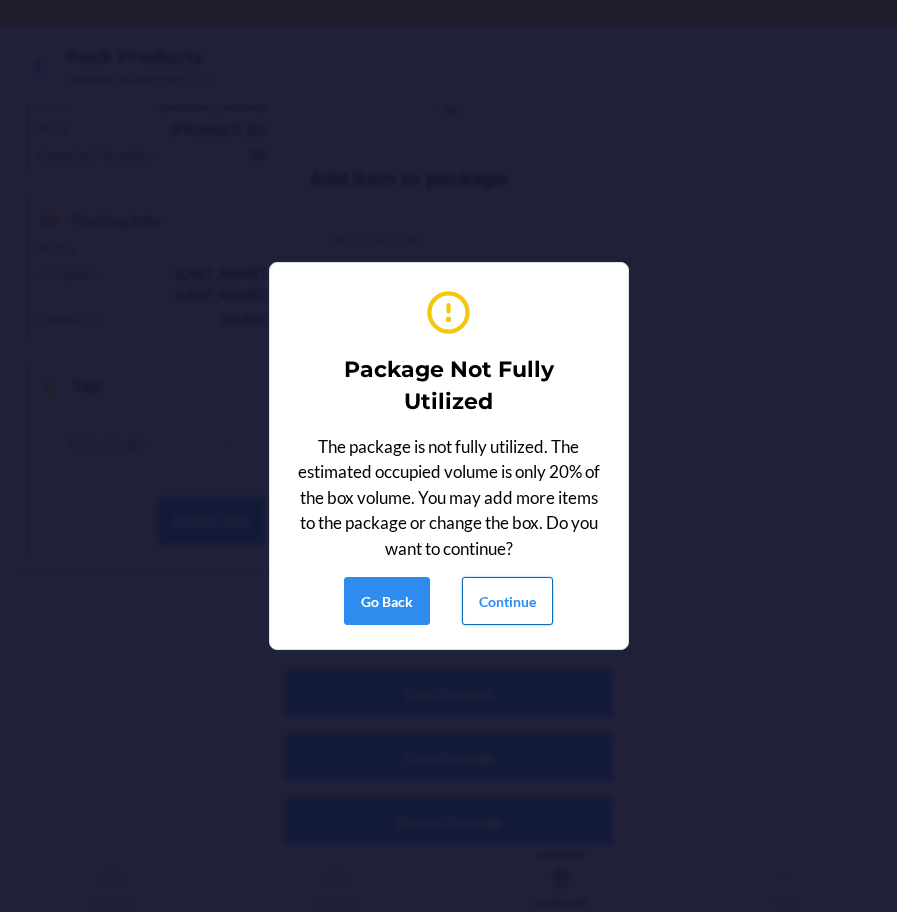click on "Continue" at bounding box center (507, 601) 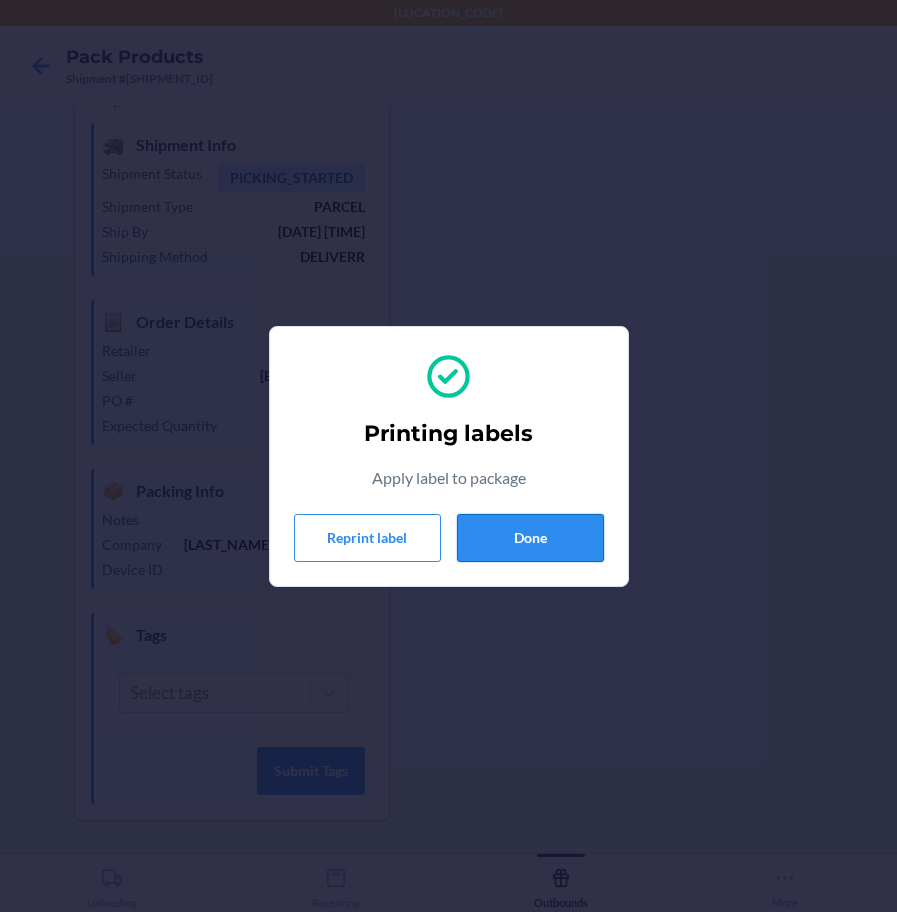 click on "Done" at bounding box center [530, 538] 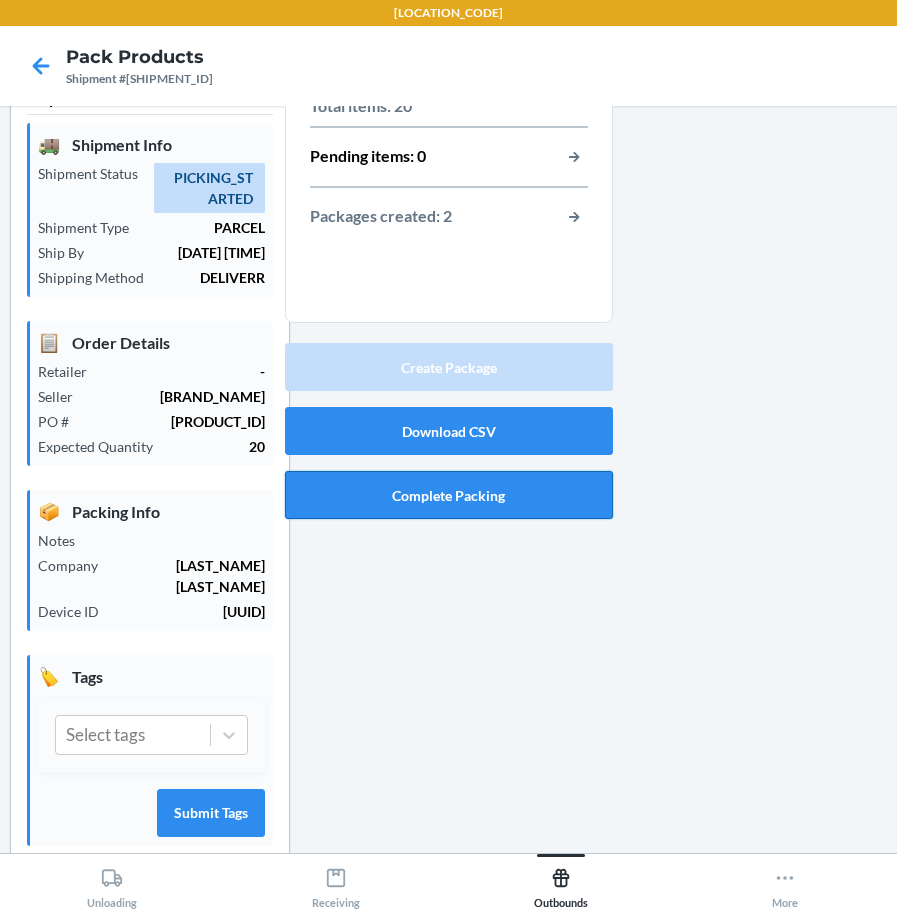 click on "Complete Packing" at bounding box center [449, 495] 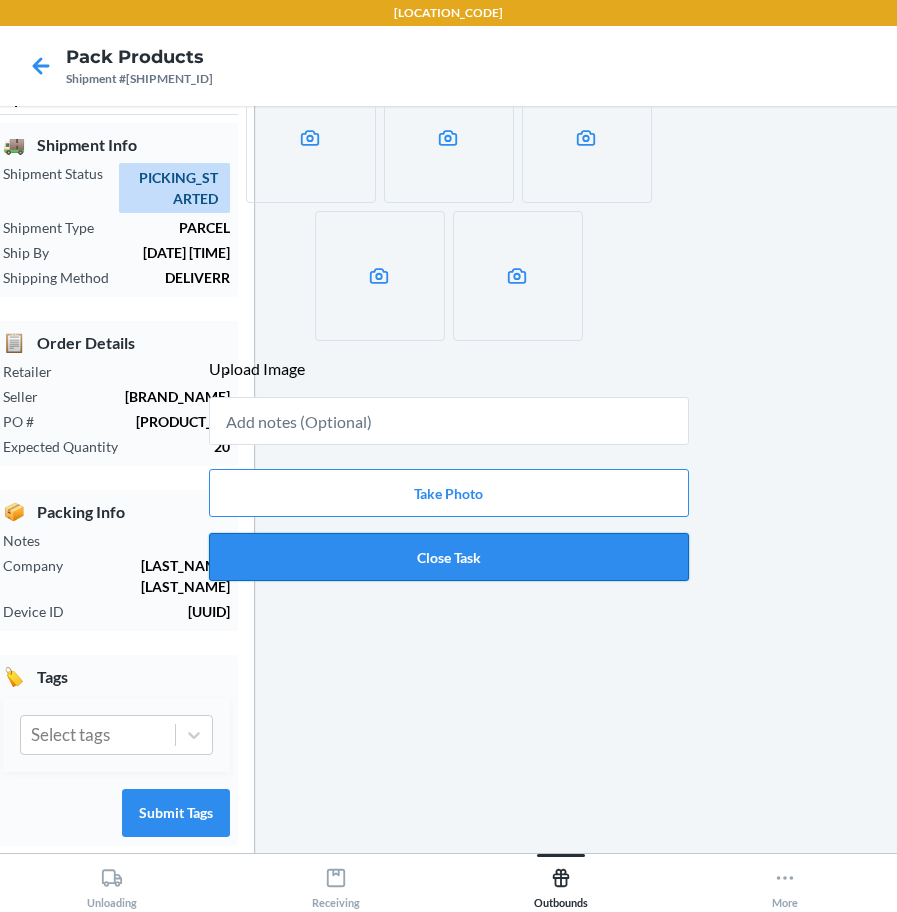 click on "Close Task" at bounding box center (449, 557) 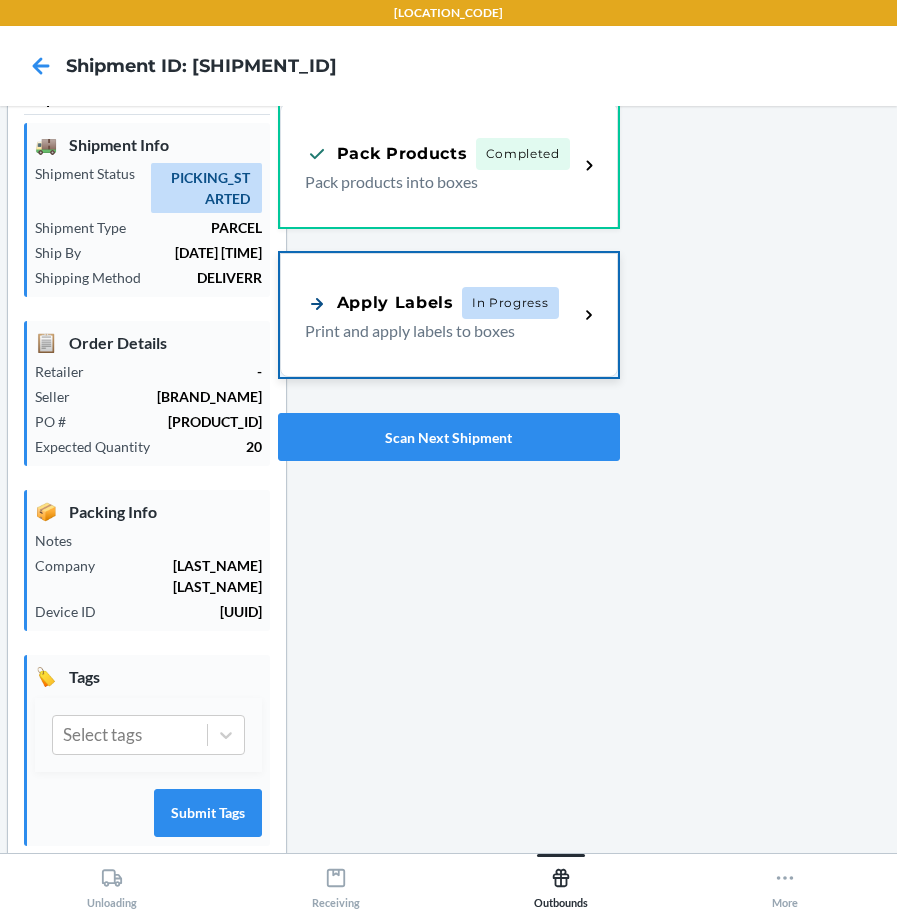 click on "In Progress" at bounding box center (510, 303) 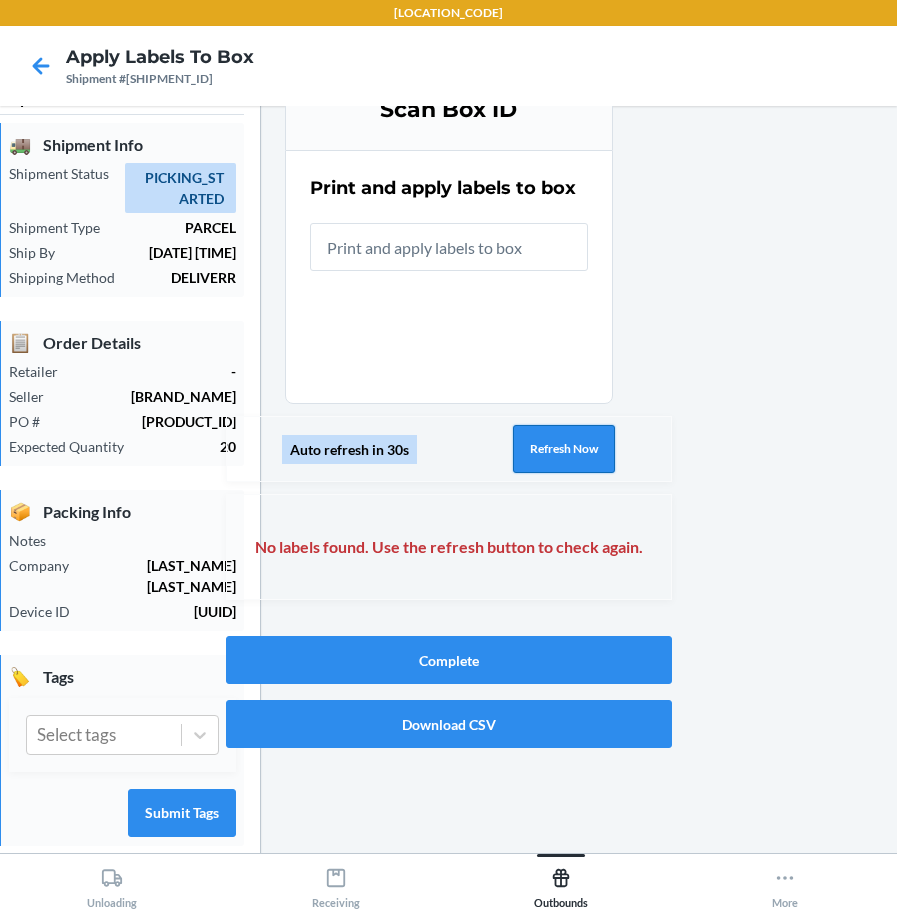 drag, startPoint x: 542, startPoint y: 479, endPoint x: 546, endPoint y: 459, distance: 20.396078 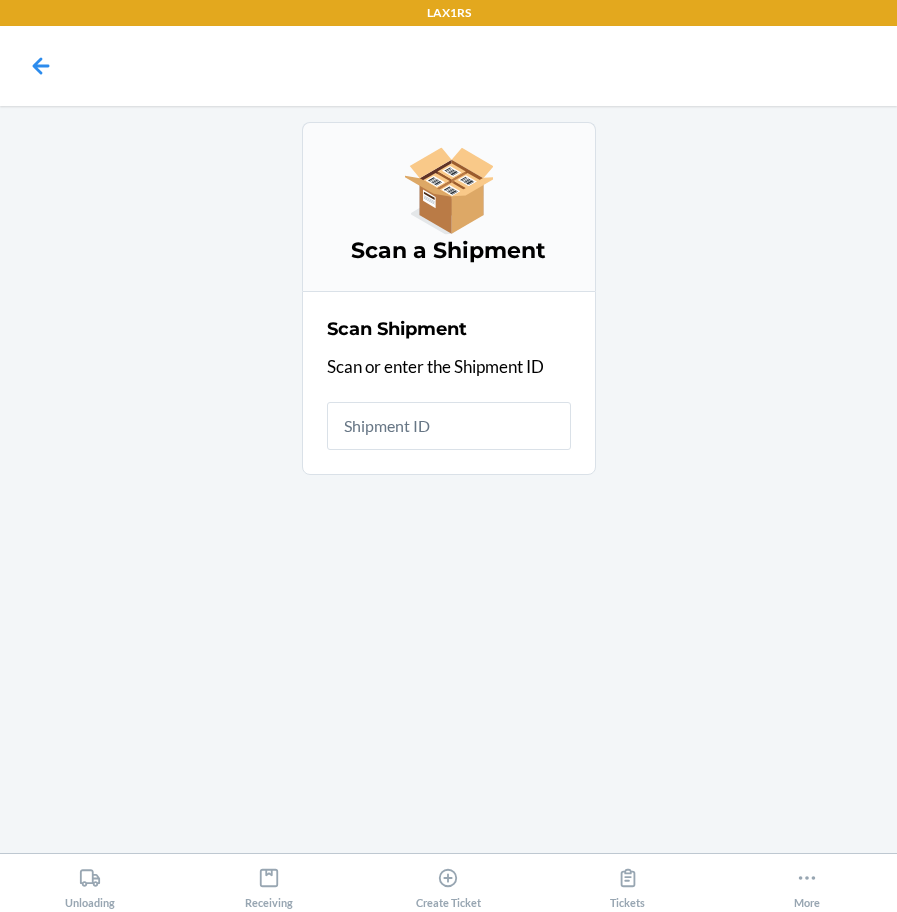 scroll, scrollTop: 0, scrollLeft: 0, axis: both 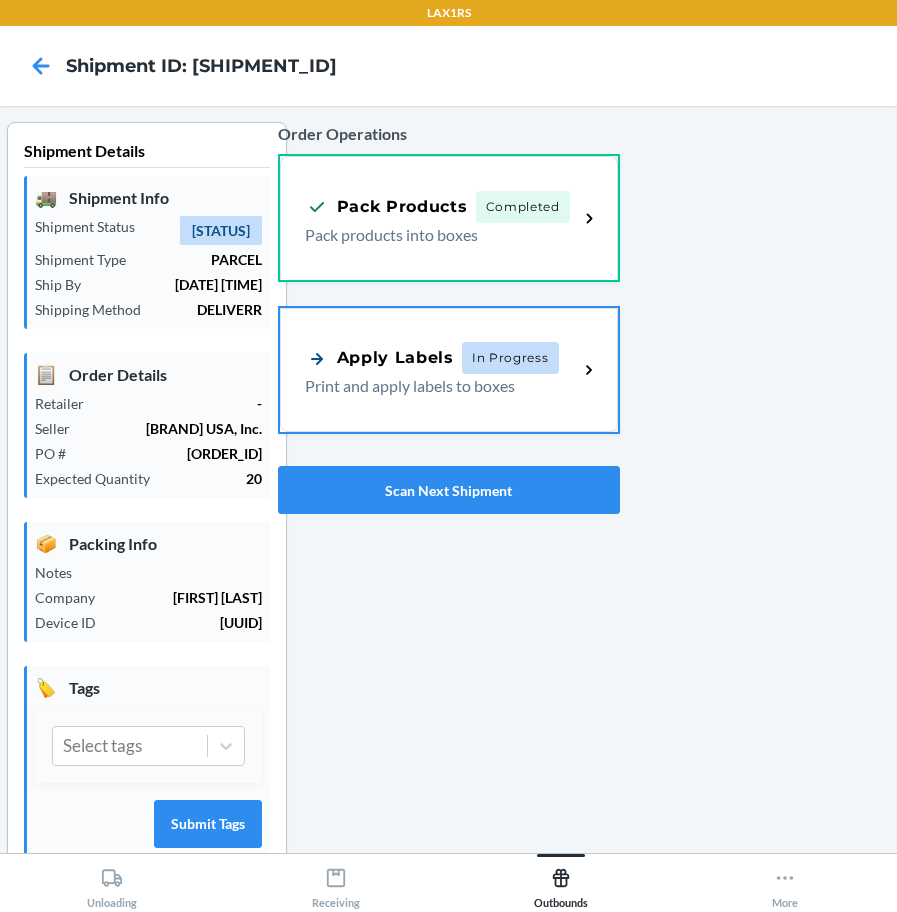 click on "Apply Labels In Progress Print and apply labels to boxes" at bounding box center (449, 370) 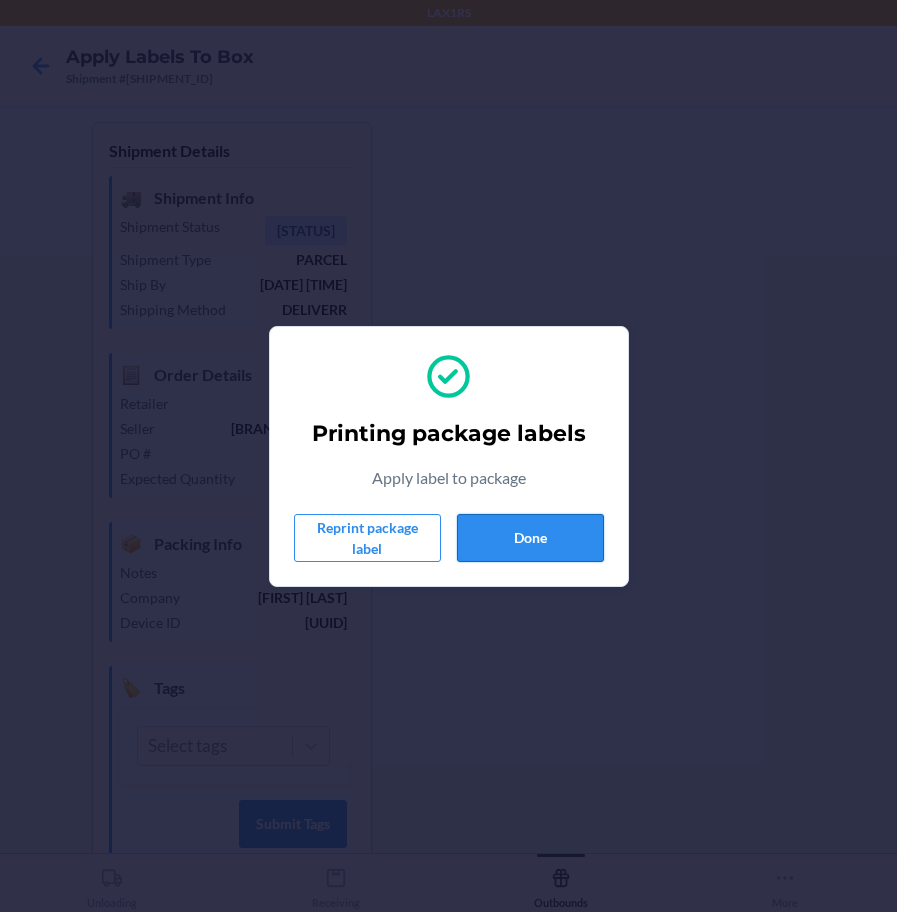 click on "Done" at bounding box center [530, 538] 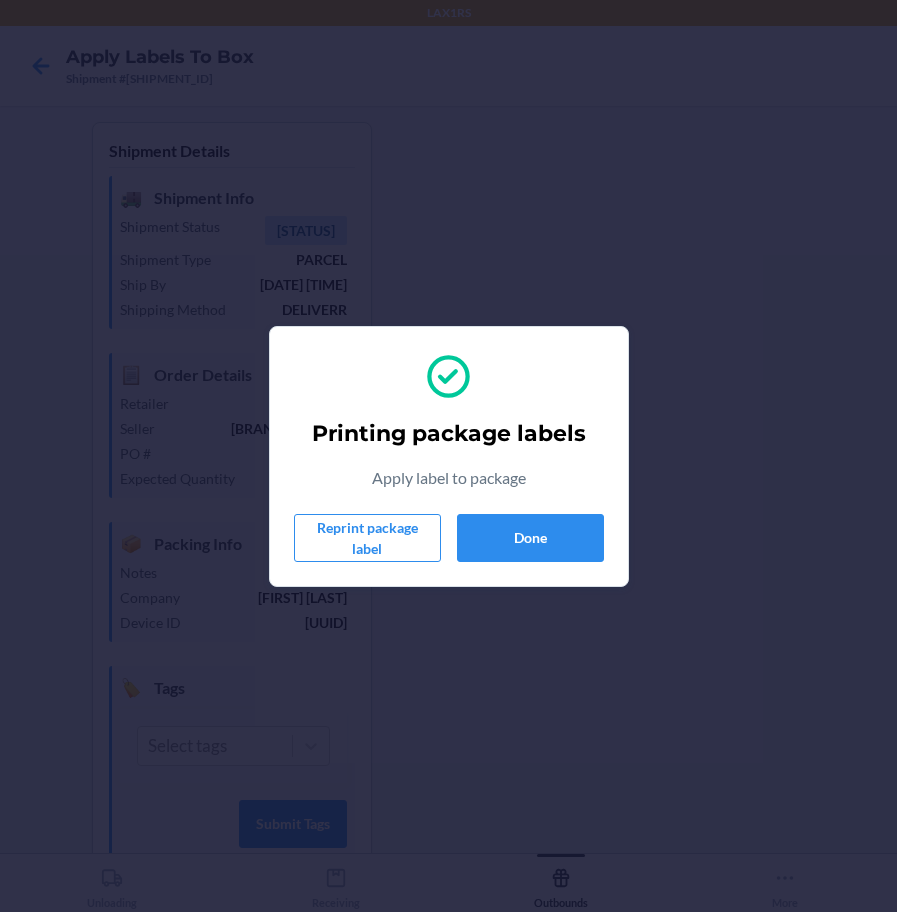 click on "Printing package labels Apply label to package Reprint package label Done" at bounding box center (449, 456) 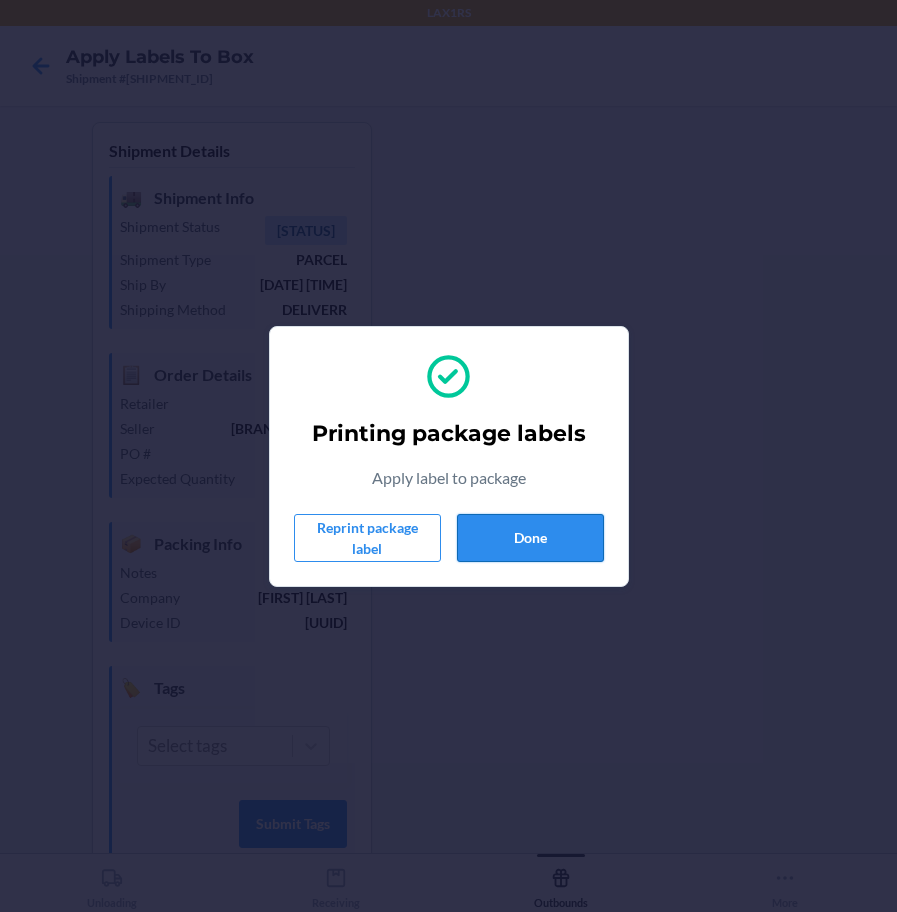 click on "Done" at bounding box center [530, 538] 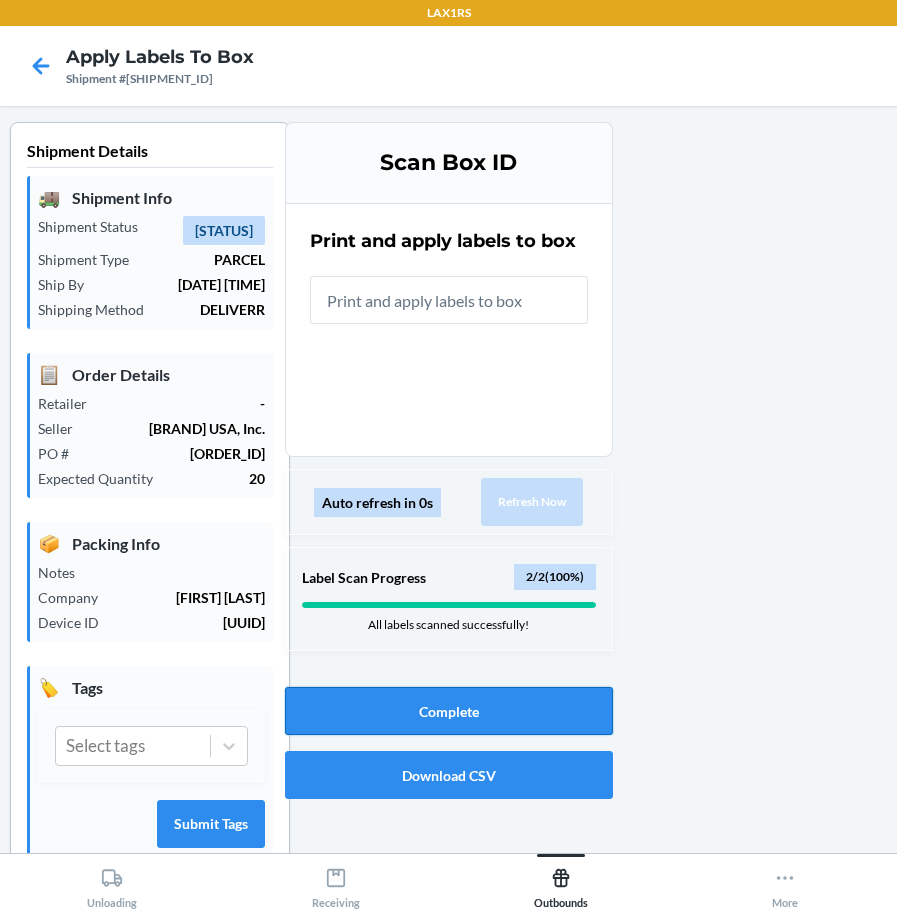 click on "Complete" at bounding box center (449, 711) 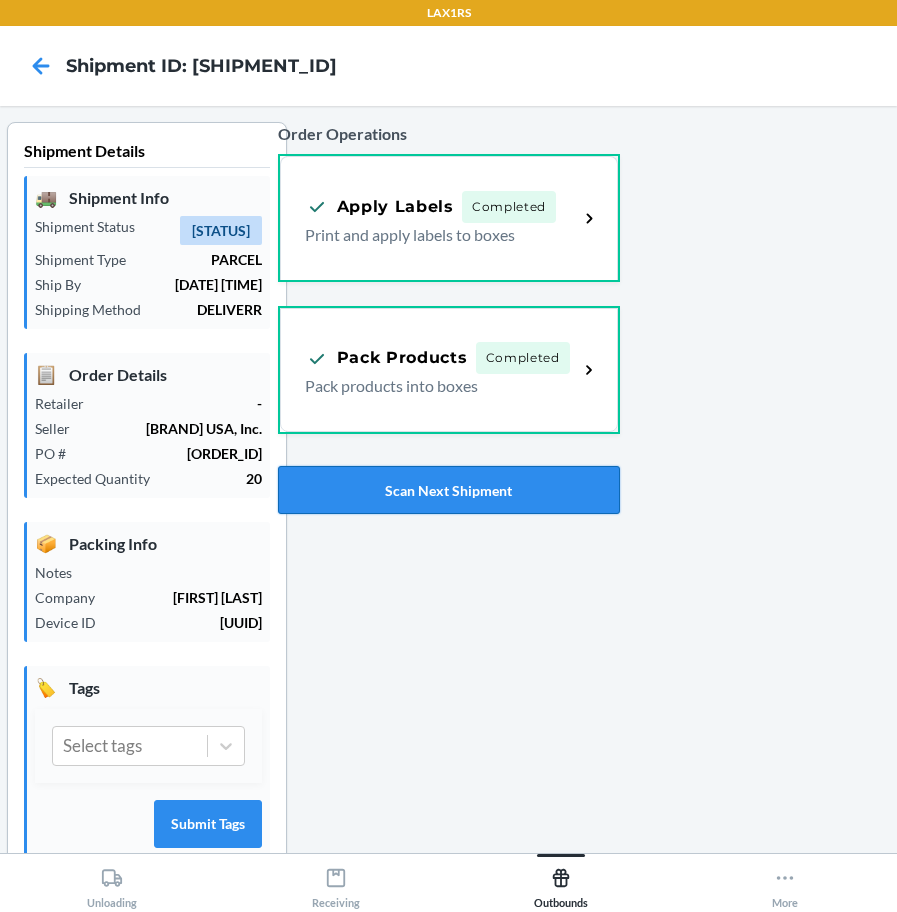 click on "Scan Next Shipment" at bounding box center (449, 490) 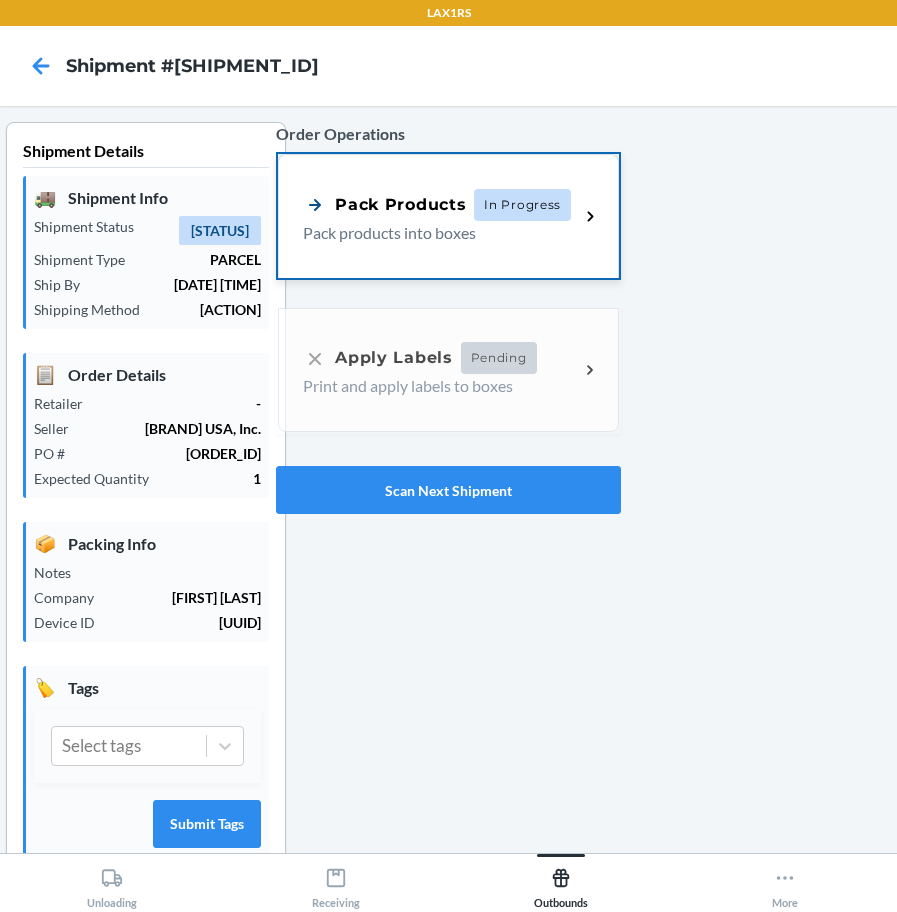 click on "Pack products into boxes" at bounding box center (433, 233) 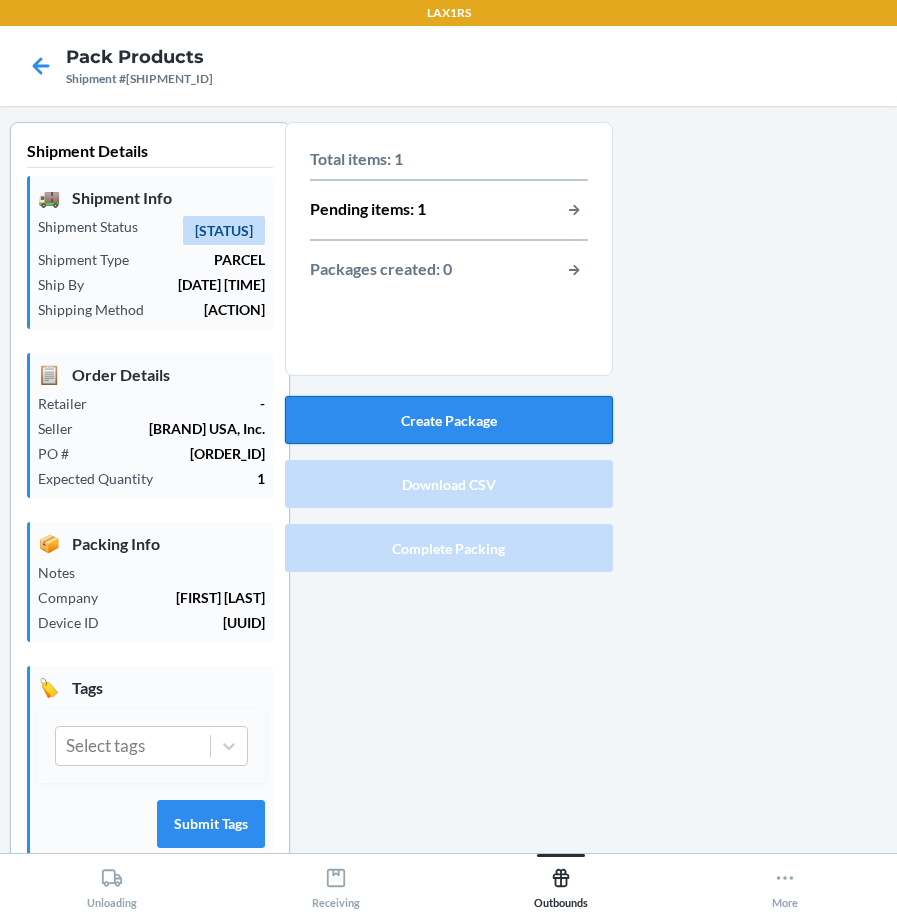 click on "Create Package" at bounding box center (449, 420) 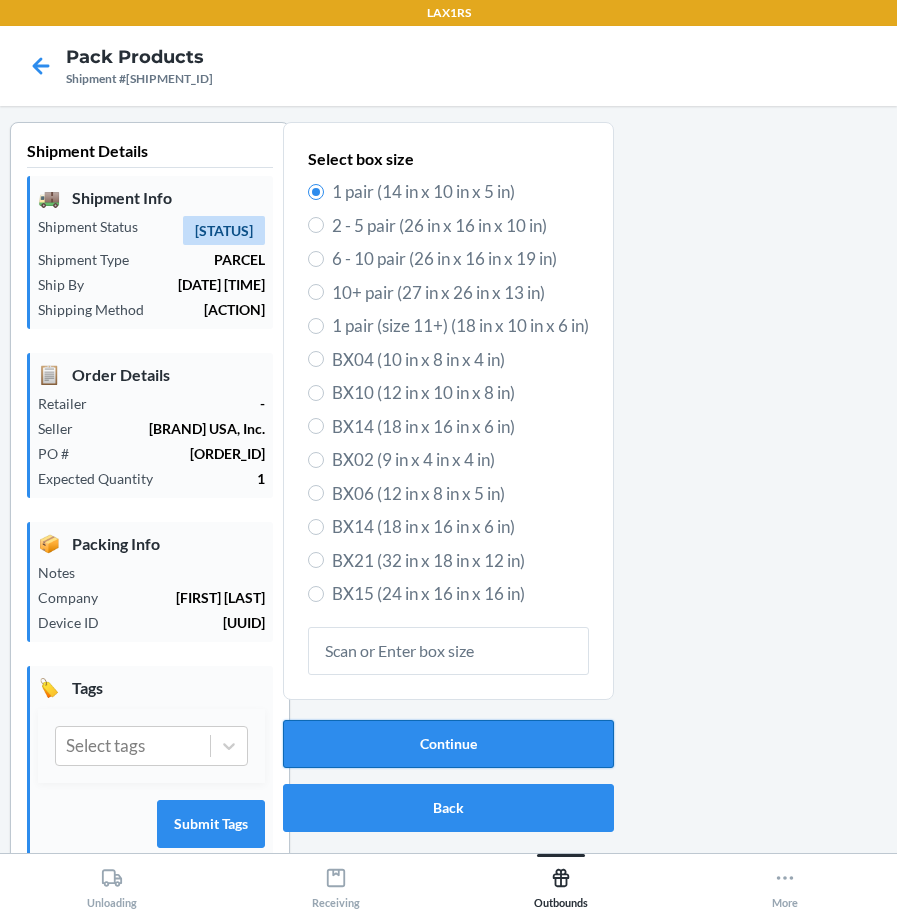 click on "Continue" at bounding box center [448, 744] 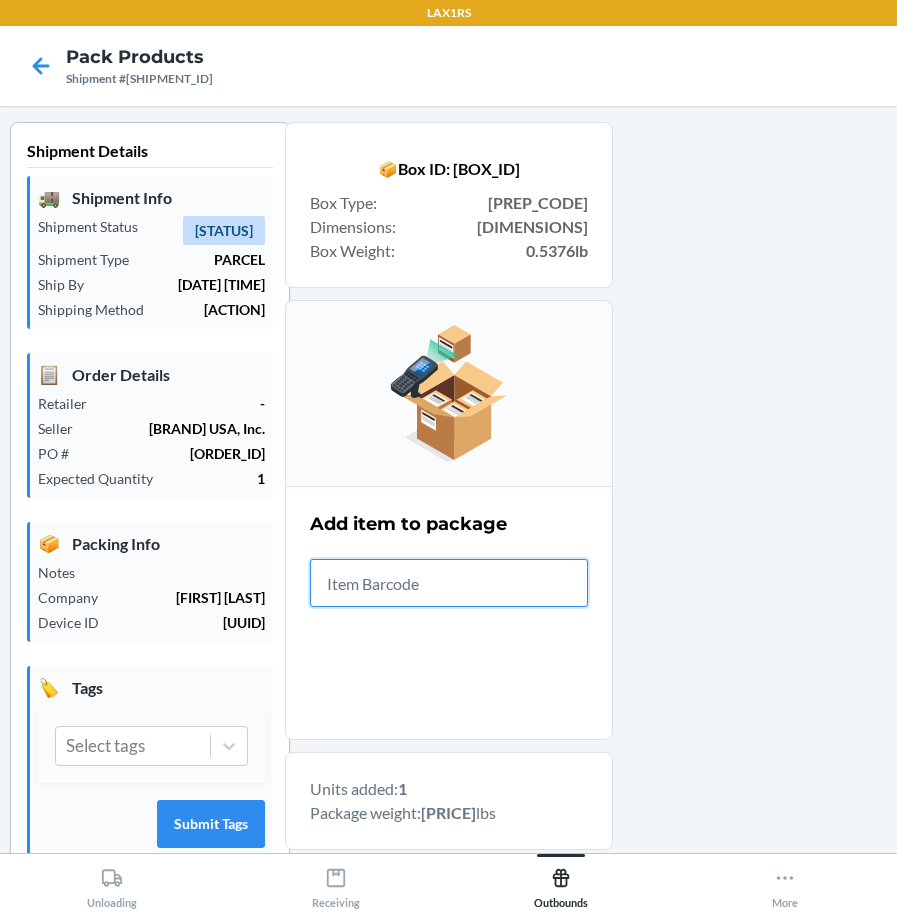 scroll, scrollTop: 345, scrollLeft: 0, axis: vertical 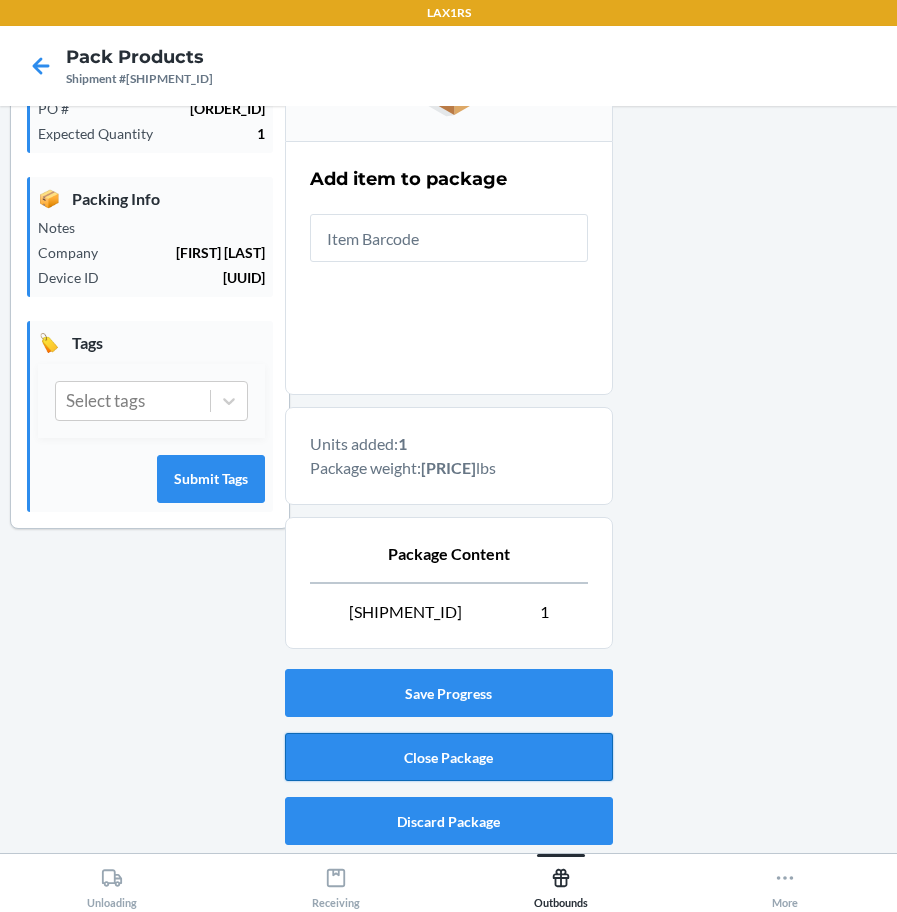 click on "Close Package" at bounding box center (449, 757) 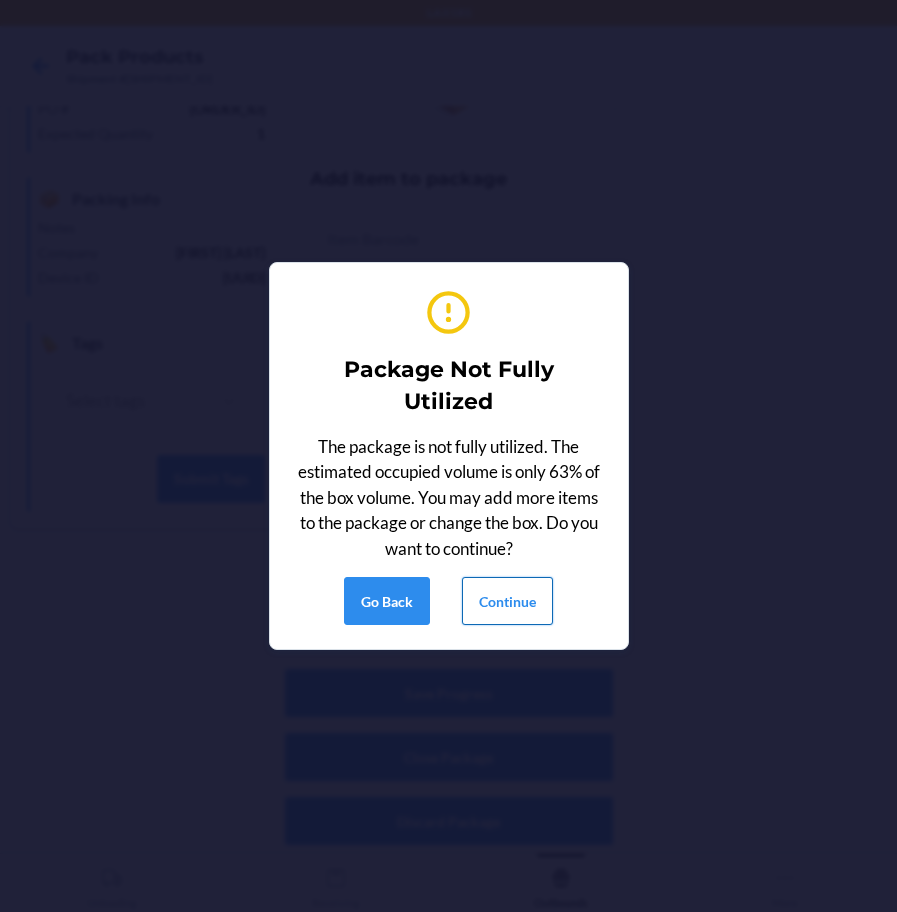 click on "Continue" at bounding box center [507, 601] 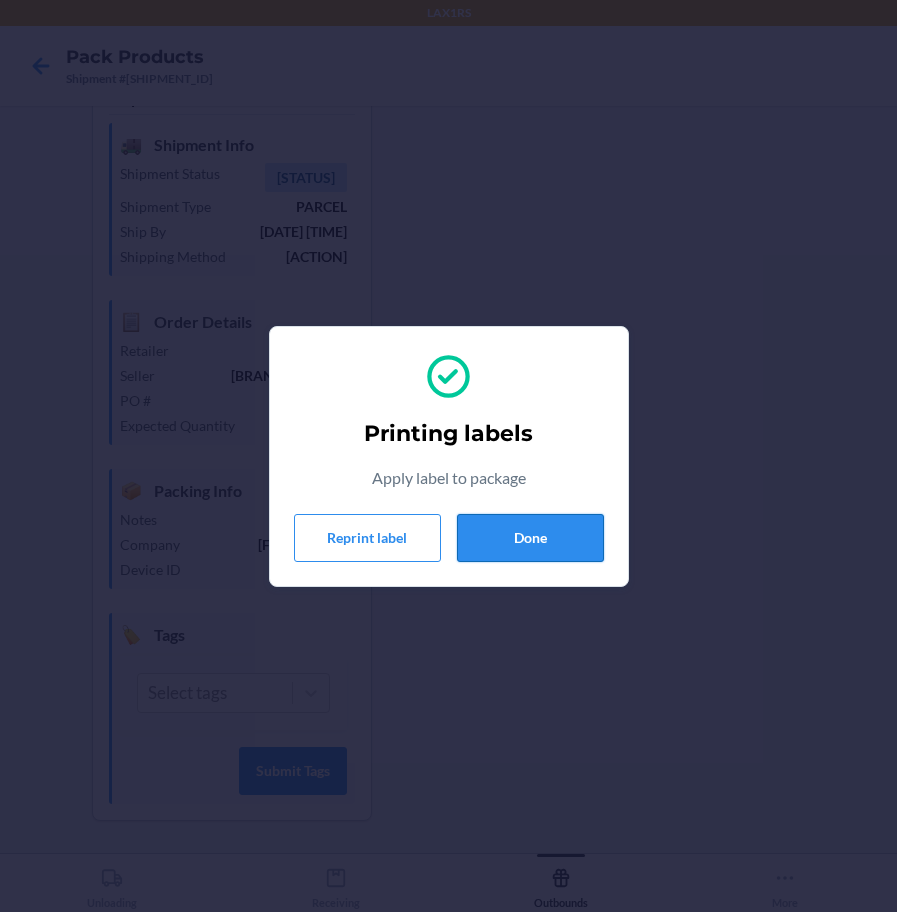 click on "Done" at bounding box center [530, 538] 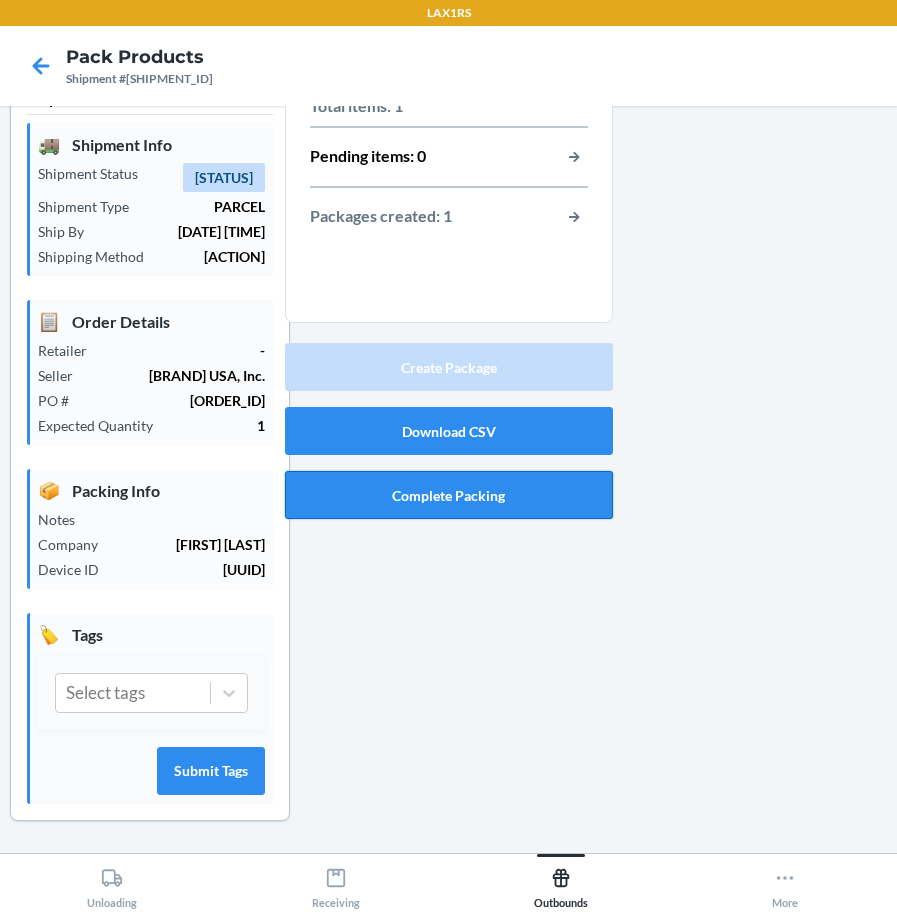 click on "Complete Packing" at bounding box center [449, 495] 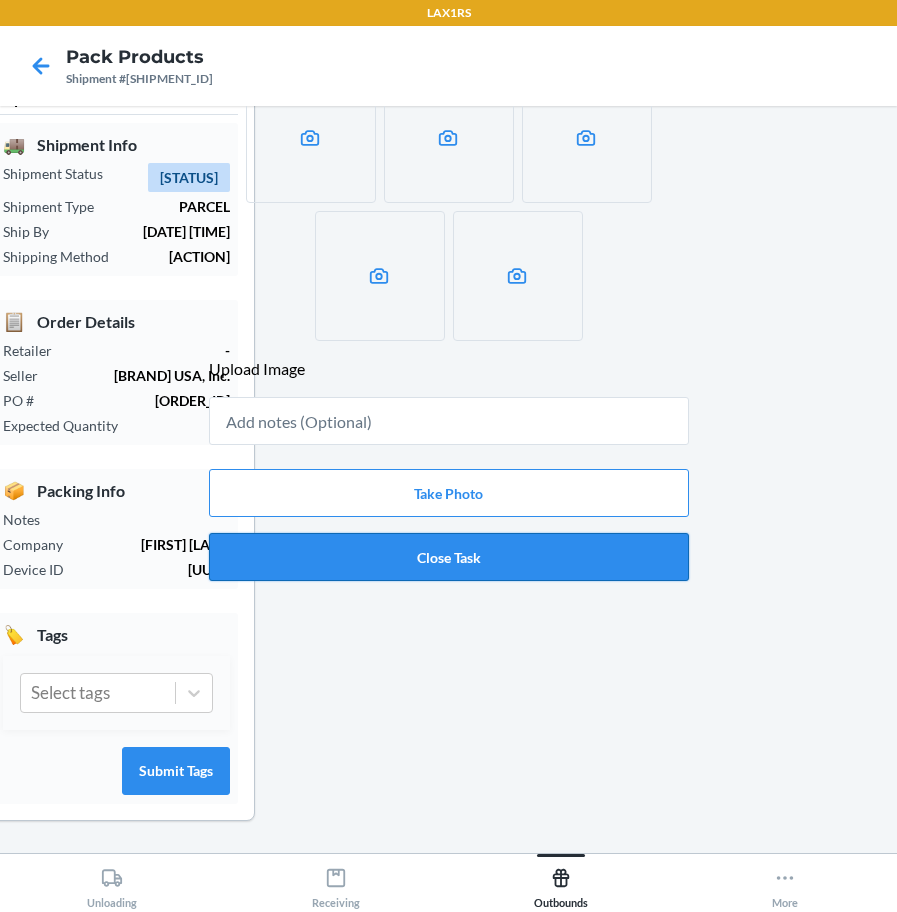 click on "Close Task" at bounding box center (449, 557) 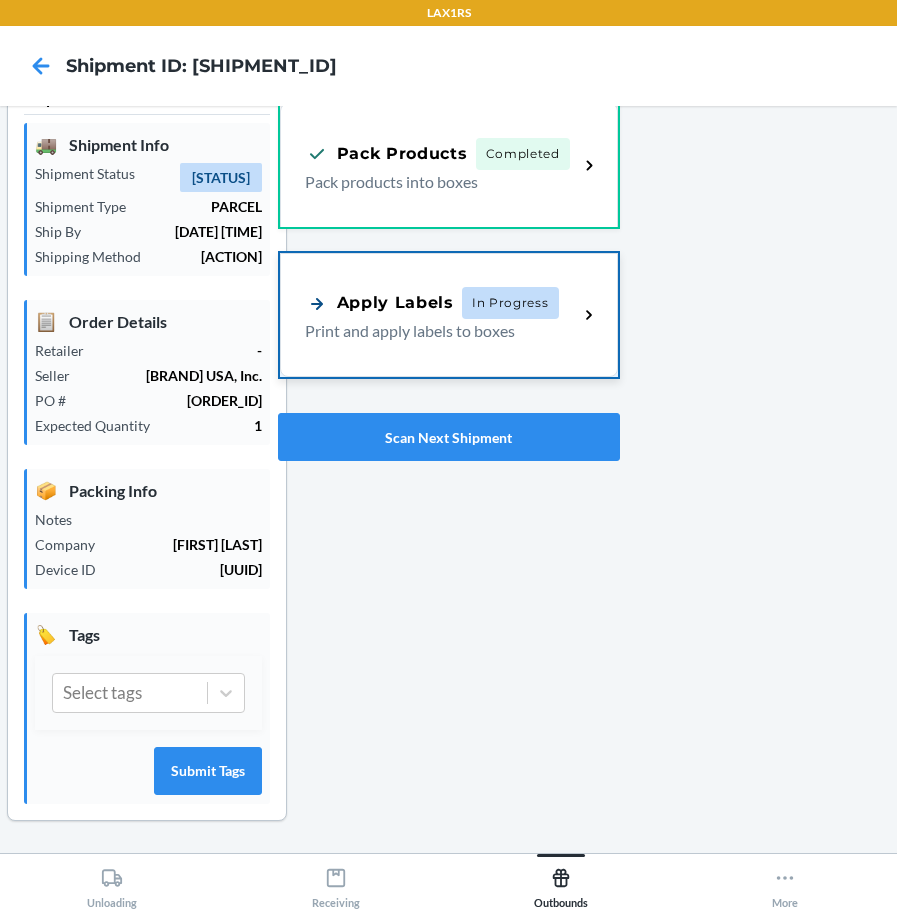 click on "Apply Labels In Progress Print and apply labels to boxes" at bounding box center (449, 315) 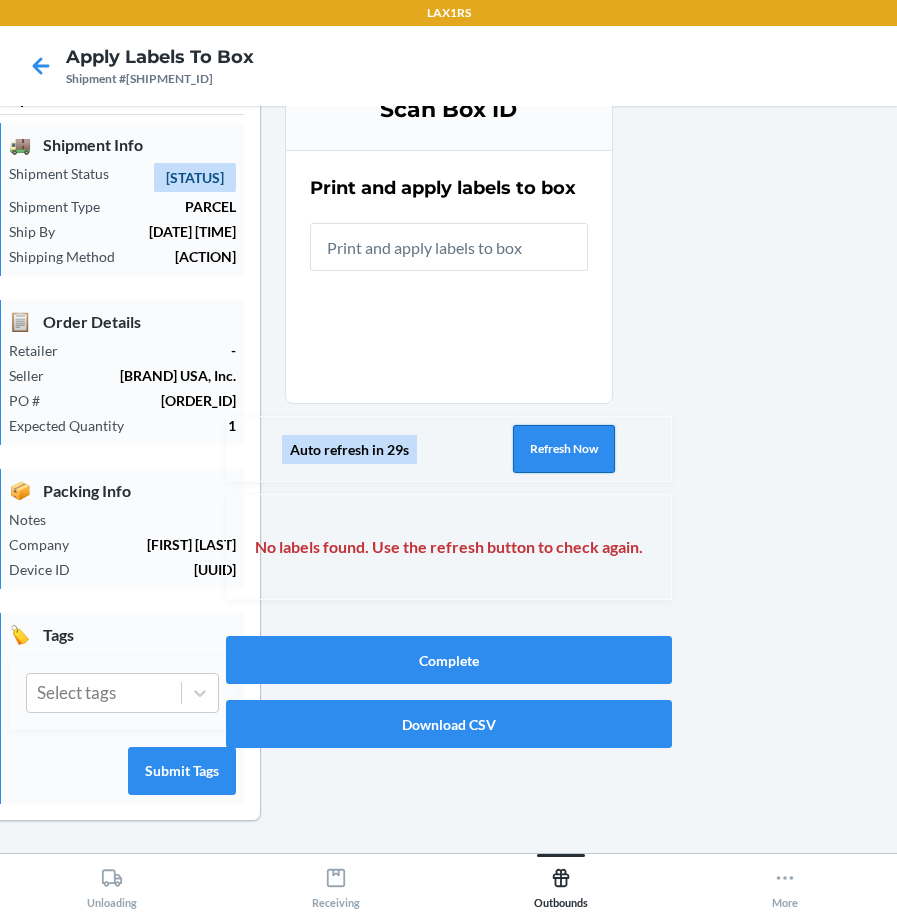 click on "Refresh Now" at bounding box center (564, 449) 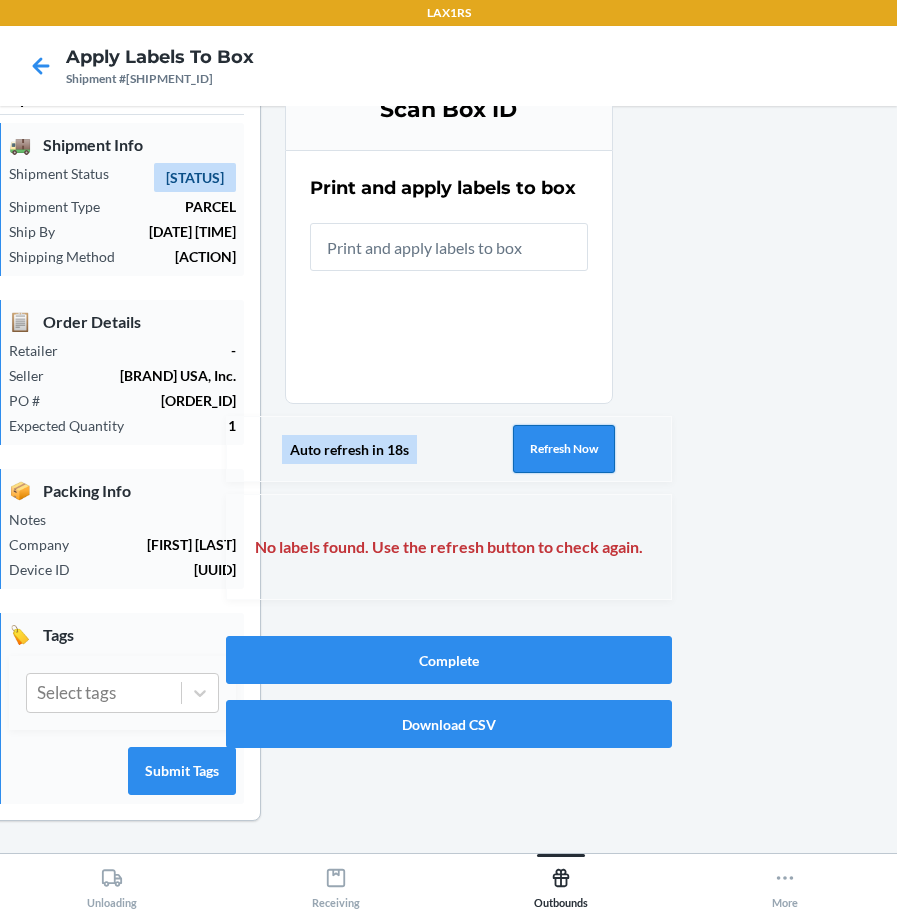 click on "Refresh Now" at bounding box center (564, 449) 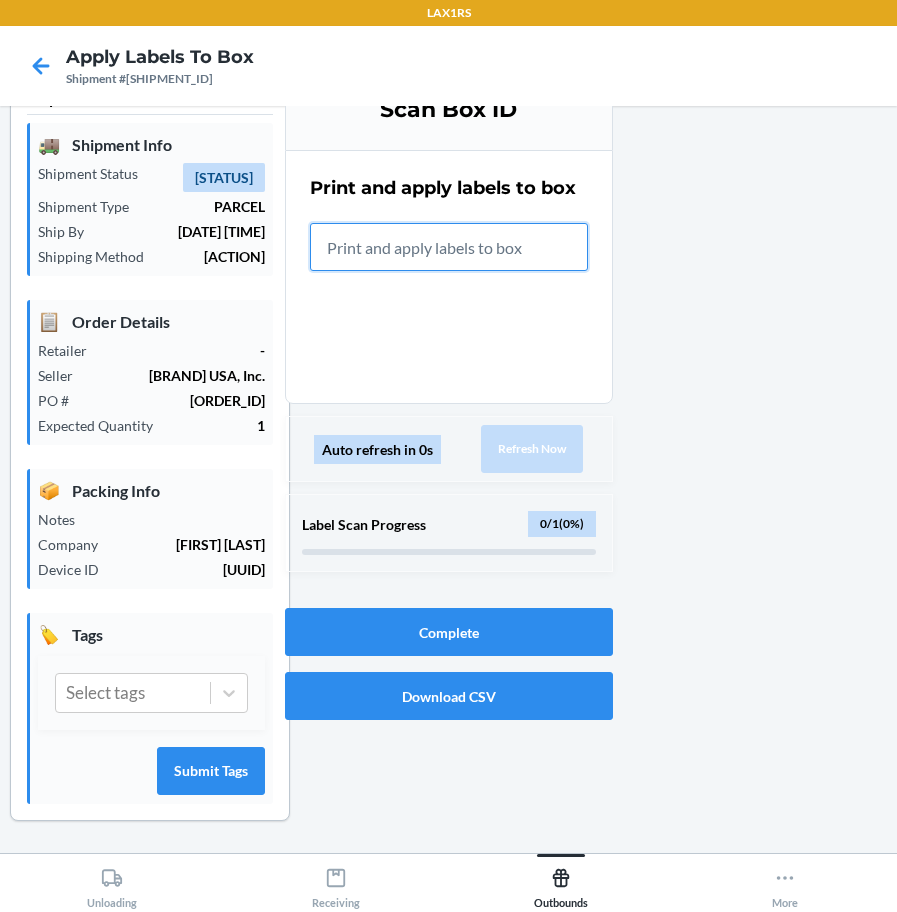 click at bounding box center (449, 247) 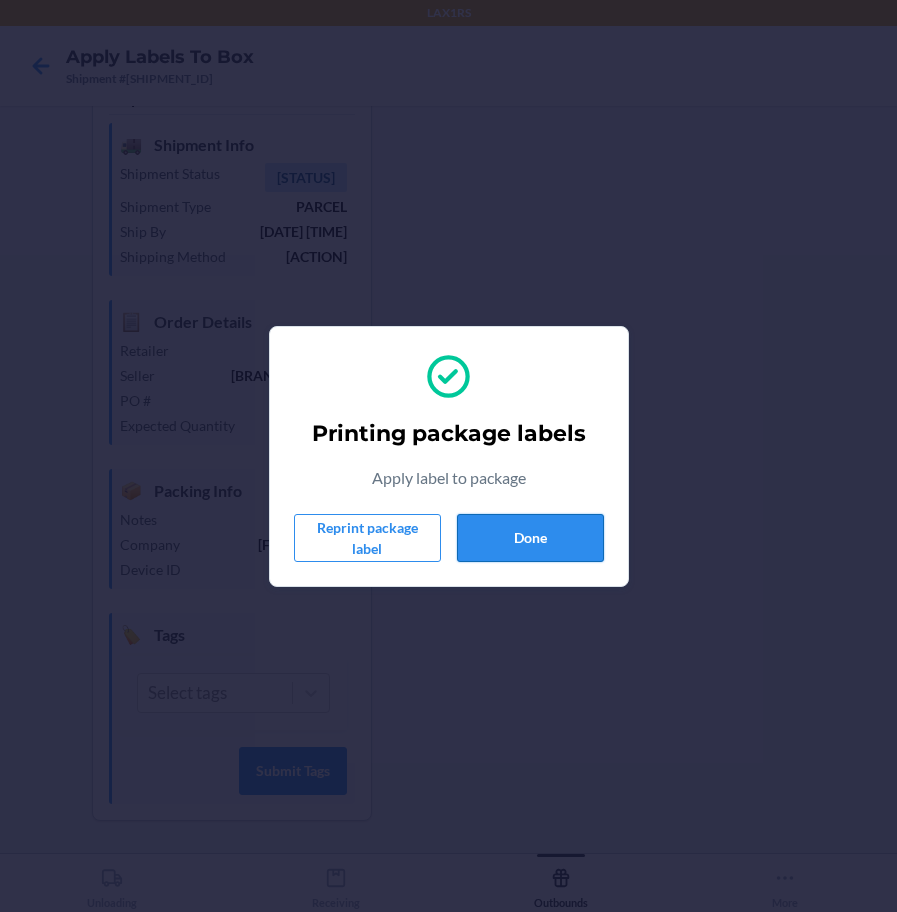 click on "Done" at bounding box center (530, 538) 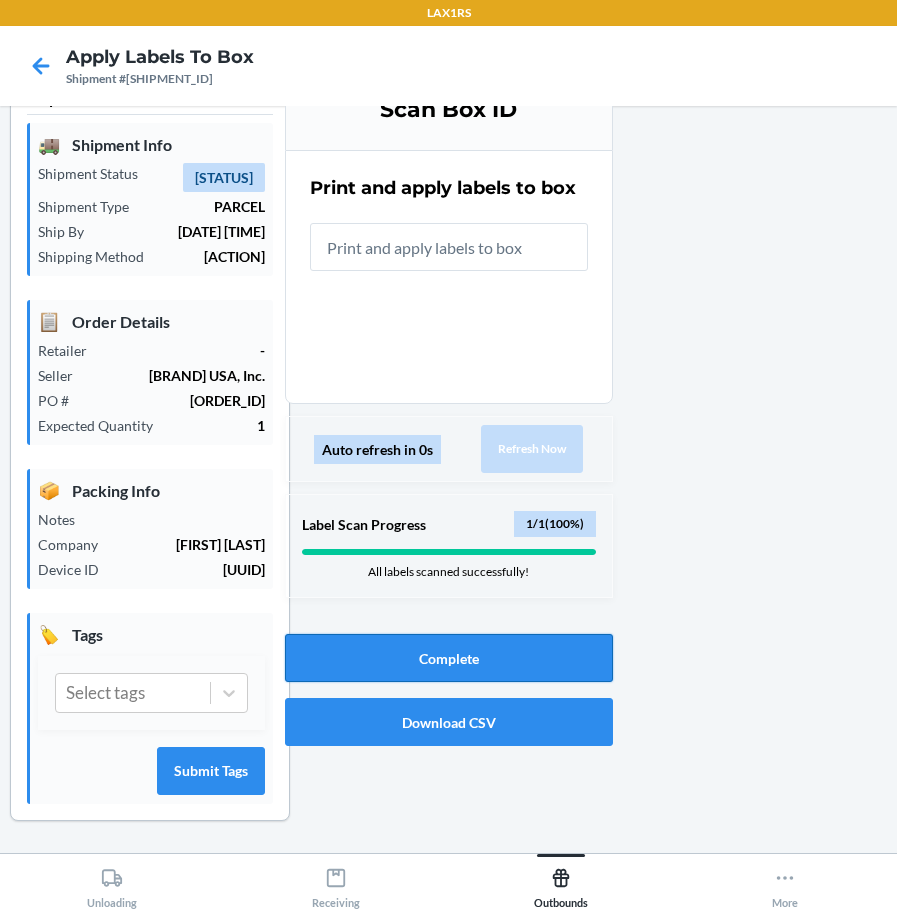 click on "Complete" at bounding box center (449, 658) 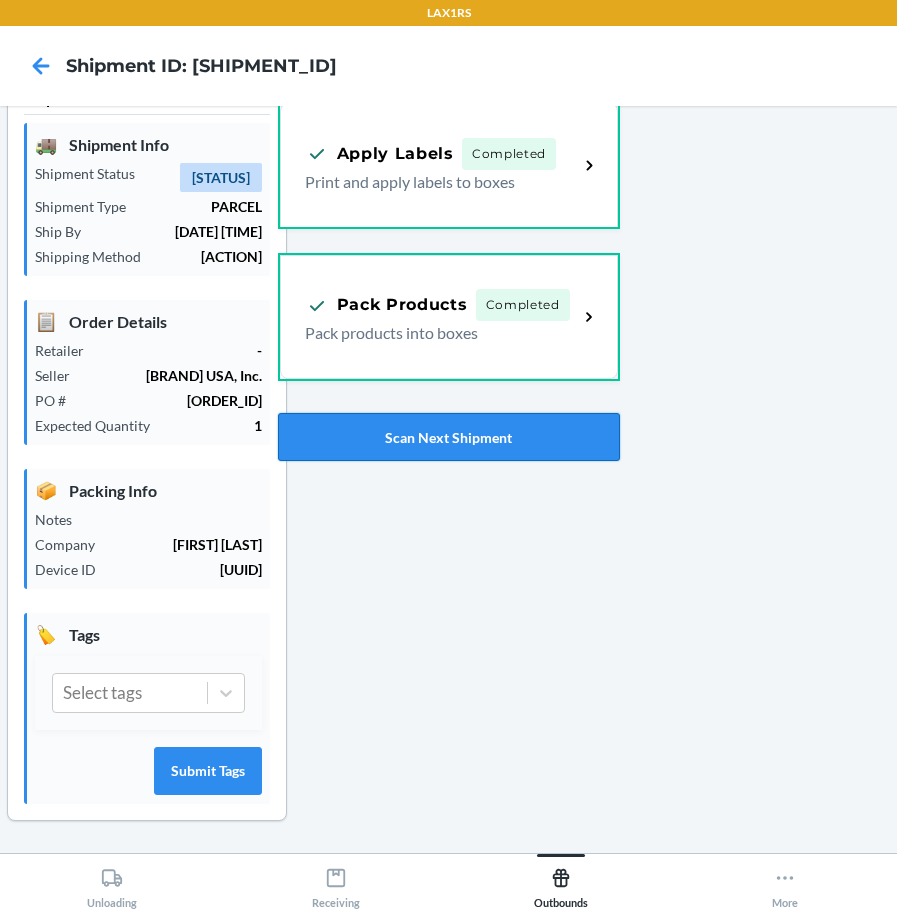 click on "Scan Next Shipment" at bounding box center (449, 437) 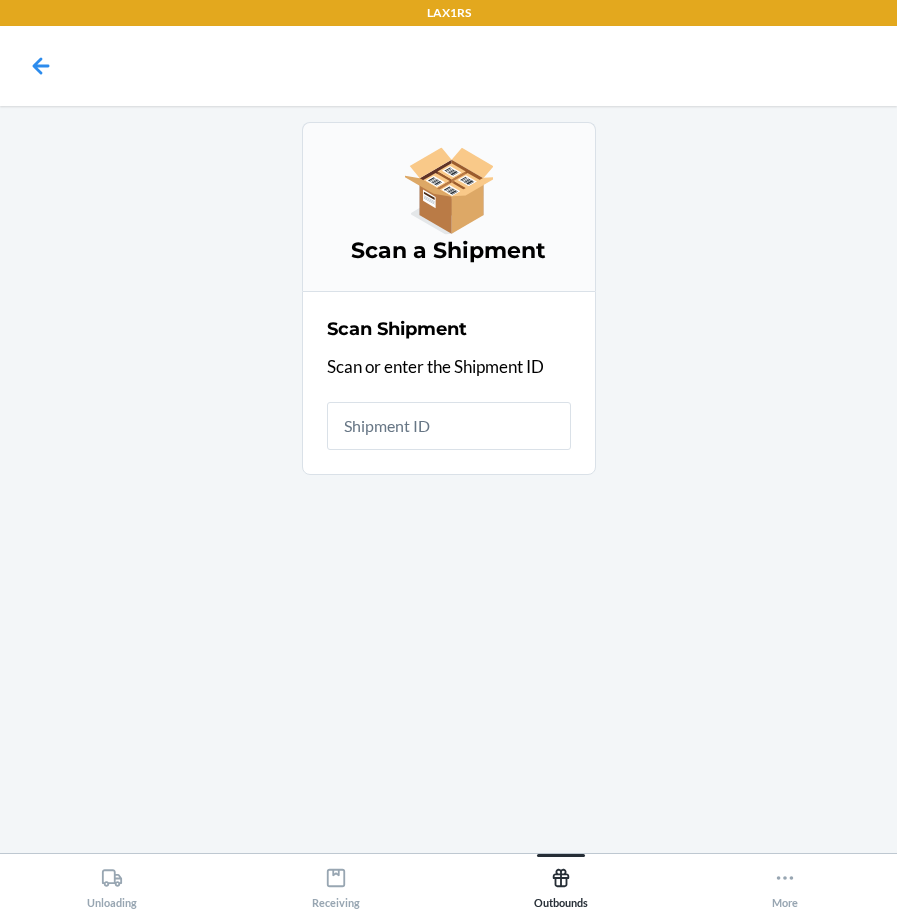 scroll, scrollTop: 0, scrollLeft: 0, axis: both 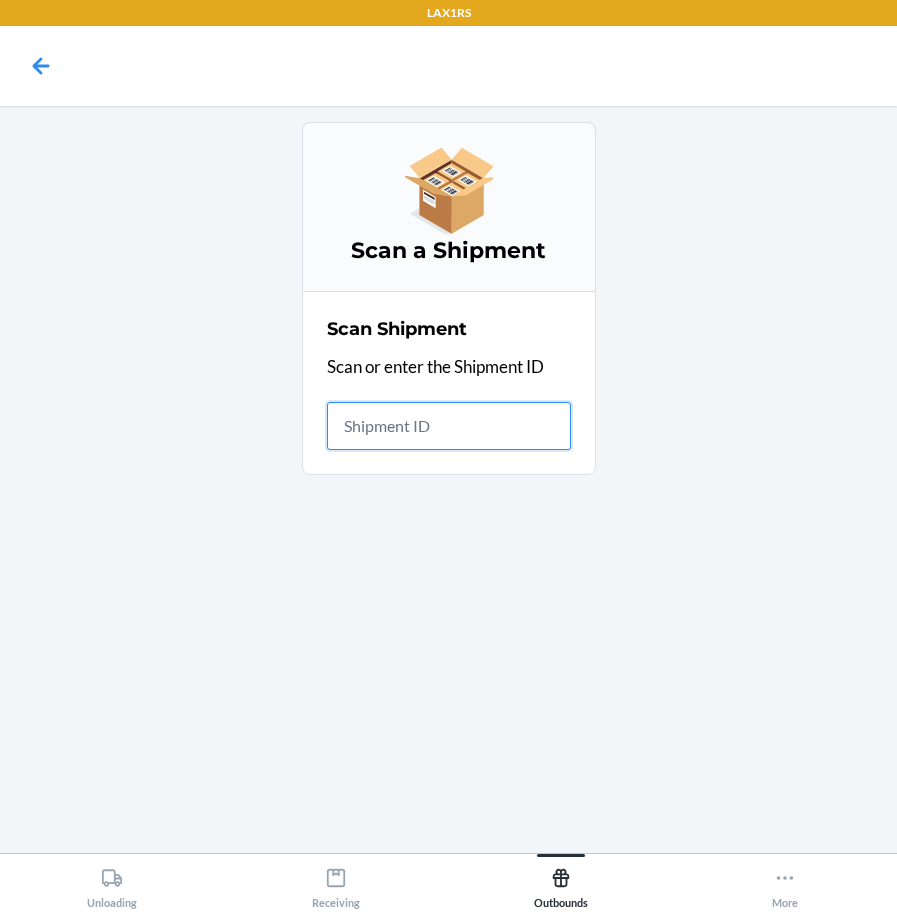 click at bounding box center [449, 426] 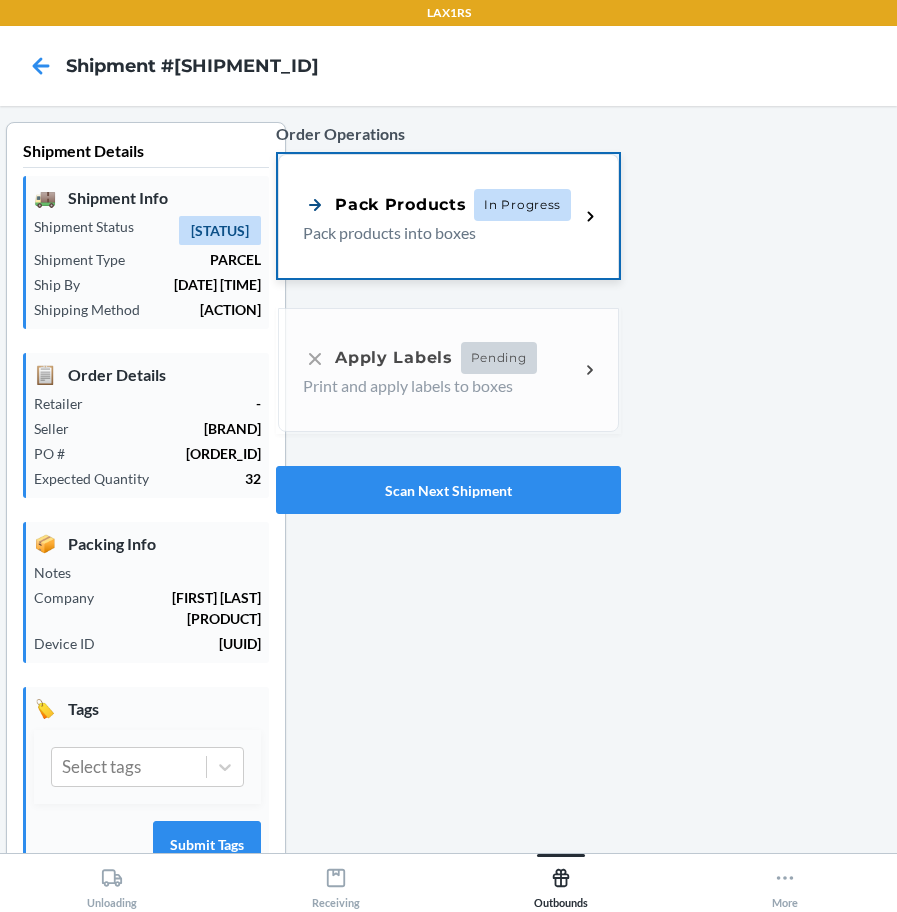 click on "Pack products into boxes" at bounding box center [433, 233] 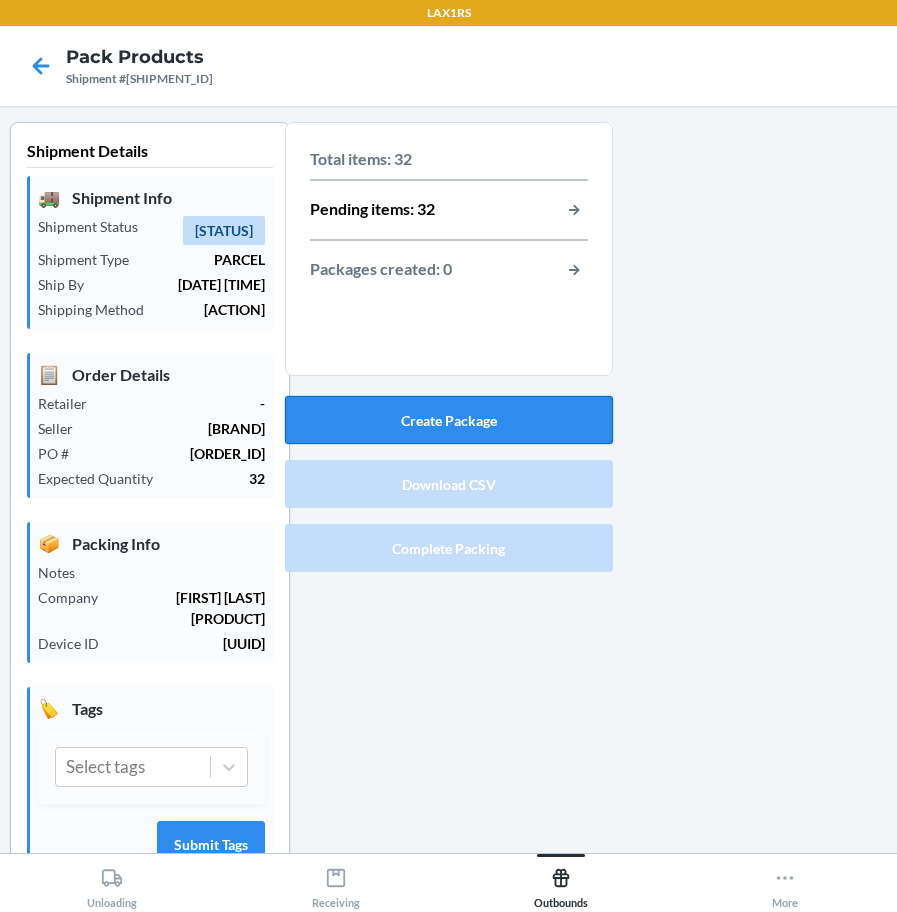 click on "Create Package" at bounding box center [449, 420] 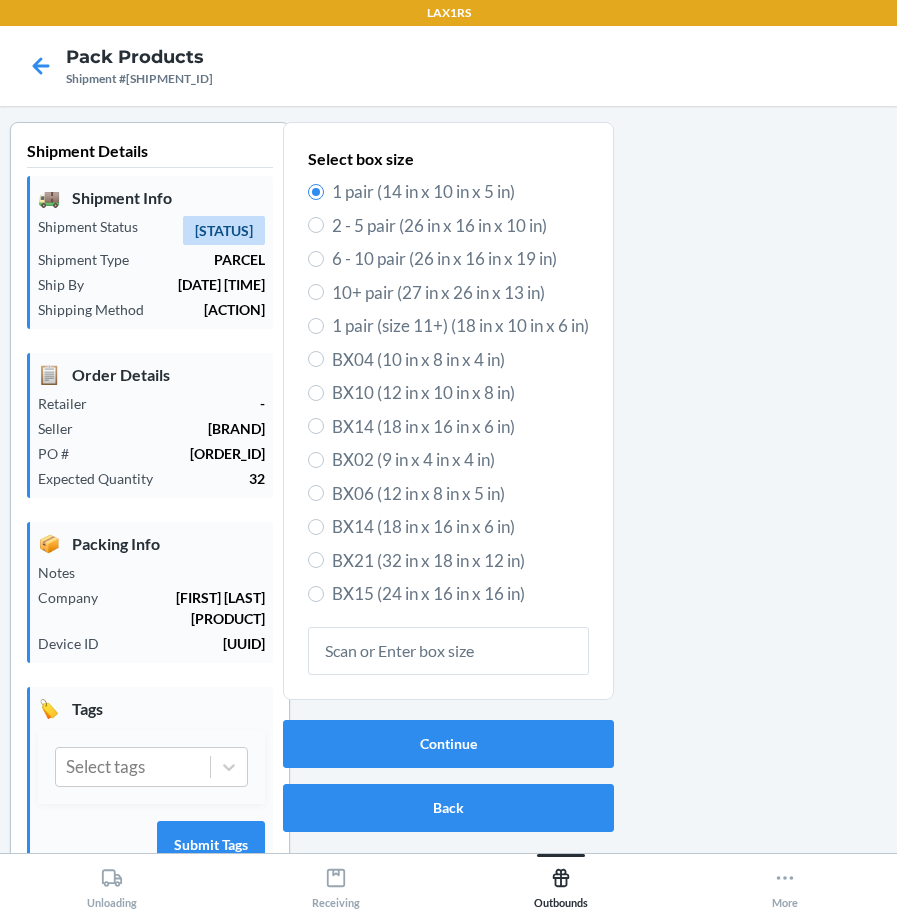 click on "6 - 10 pair (26 in x 16 in x 19 in)" at bounding box center [460, 259] 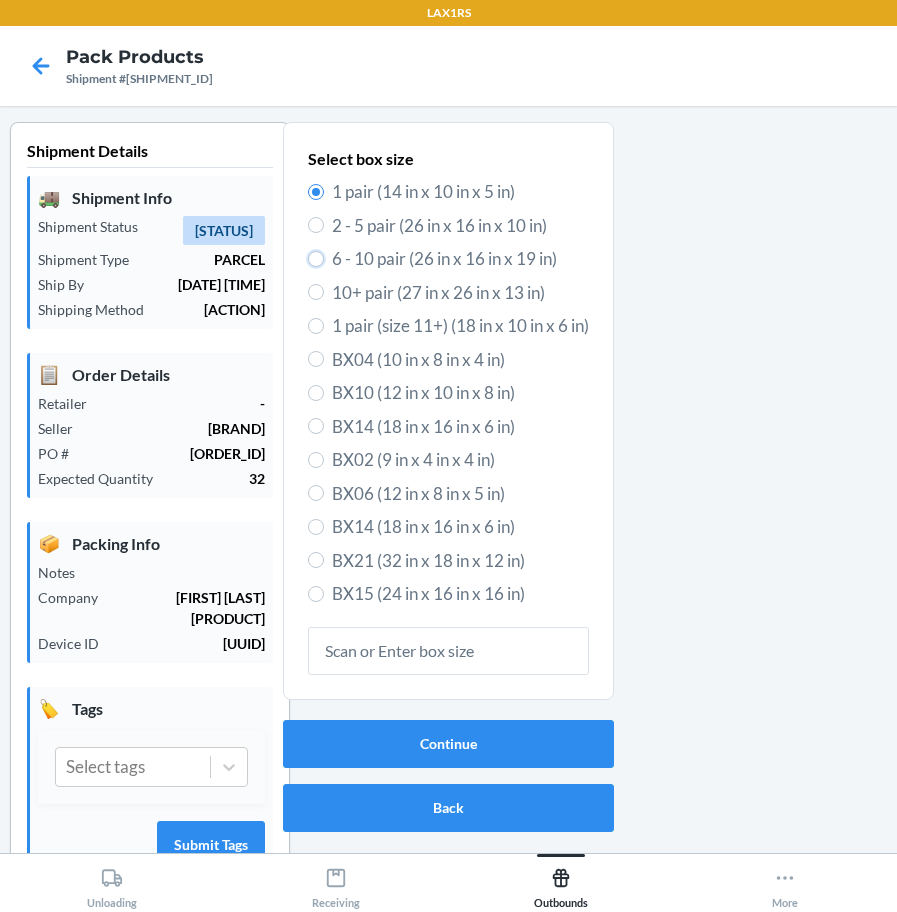click on "6 - 10 pair (26 in x 16 in x 19 in)" at bounding box center (316, 259) 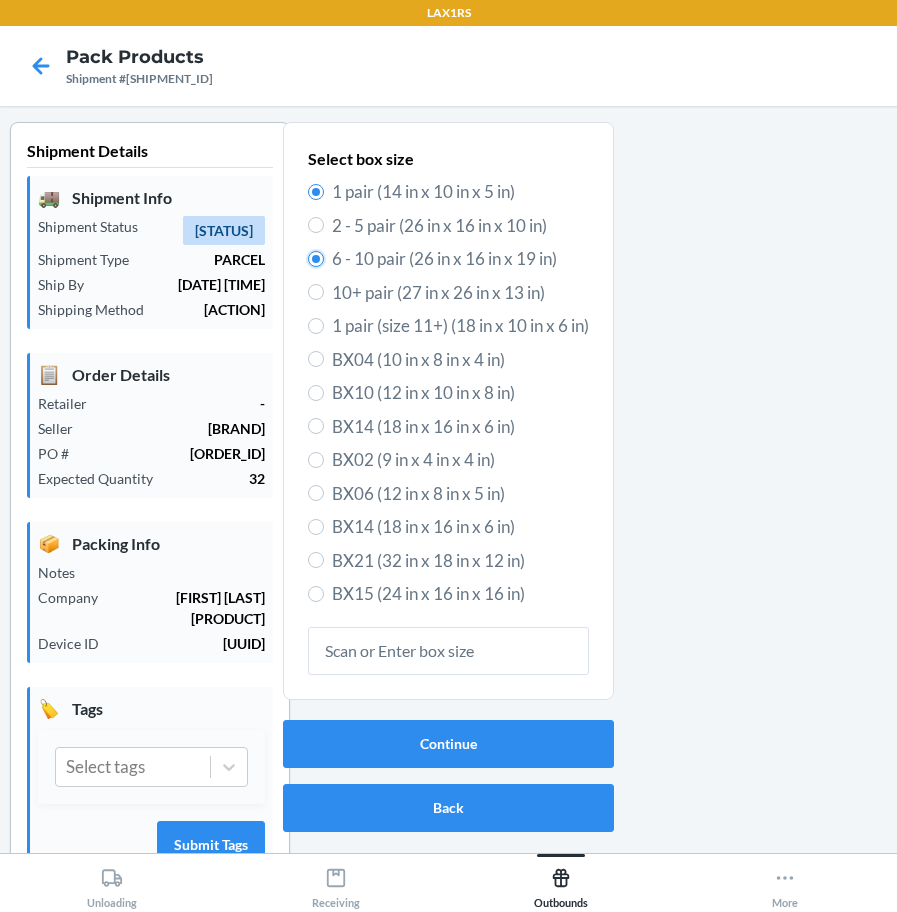 radio on "true" 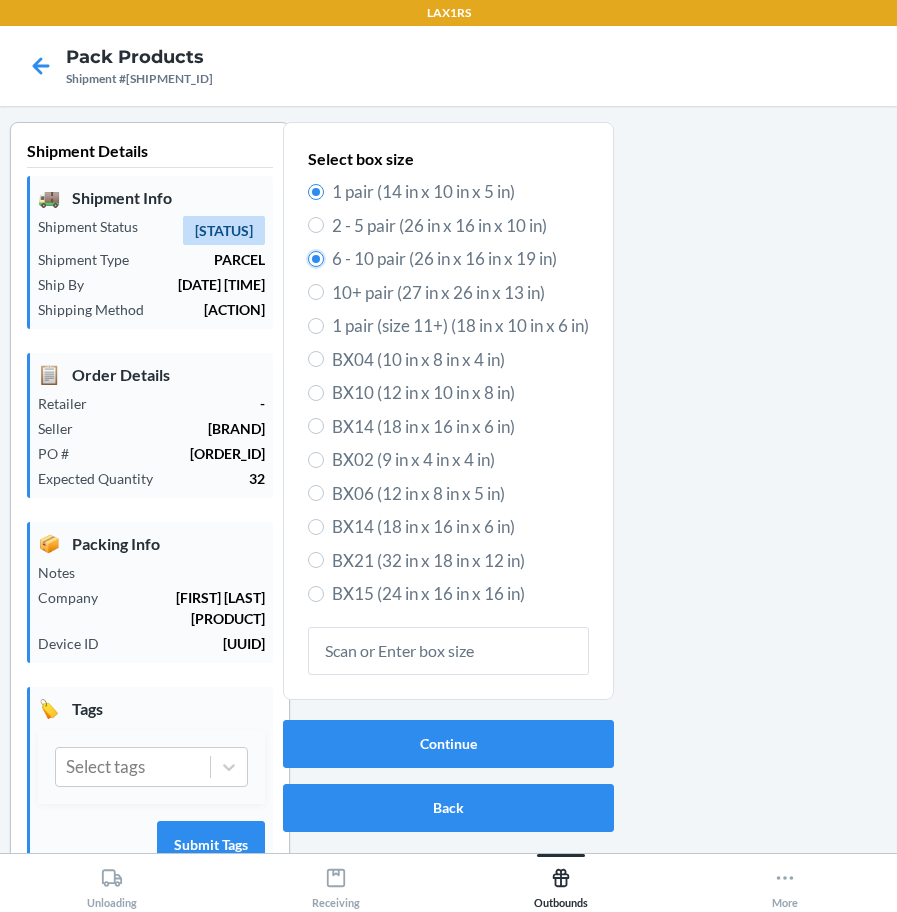 radio on "false" 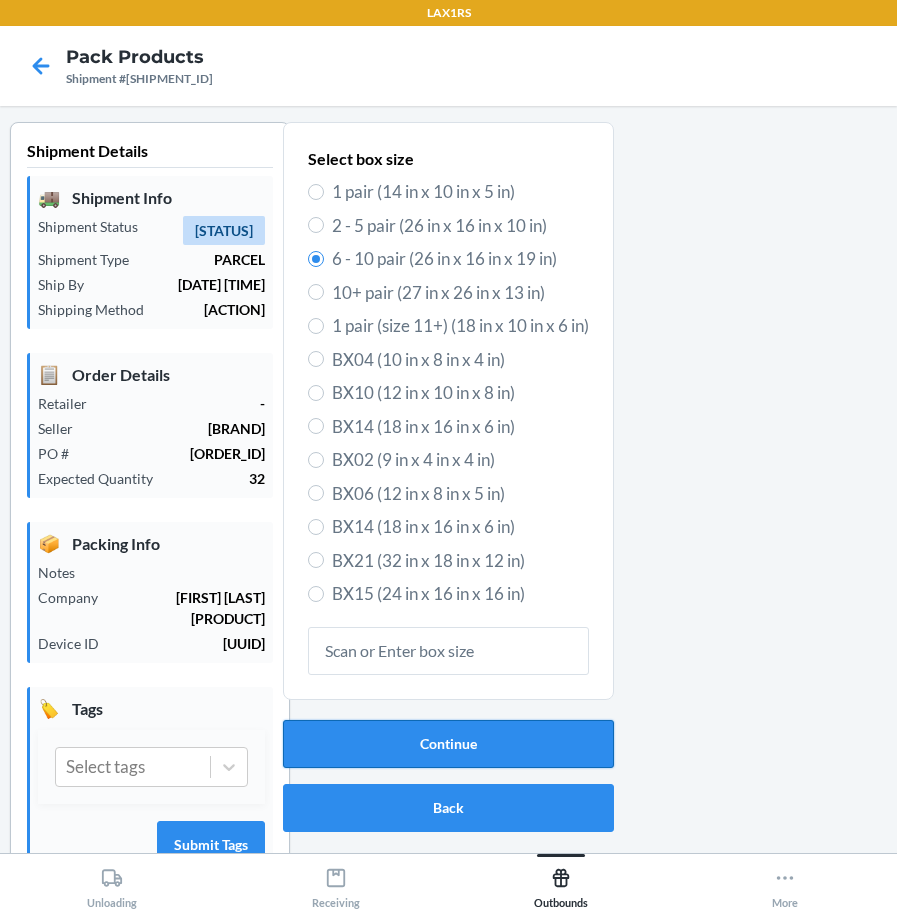 click on "Continue" at bounding box center (448, 744) 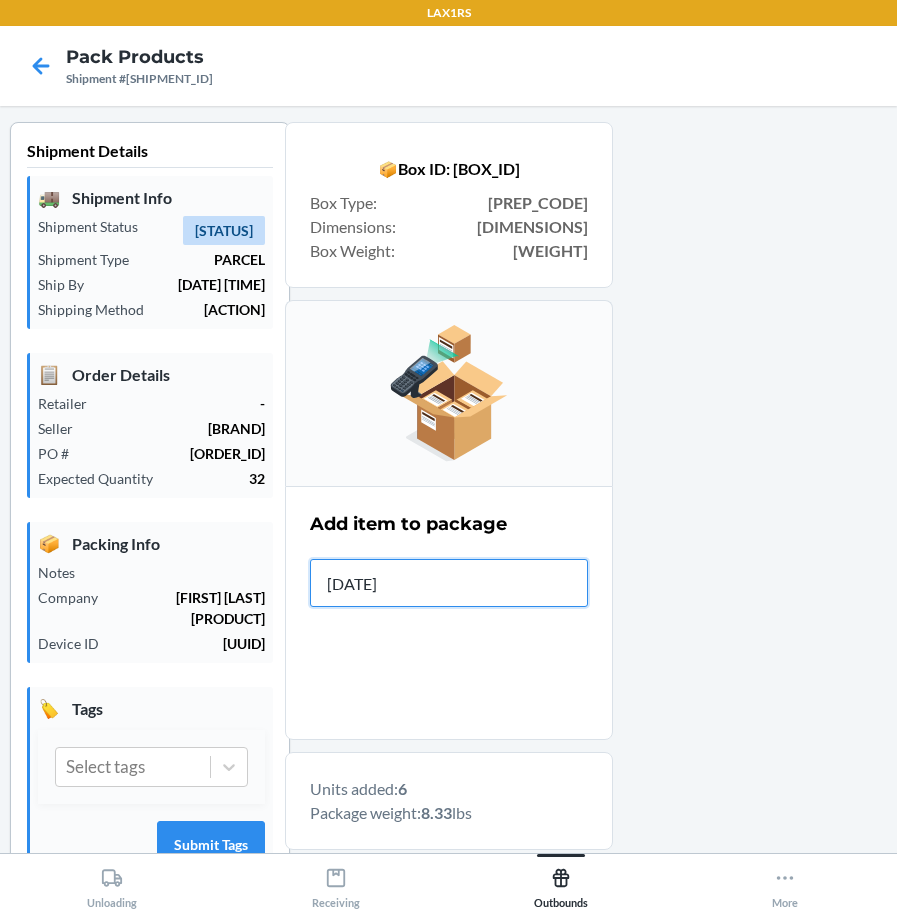 type on "1981190118" 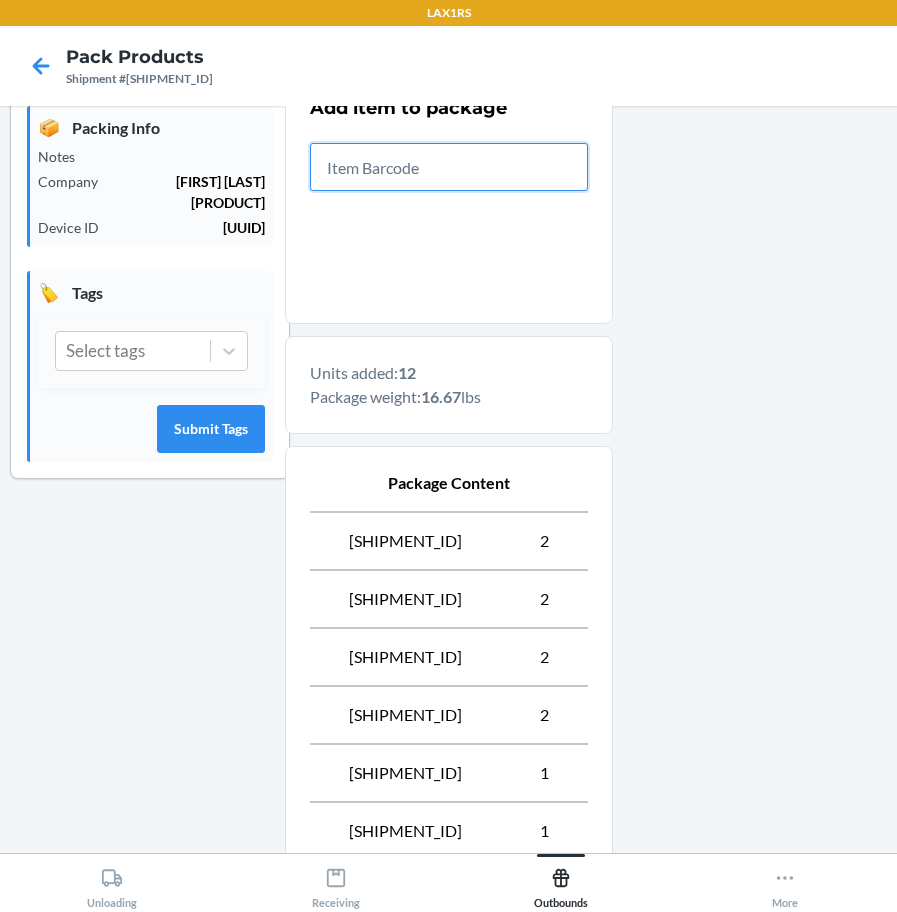 scroll, scrollTop: 751, scrollLeft: 0, axis: vertical 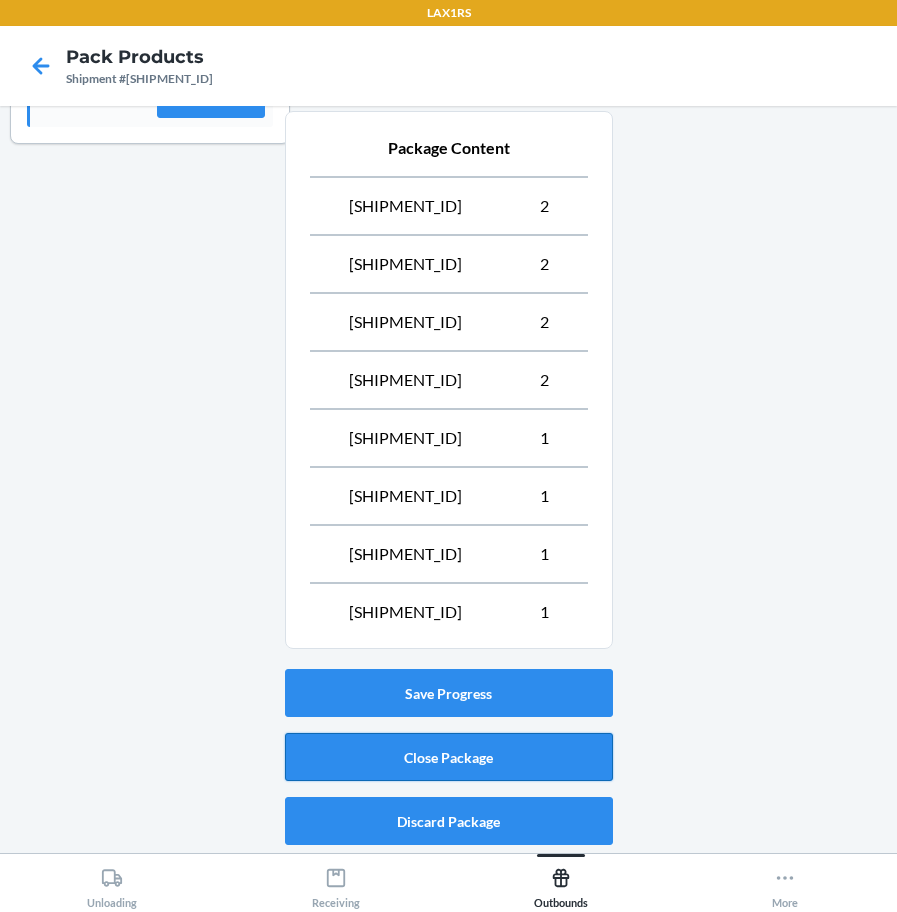 click on "Close Package" at bounding box center [449, 757] 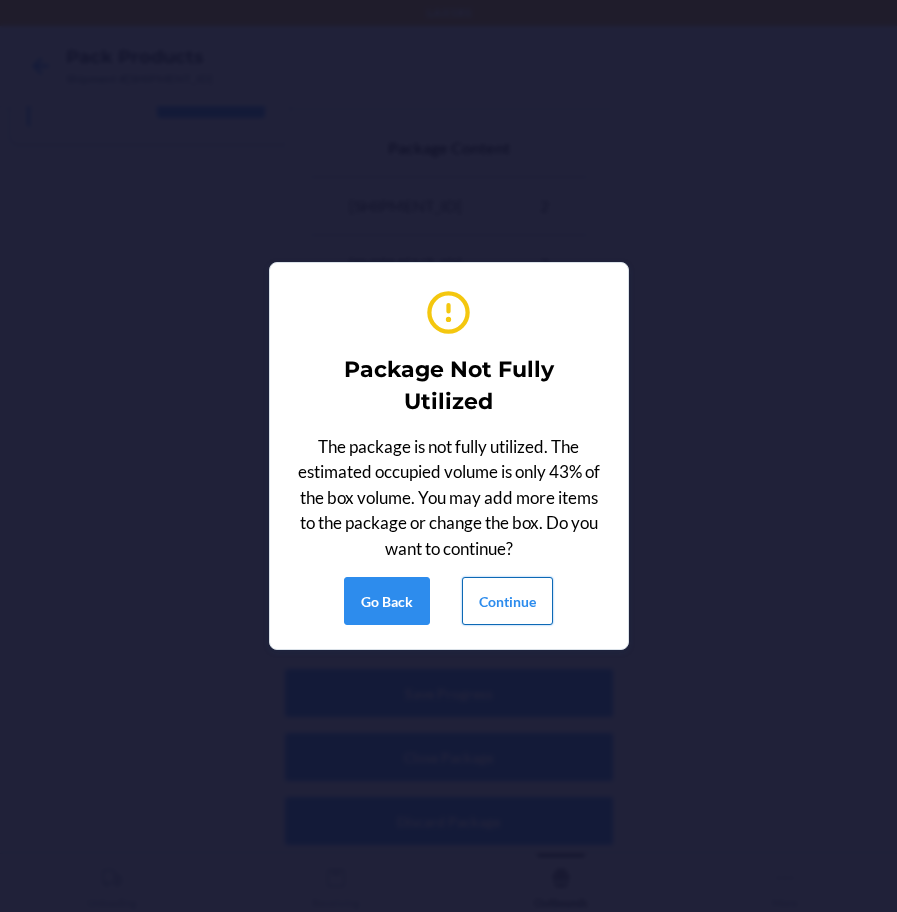 click on "Continue" at bounding box center [507, 601] 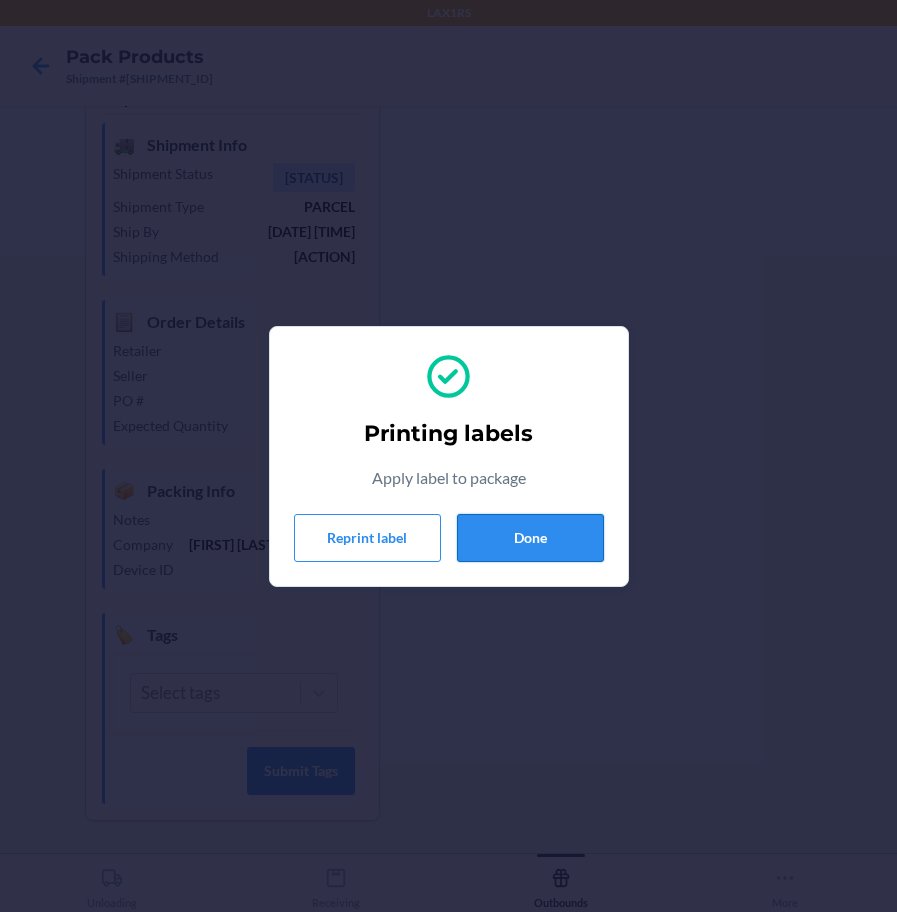 click on "Done" at bounding box center [530, 538] 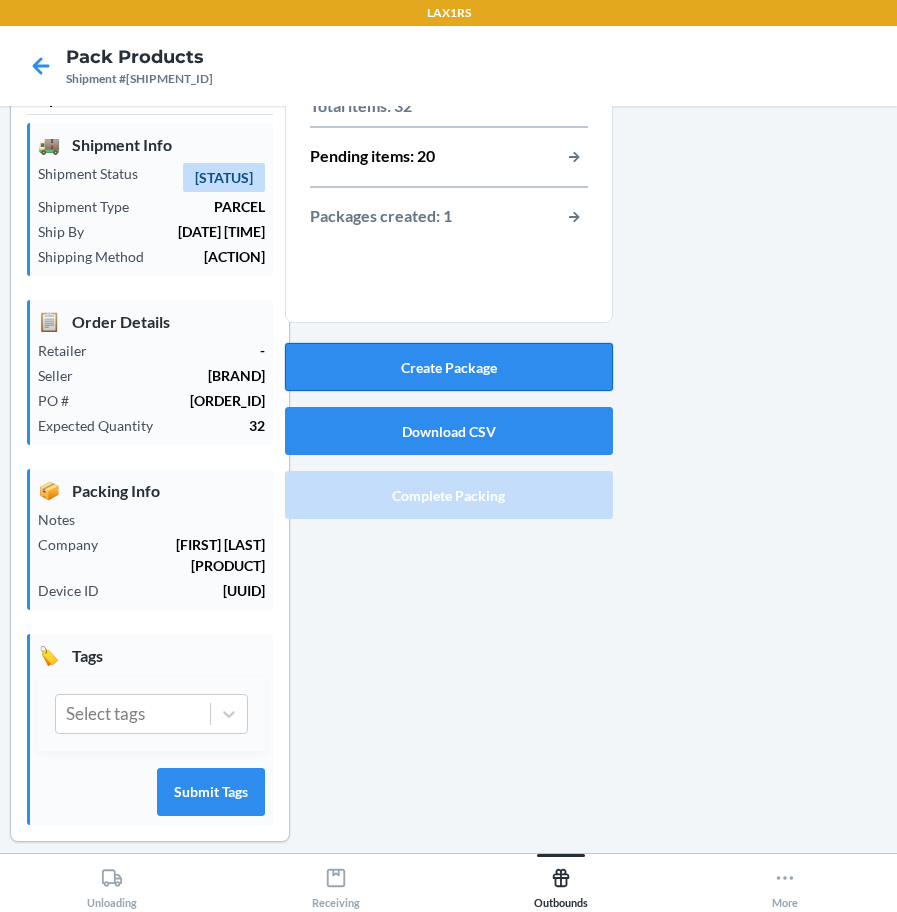 click on "Create Package" at bounding box center [449, 367] 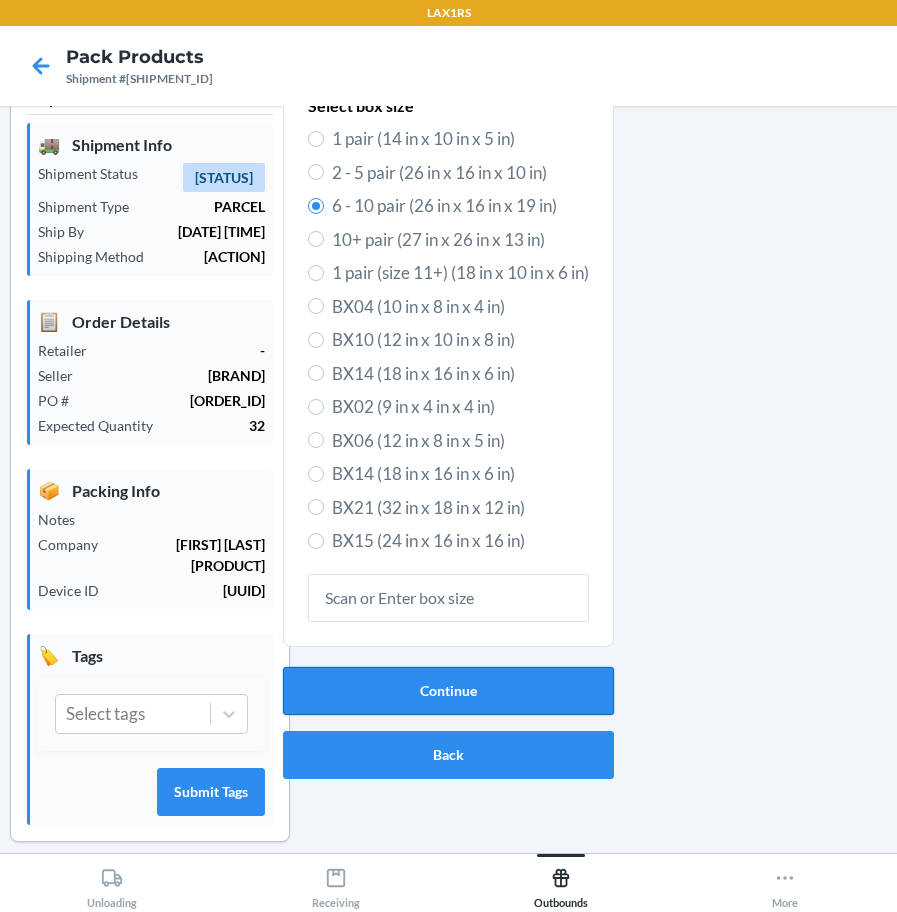click on "Continue" at bounding box center (448, 691) 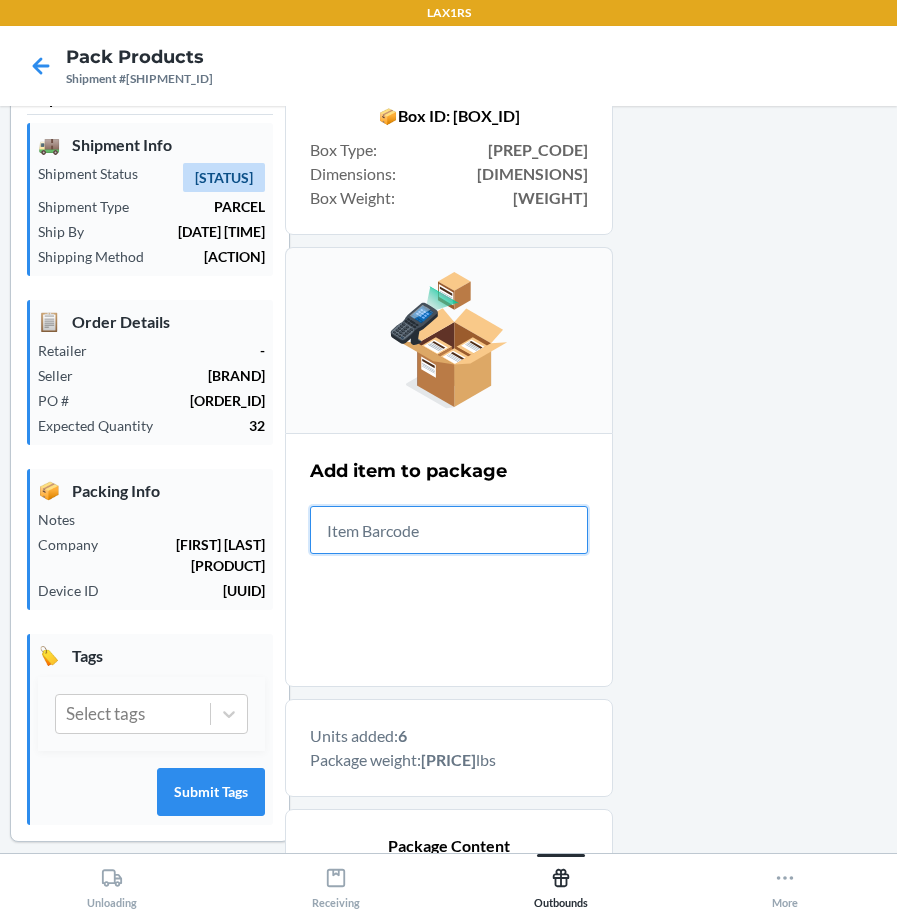 scroll, scrollTop: 635, scrollLeft: 0, axis: vertical 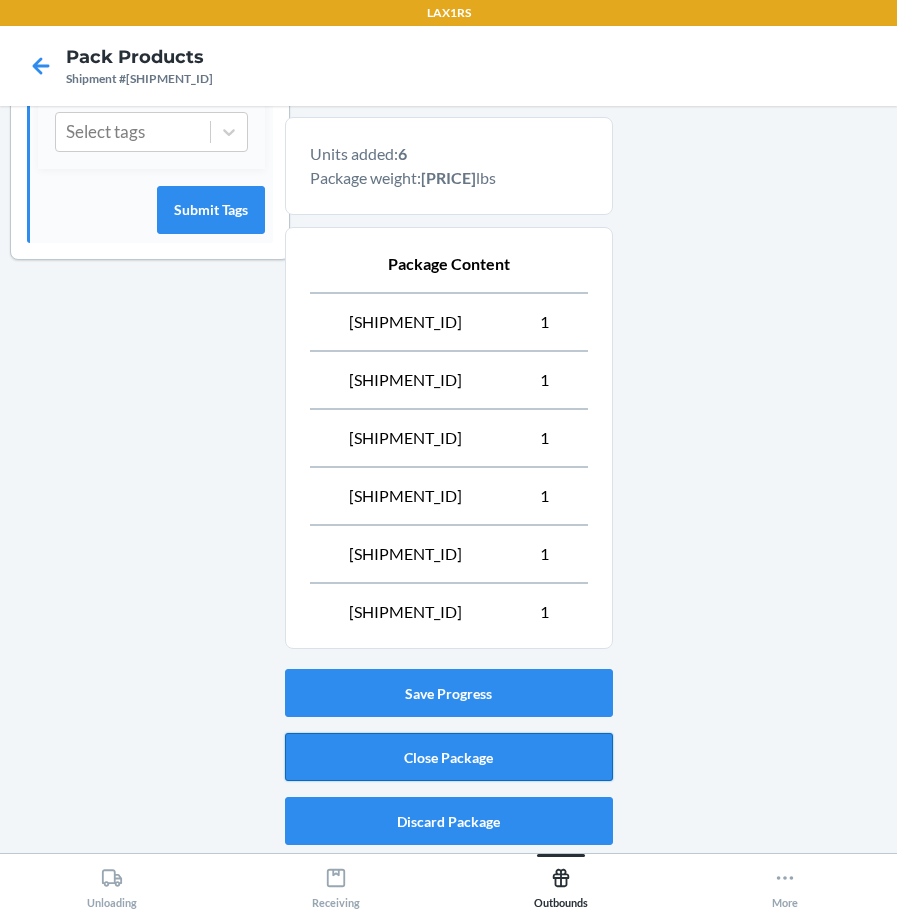 click on "Close Package" at bounding box center [449, 757] 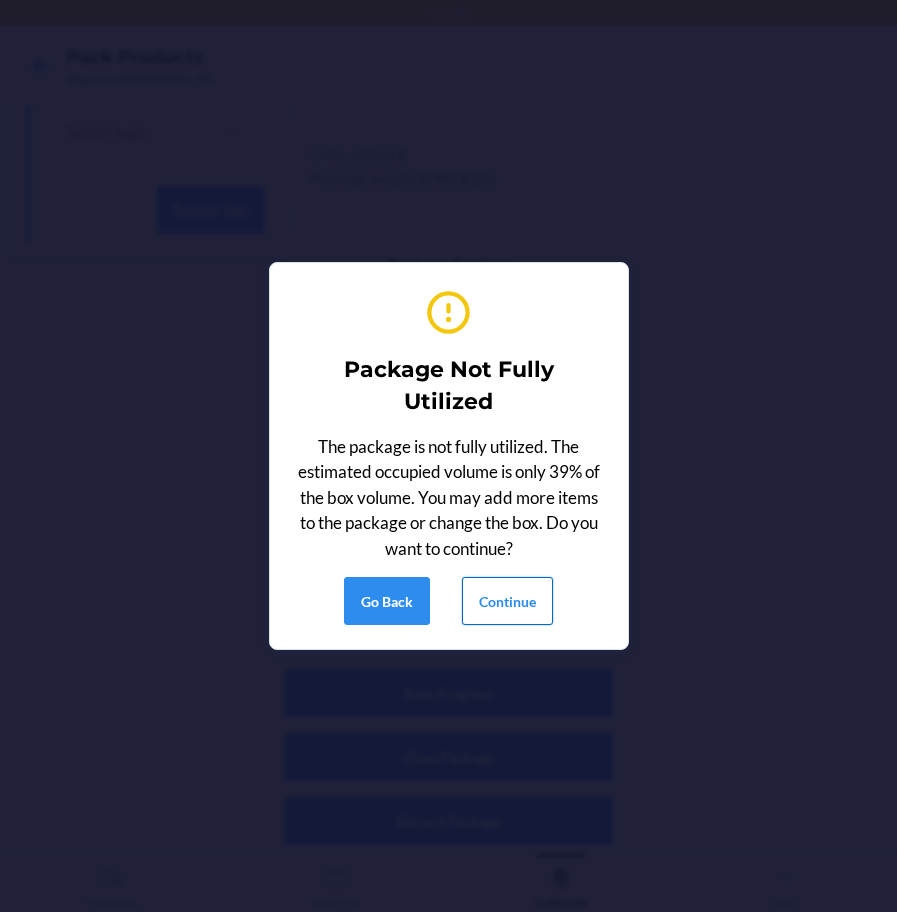 click on "Continue" at bounding box center [507, 601] 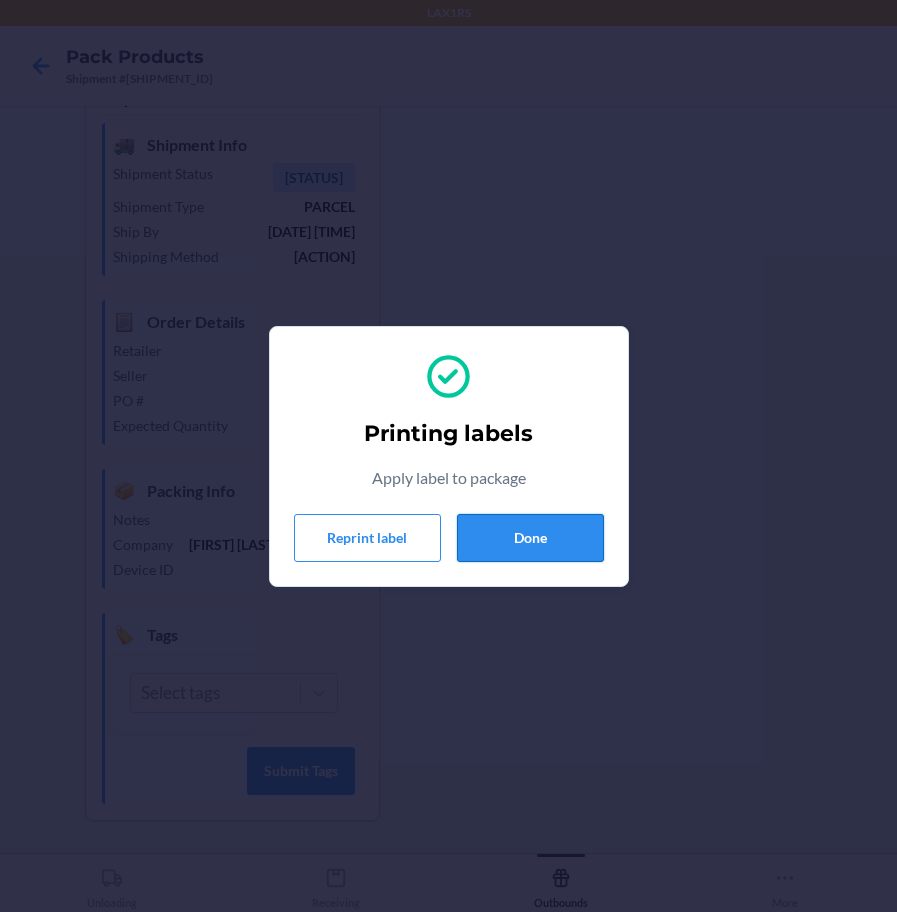 click on "Done" at bounding box center (530, 538) 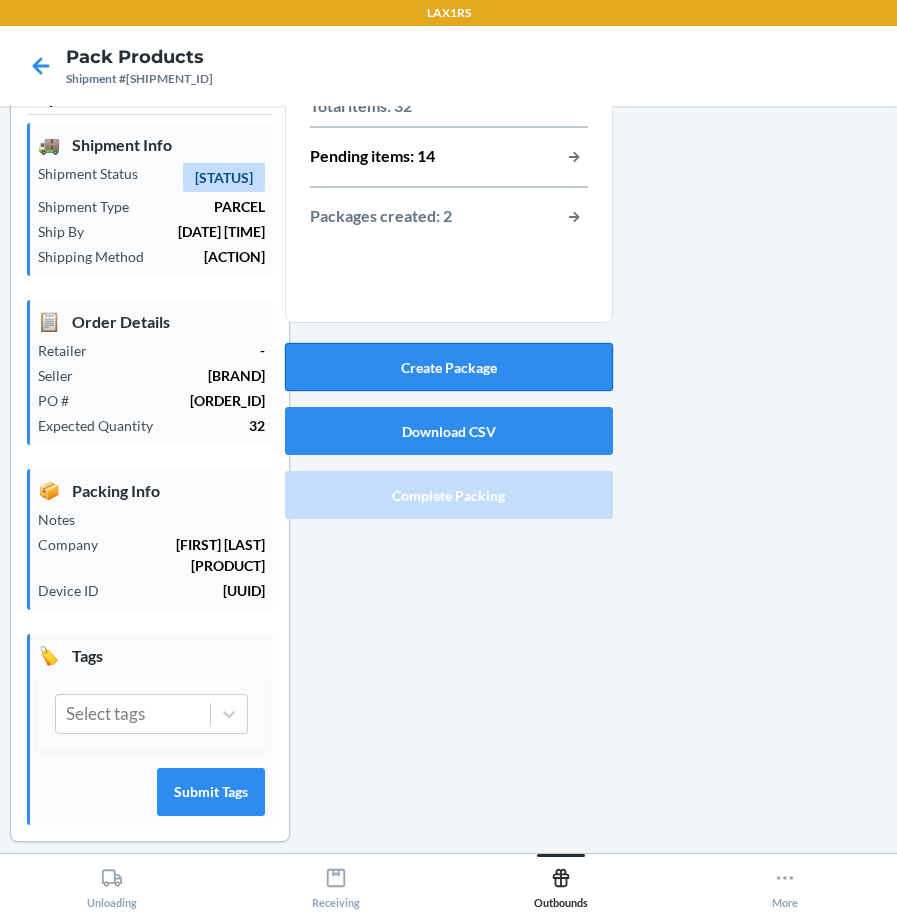 click on "Create Package" at bounding box center (449, 367) 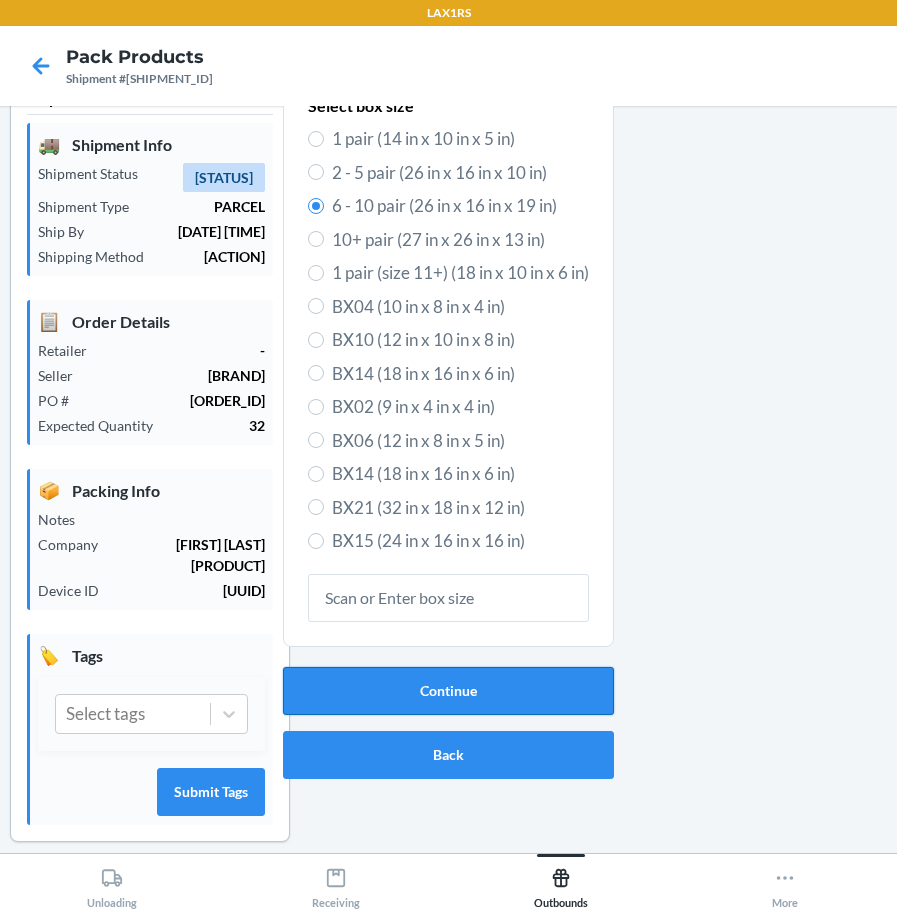 click on "Continue" at bounding box center [448, 691] 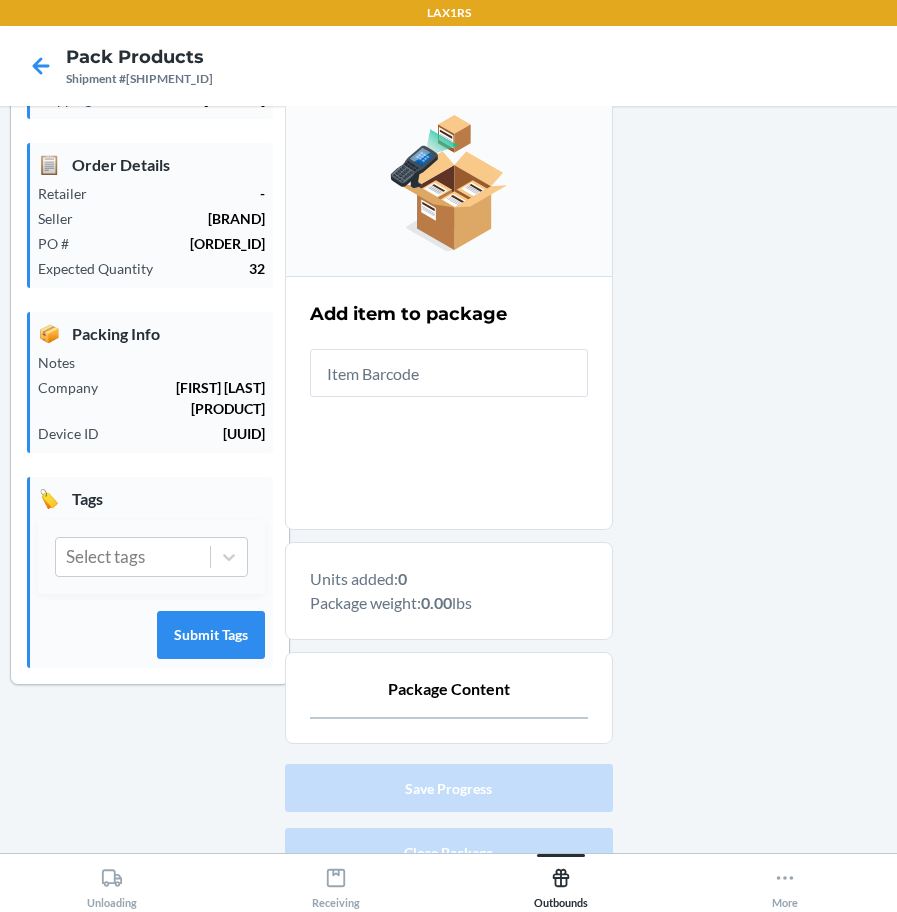 scroll, scrollTop: 305, scrollLeft: 0, axis: vertical 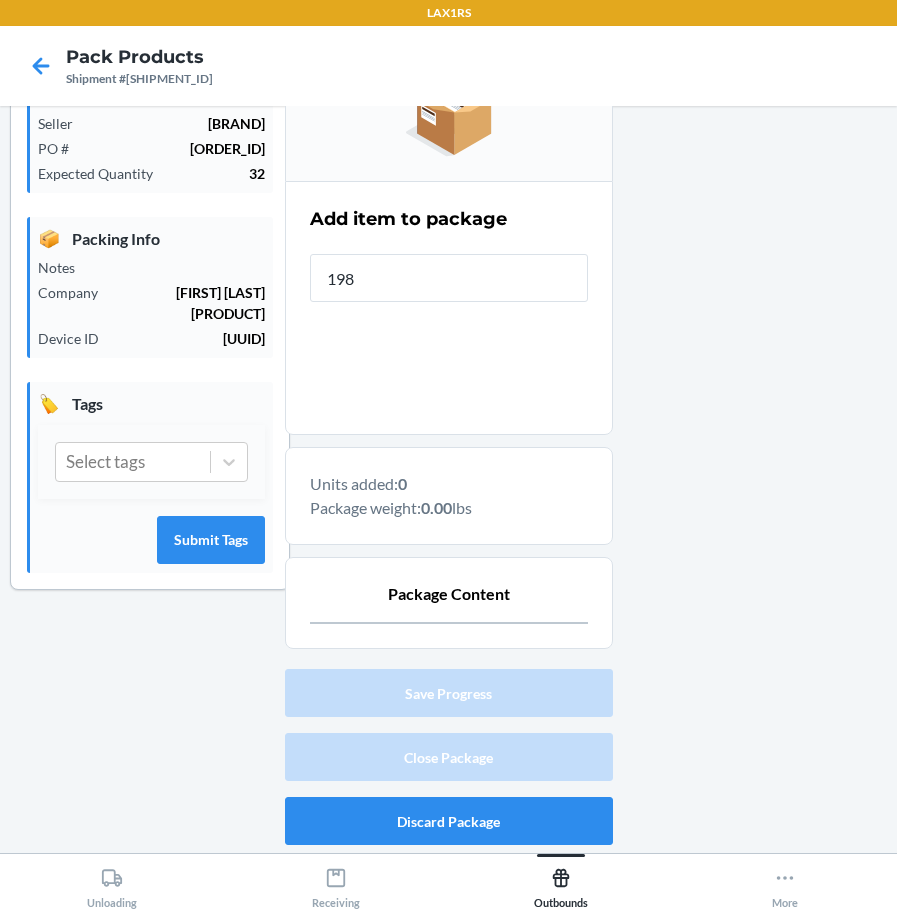 type on "1981" 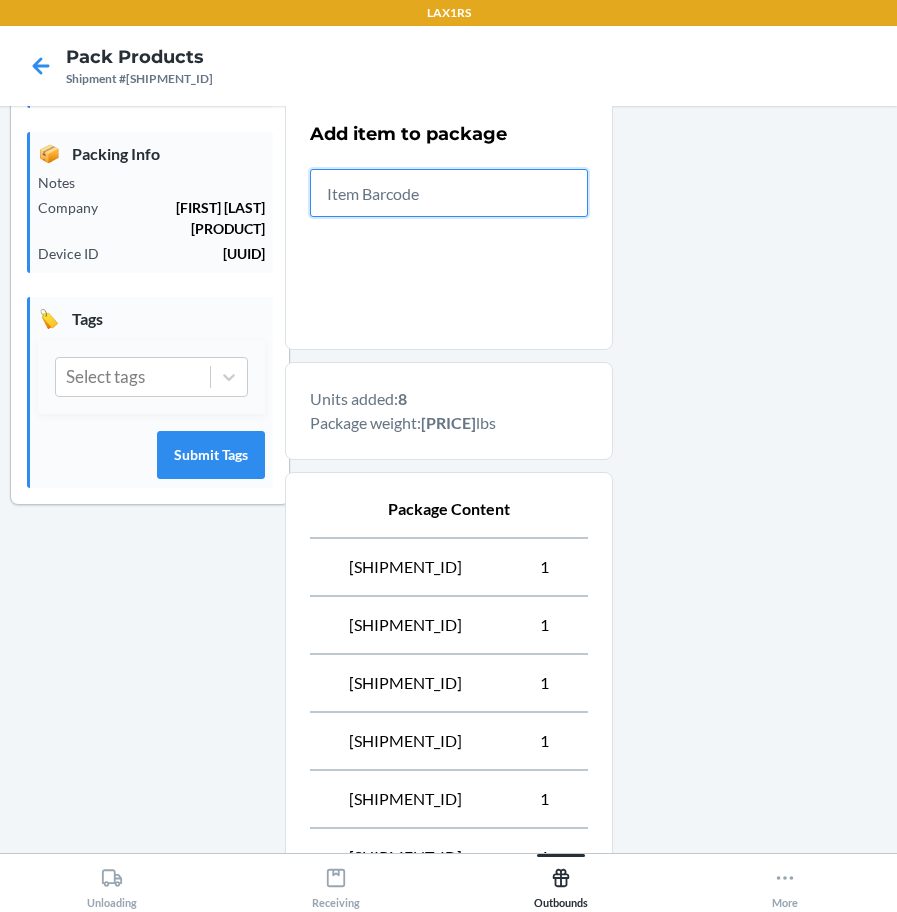 scroll, scrollTop: 751, scrollLeft: 0, axis: vertical 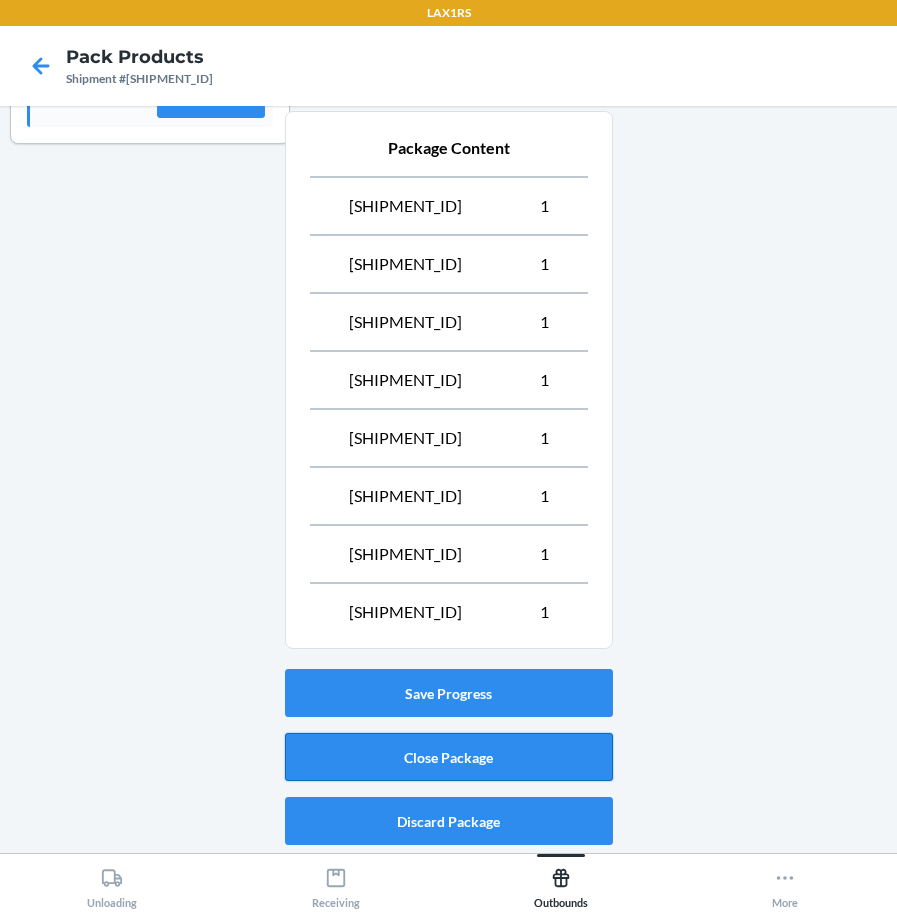 click on "Close Package" at bounding box center [449, 757] 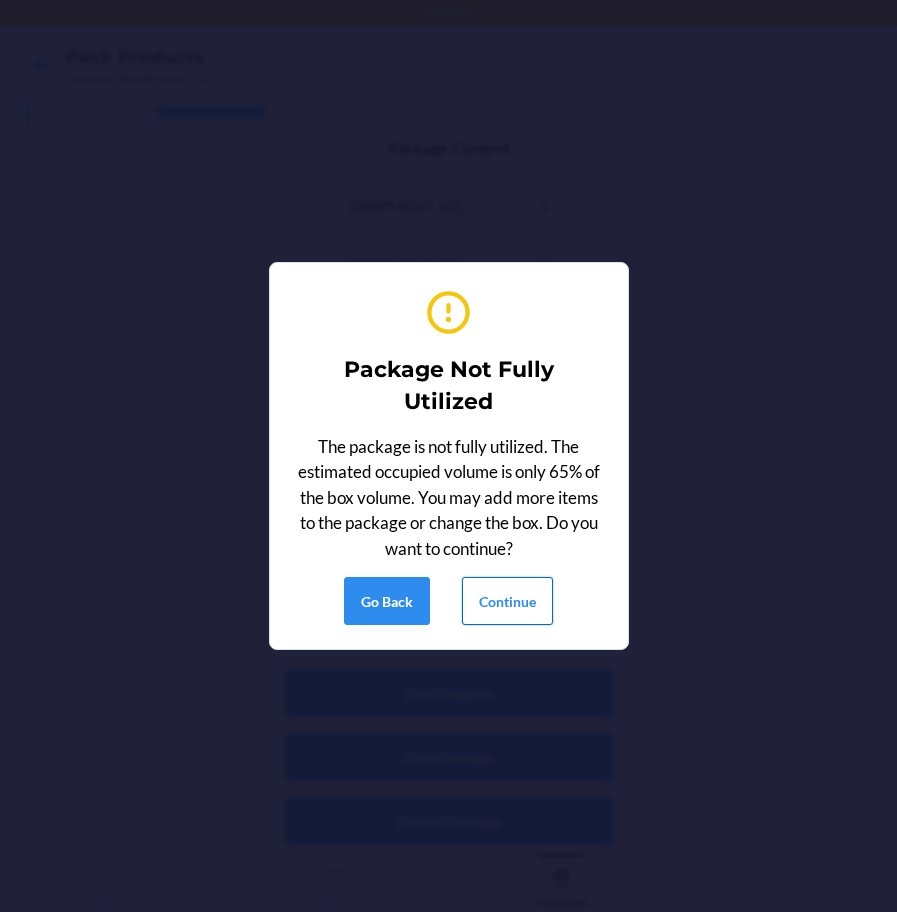 click on "Continue" at bounding box center [507, 601] 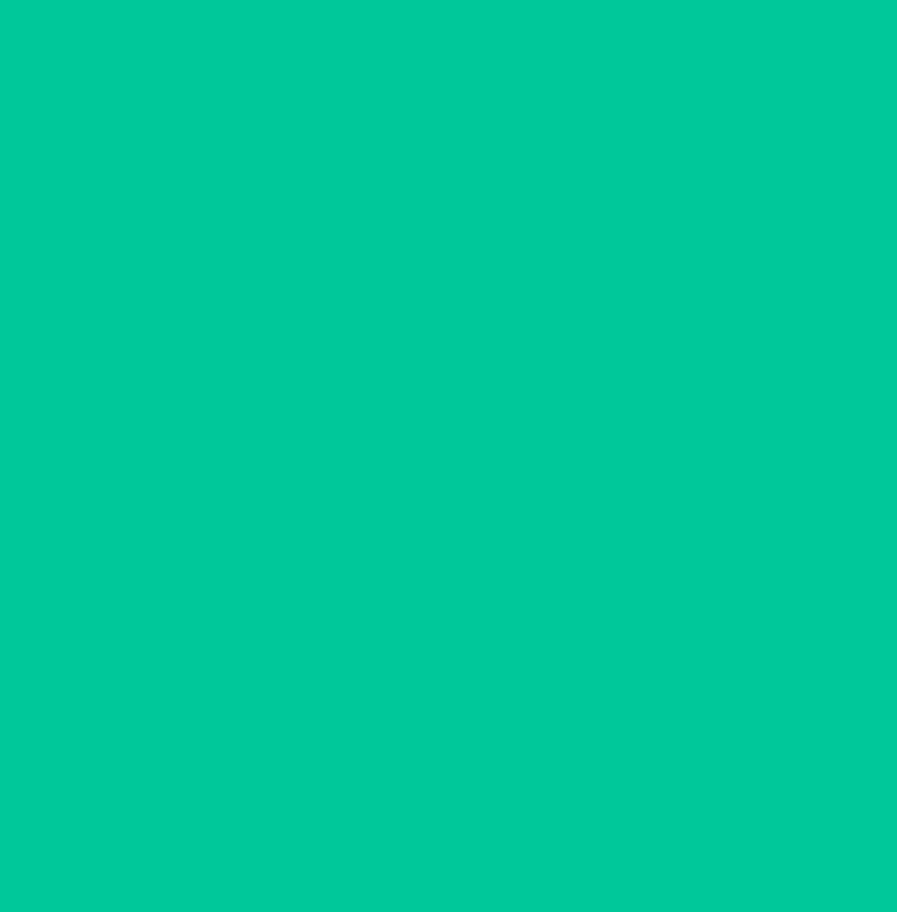 scroll, scrollTop: 53, scrollLeft: 0, axis: vertical 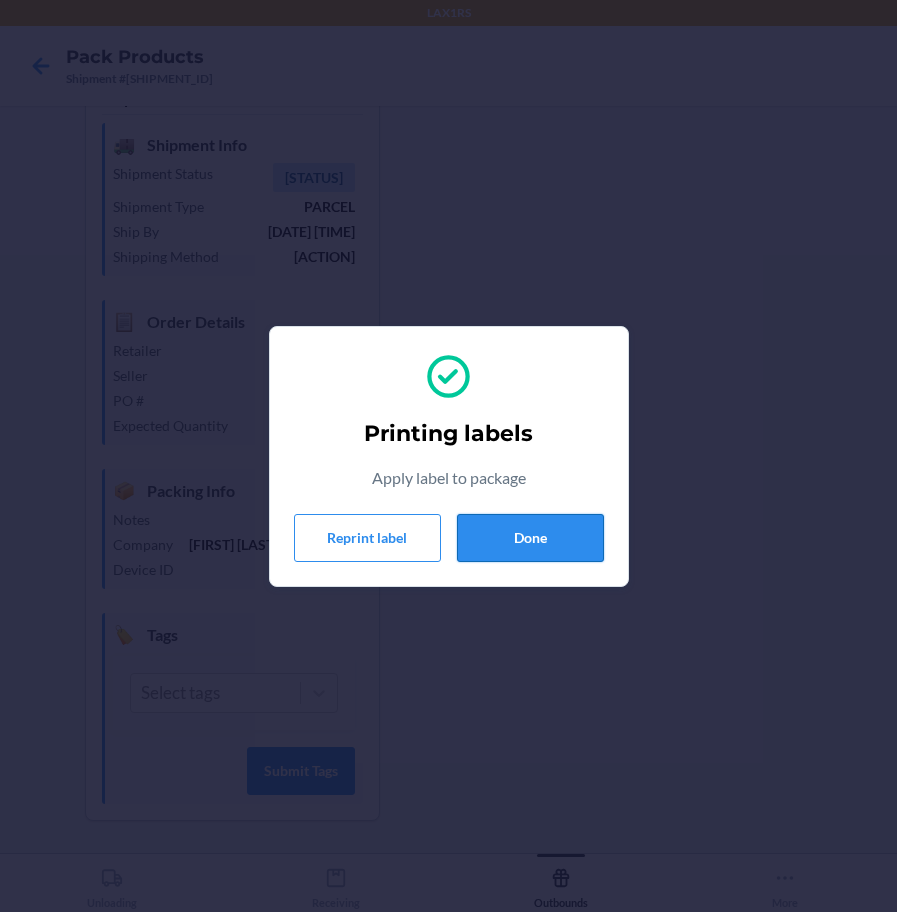 click on "Done" at bounding box center [530, 538] 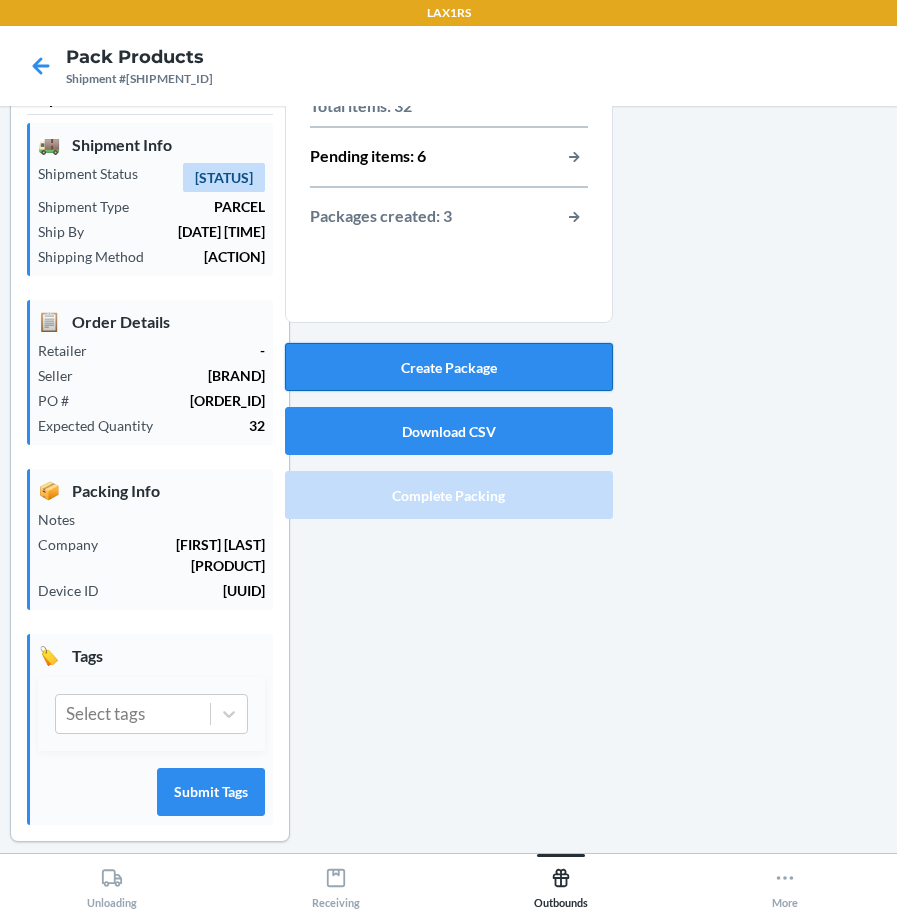 click on "Create Package" at bounding box center (449, 367) 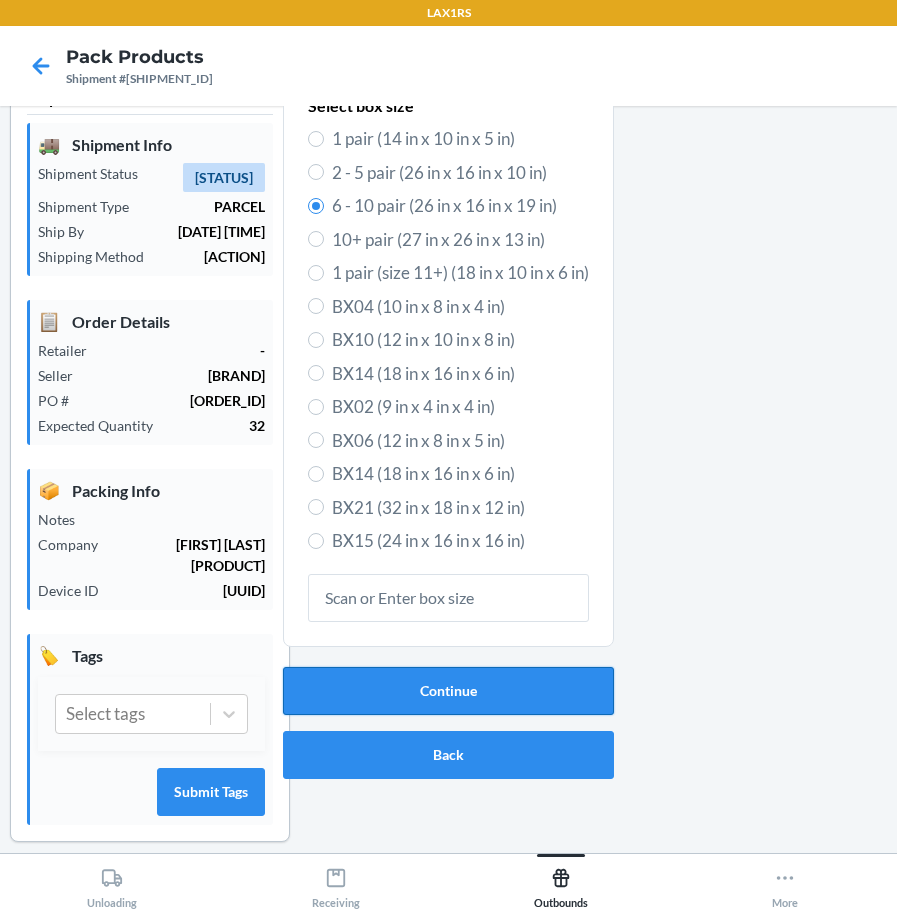 click on "Continue" at bounding box center [448, 691] 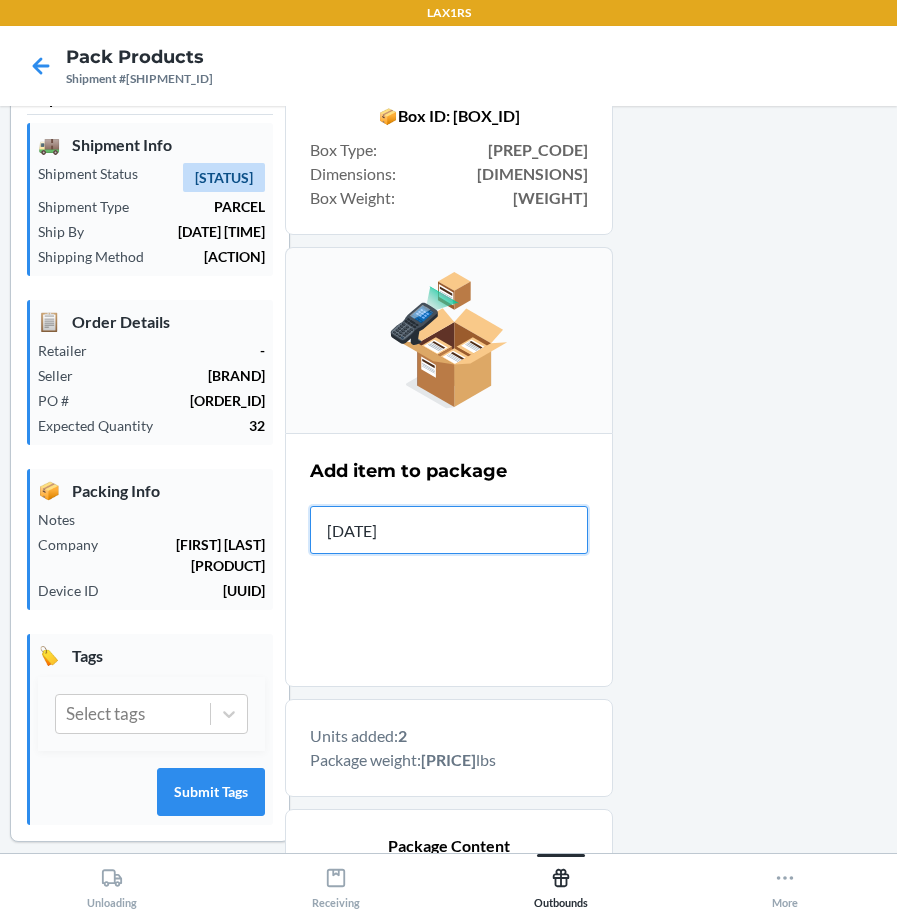 type on "19811901422" 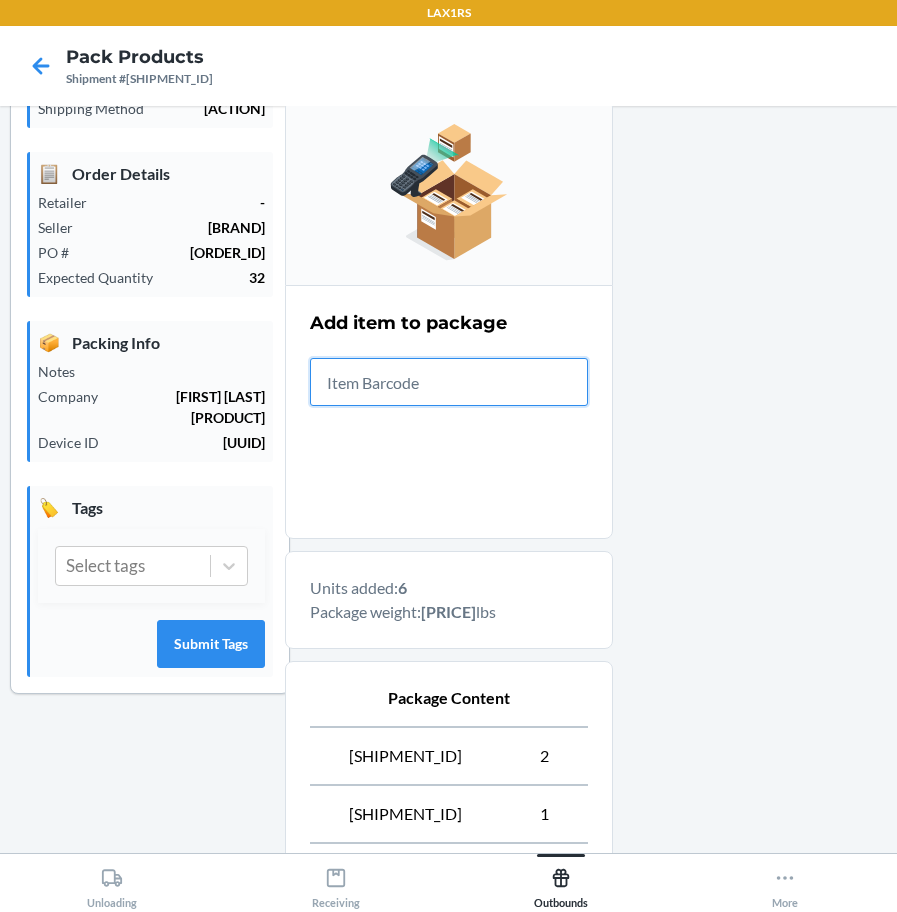 scroll, scrollTop: 577, scrollLeft: 0, axis: vertical 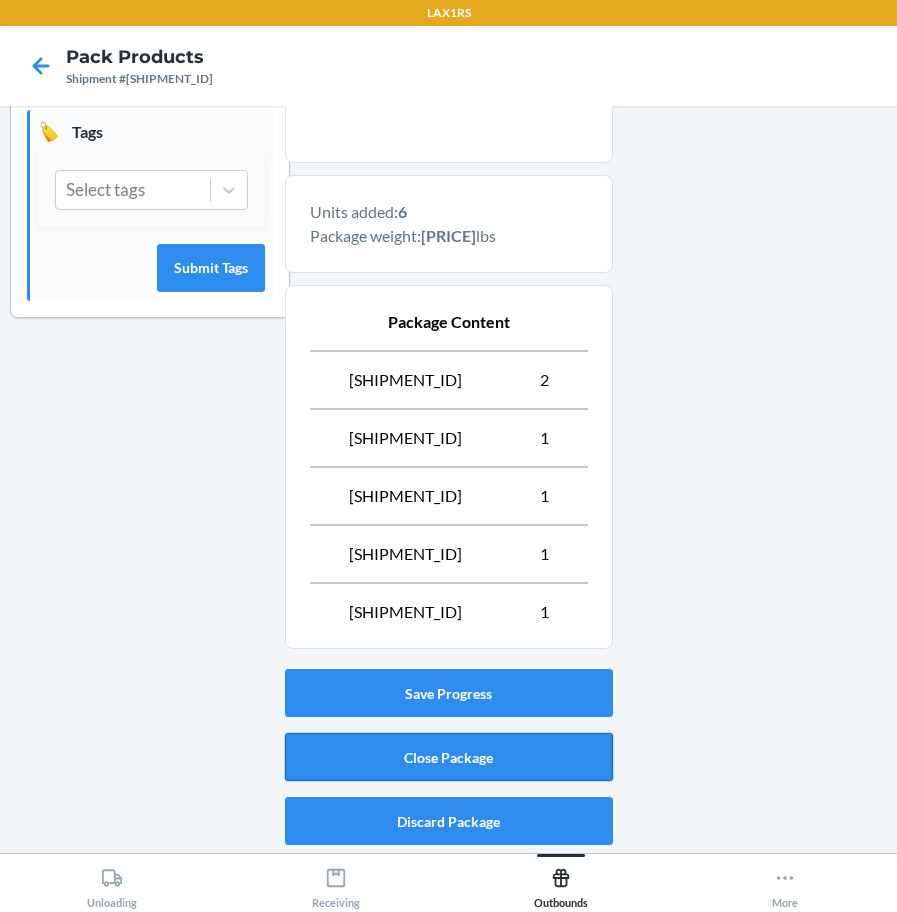 click on "Close Package" at bounding box center [449, 757] 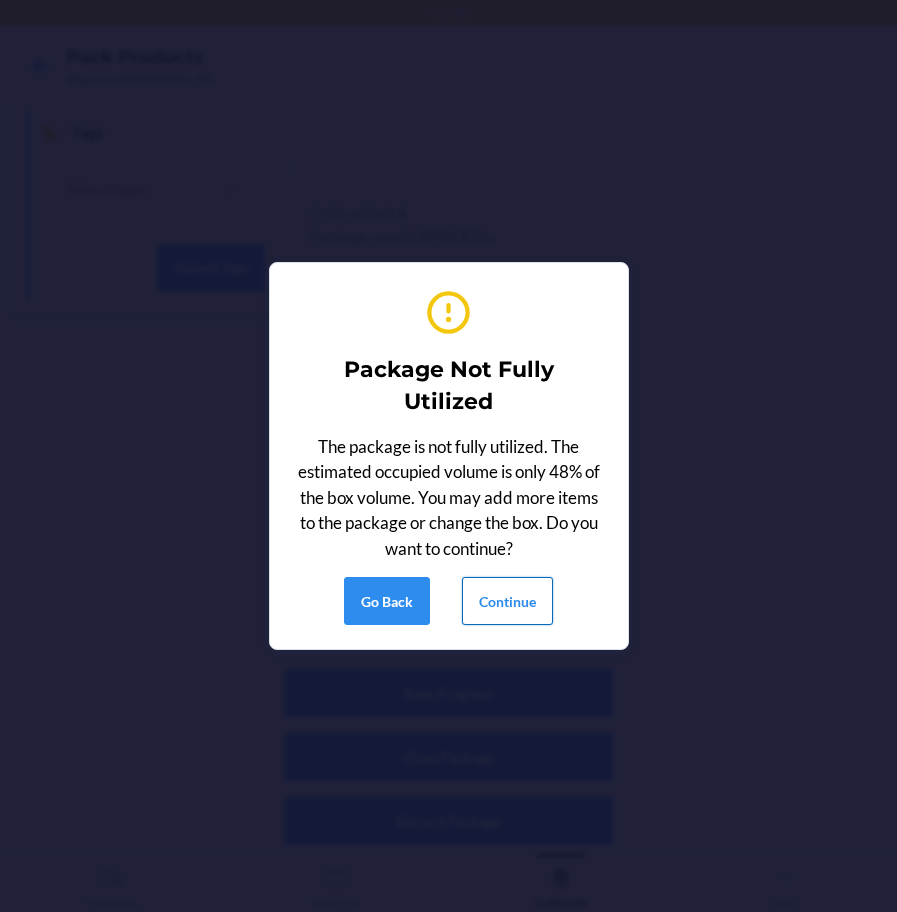 click on "Continue" at bounding box center [507, 601] 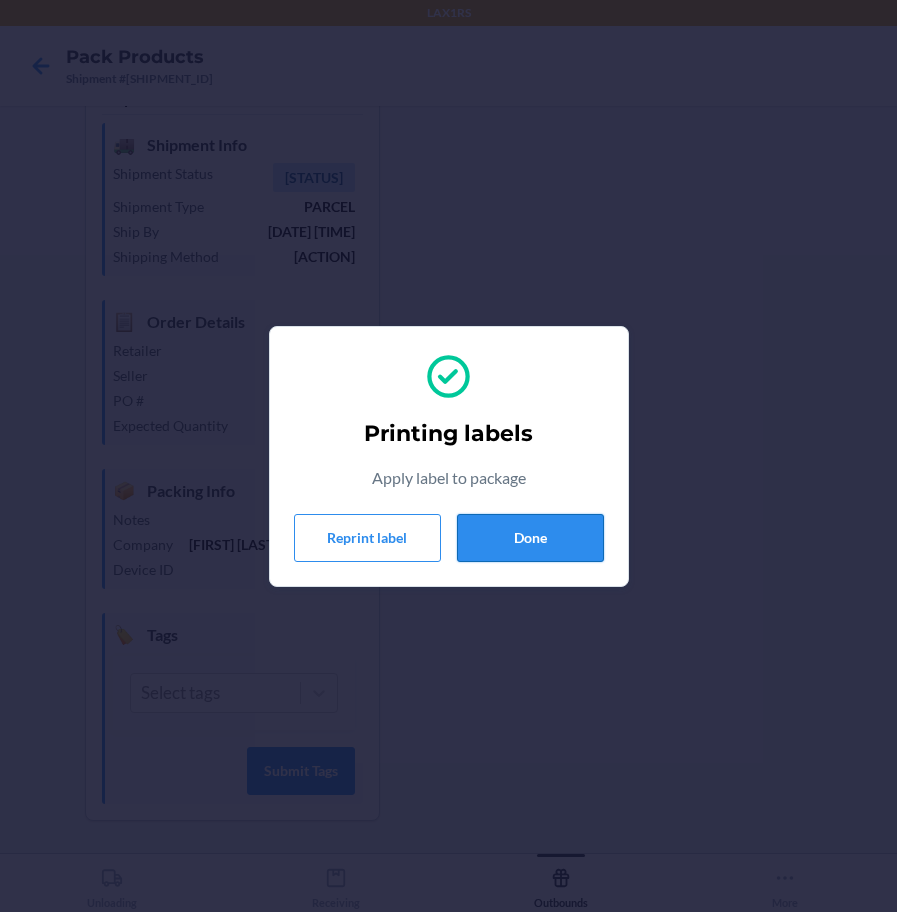 click on "Done" at bounding box center (530, 538) 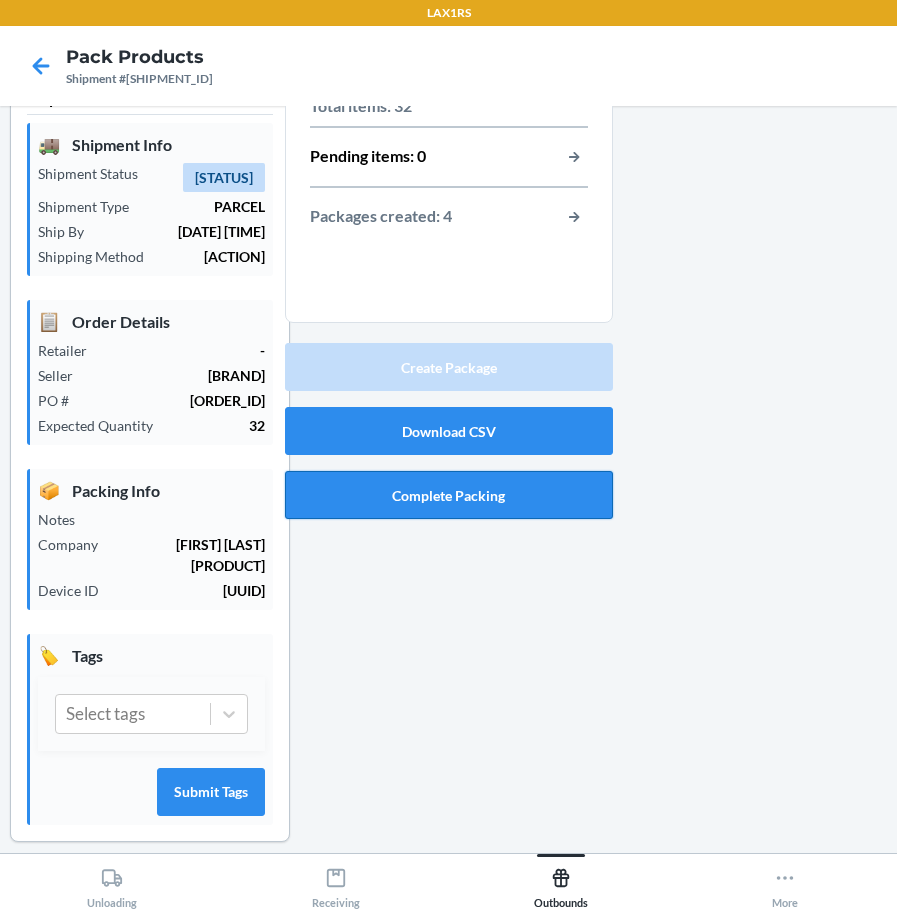 click on "Complete Packing" at bounding box center [449, 495] 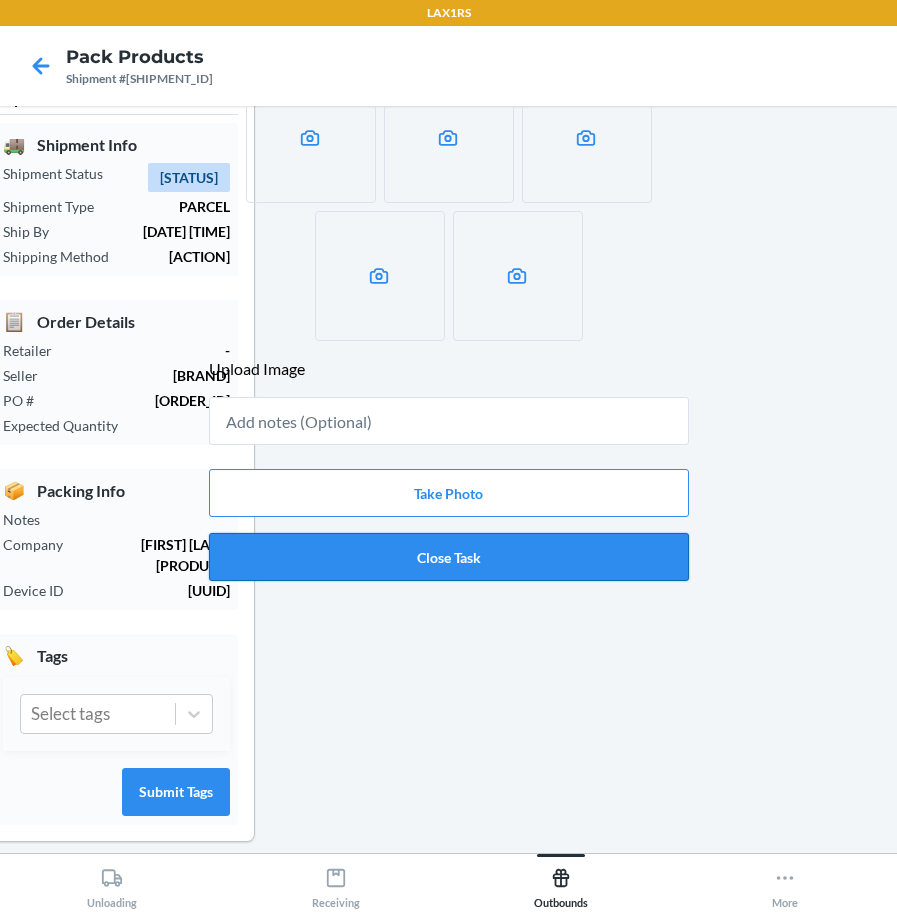 click on "Close Task" at bounding box center [449, 557] 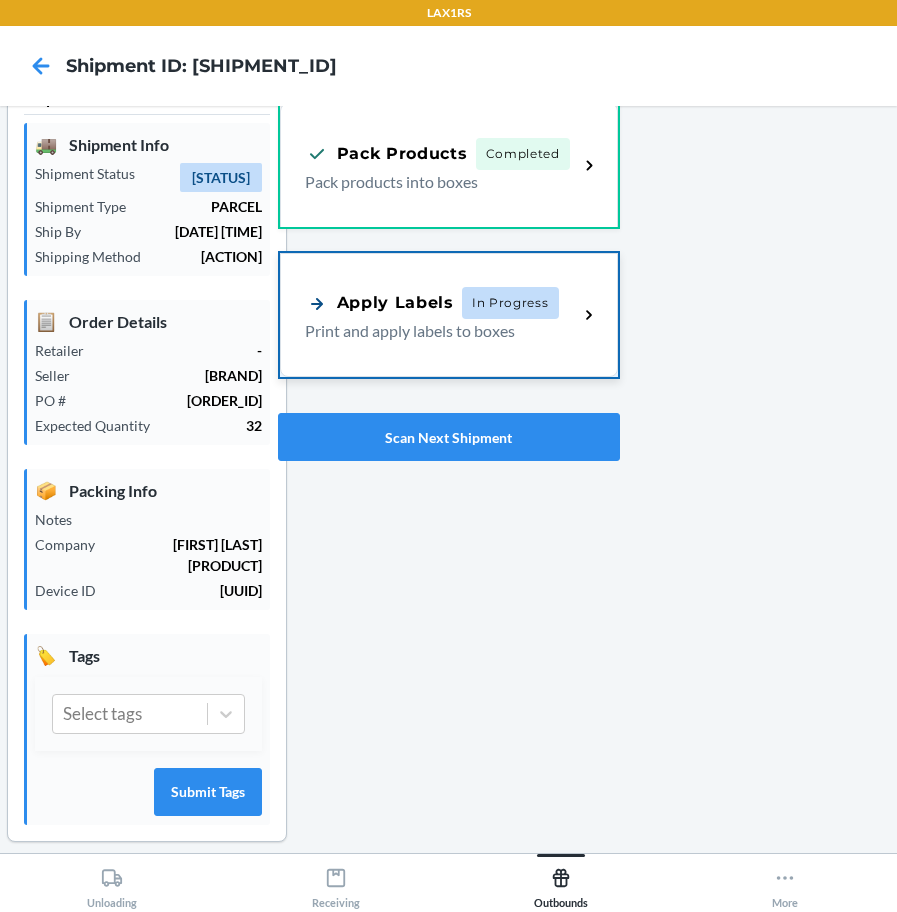 click on "Apply Labels In Progress Print and apply labels to boxes" at bounding box center [449, 315] 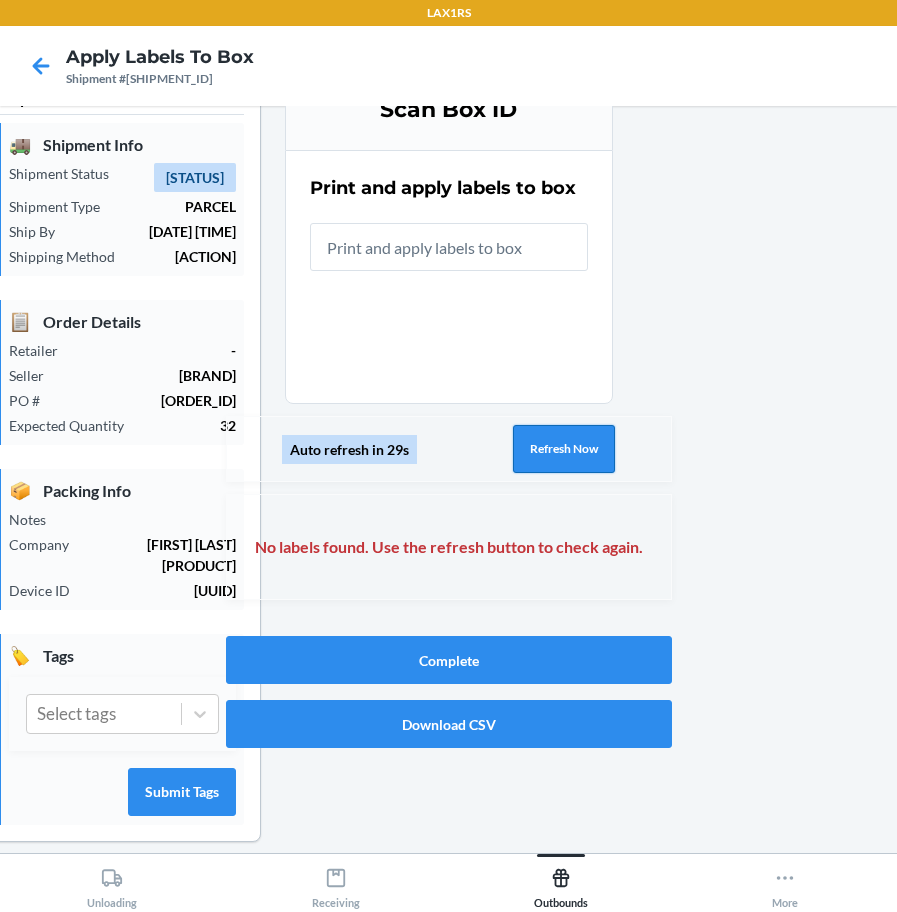 click on "Refresh Now" at bounding box center [564, 449] 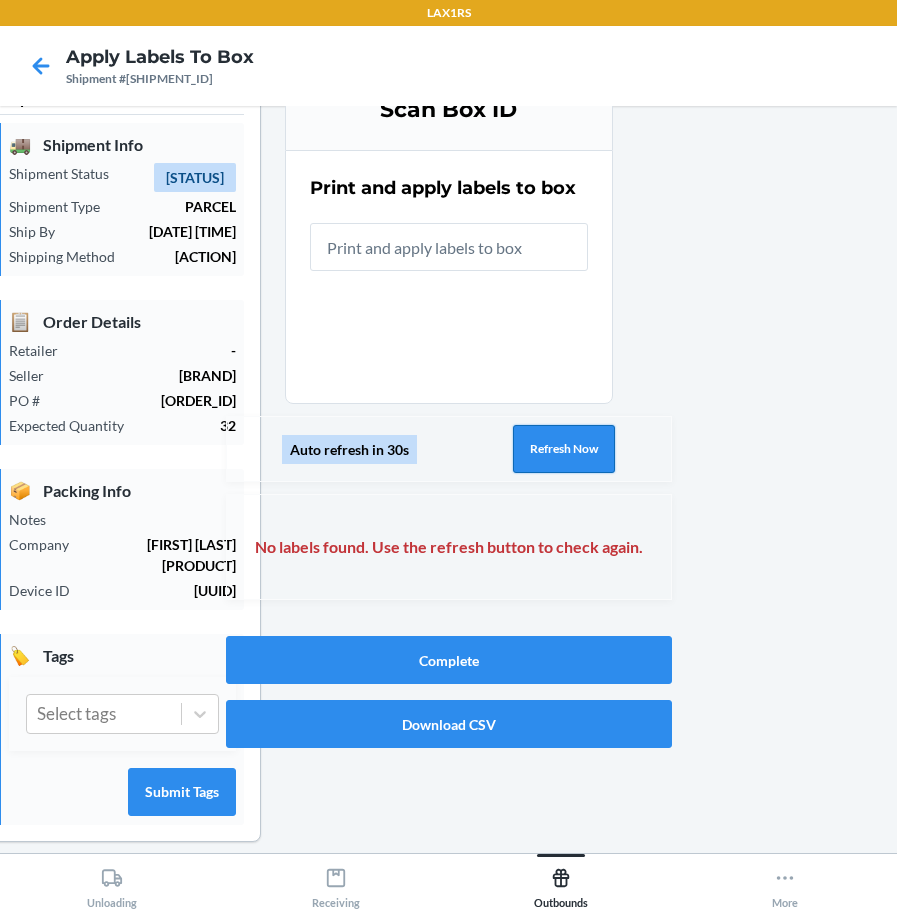 click on "Refresh Now" at bounding box center (564, 449) 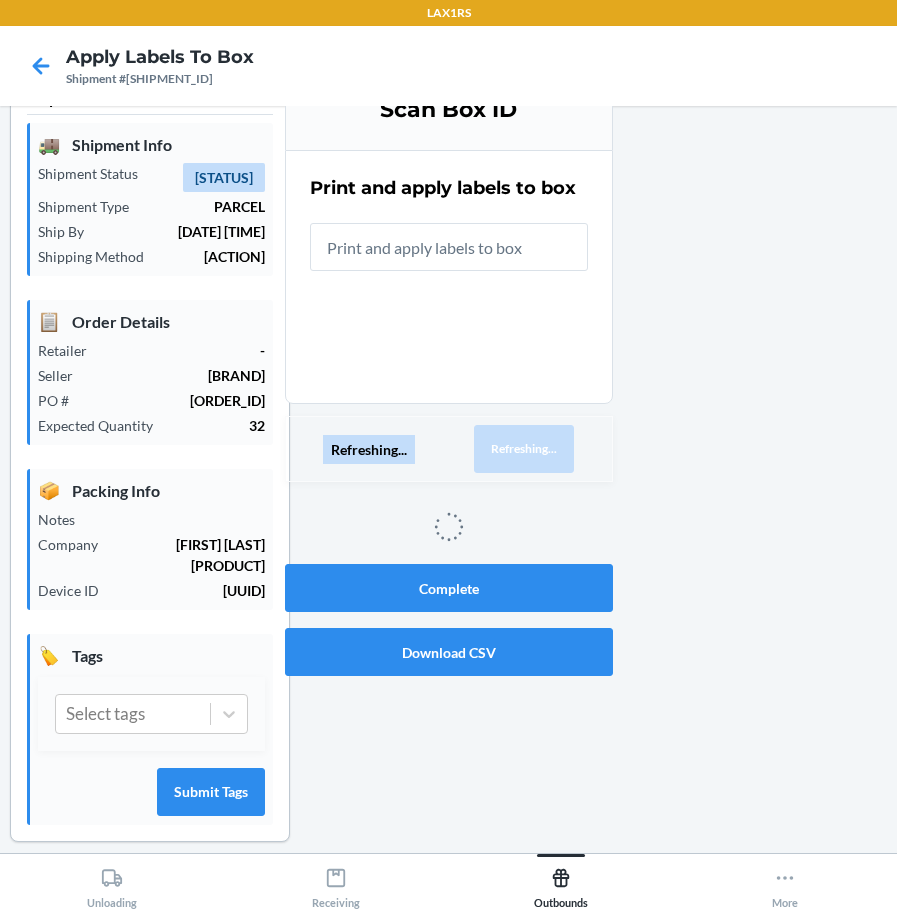 click on "Refreshing..." at bounding box center [524, 449] 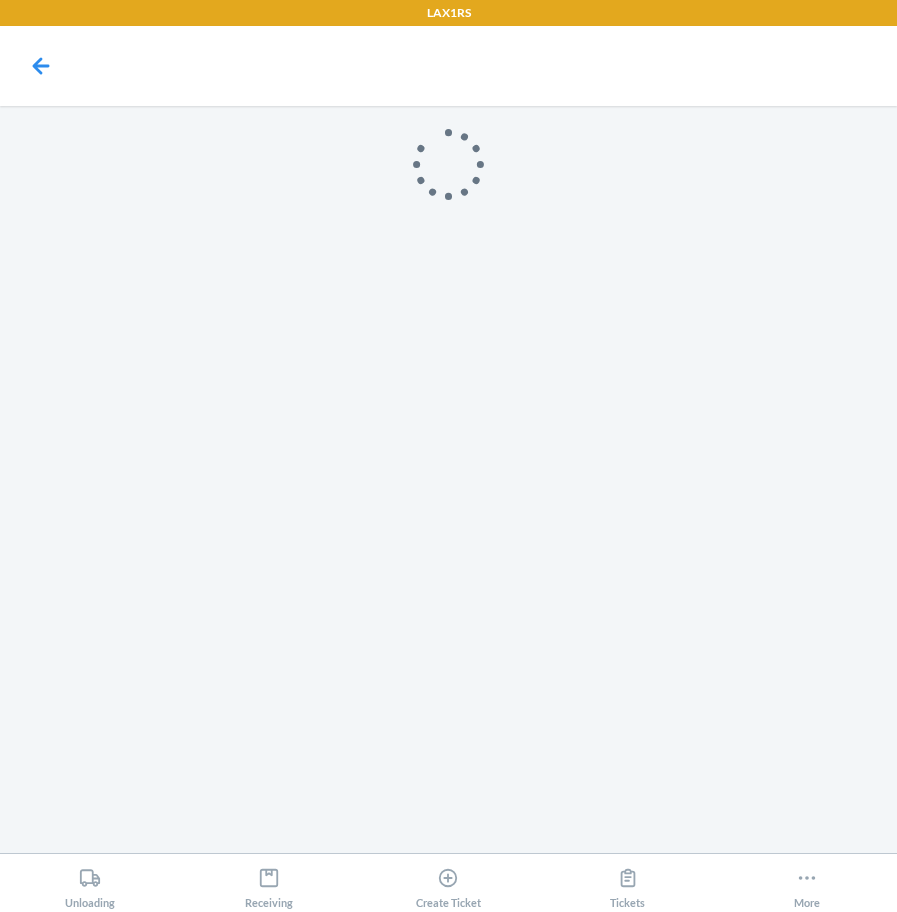 scroll, scrollTop: 0, scrollLeft: 0, axis: both 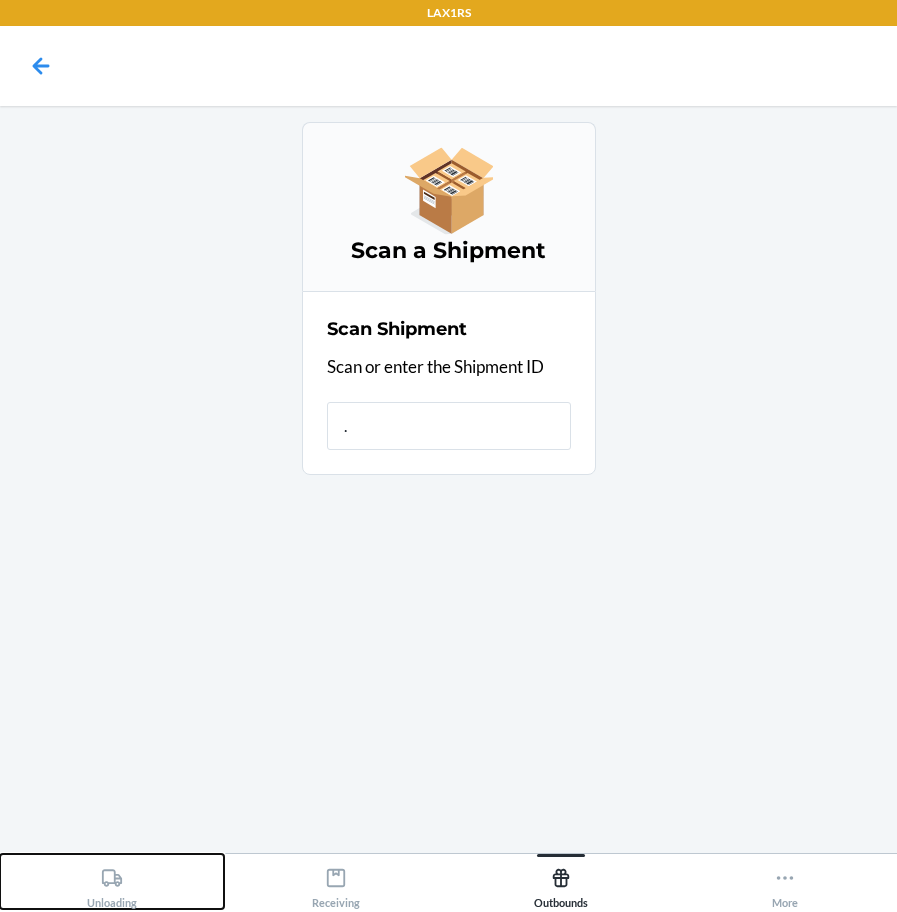 type 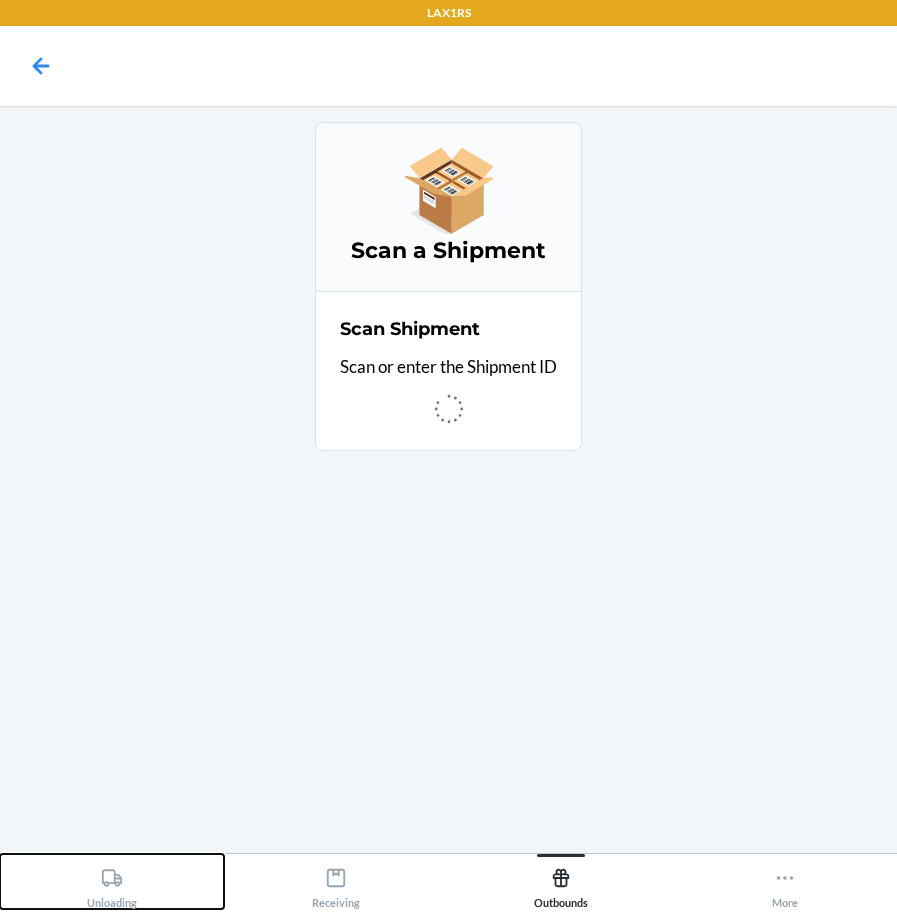 click on "Unloading" at bounding box center [112, 881] 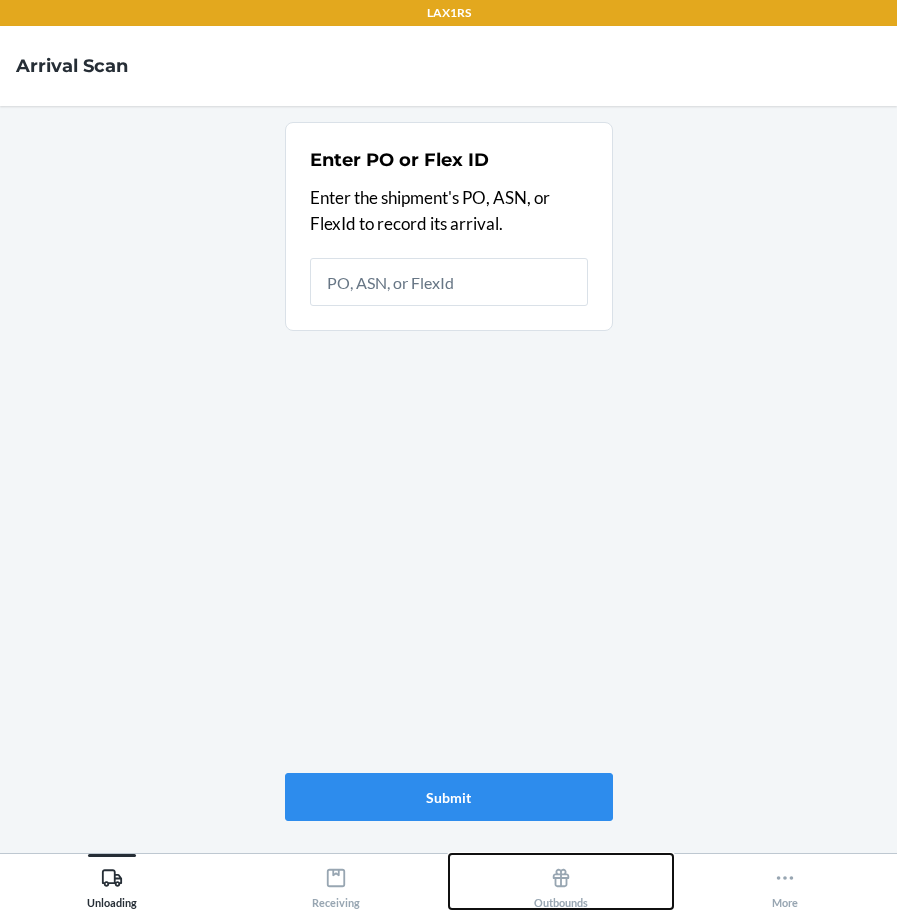 click on "Outbounds" at bounding box center (561, 881) 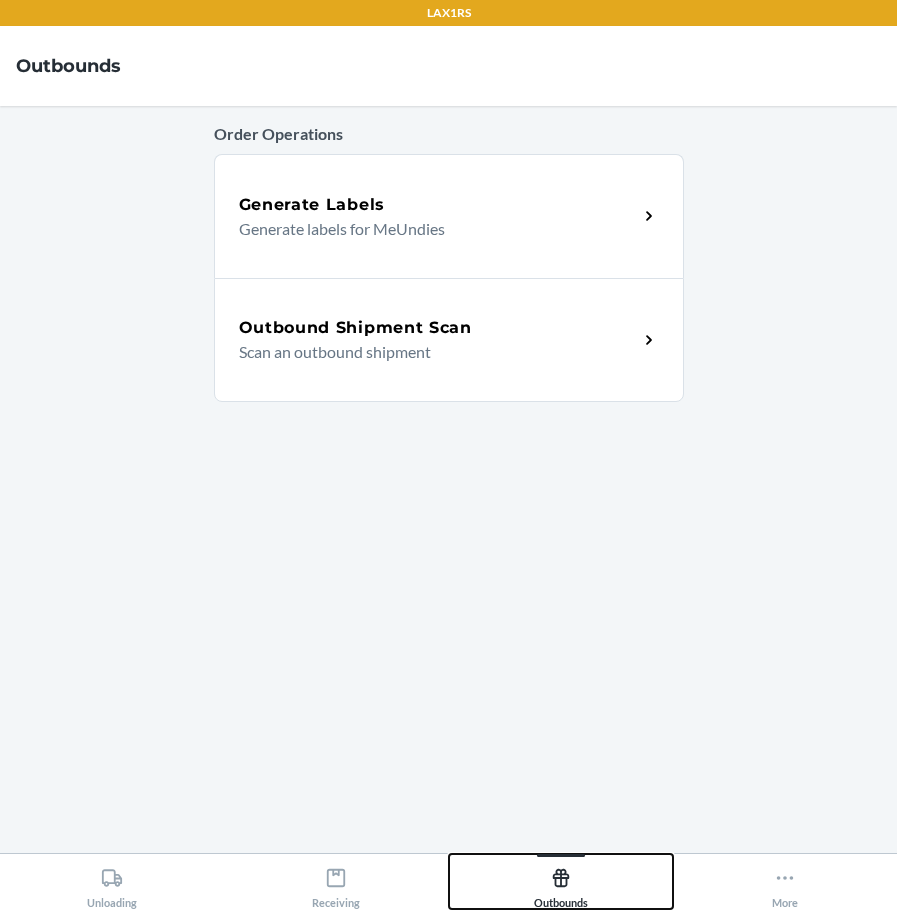 type 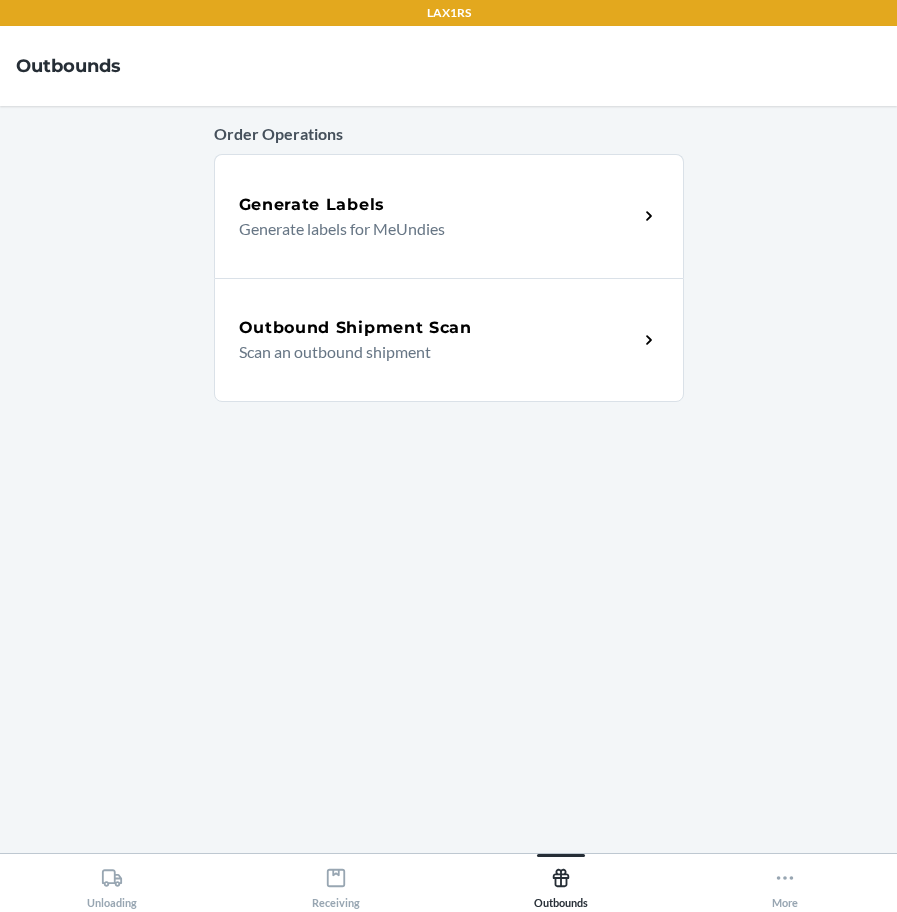 click on "Scan an outbound shipment" at bounding box center (430, 352) 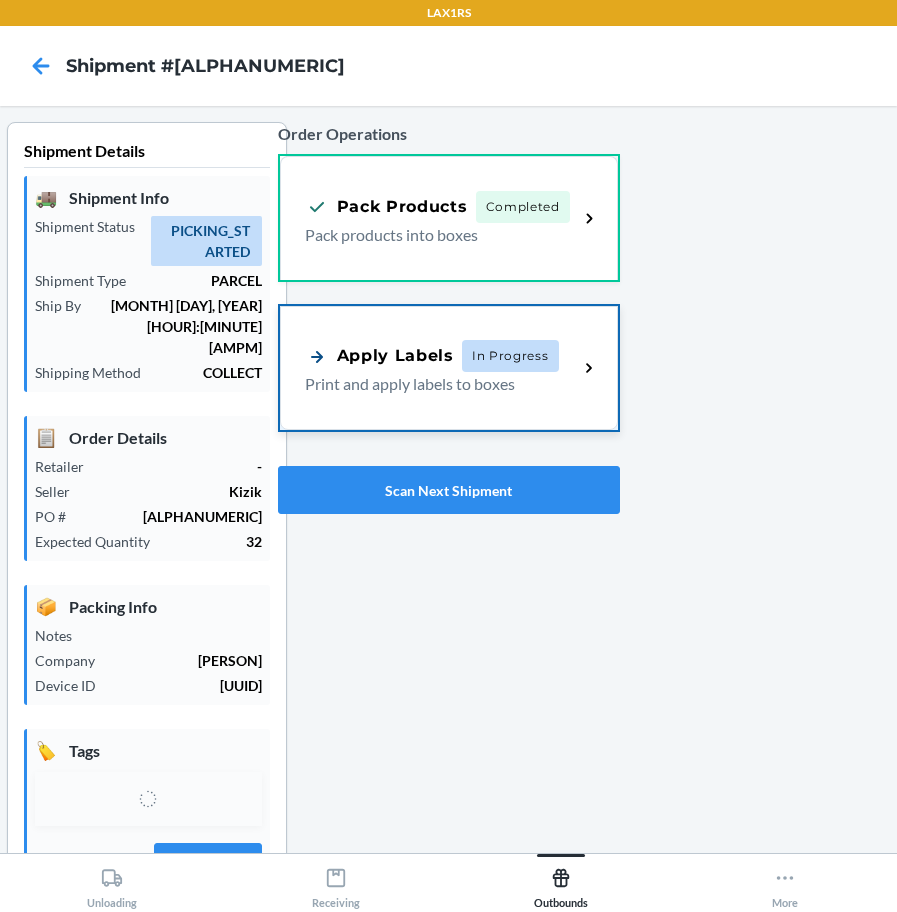 click on "Apply Labels In Progress Print and apply labels to boxes" at bounding box center [449, 368] 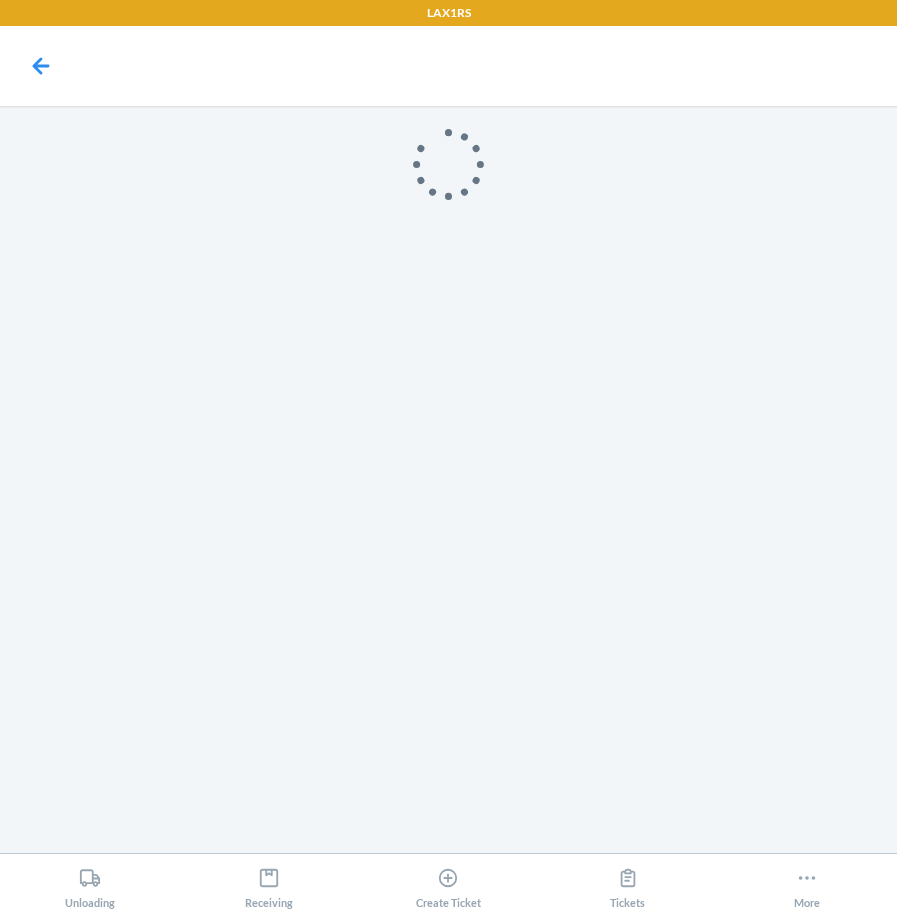 scroll, scrollTop: 0, scrollLeft: 0, axis: both 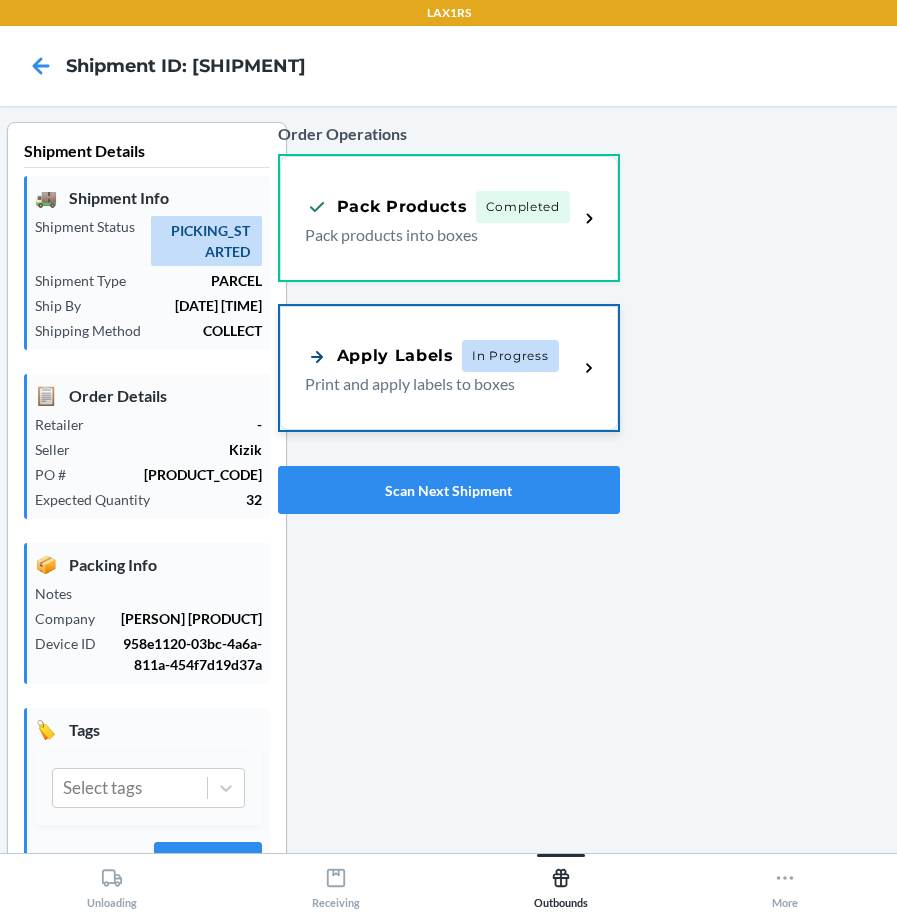 click on "Print and apply labels to boxes" at bounding box center [434, 384] 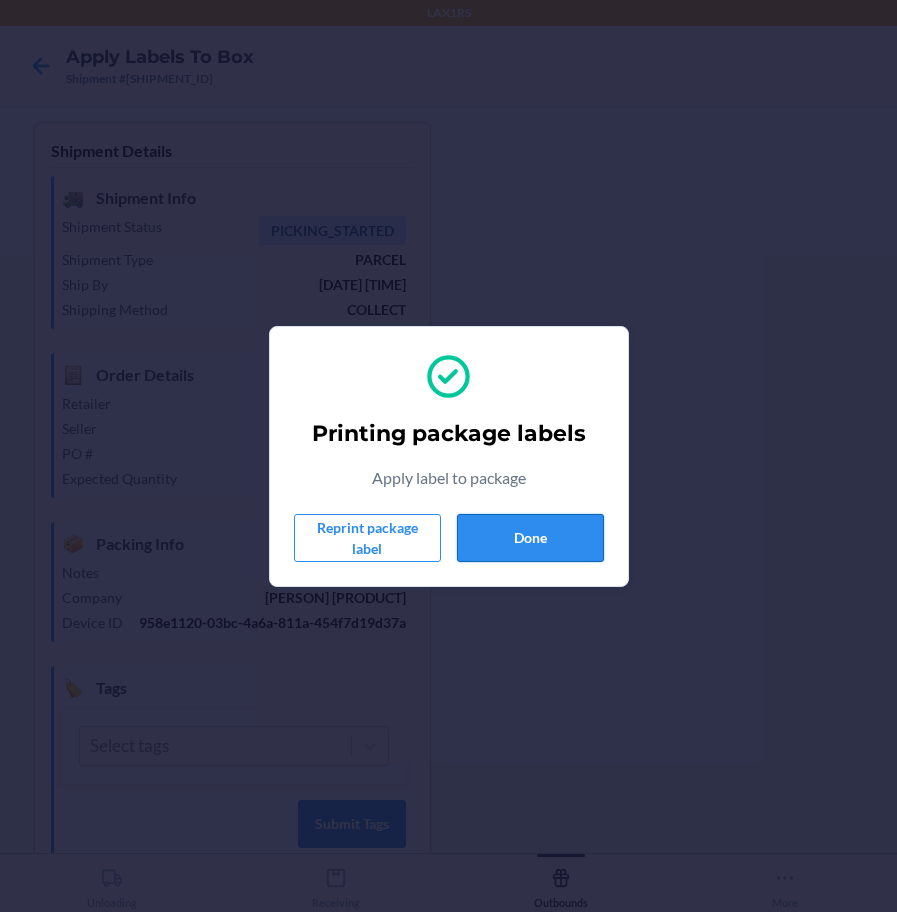 click on "Done" at bounding box center (530, 538) 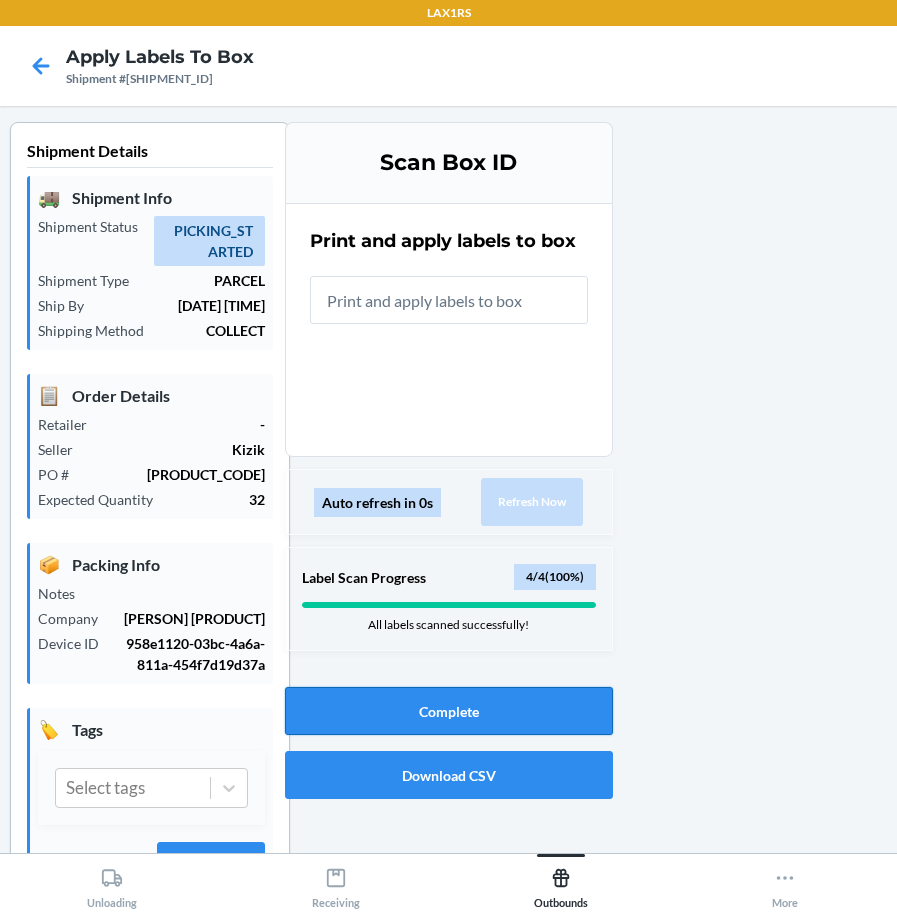 click on "Complete" at bounding box center (449, 711) 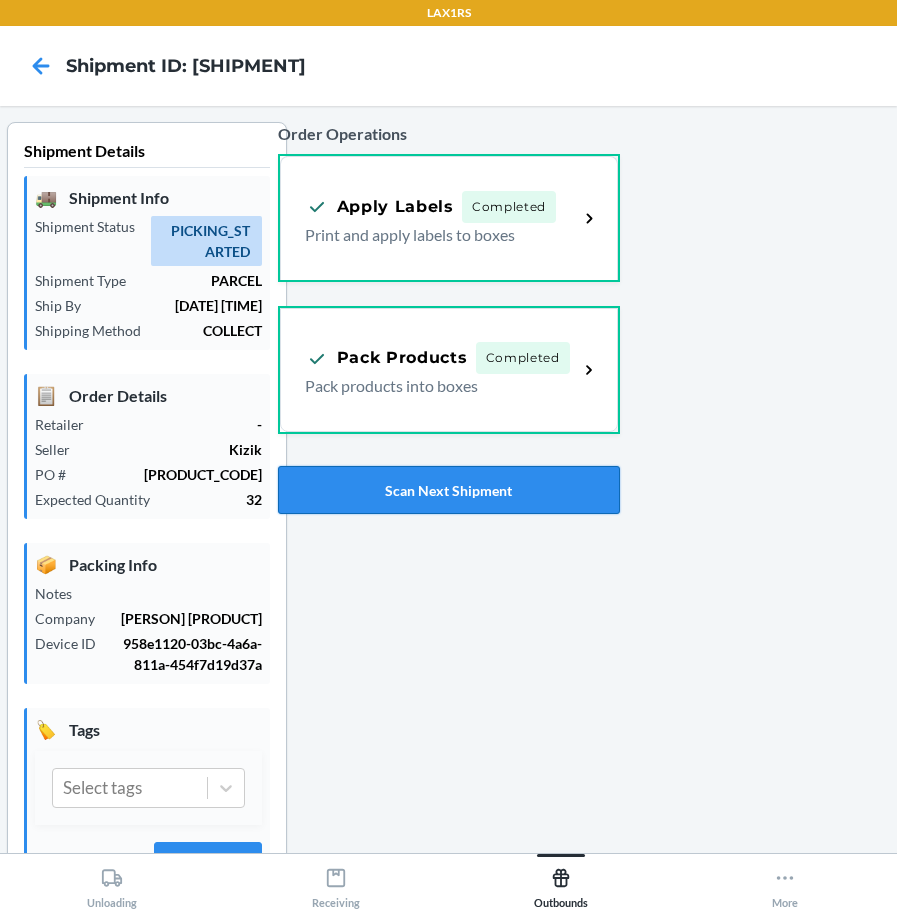click on "Scan Next Shipment" at bounding box center [449, 490] 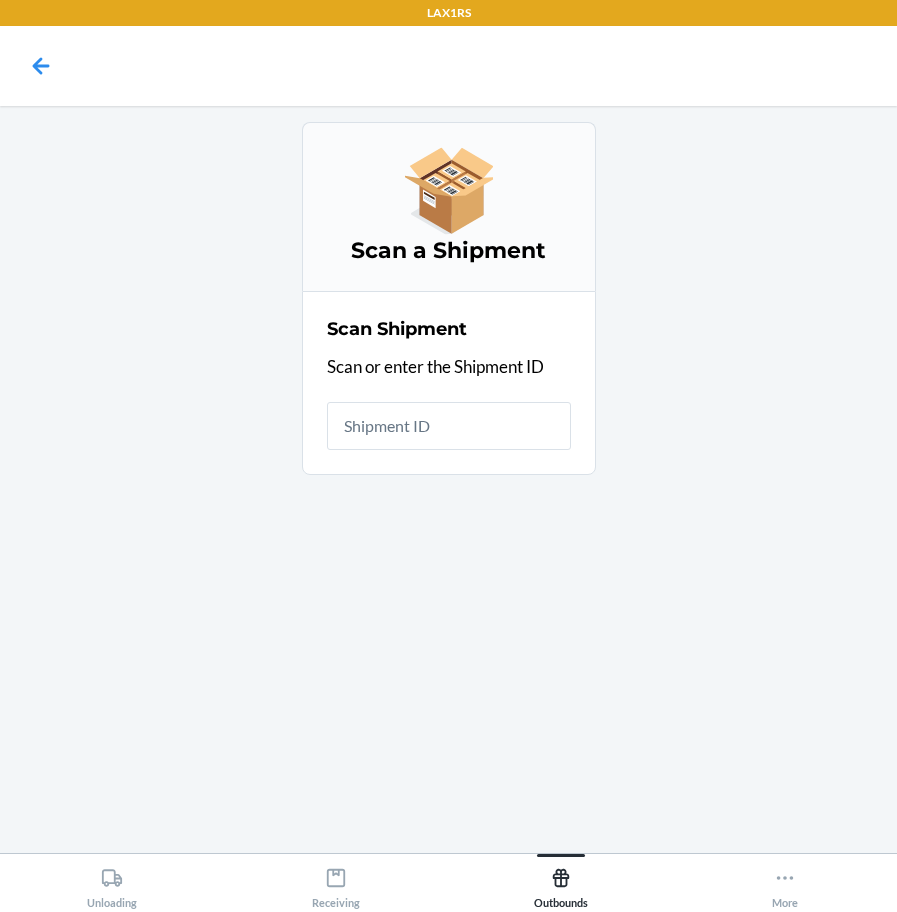 click at bounding box center [449, 426] 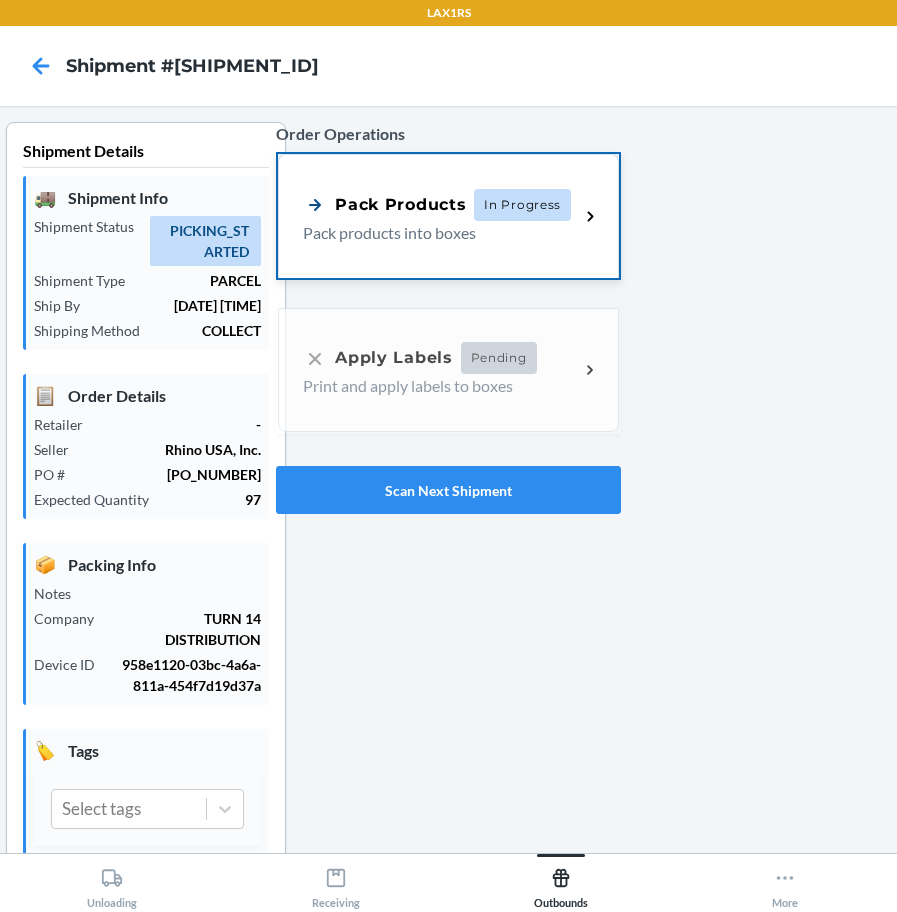 click on "Pack products into boxes" at bounding box center [433, 233] 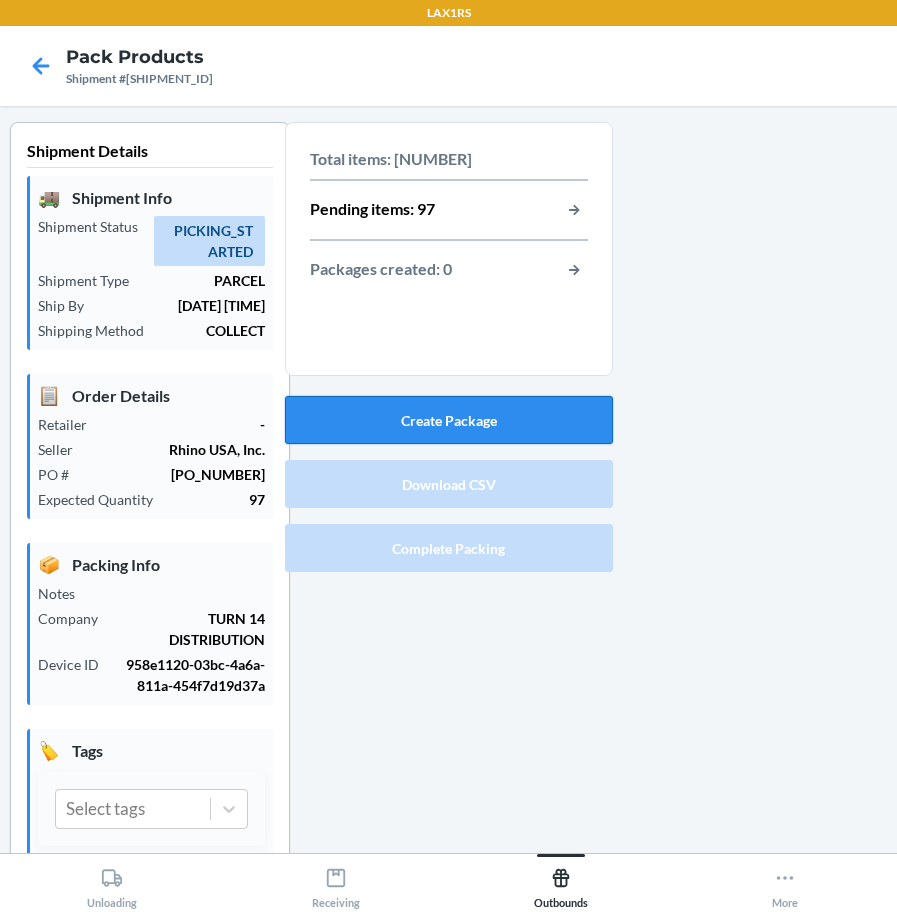 click on "Create Package" at bounding box center [449, 420] 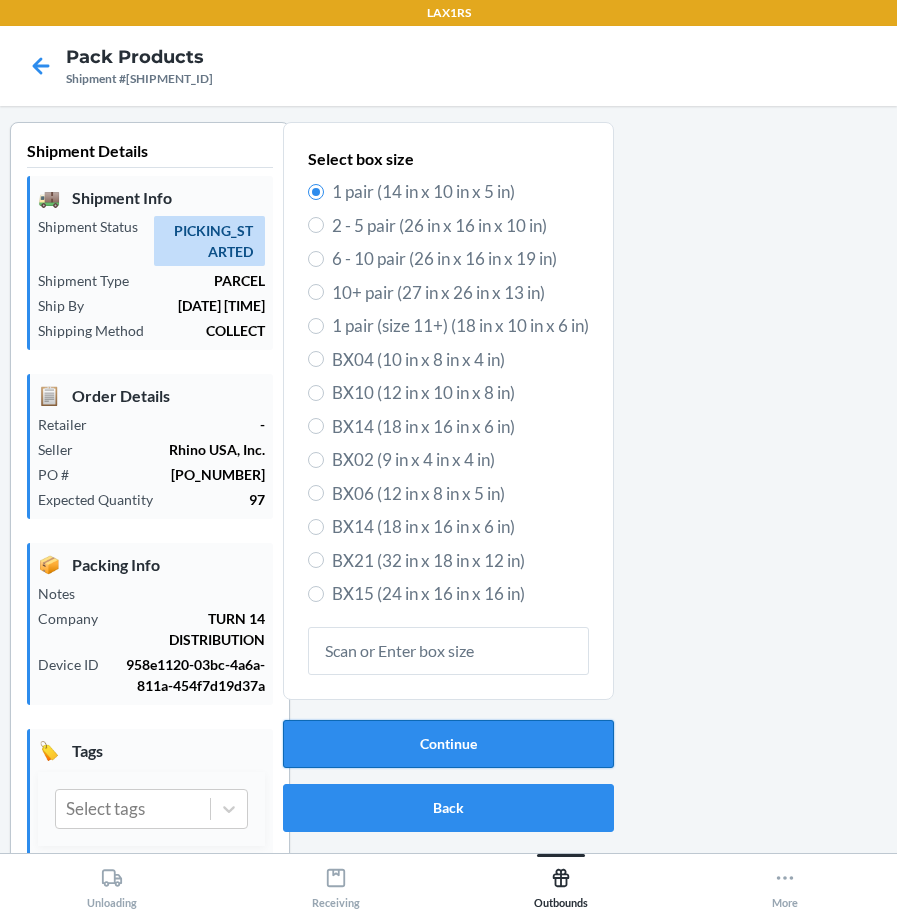 click on "Continue" at bounding box center [448, 744] 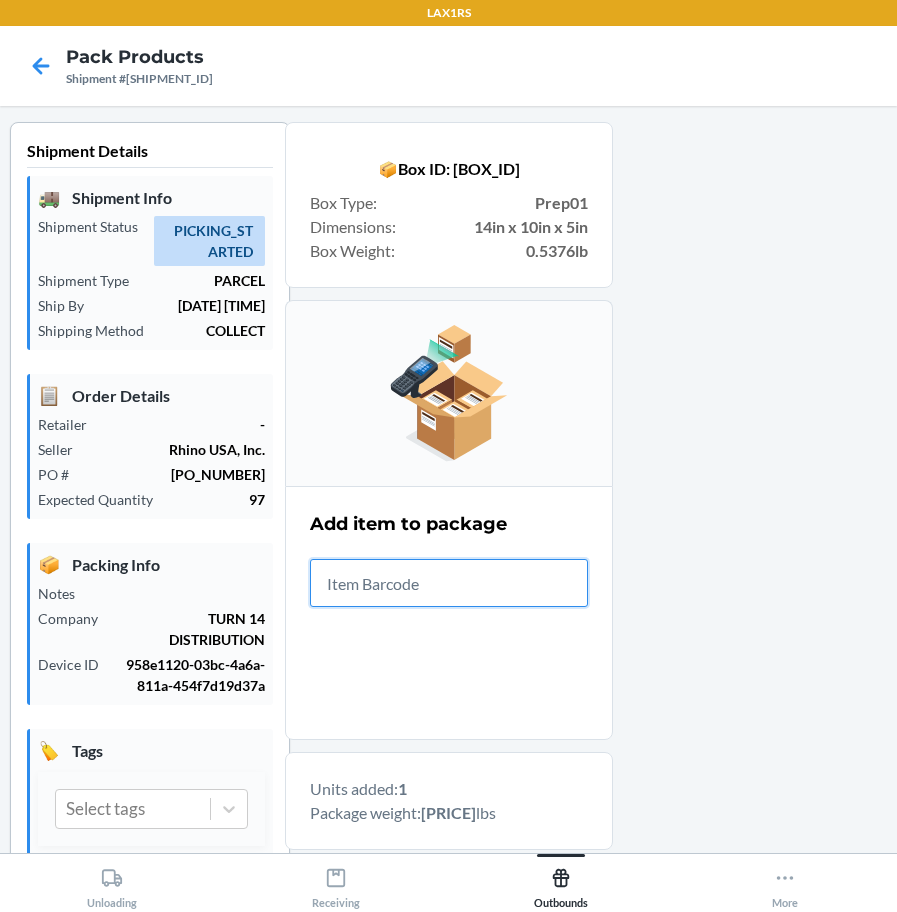 scroll, scrollTop: 345, scrollLeft: 0, axis: vertical 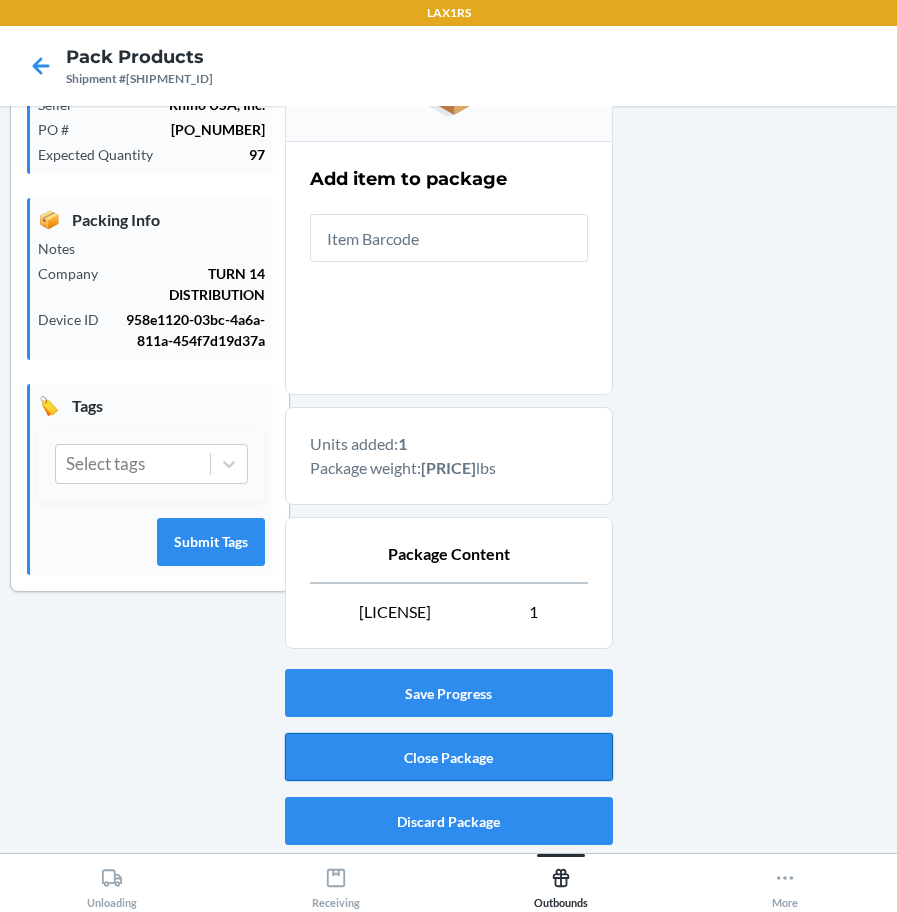 click on "Close Package" at bounding box center [449, 757] 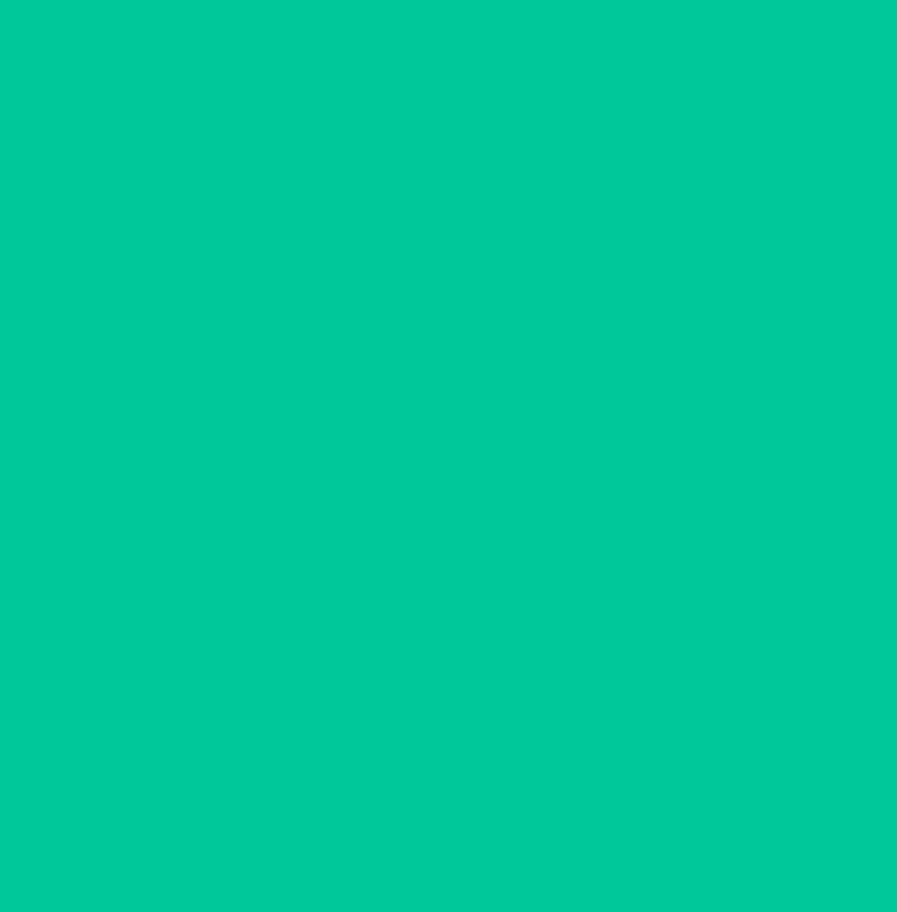 scroll, scrollTop: 53, scrollLeft: 0, axis: vertical 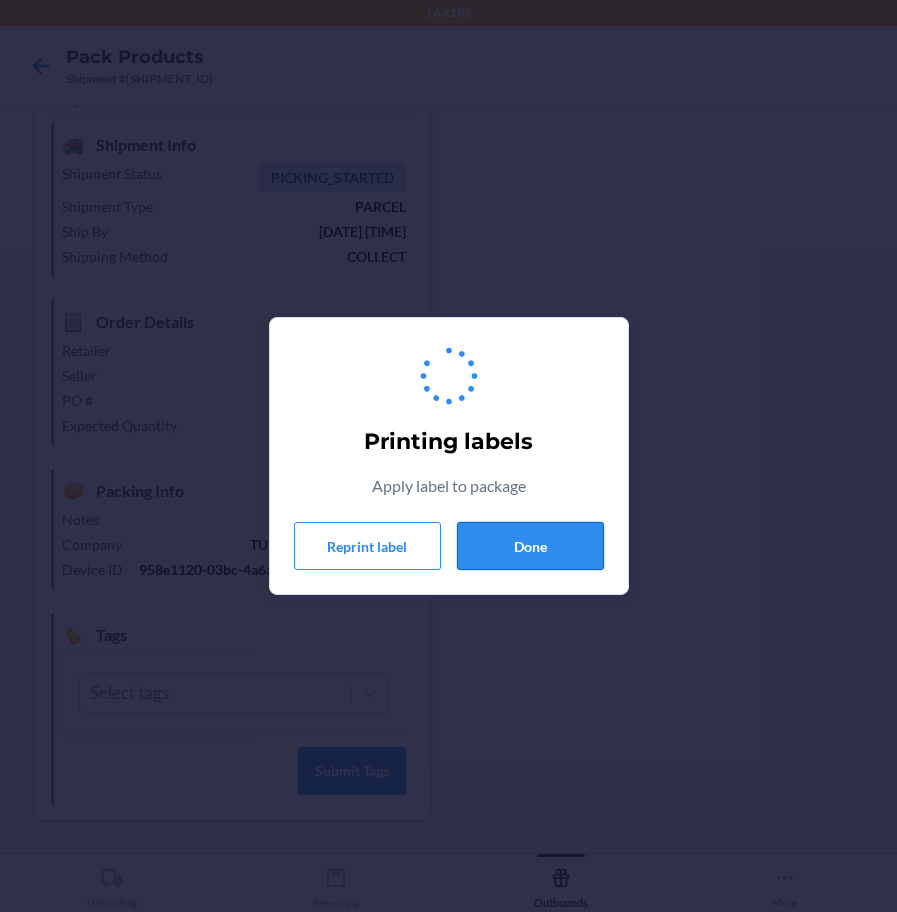 click on "Done" at bounding box center [530, 546] 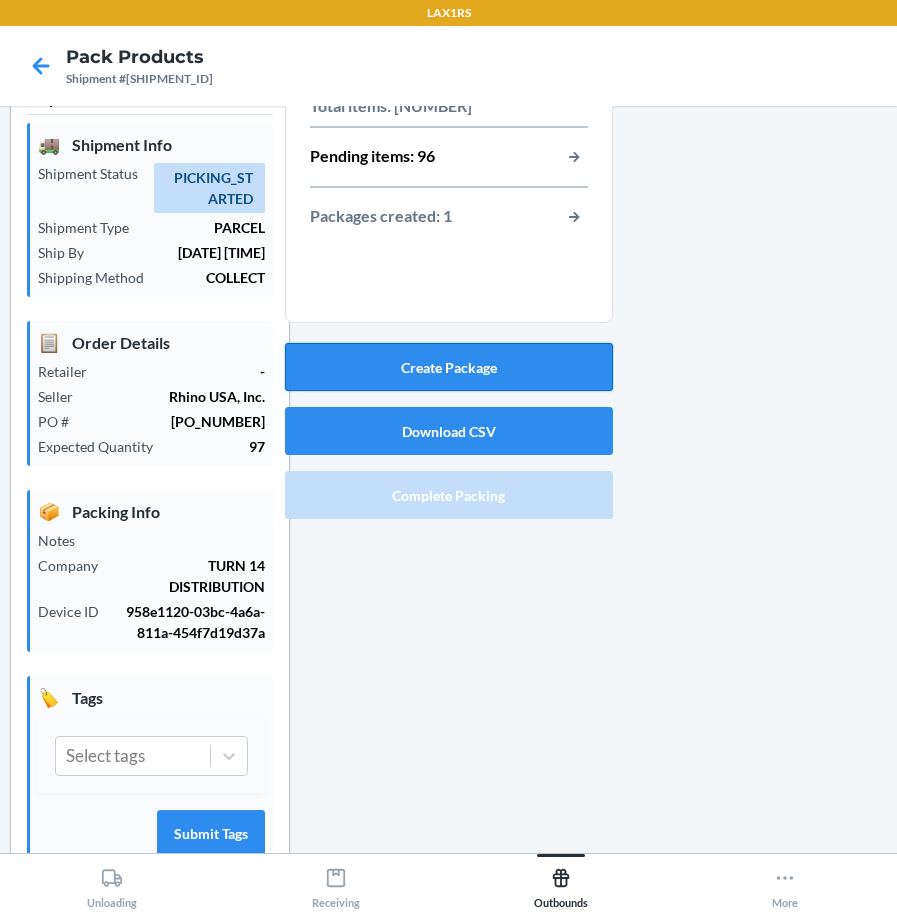 click on "Create Package" at bounding box center (449, 367) 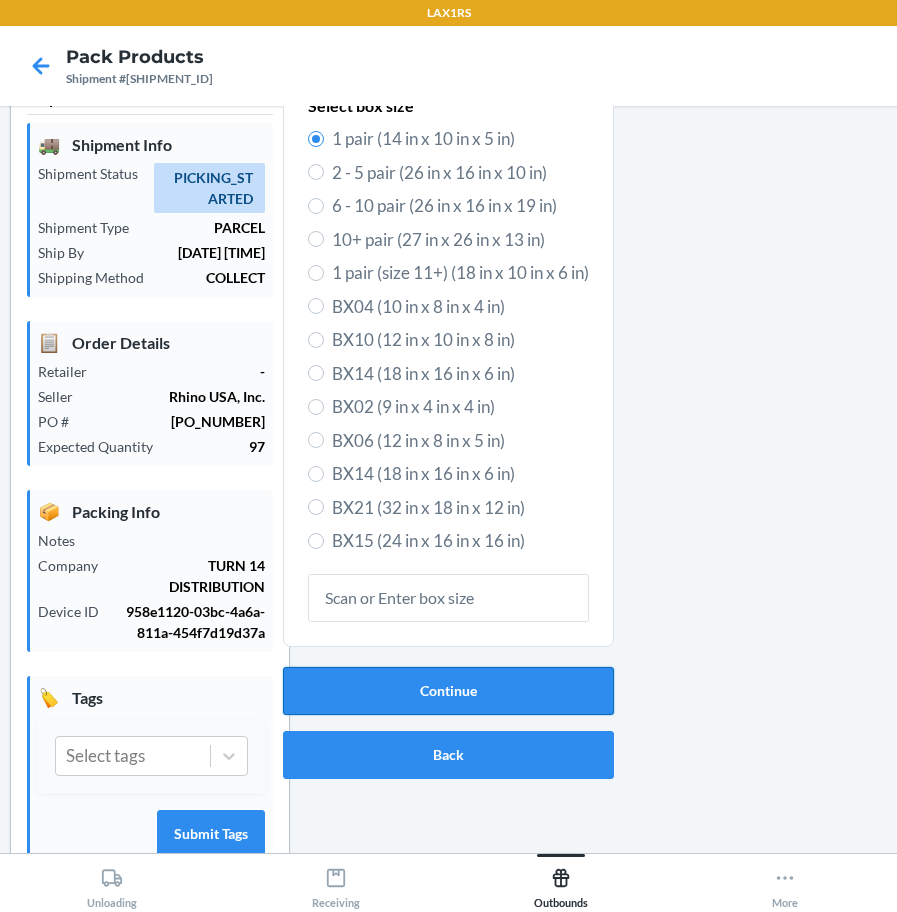 click on "Continue" at bounding box center [448, 691] 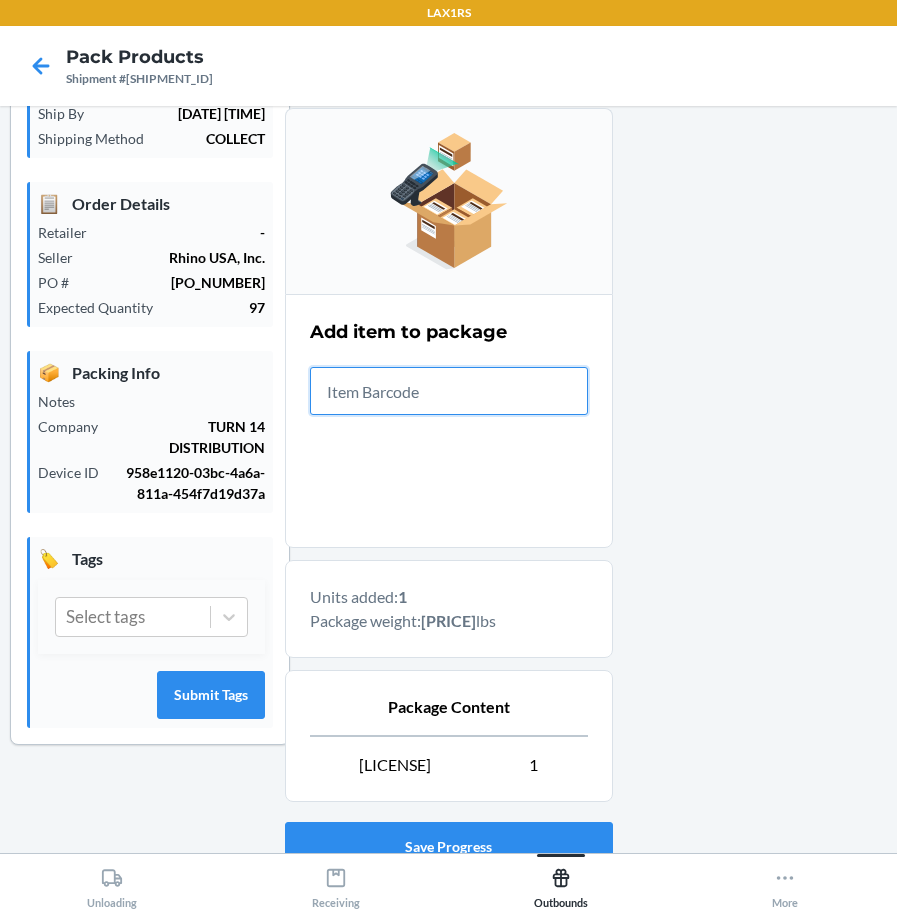 scroll, scrollTop: 345, scrollLeft: 0, axis: vertical 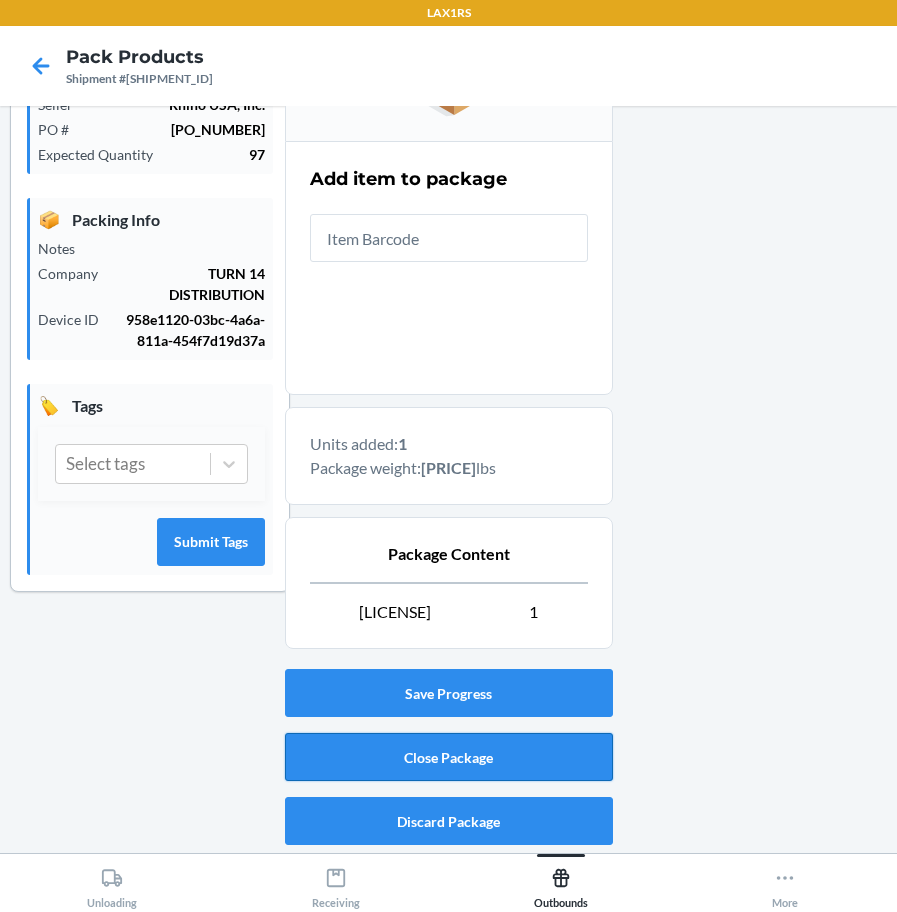 click on "Close Package" at bounding box center (449, 757) 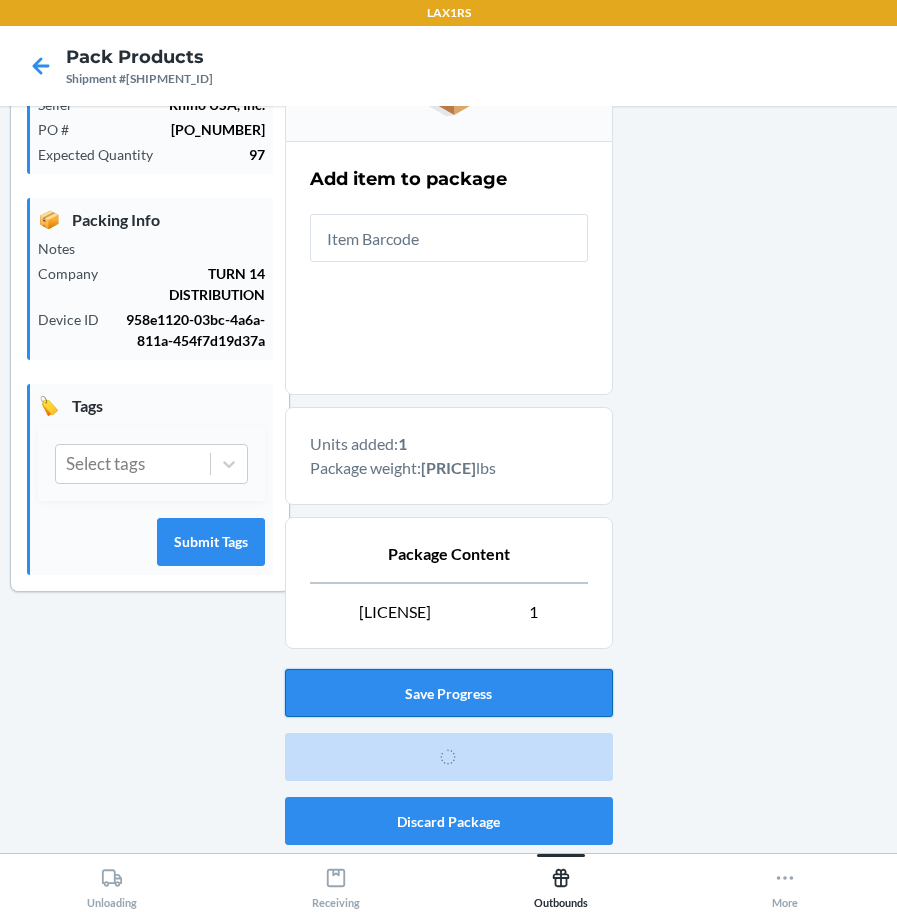scroll, scrollTop: 53, scrollLeft: 0, axis: vertical 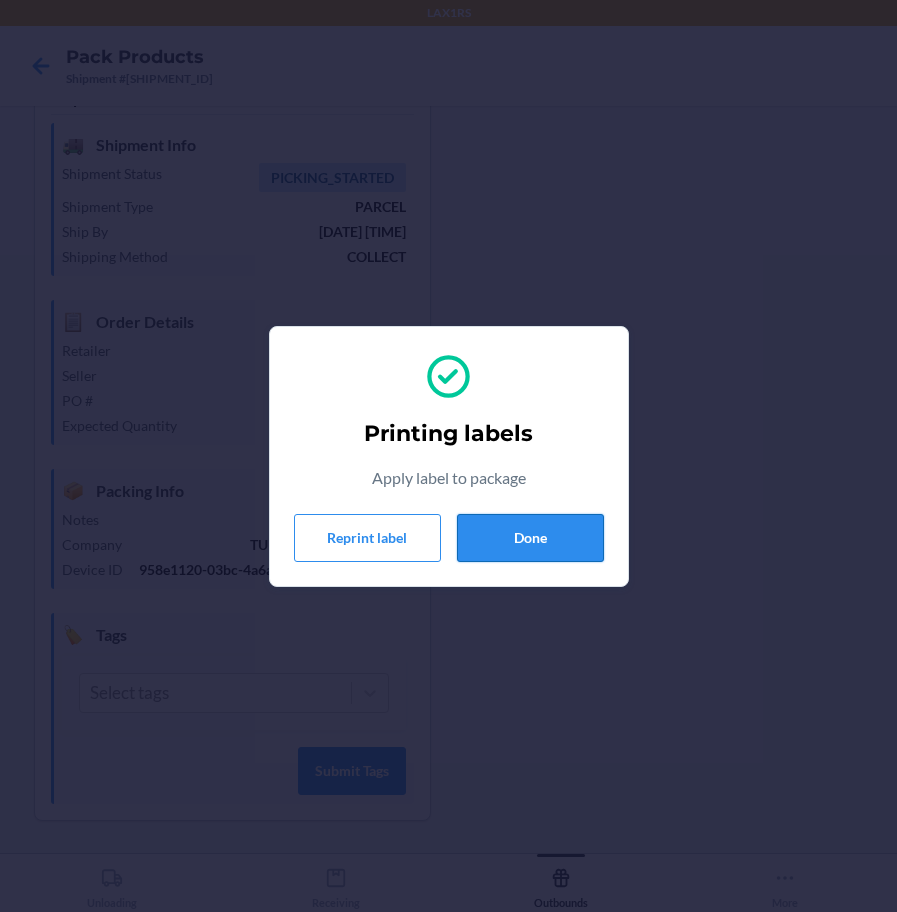 drag, startPoint x: 562, startPoint y: 542, endPoint x: 551, endPoint y: 540, distance: 11.18034 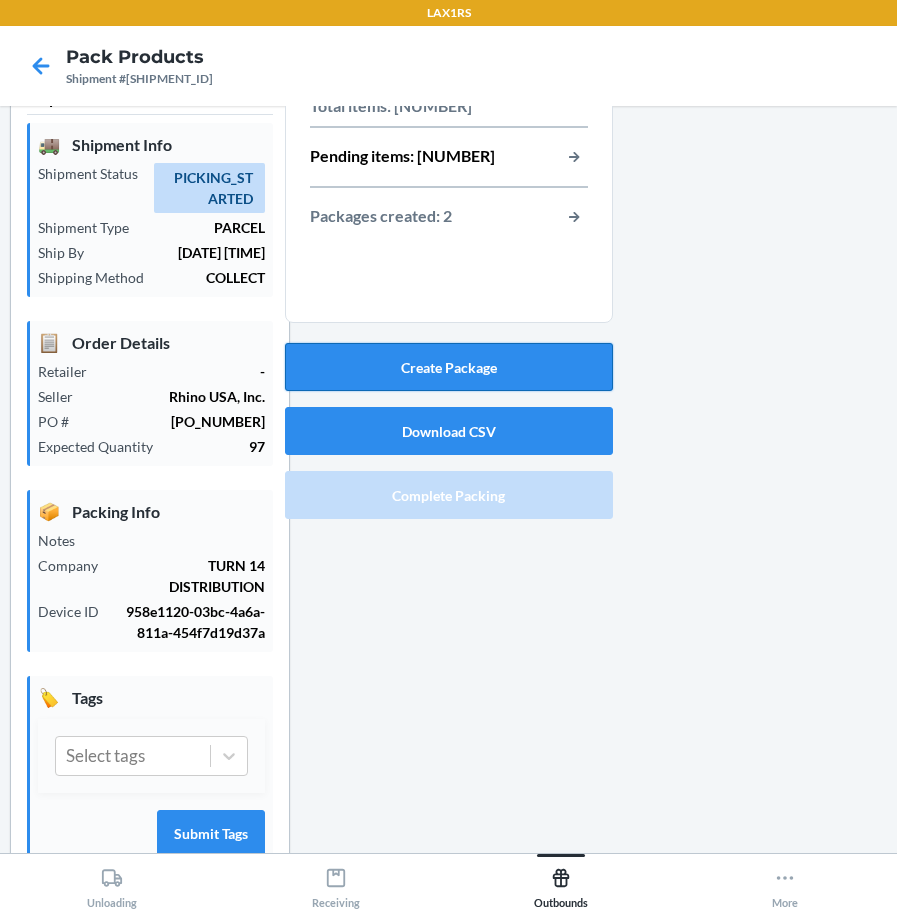 click on "Create Package" at bounding box center [449, 367] 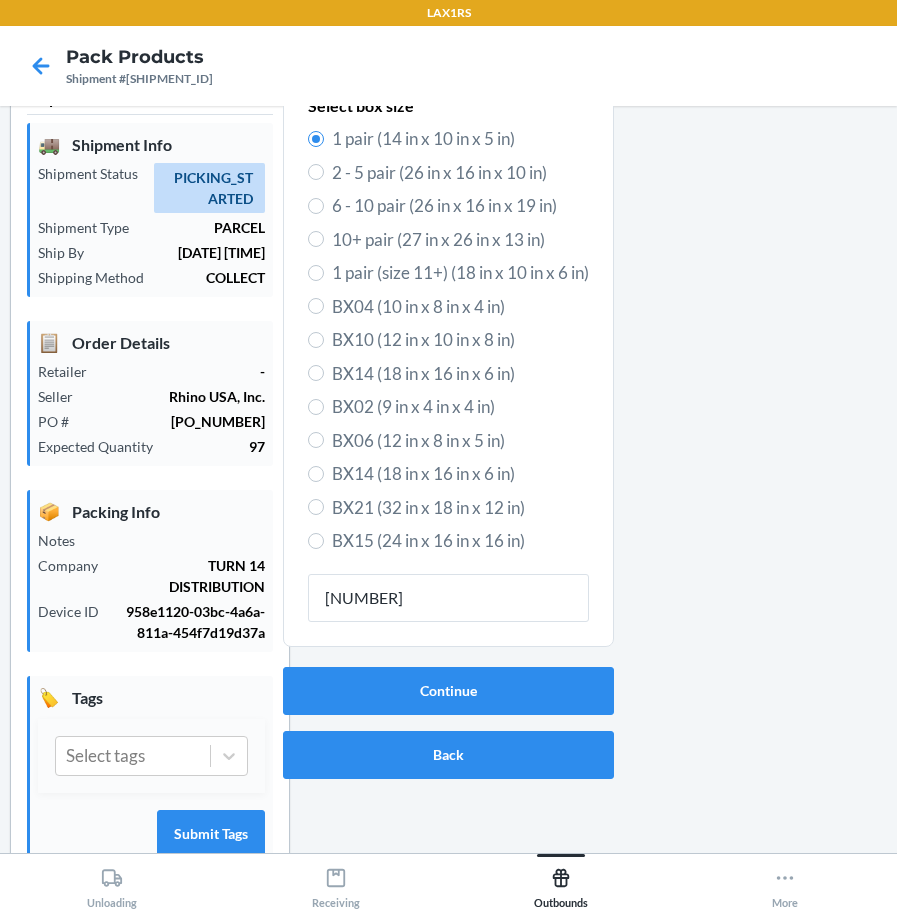 type on "810109890576" 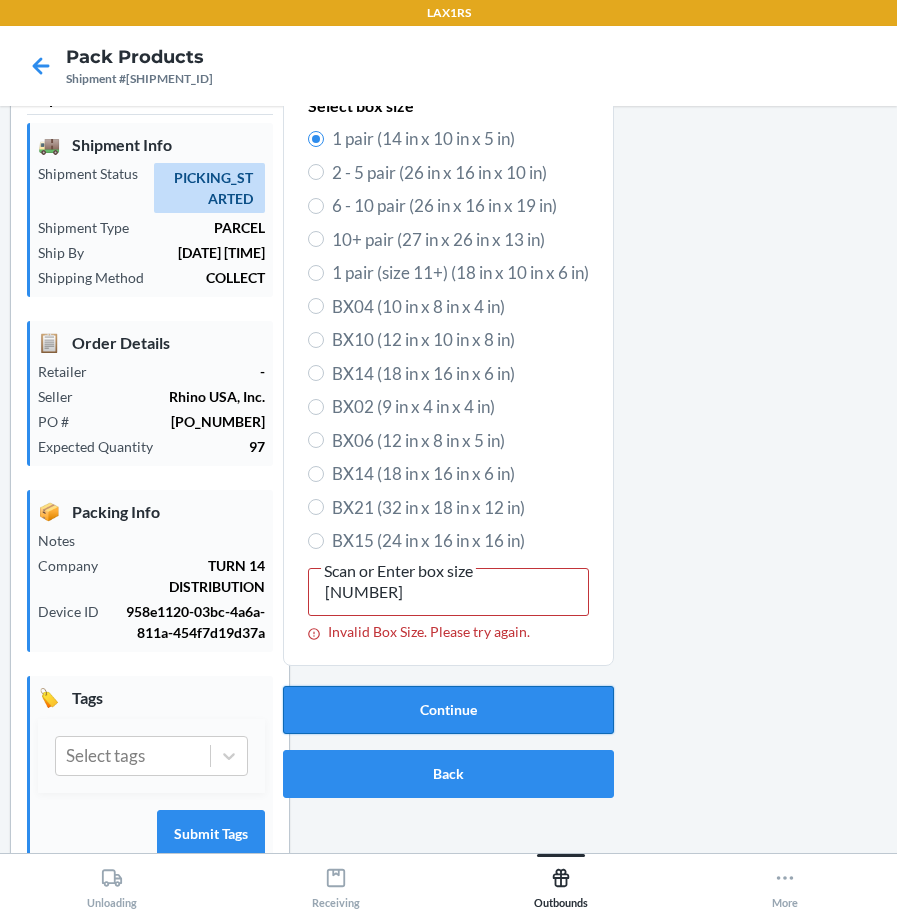 click on "Continue" at bounding box center [448, 710] 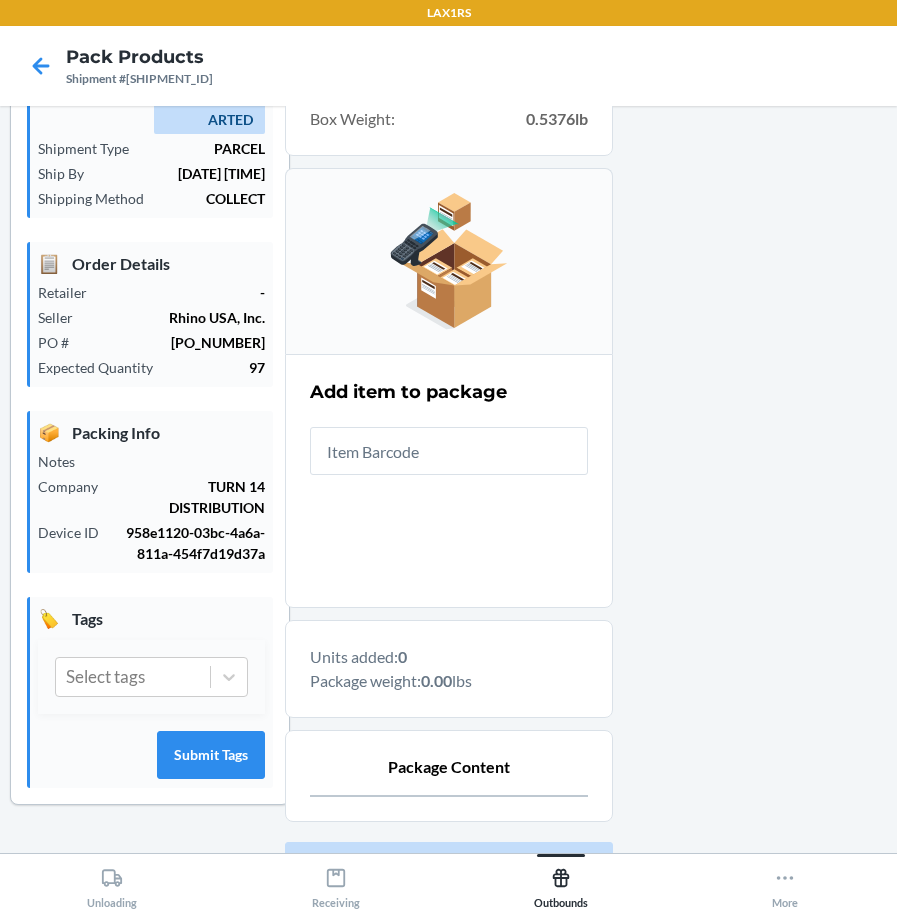 scroll, scrollTop: 305, scrollLeft: 0, axis: vertical 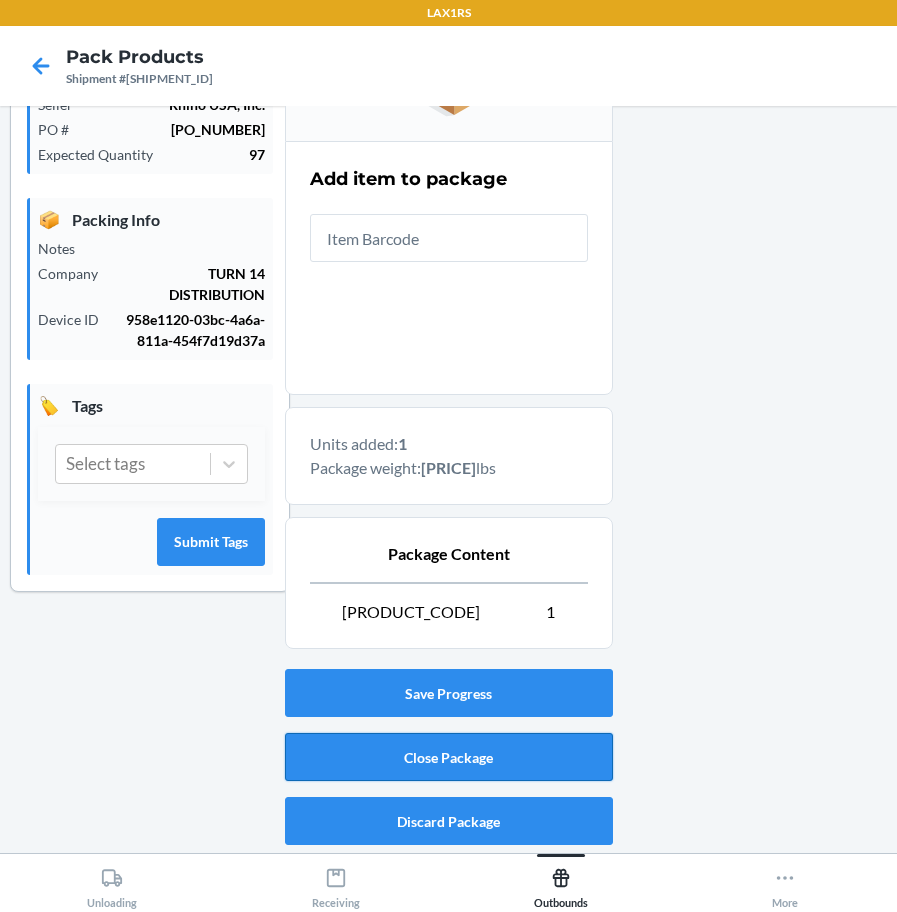 click on "Close Package" at bounding box center (449, 757) 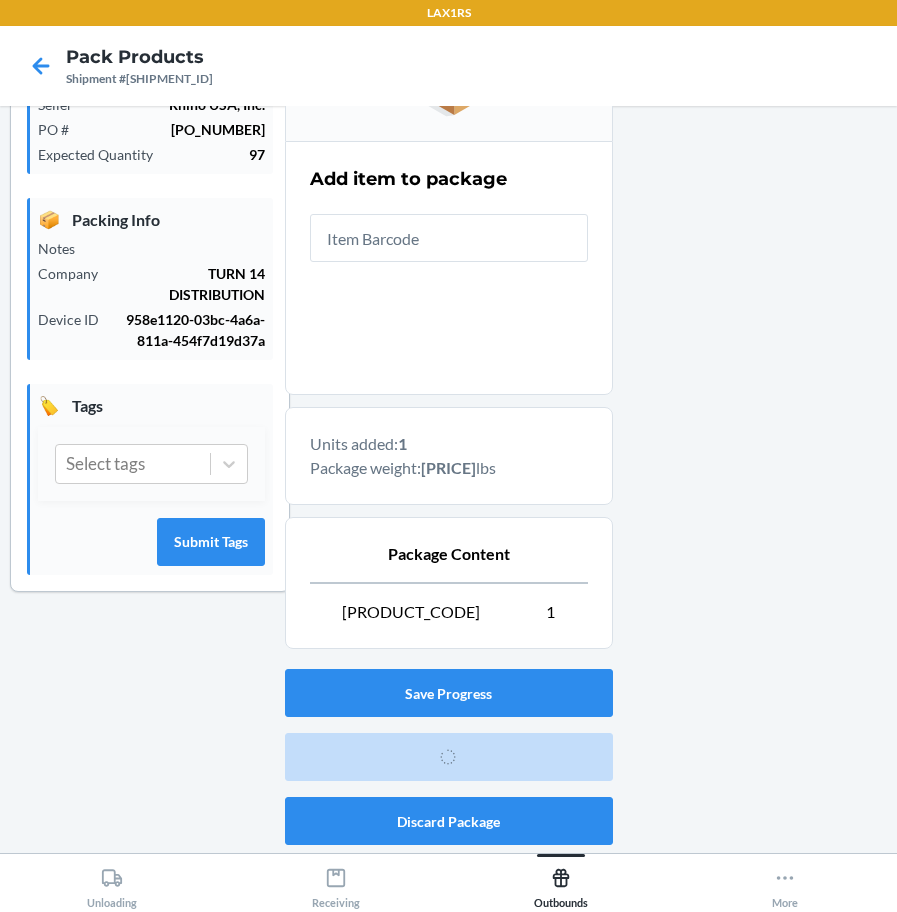 scroll, scrollTop: 53, scrollLeft: 0, axis: vertical 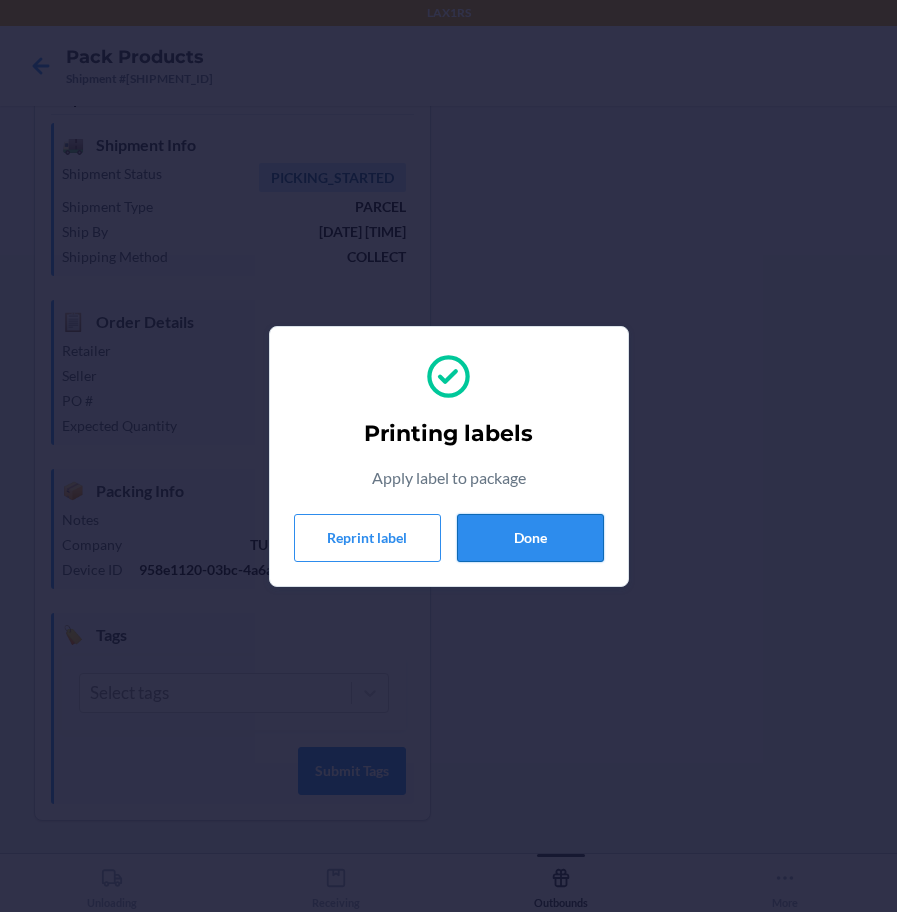 click on "Done" at bounding box center (530, 538) 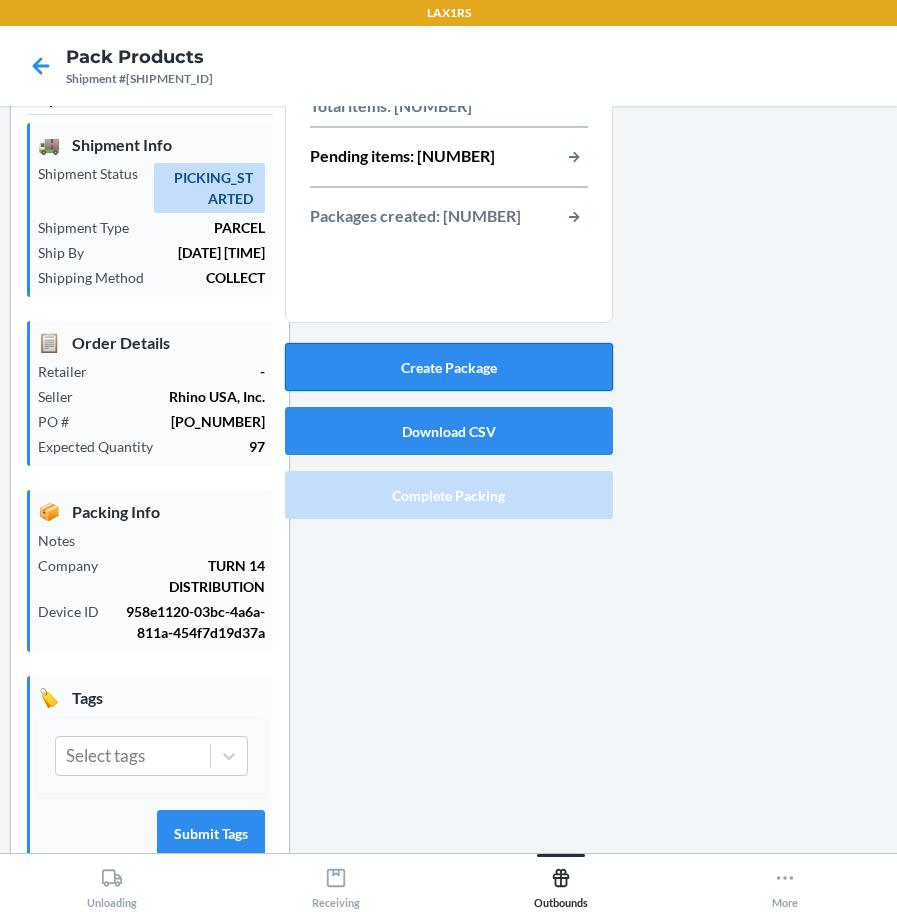 click on "Create Package" at bounding box center (449, 367) 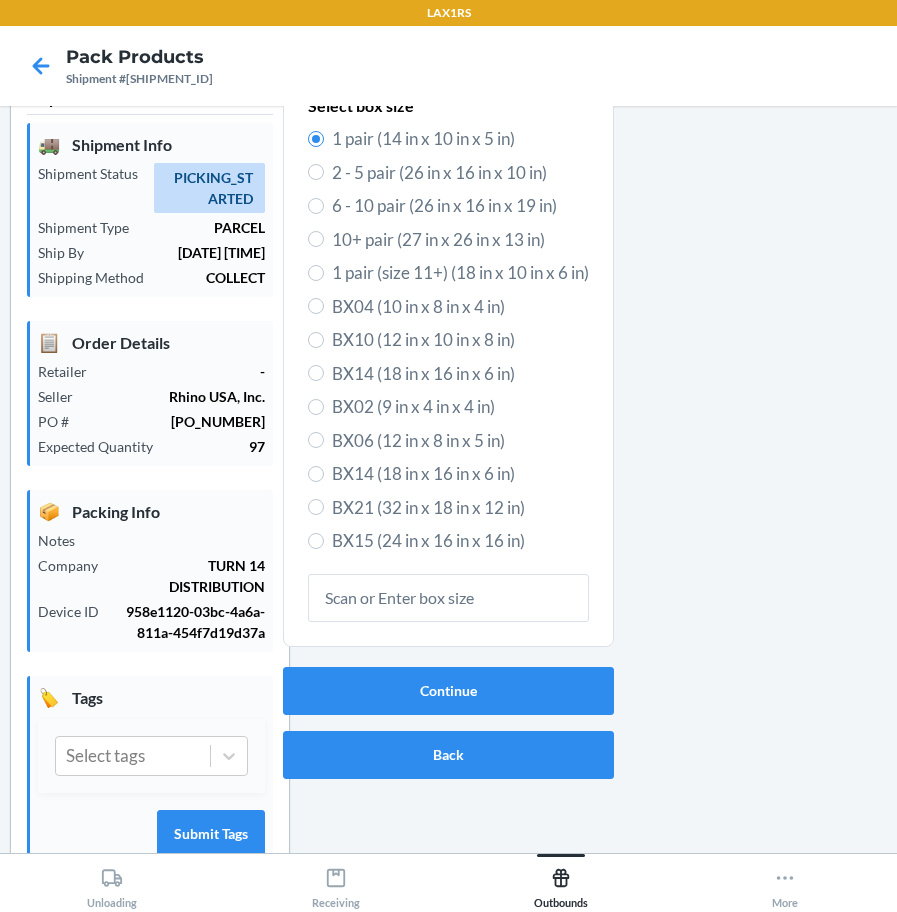 click on "10+ pair (27 in x 26 in x 13 in)" at bounding box center (460, 240) 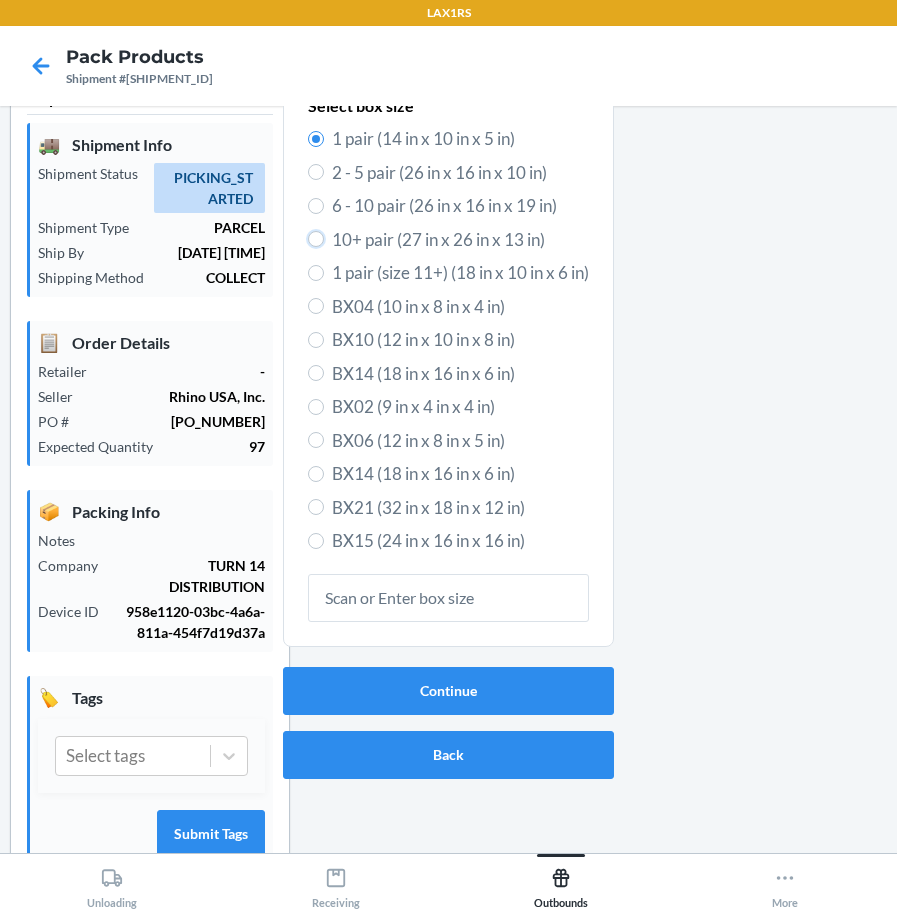 click on "10+ pair (27 in x 26 in x 13 in)" at bounding box center (316, 239) 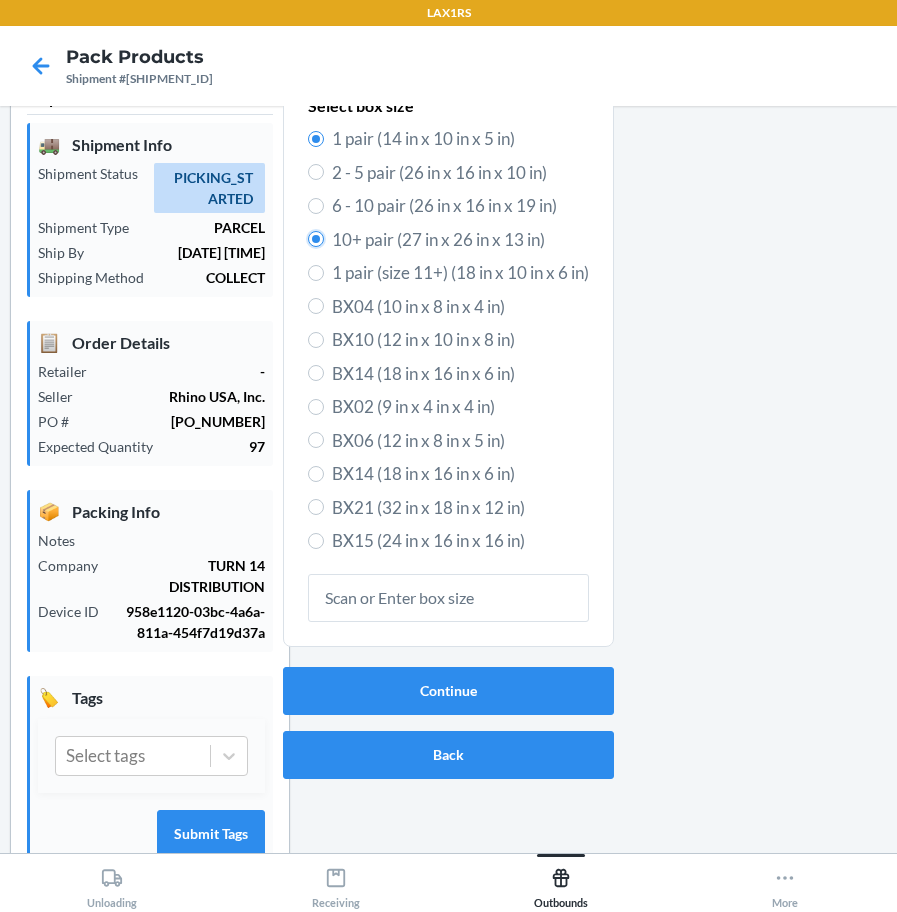 radio on "true" 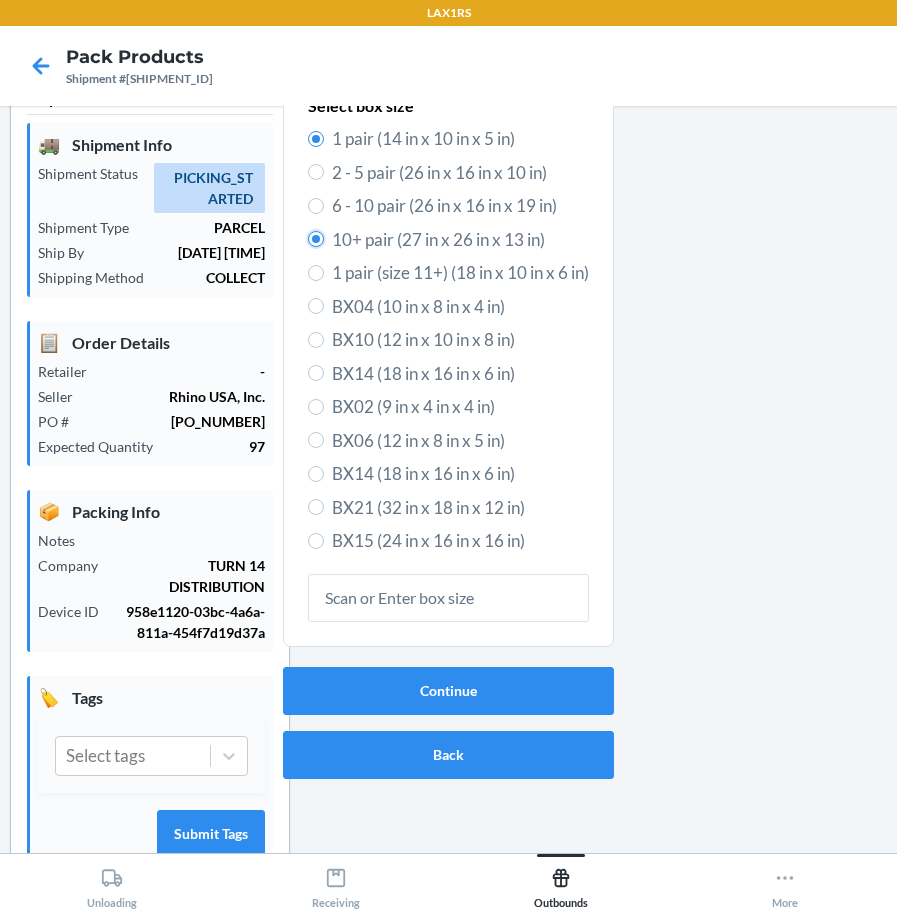 radio on "false" 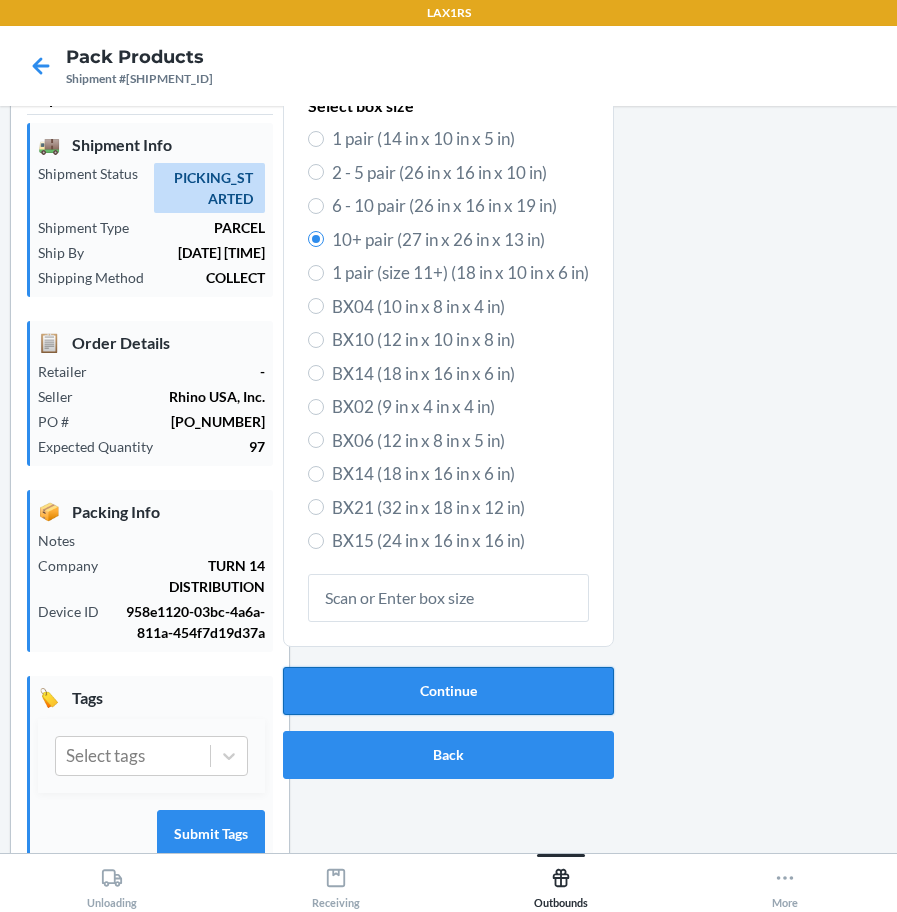 click on "Continue" at bounding box center [448, 691] 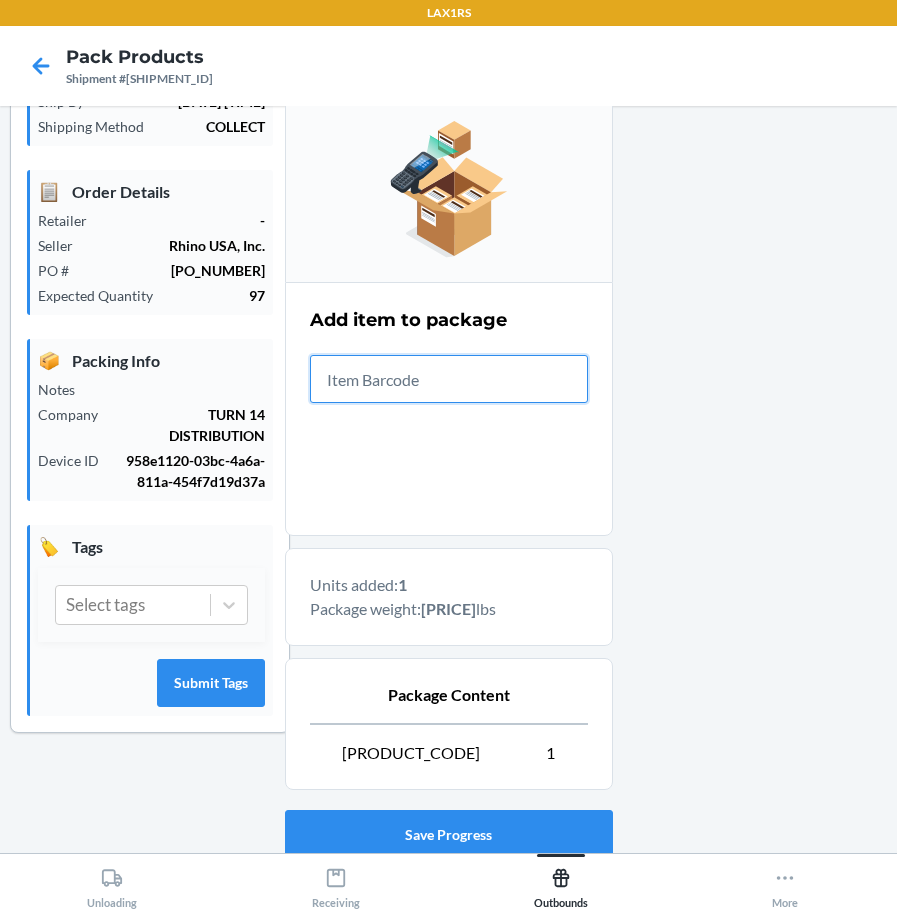 scroll, scrollTop: 345, scrollLeft: 0, axis: vertical 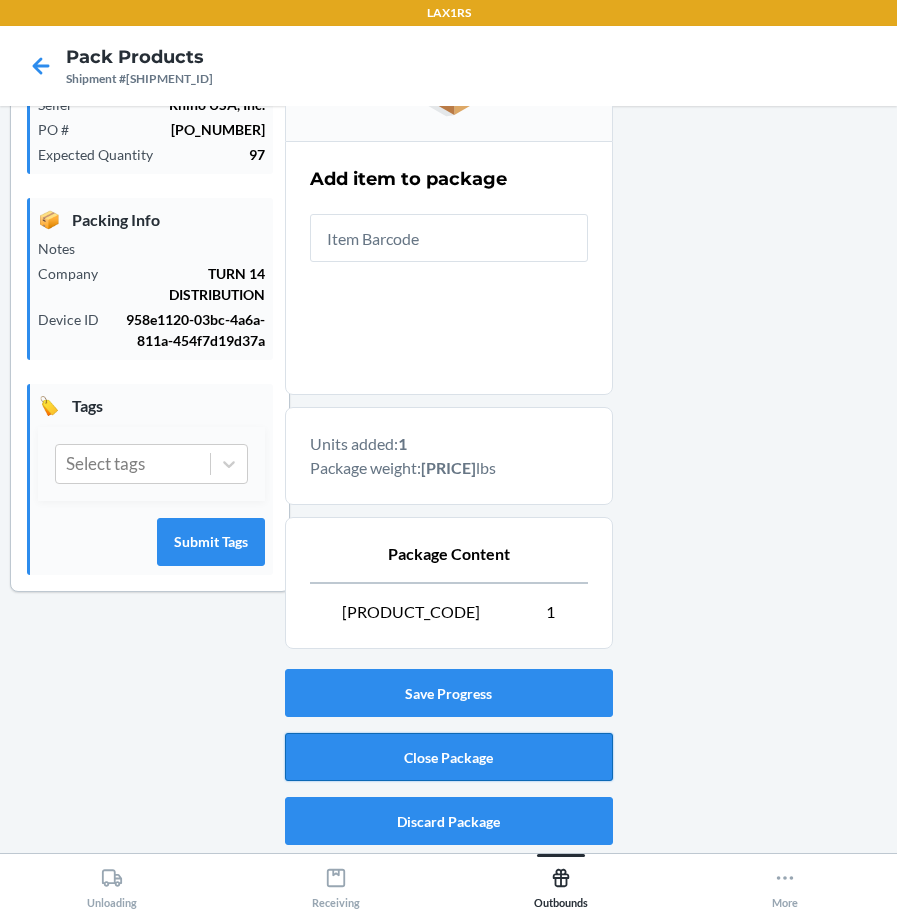 click on "Close Package" at bounding box center [449, 757] 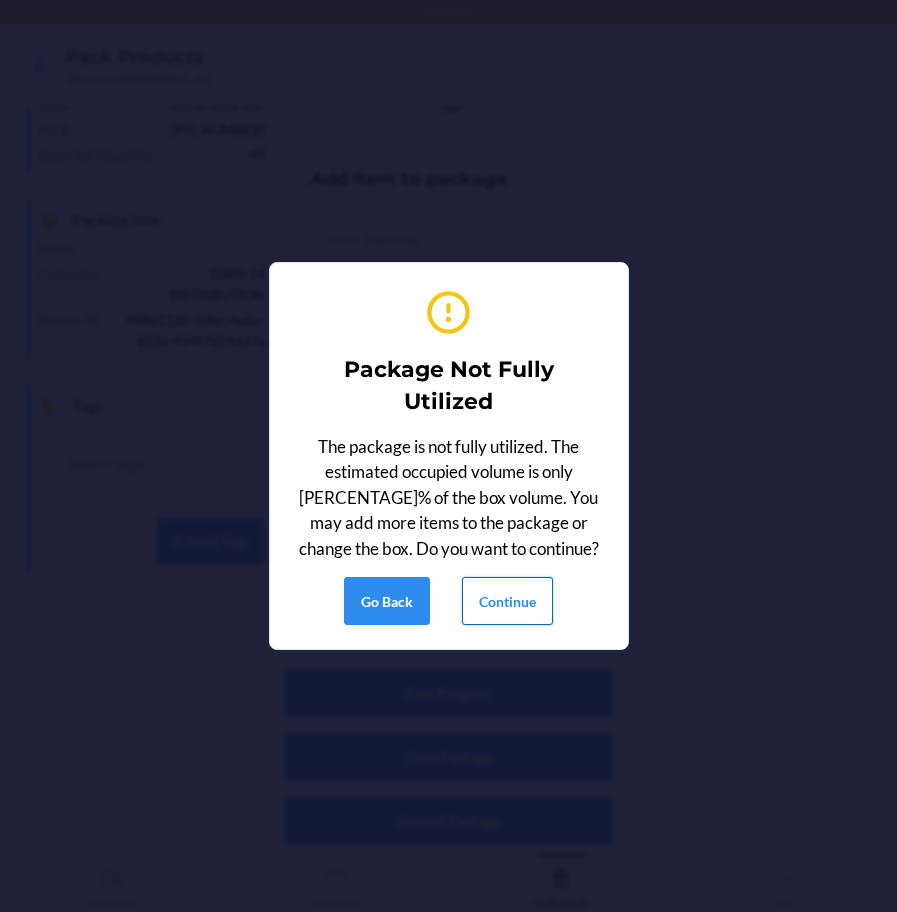 click on "Continue" at bounding box center [507, 601] 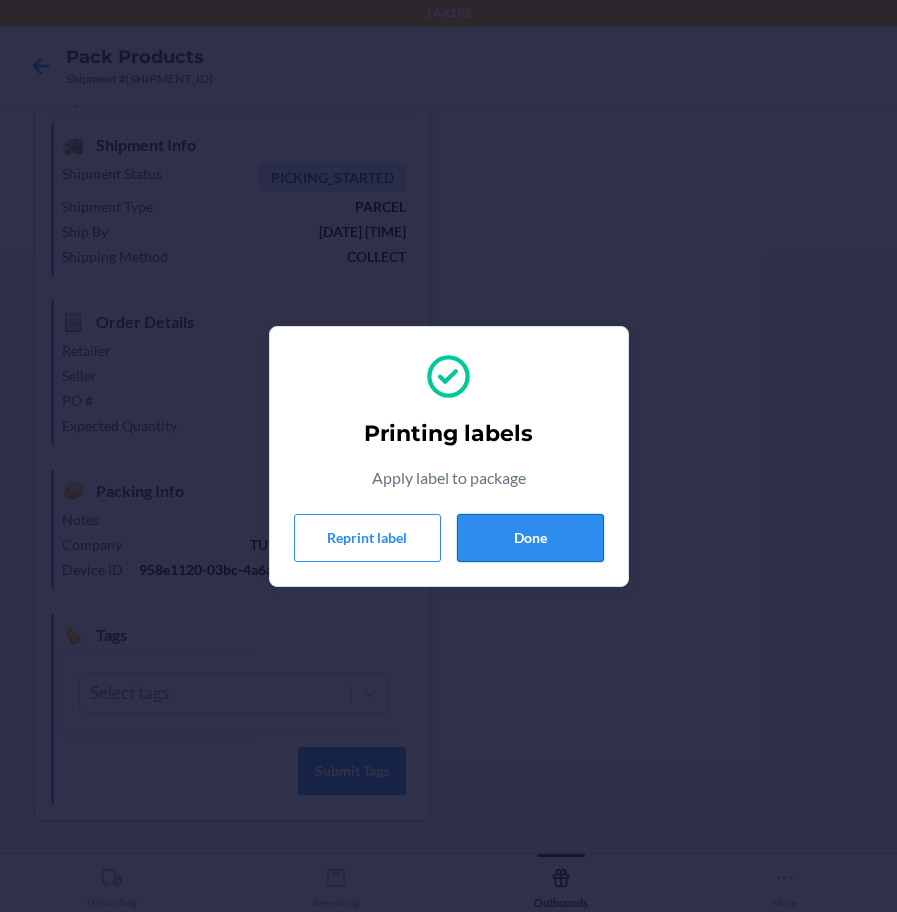 click on "Done" at bounding box center [530, 538] 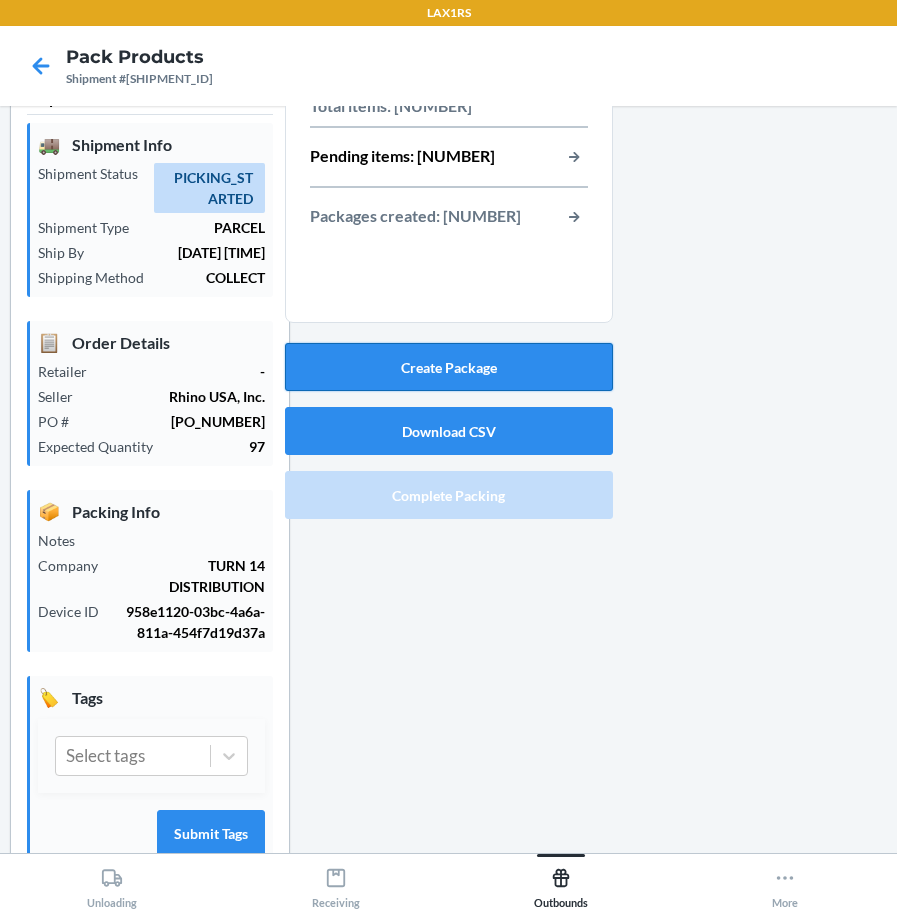 click on "Create Package" at bounding box center (449, 367) 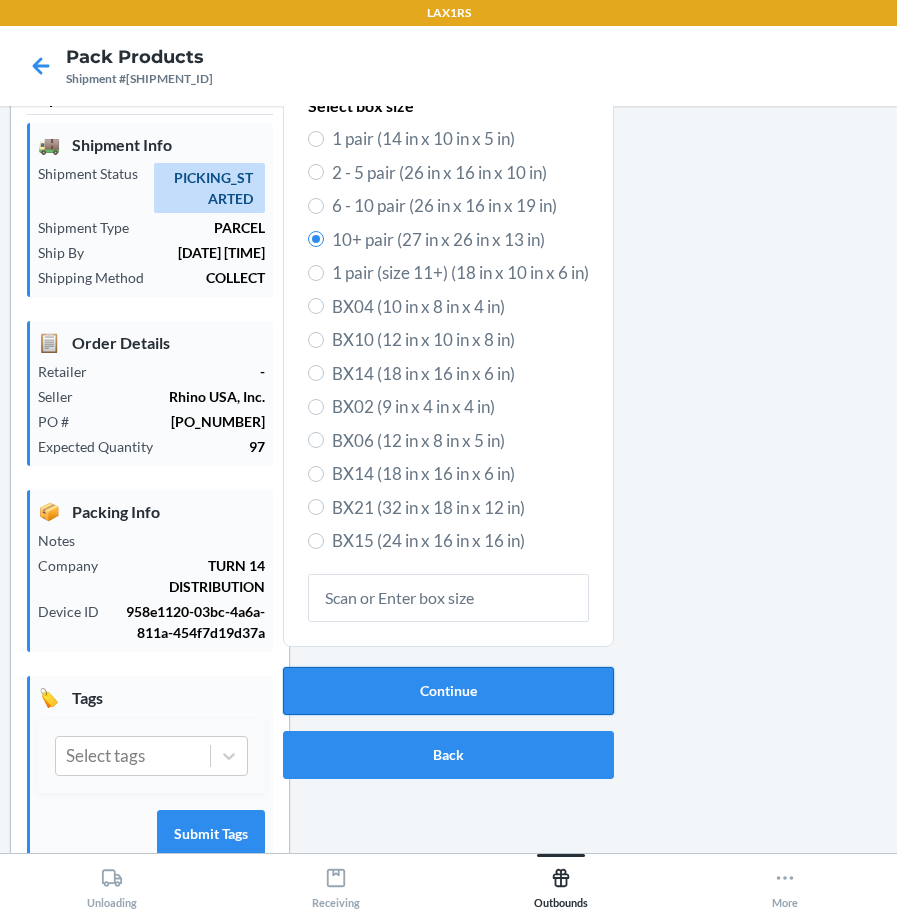 click on "Continue" at bounding box center (448, 691) 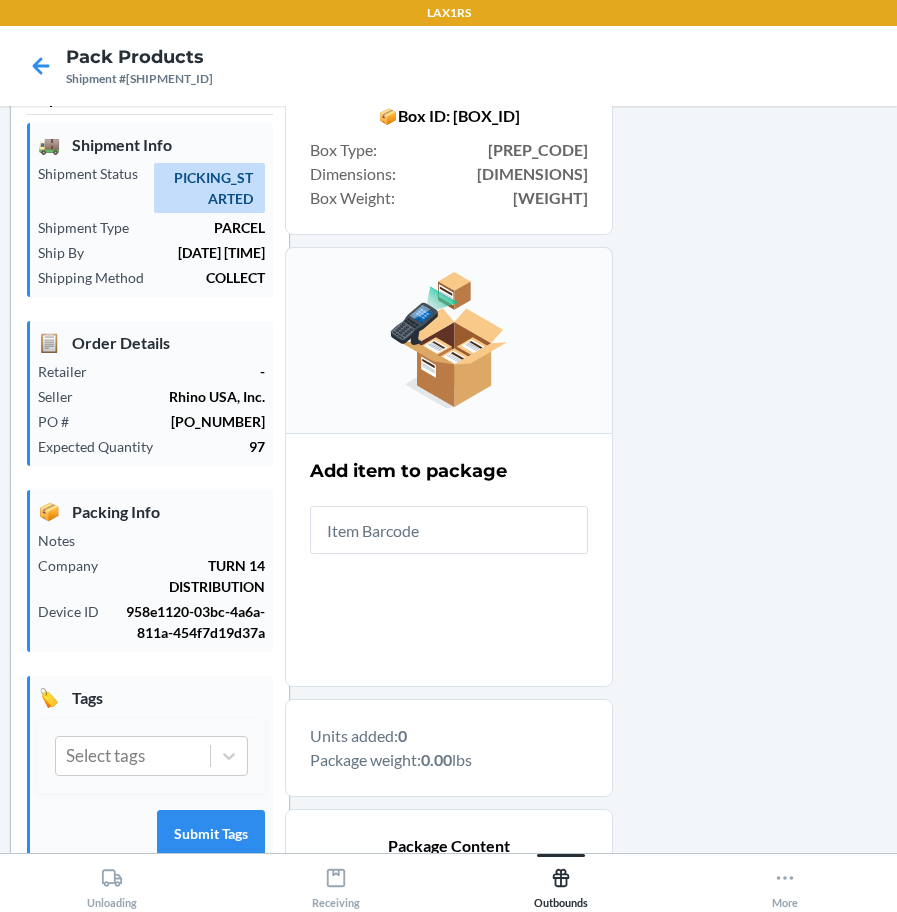 click at bounding box center [449, 530] 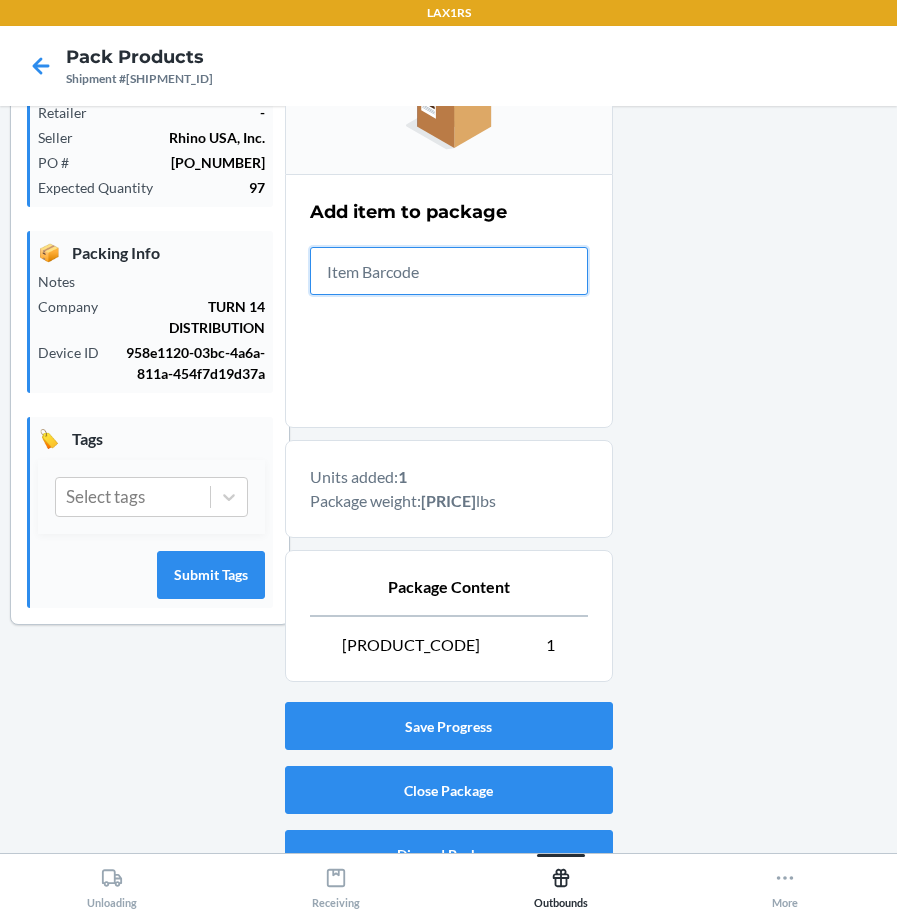 scroll, scrollTop: 345, scrollLeft: 0, axis: vertical 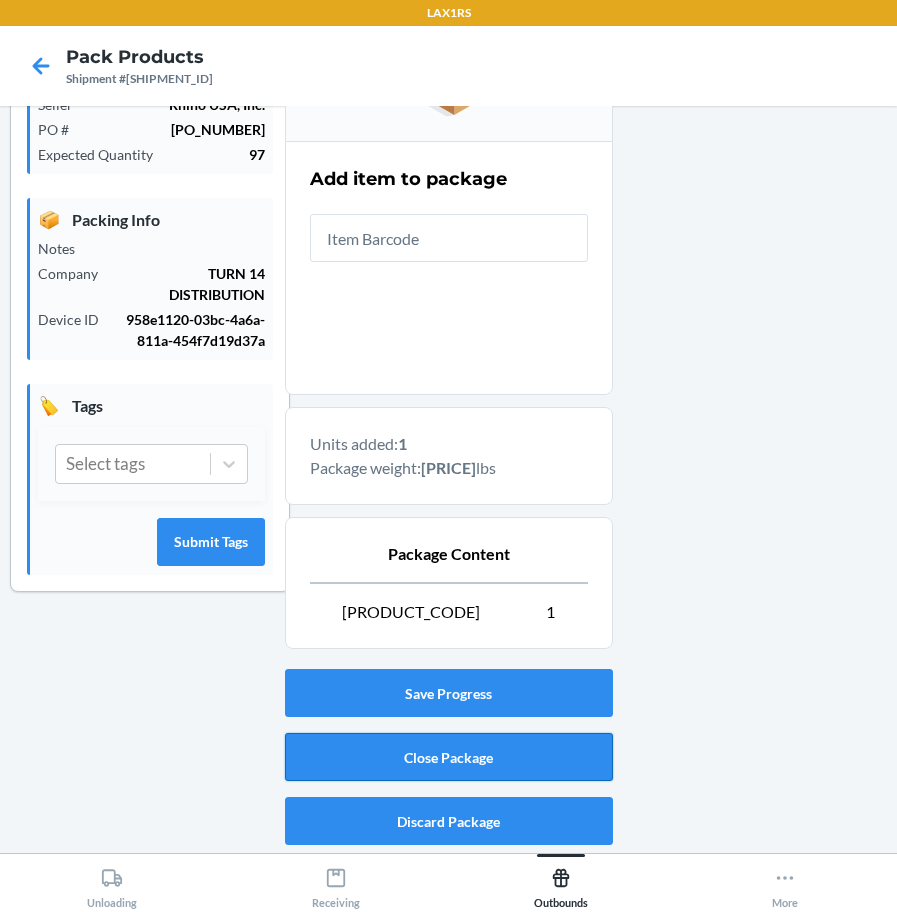 click on "Close Package" at bounding box center (449, 757) 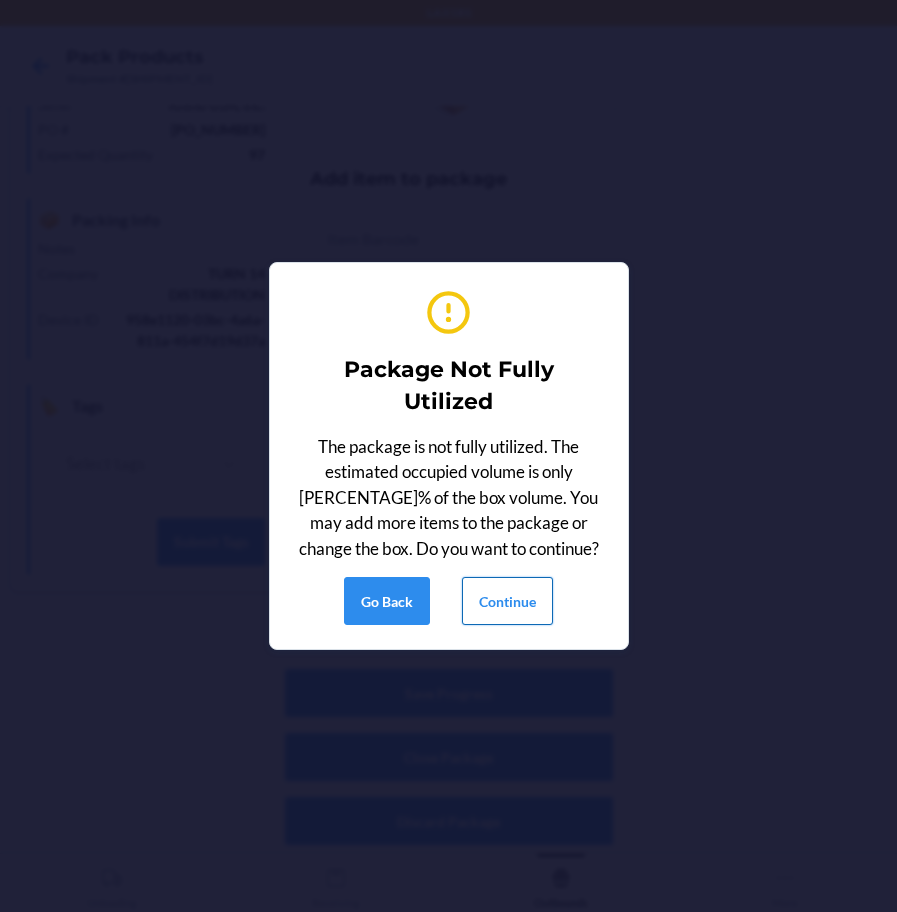 click on "Continue" at bounding box center (507, 601) 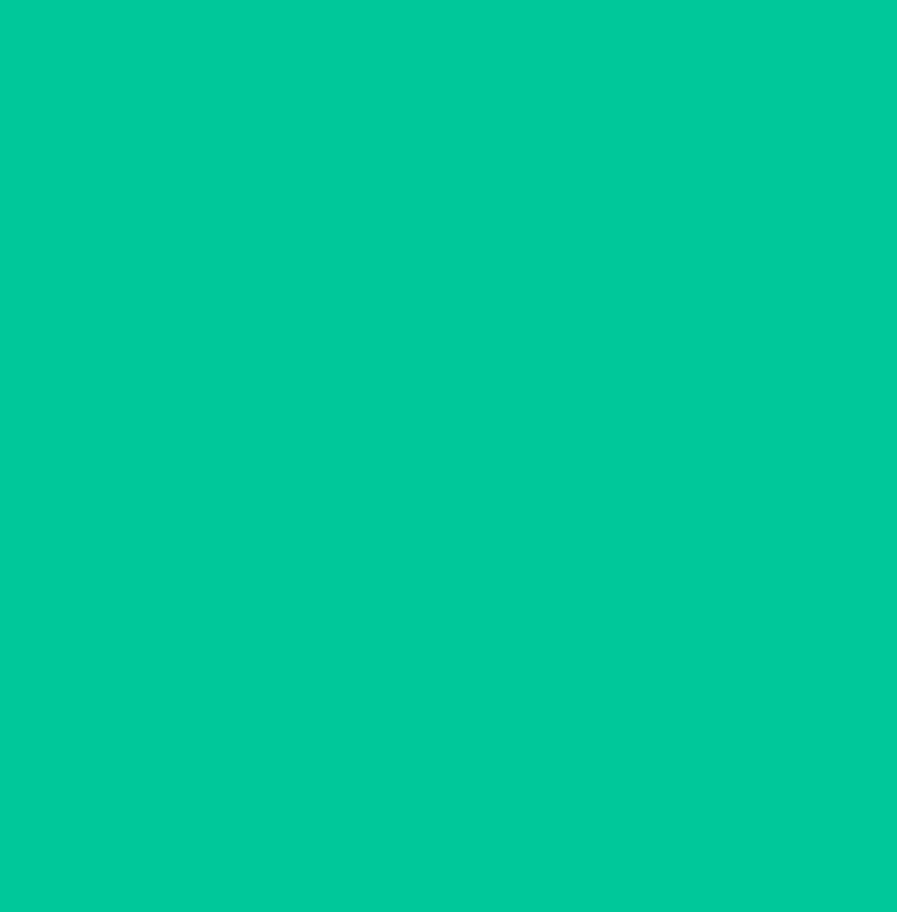scroll, scrollTop: 53, scrollLeft: 0, axis: vertical 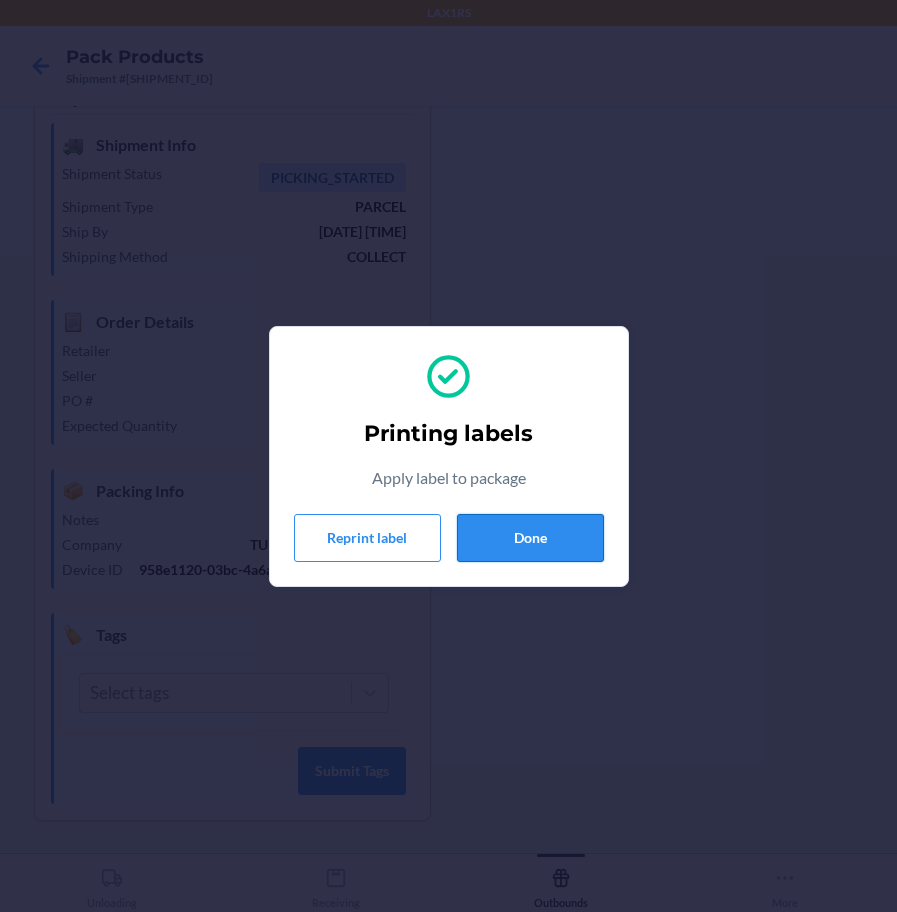 click on "Done" at bounding box center [530, 538] 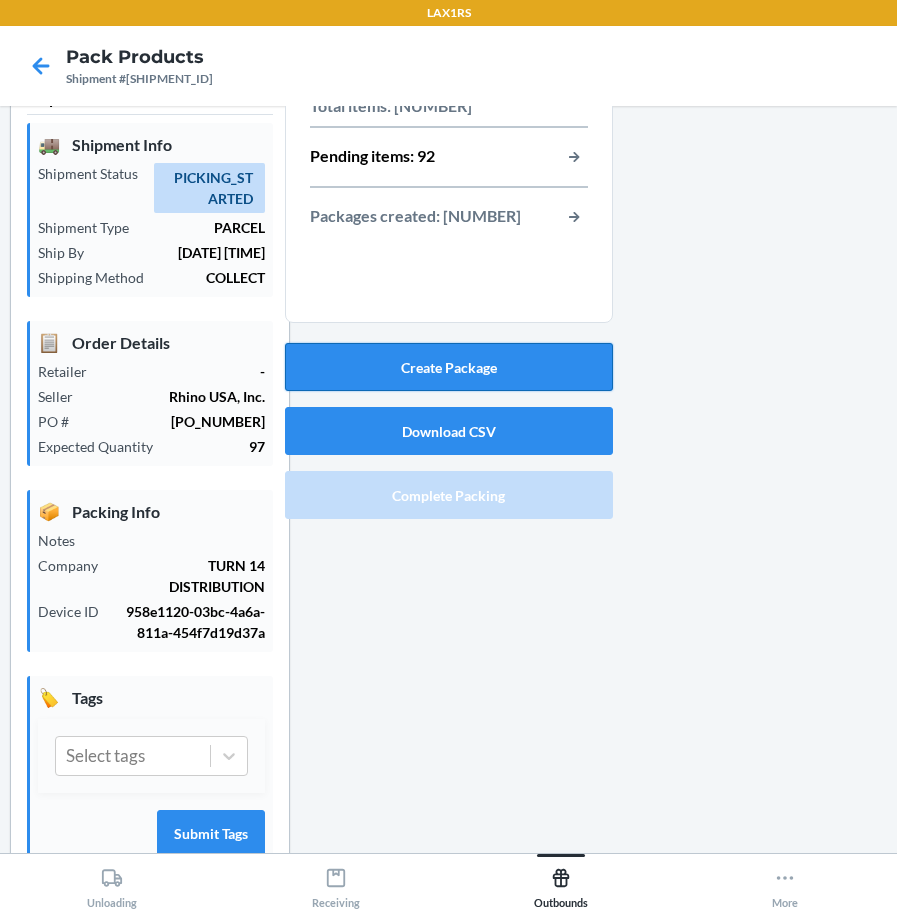 click on "Create Package" at bounding box center (449, 367) 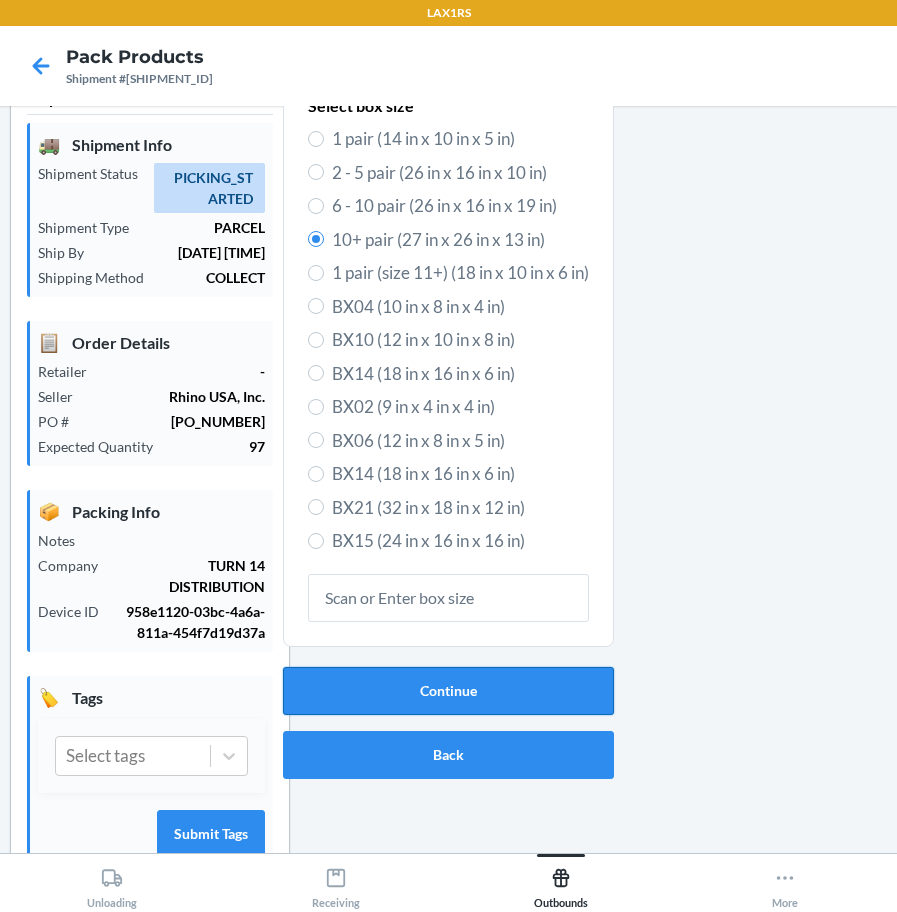click on "Continue" at bounding box center [448, 691] 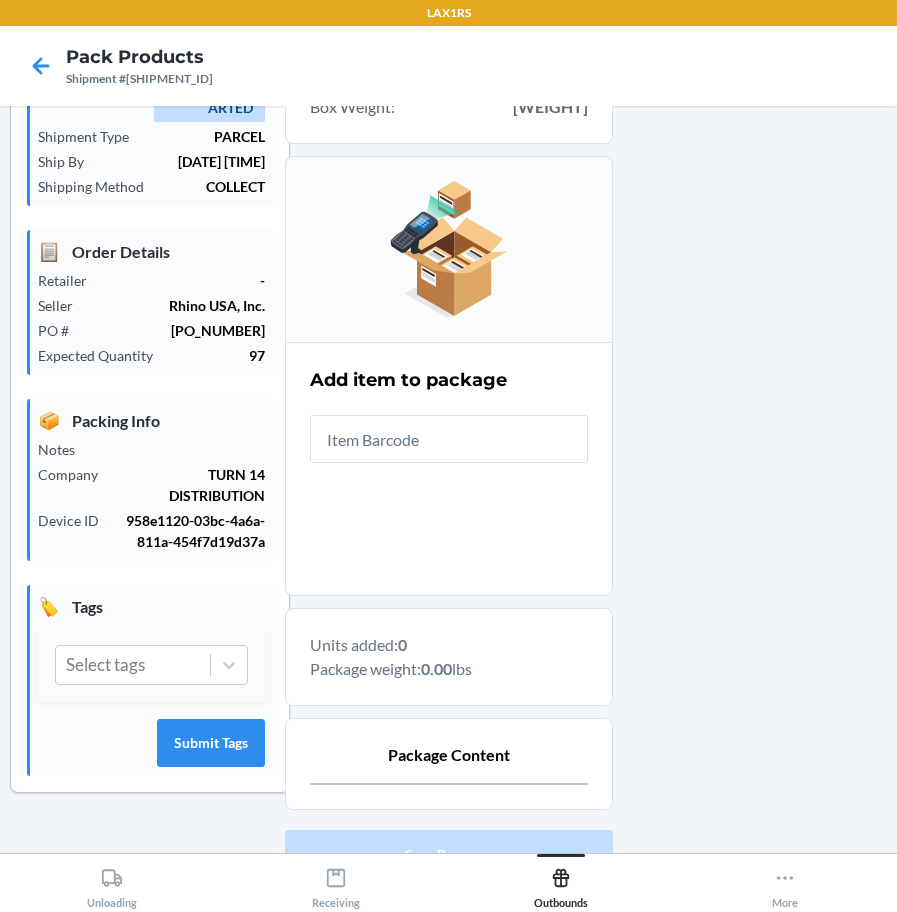 scroll, scrollTop: 305, scrollLeft: 0, axis: vertical 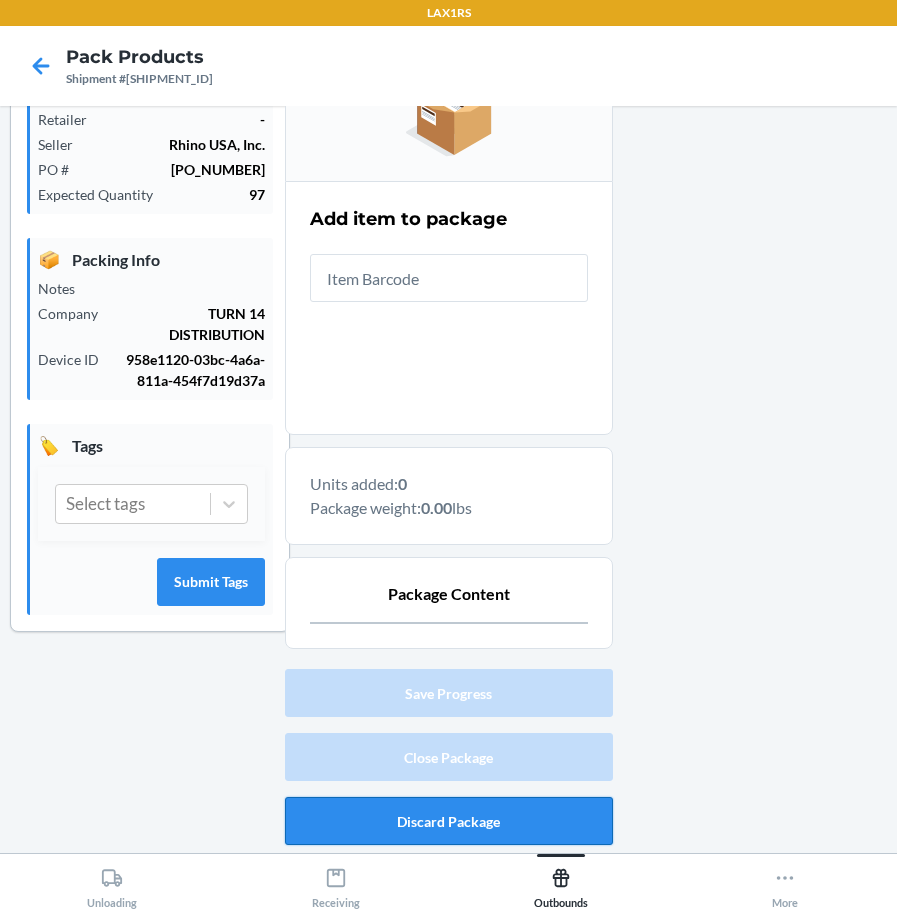 click on "Discard Package" at bounding box center (449, 821) 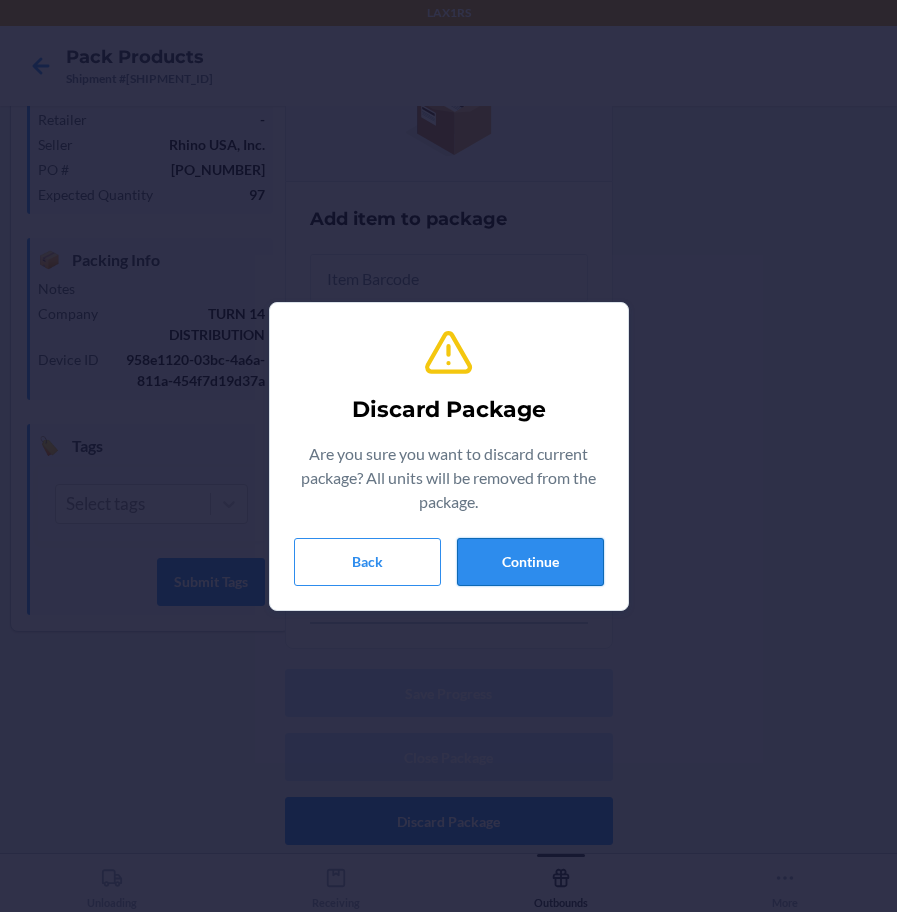 click on "Continue" at bounding box center (530, 562) 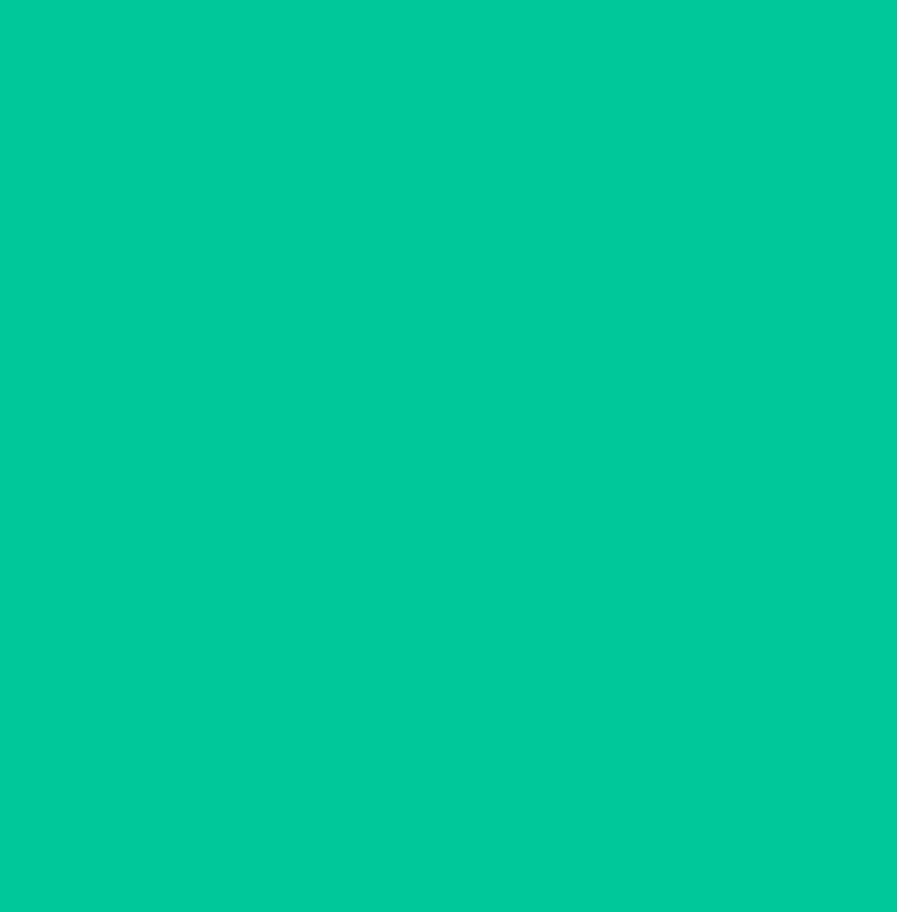scroll, scrollTop: 116, scrollLeft: 0, axis: vertical 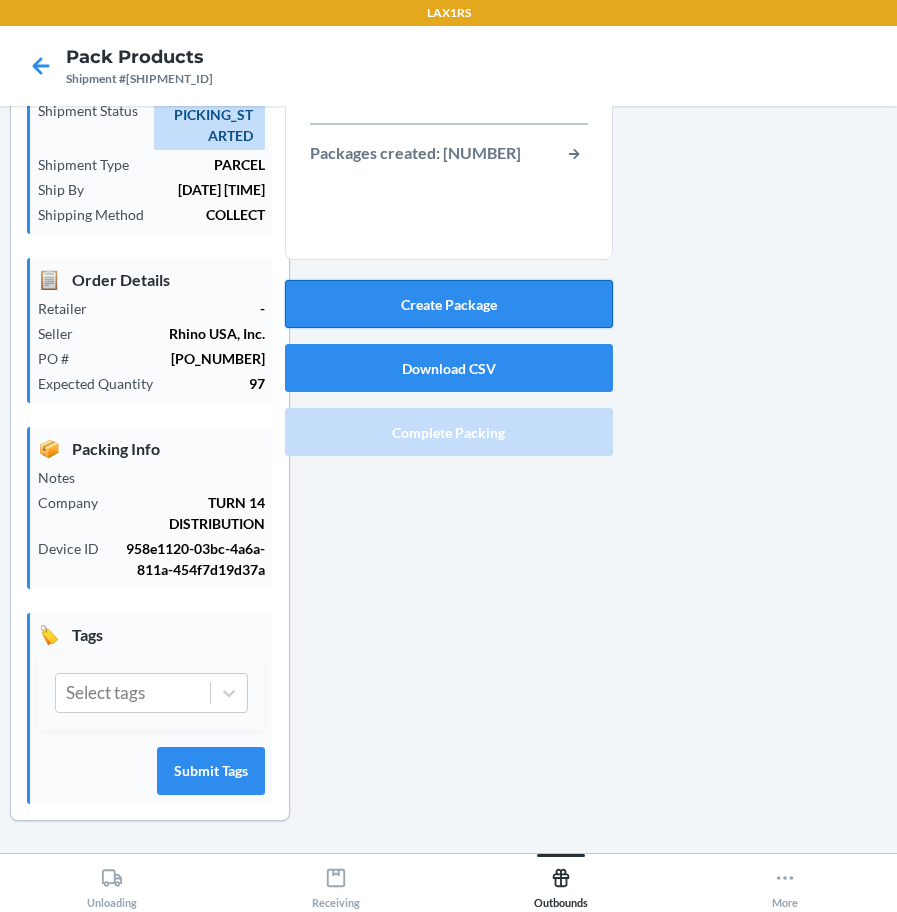click on "Create Package" at bounding box center (449, 304) 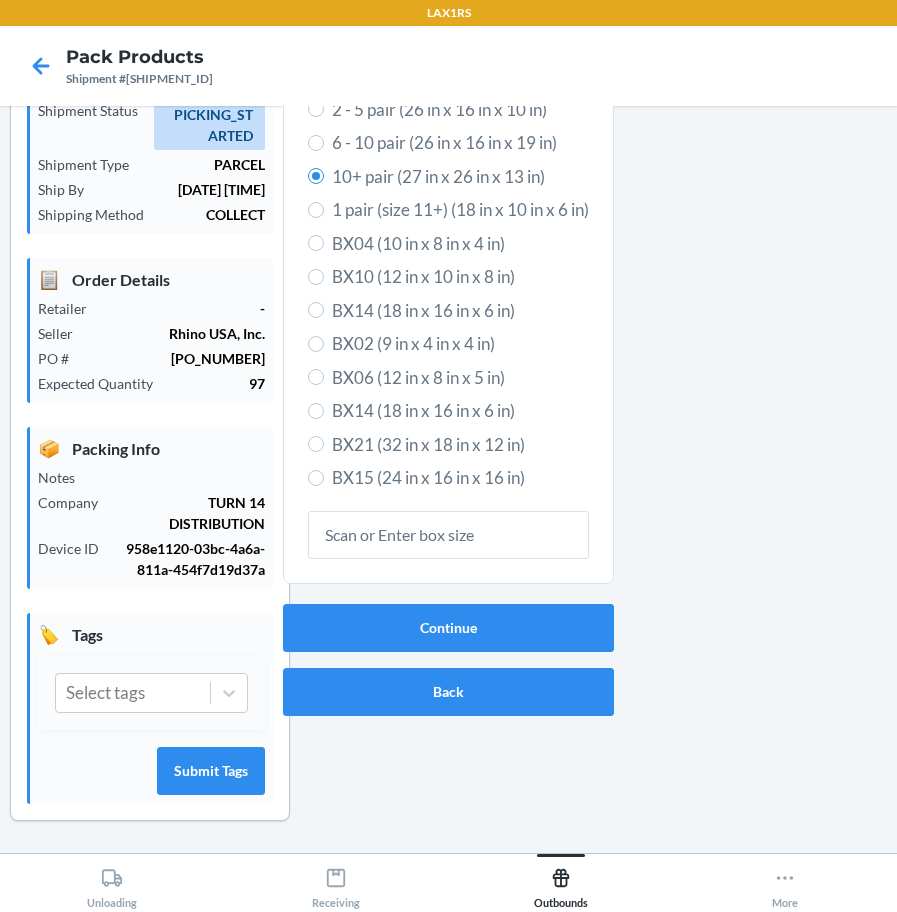 click on "2 - 5 pair (26 in x 16 in x 10 in)" at bounding box center (460, 110) 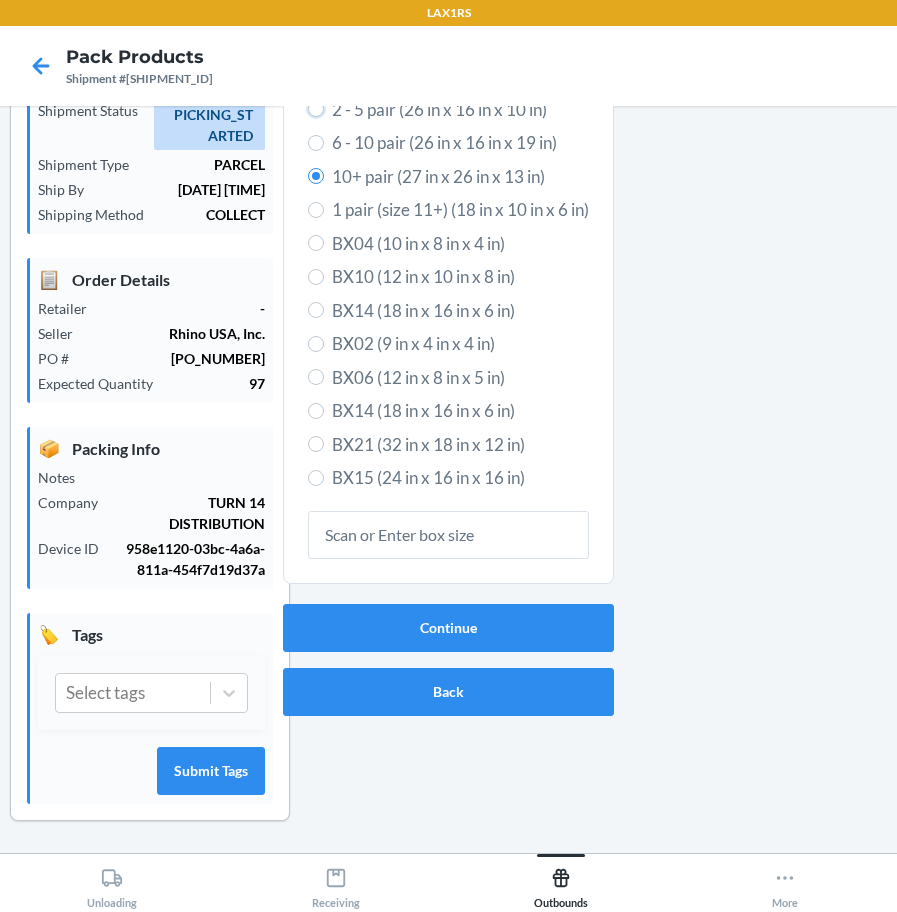 click on "2 - 5 pair (26 in x 16 in x 10 in)" at bounding box center [316, 109] 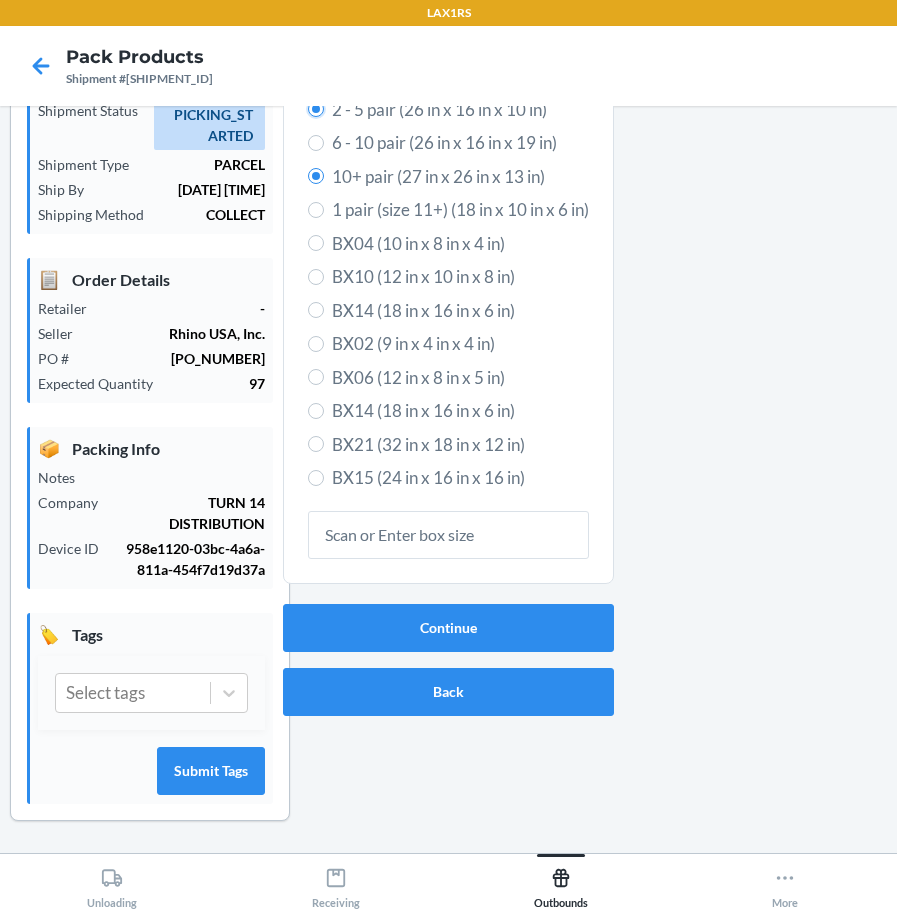 radio on "true" 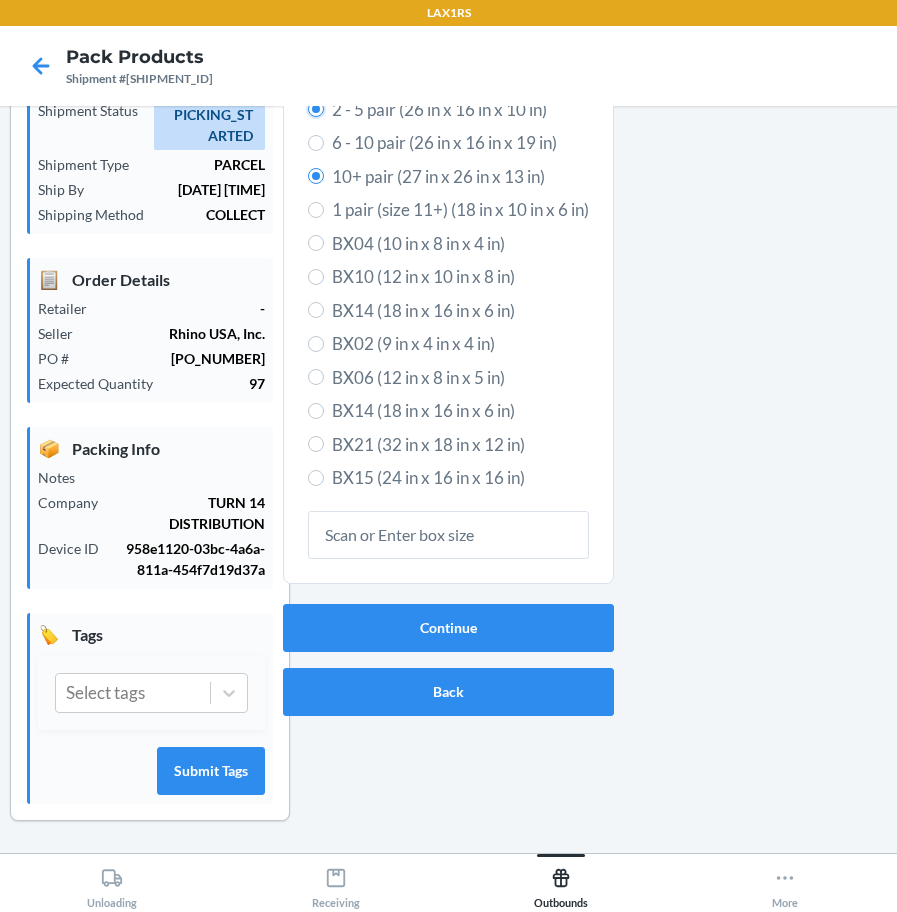 radio on "false" 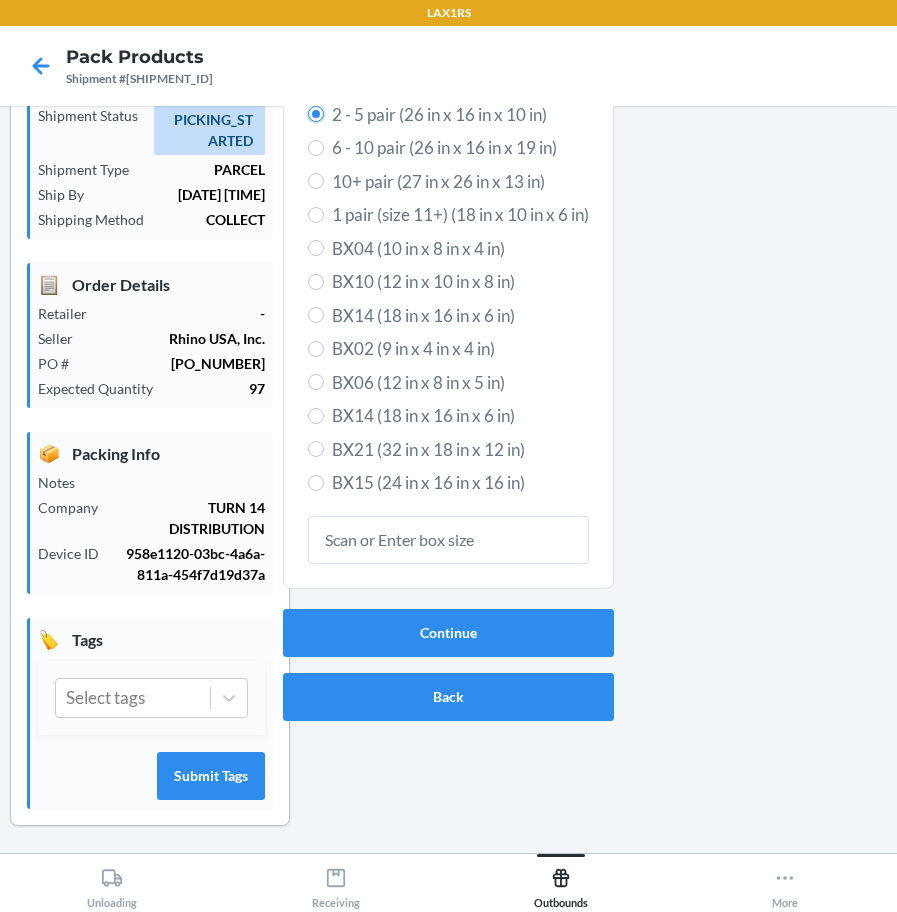 scroll, scrollTop: 11, scrollLeft: 0, axis: vertical 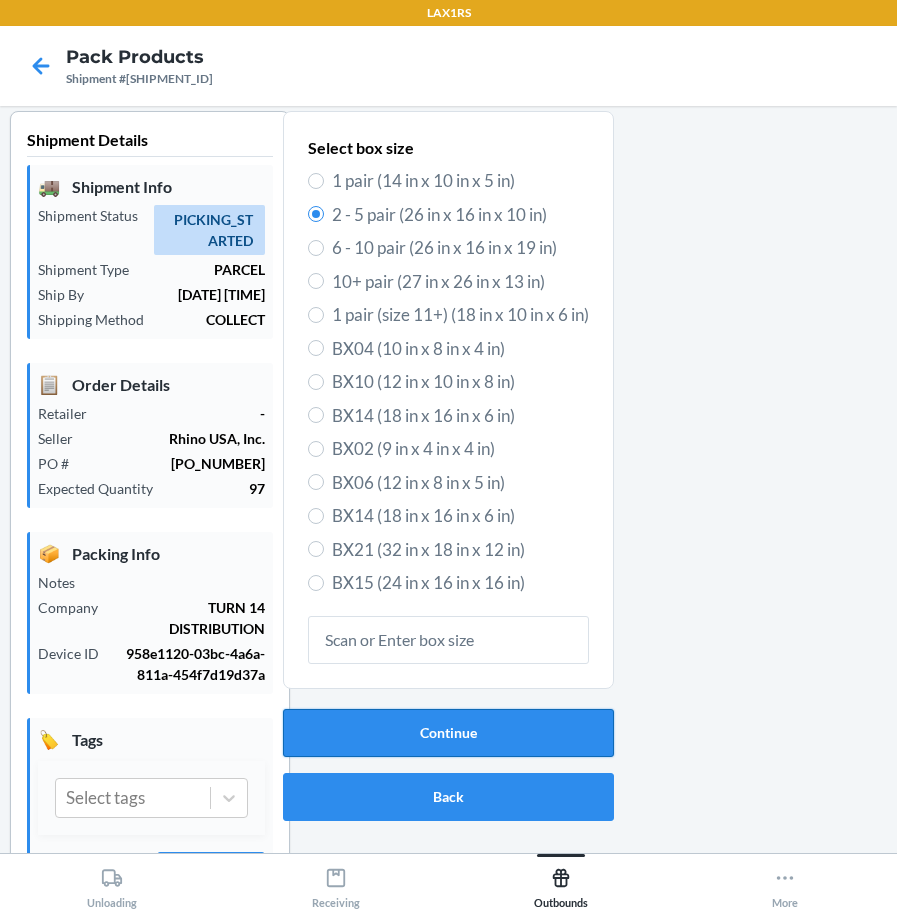 click on "Continue" at bounding box center (448, 733) 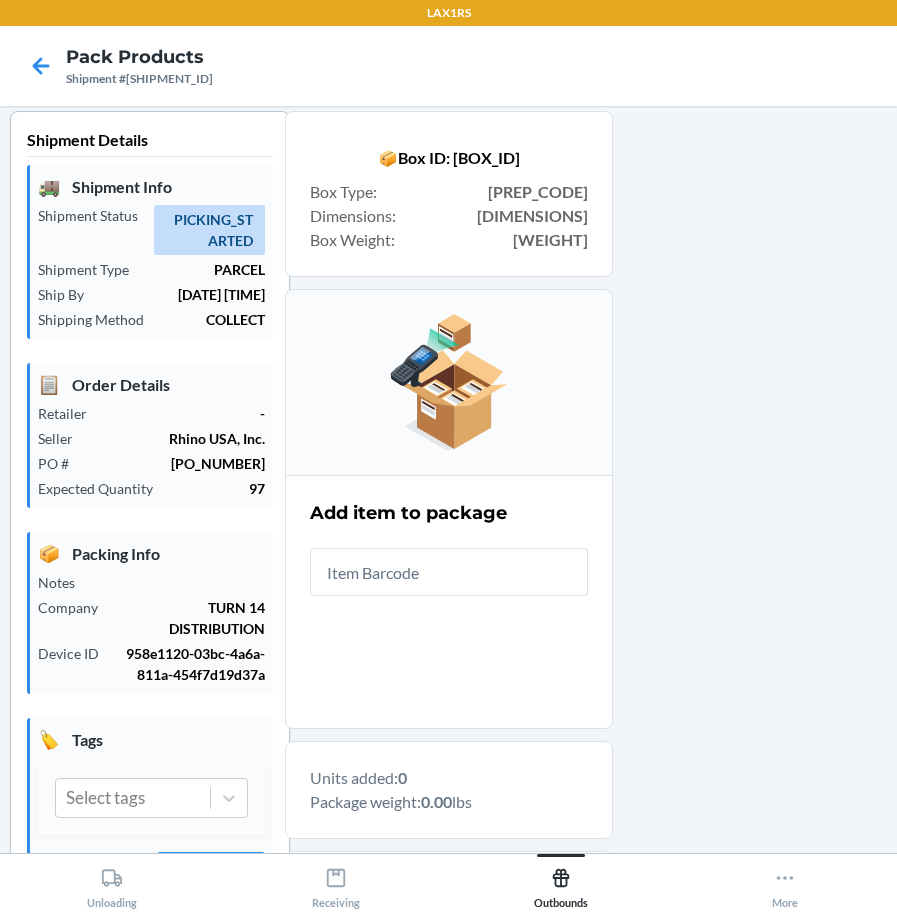 click at bounding box center [449, 572] 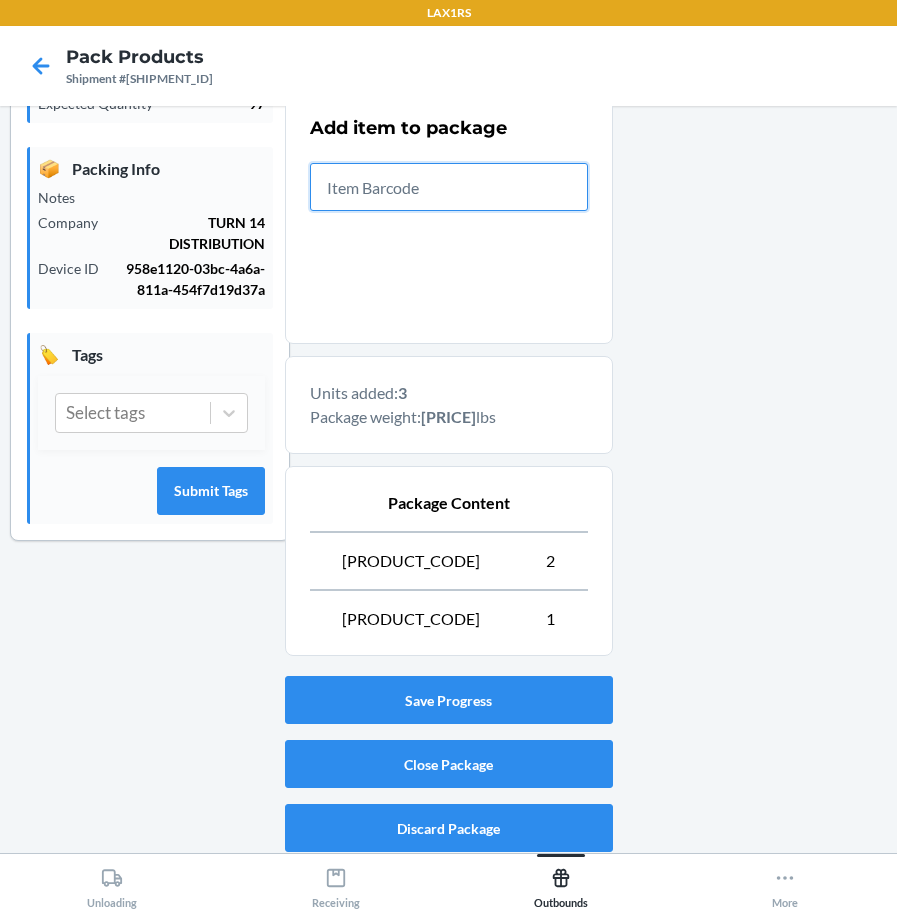 scroll, scrollTop: 403, scrollLeft: 0, axis: vertical 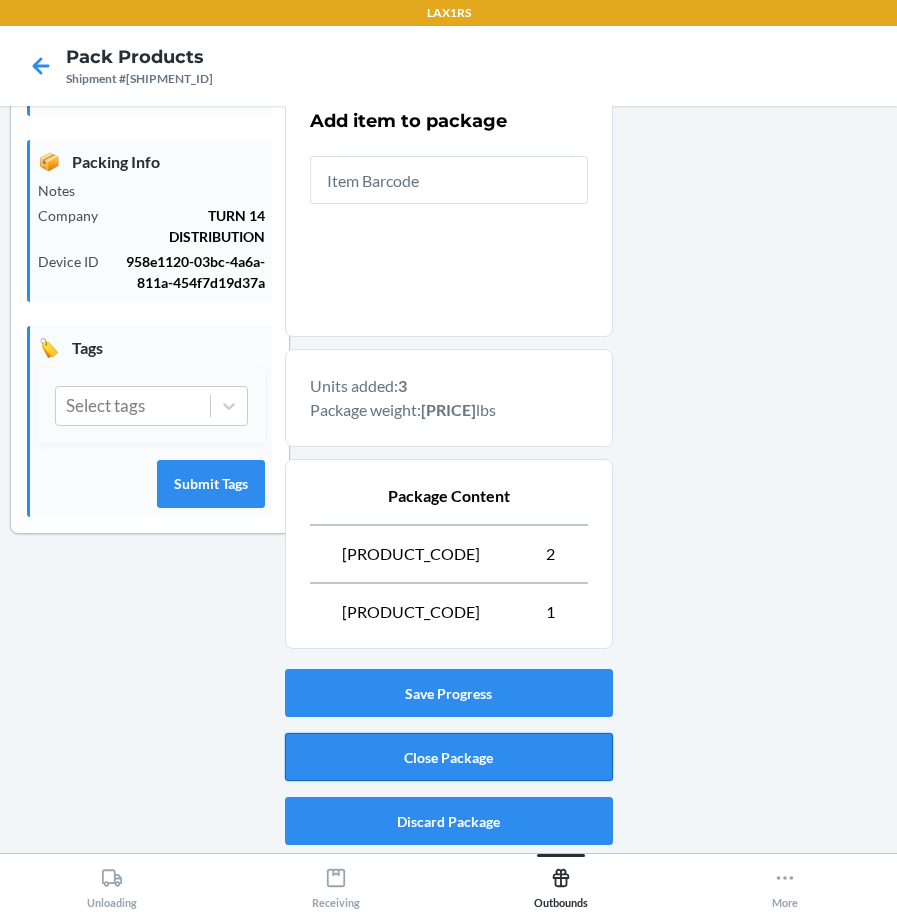 click on "Close Package" at bounding box center (449, 757) 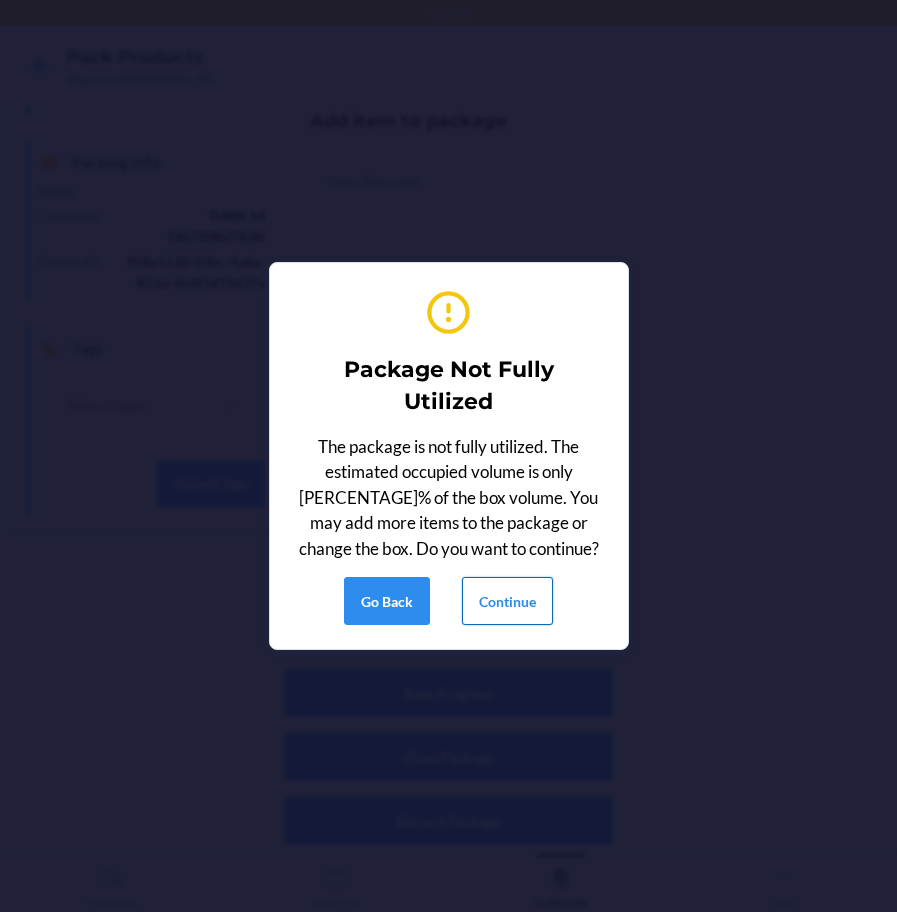 click on "Continue" at bounding box center [507, 601] 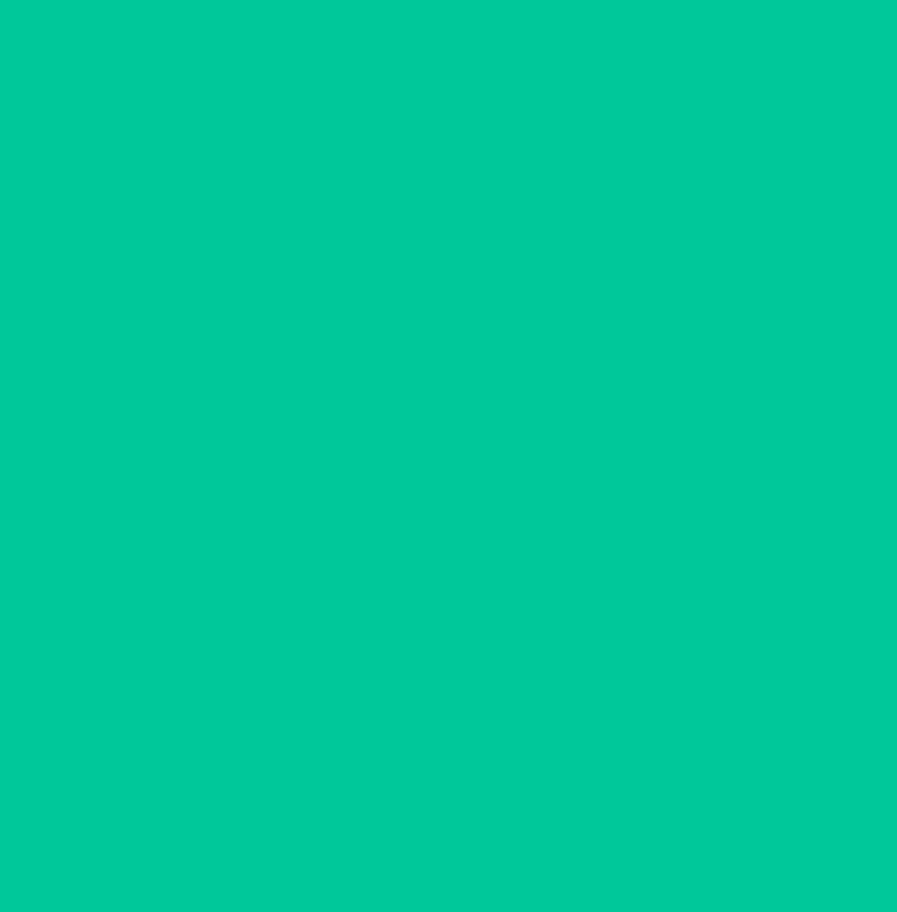 scroll, scrollTop: 53, scrollLeft: 0, axis: vertical 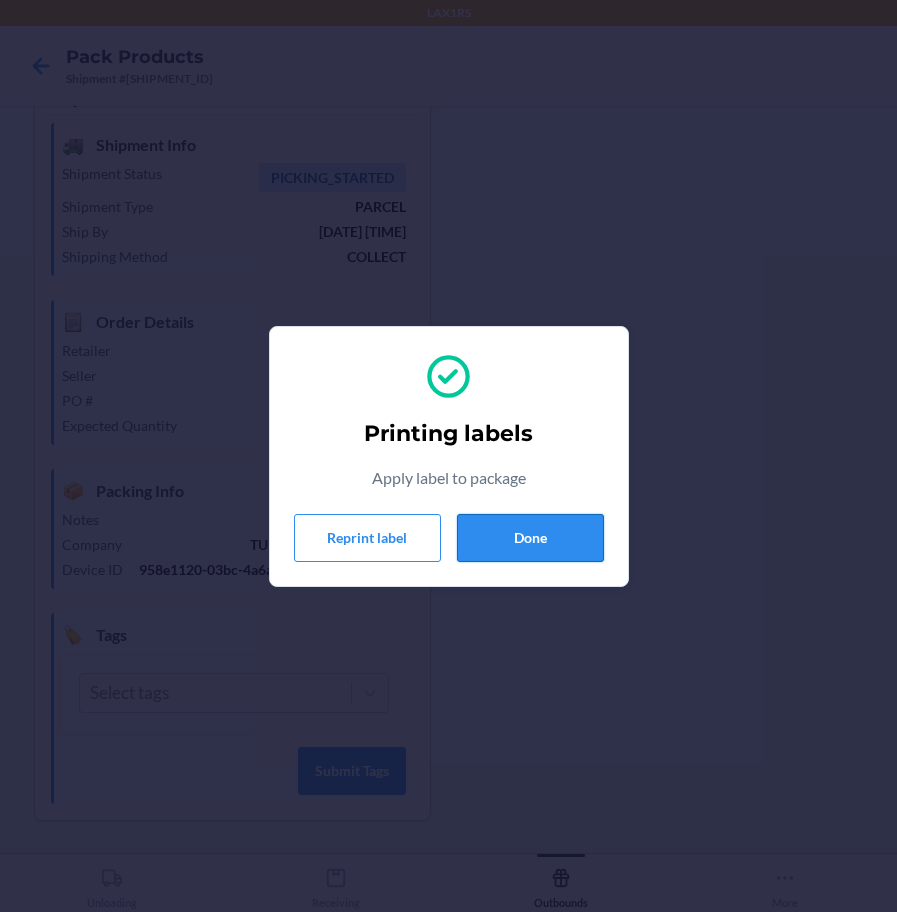 click on "Done" at bounding box center (530, 538) 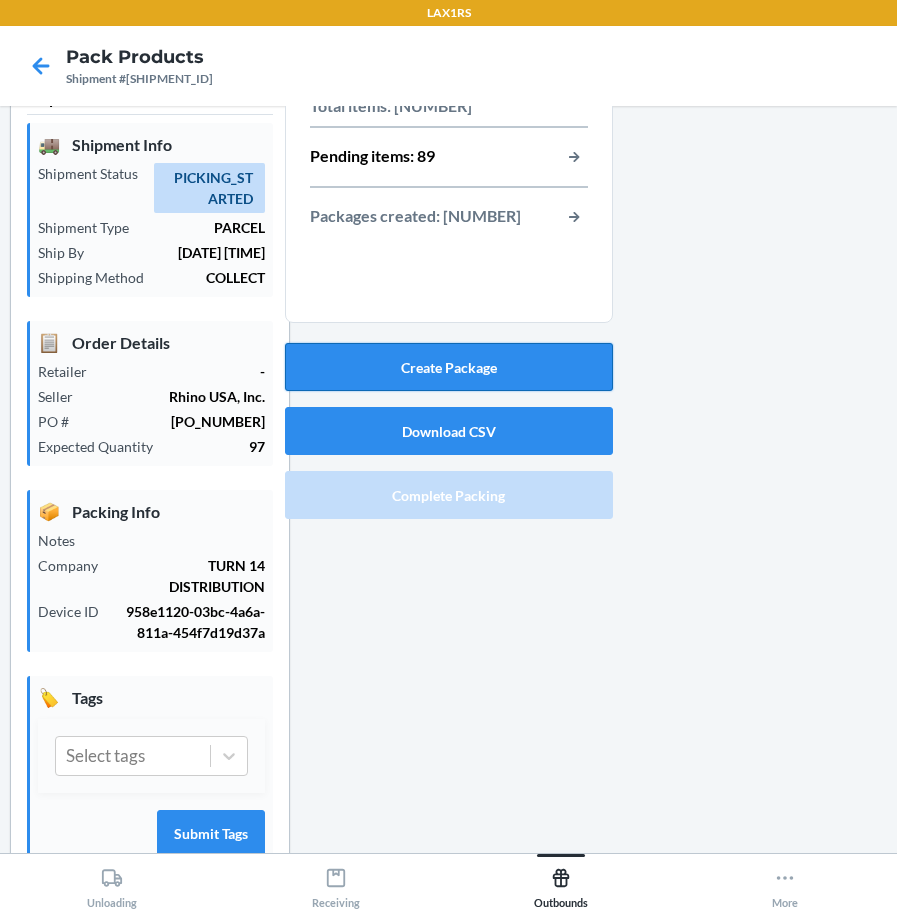 click on "Create Package" at bounding box center [449, 367] 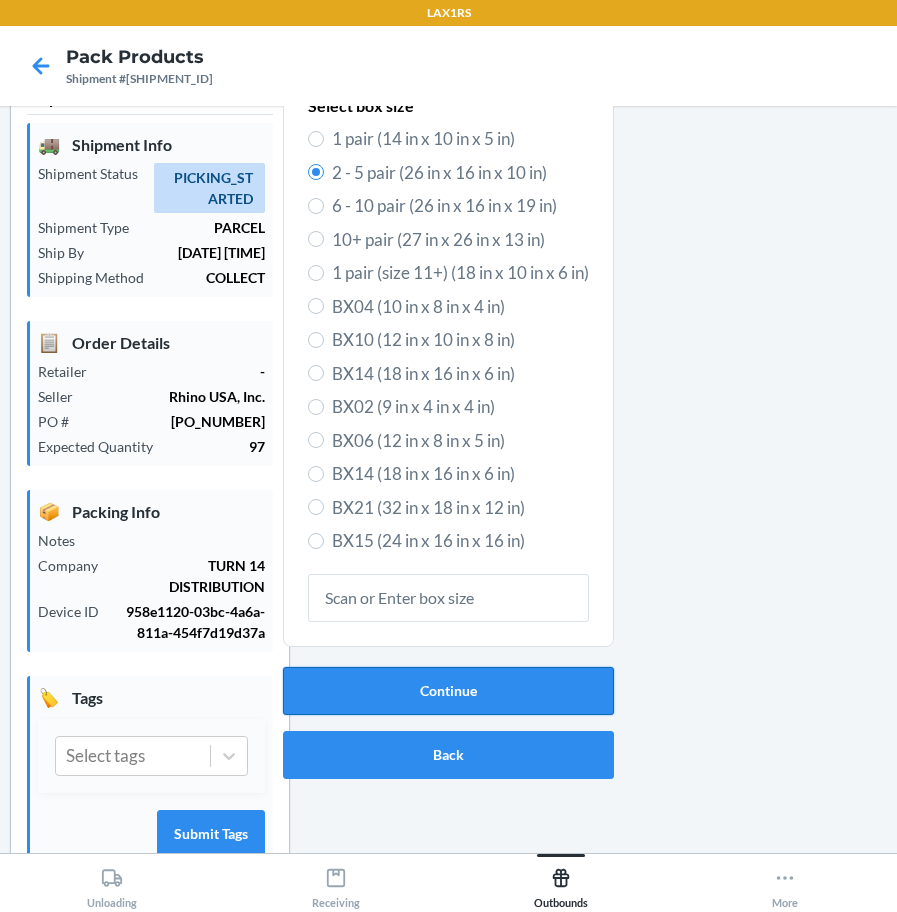 click on "Continue" at bounding box center (448, 691) 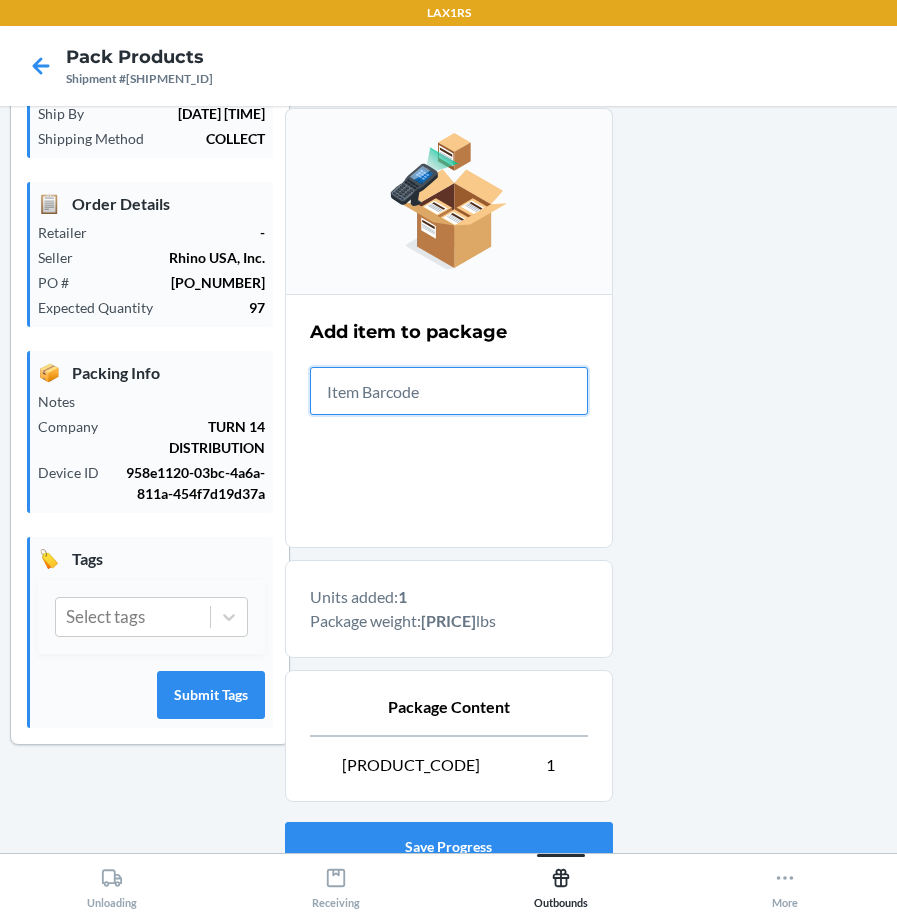 scroll, scrollTop: 345, scrollLeft: 0, axis: vertical 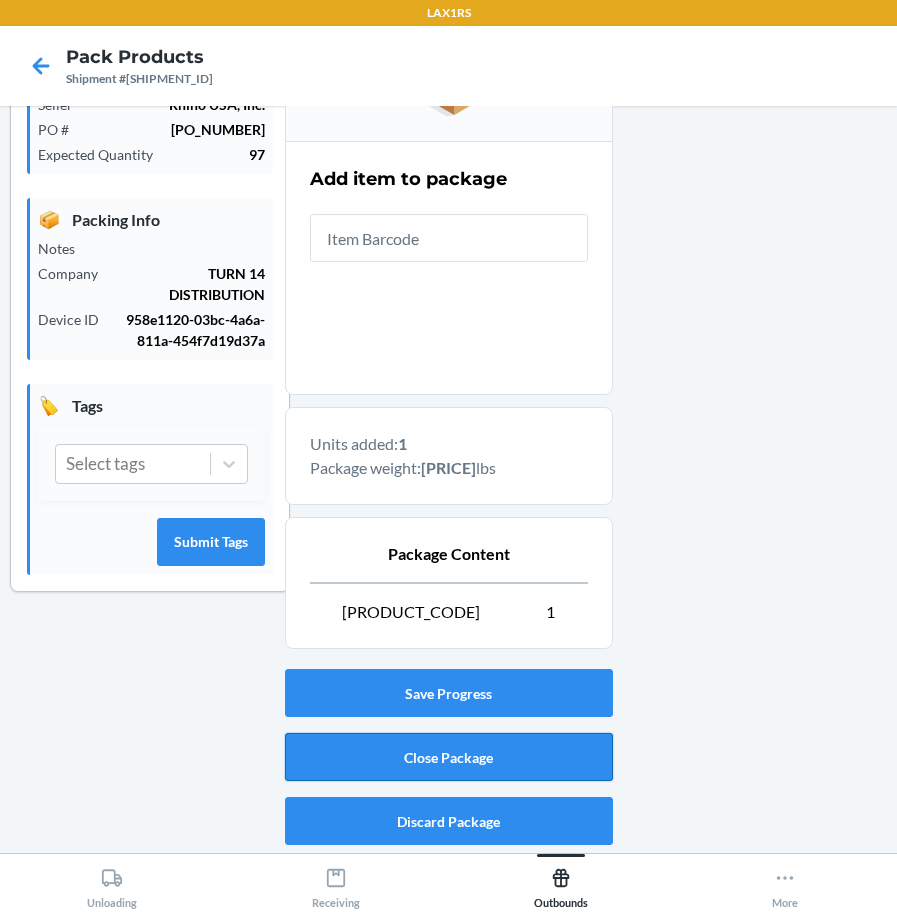 click on "Close Package" at bounding box center (449, 757) 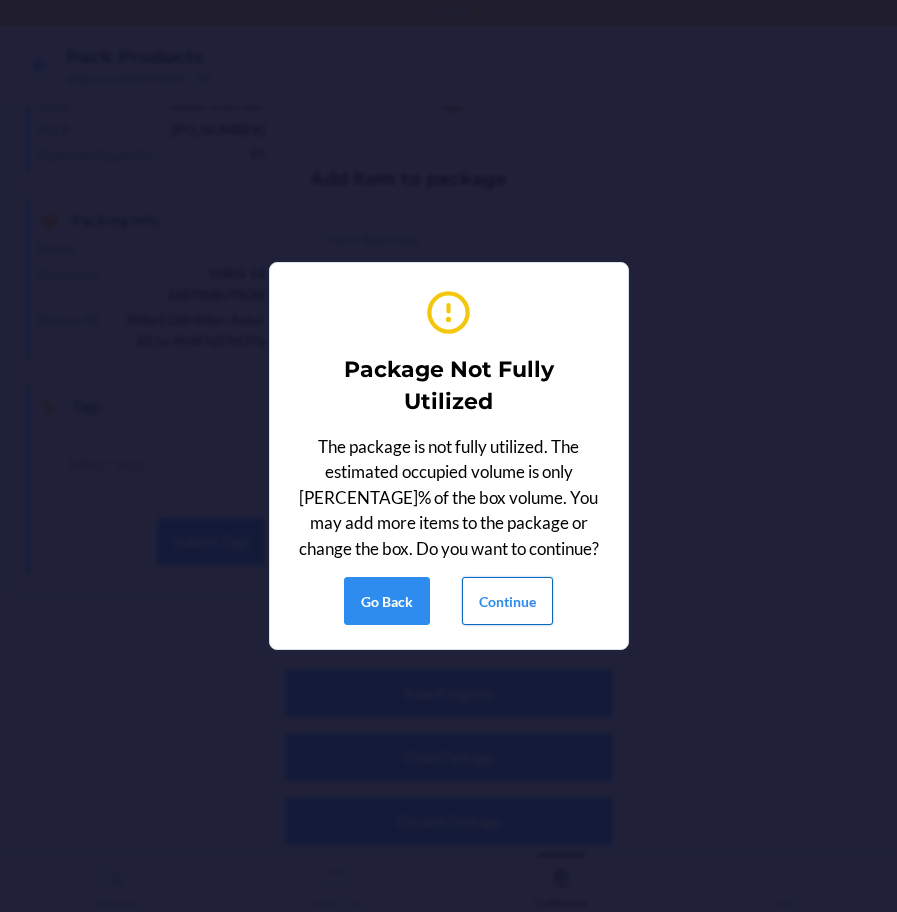 click on "Continue" at bounding box center (507, 601) 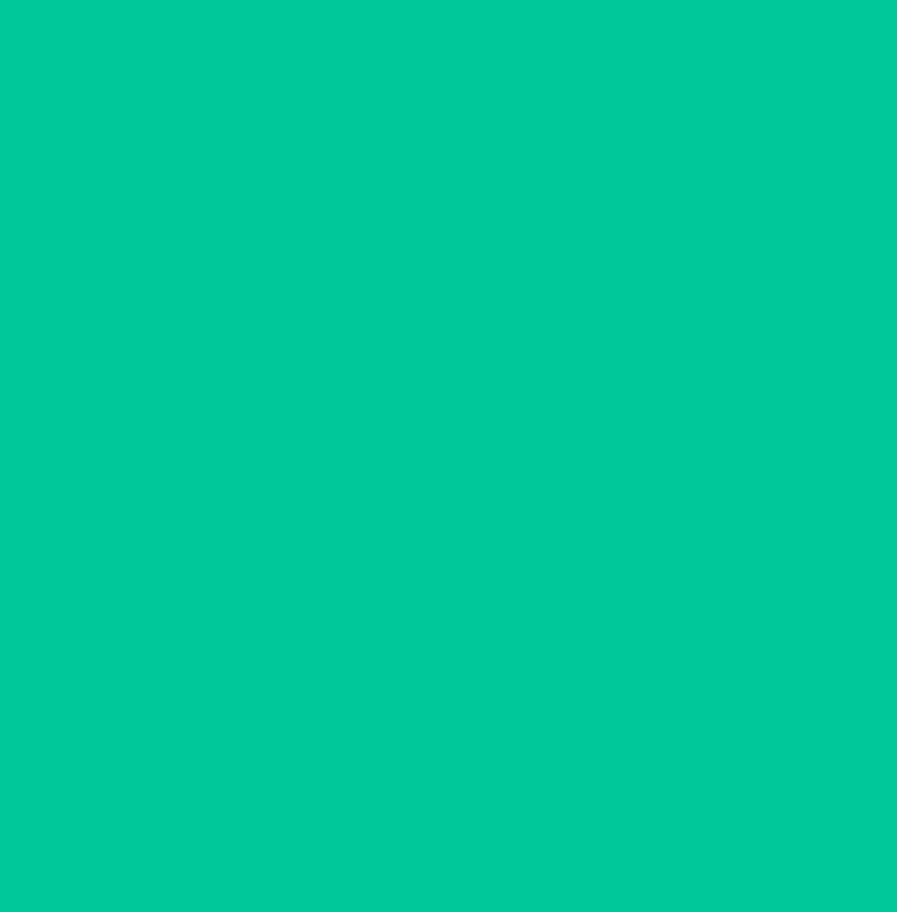 scroll, scrollTop: 53, scrollLeft: 0, axis: vertical 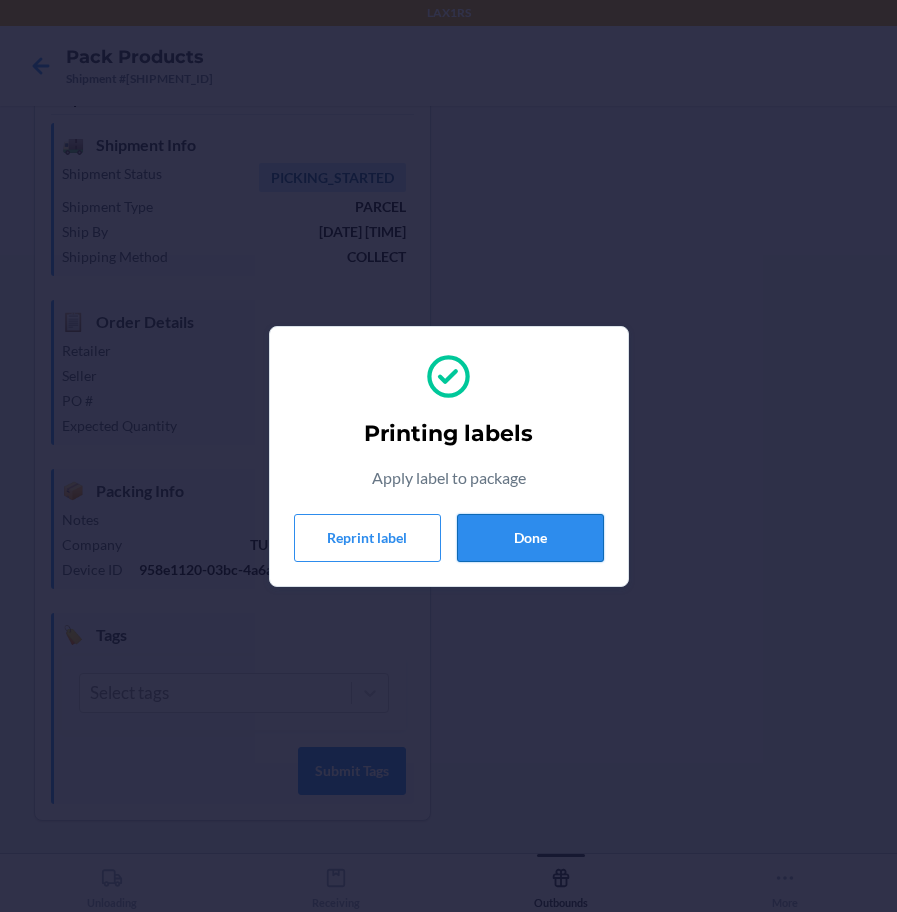 click on "Done" at bounding box center [530, 538] 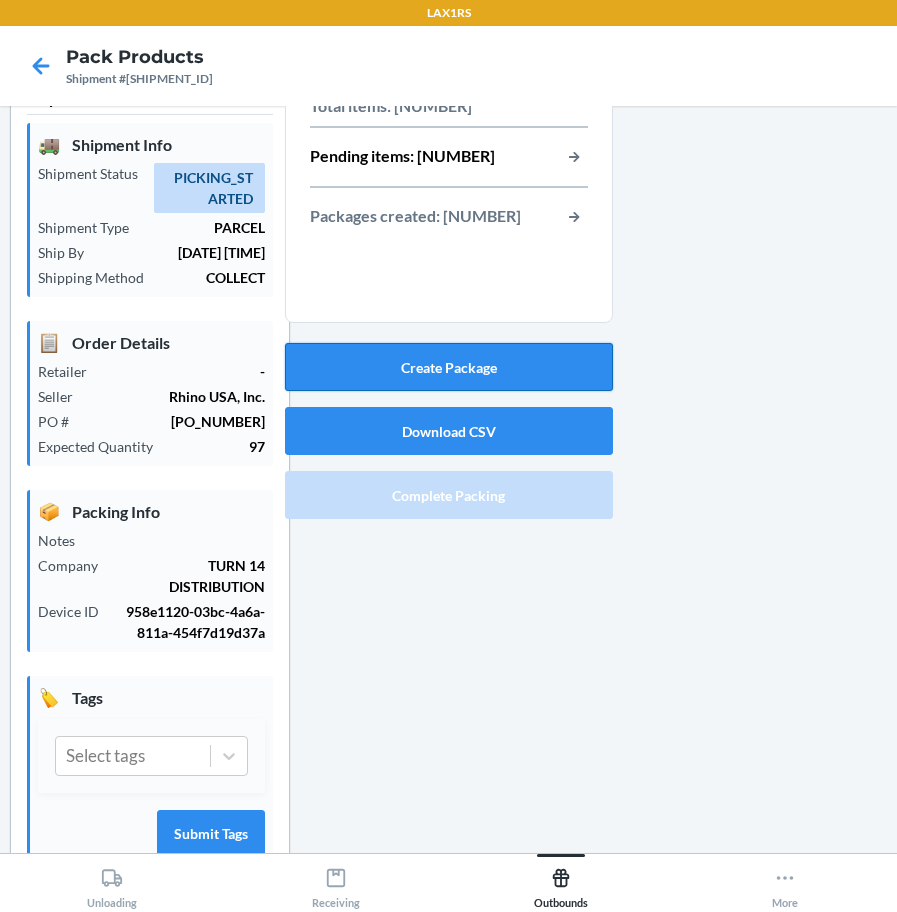 click on "Create Package" at bounding box center [449, 367] 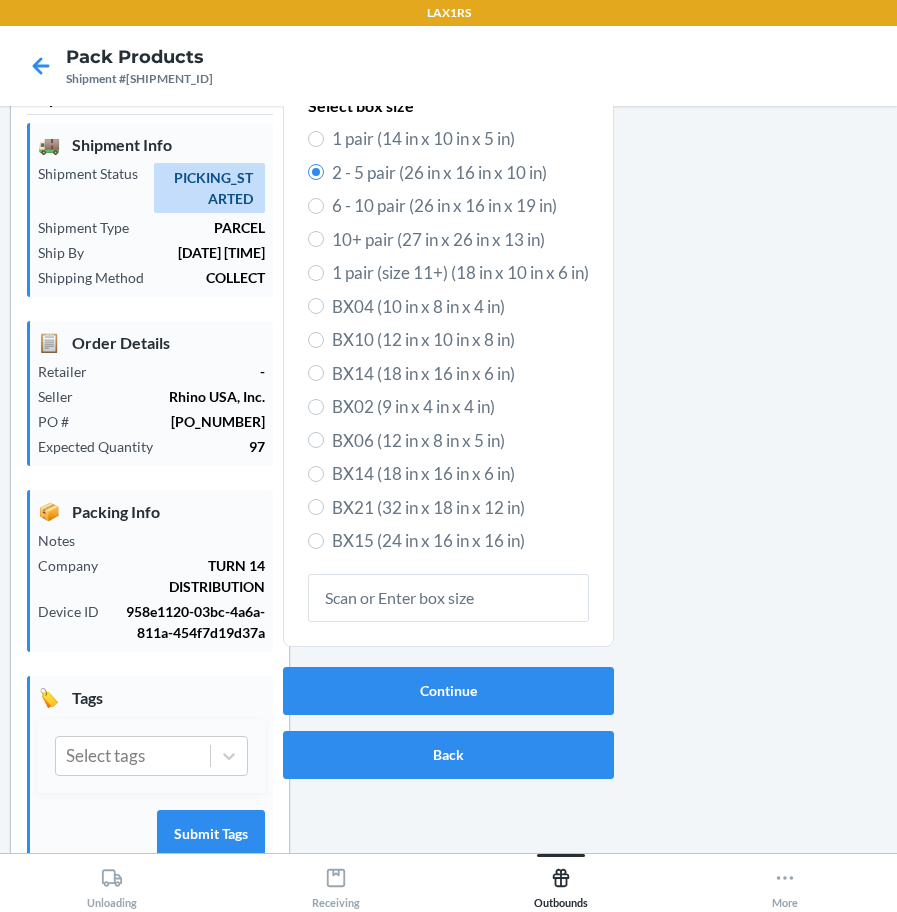 click at bounding box center (747, 492) 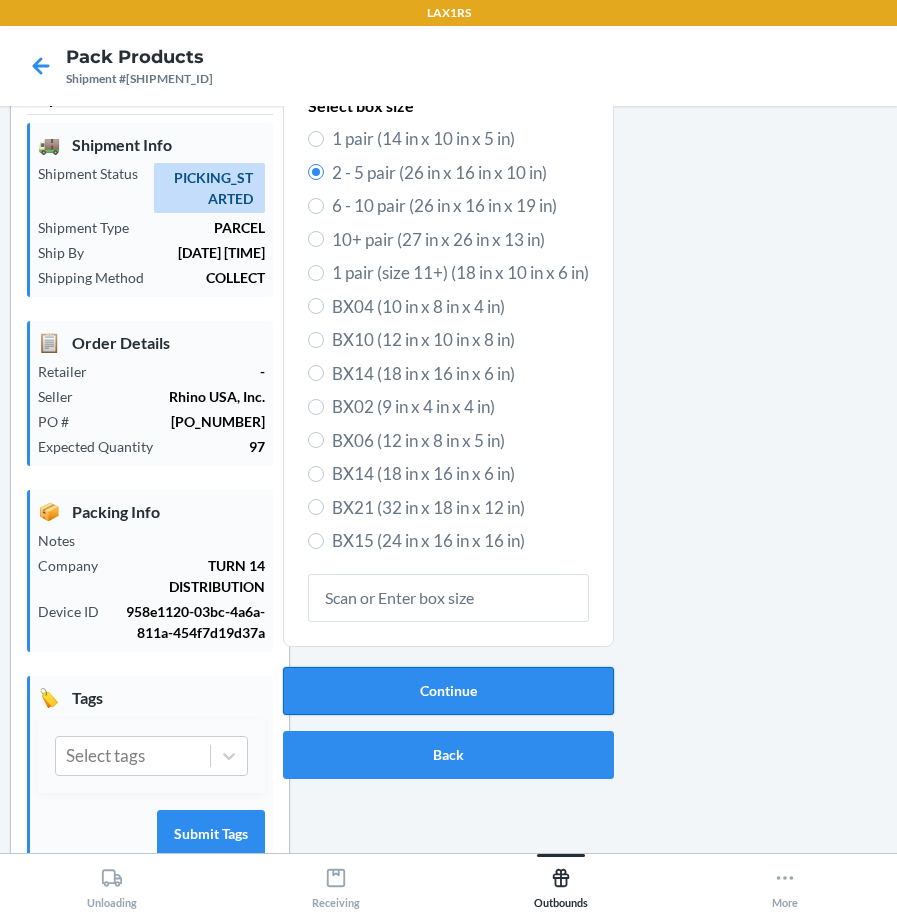 click on "Continue" at bounding box center [448, 691] 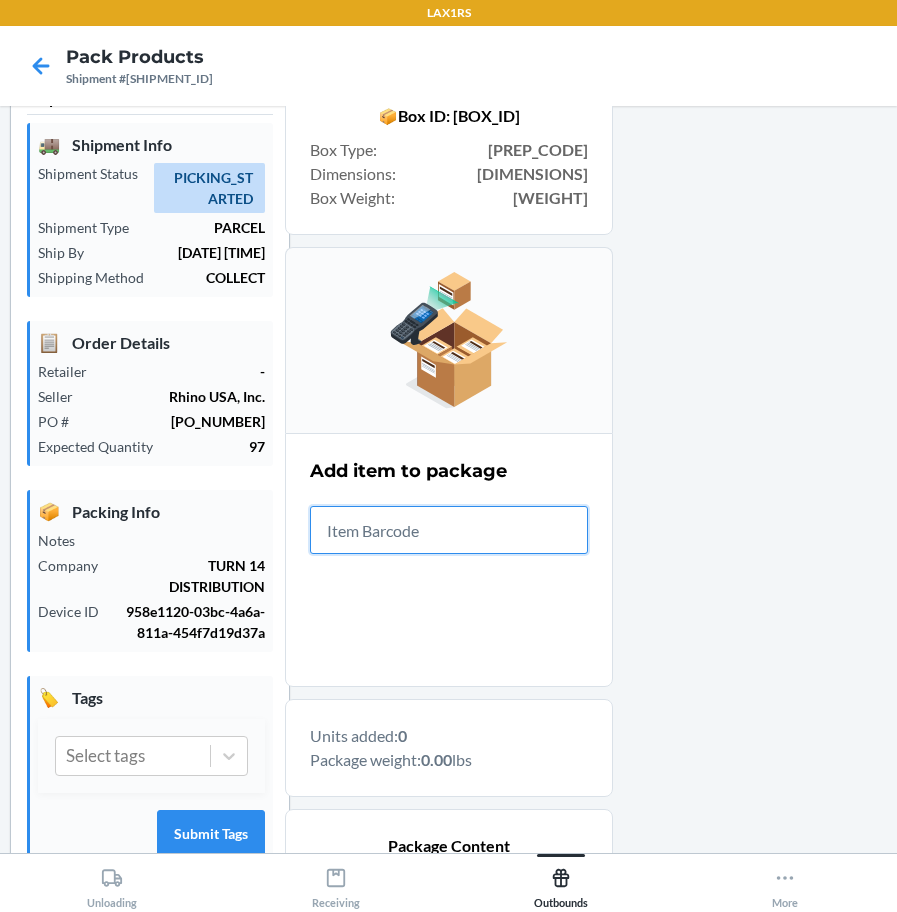 click at bounding box center [449, 530] 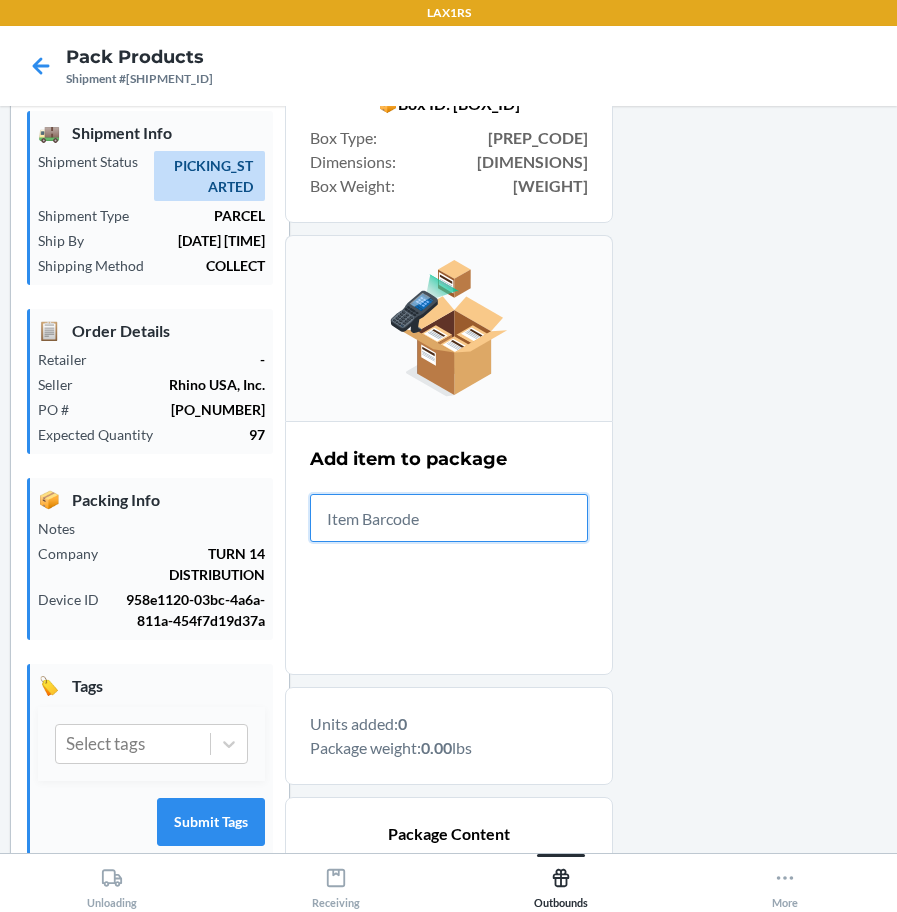scroll, scrollTop: 100, scrollLeft: 0, axis: vertical 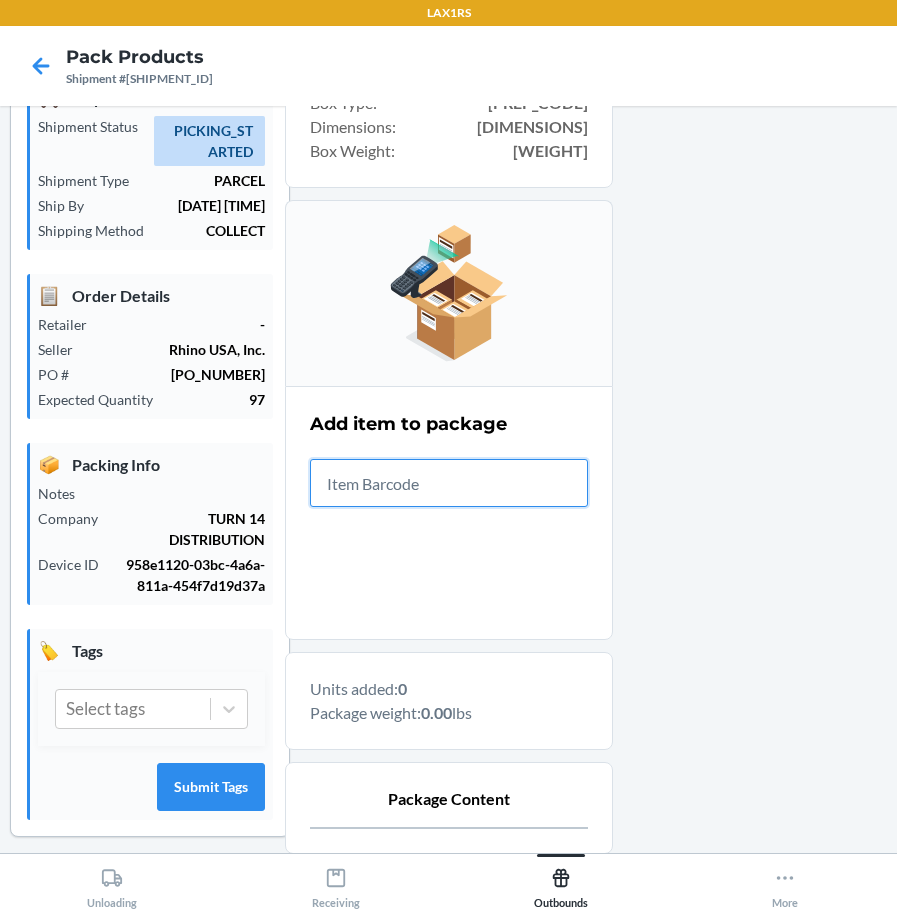 click at bounding box center (449, 483) 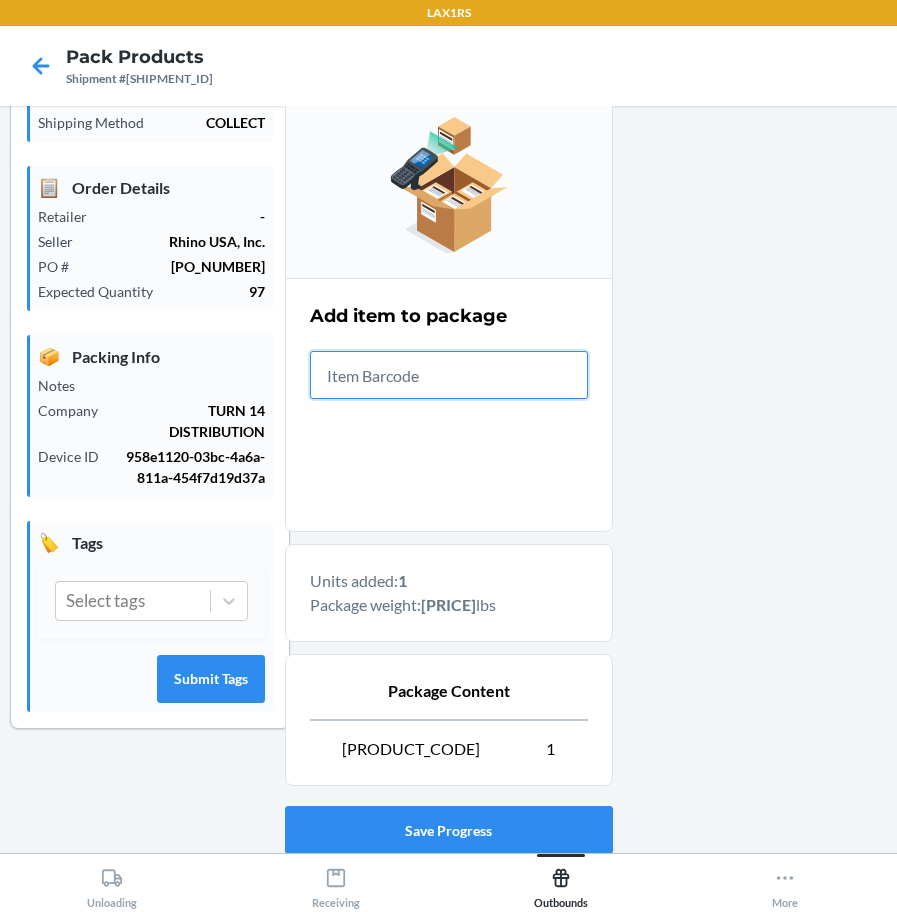 scroll, scrollTop: 345, scrollLeft: 0, axis: vertical 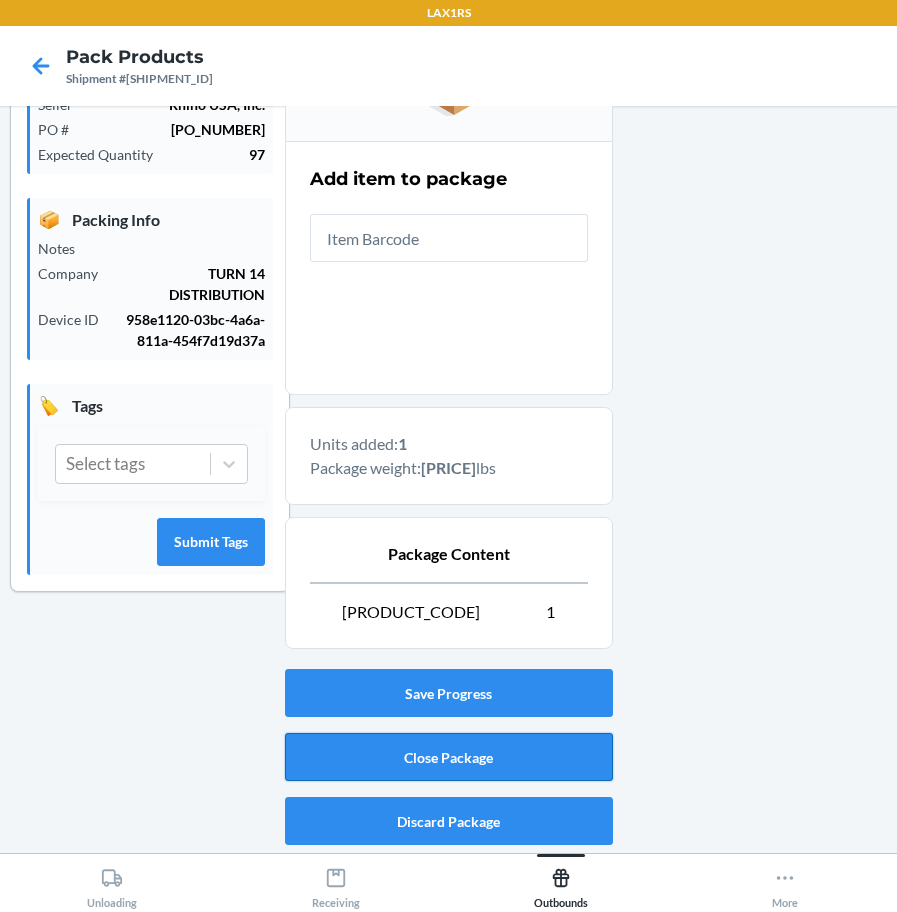 click on "Close Package" at bounding box center [449, 757] 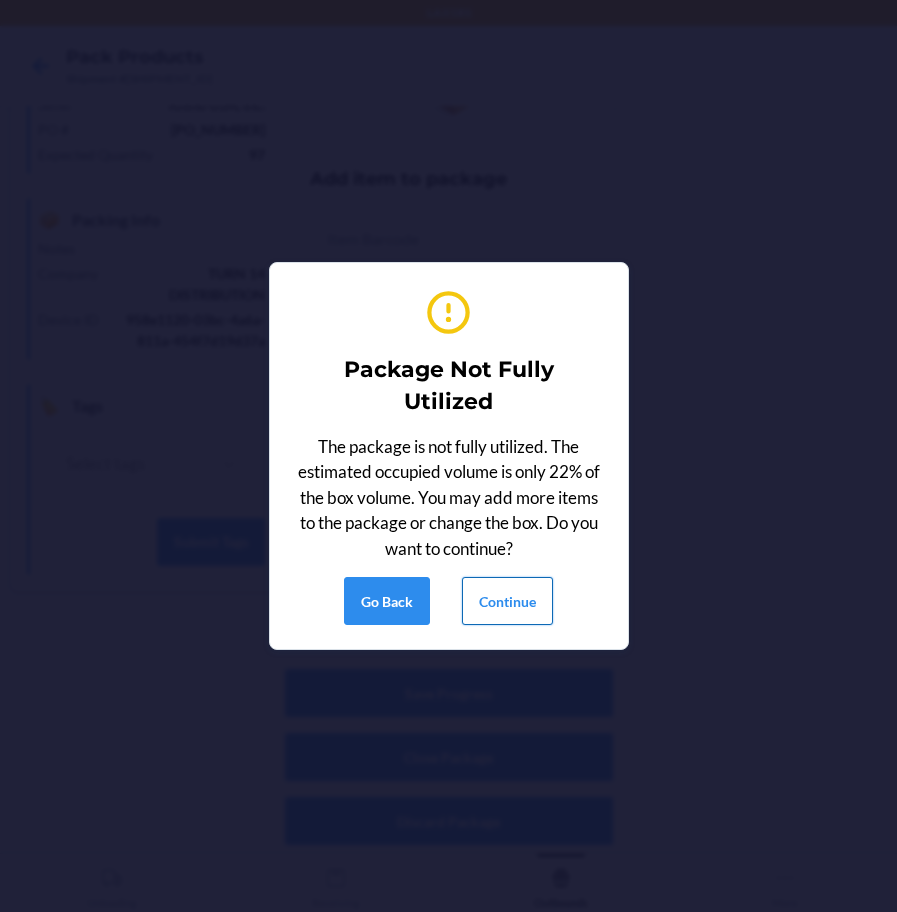click on "Continue" at bounding box center (507, 601) 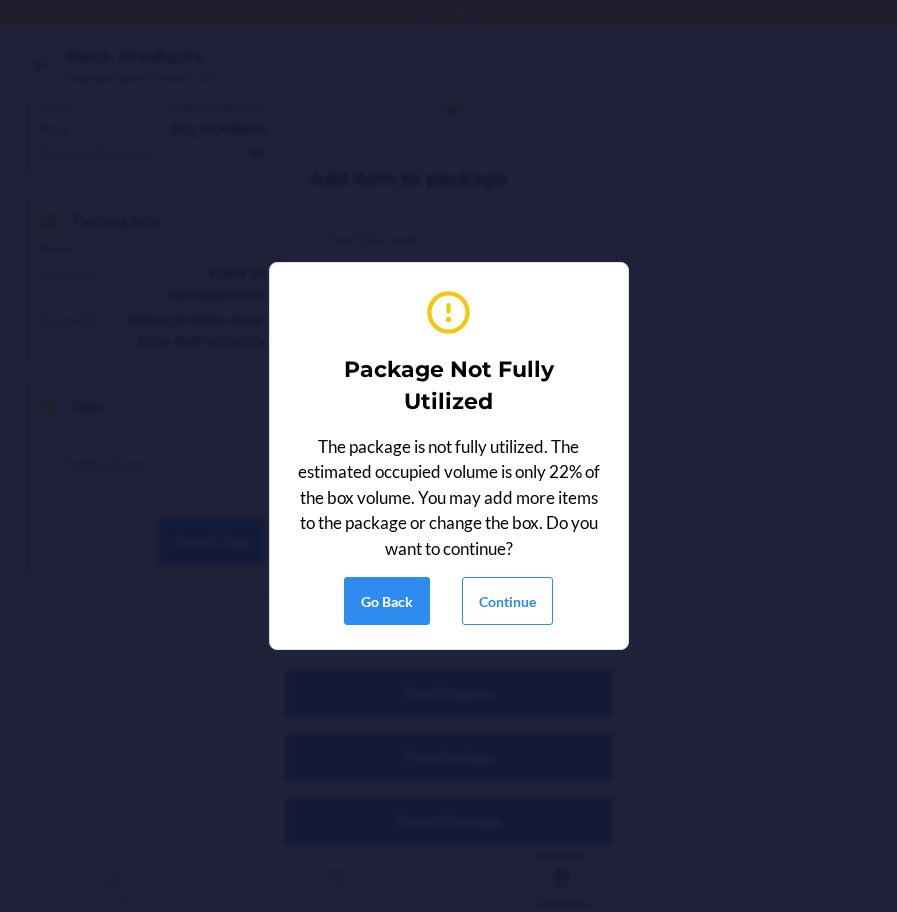 scroll, scrollTop: 53, scrollLeft: 0, axis: vertical 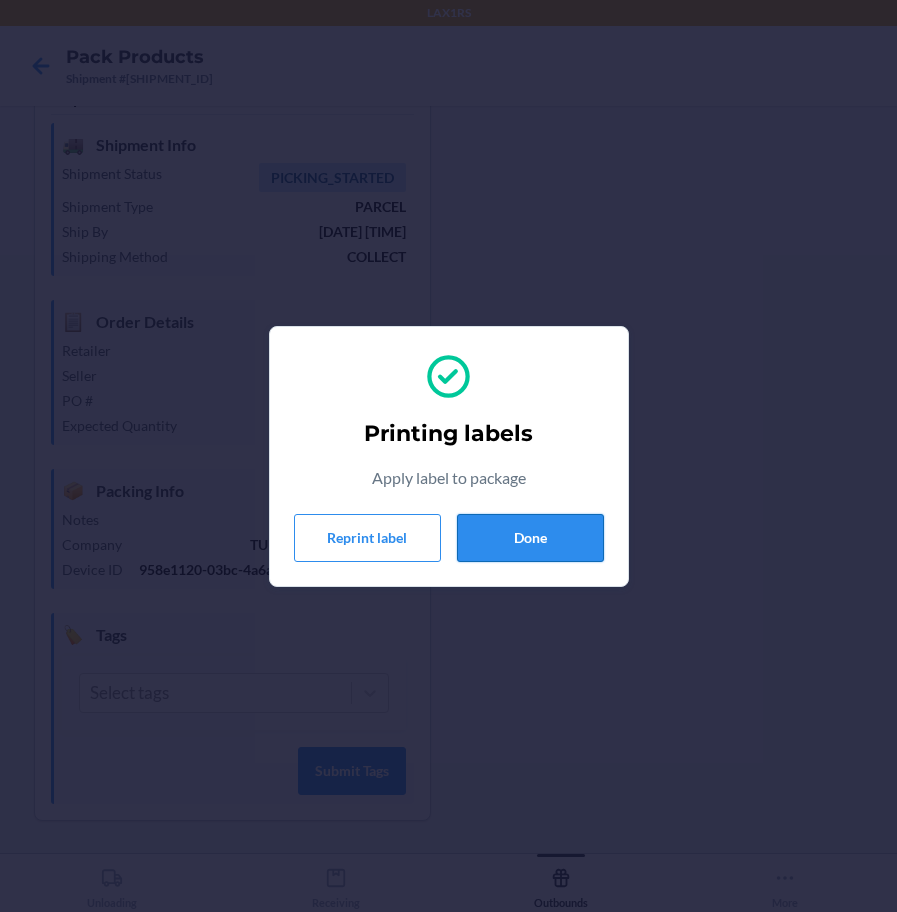 click on "Done" at bounding box center [530, 538] 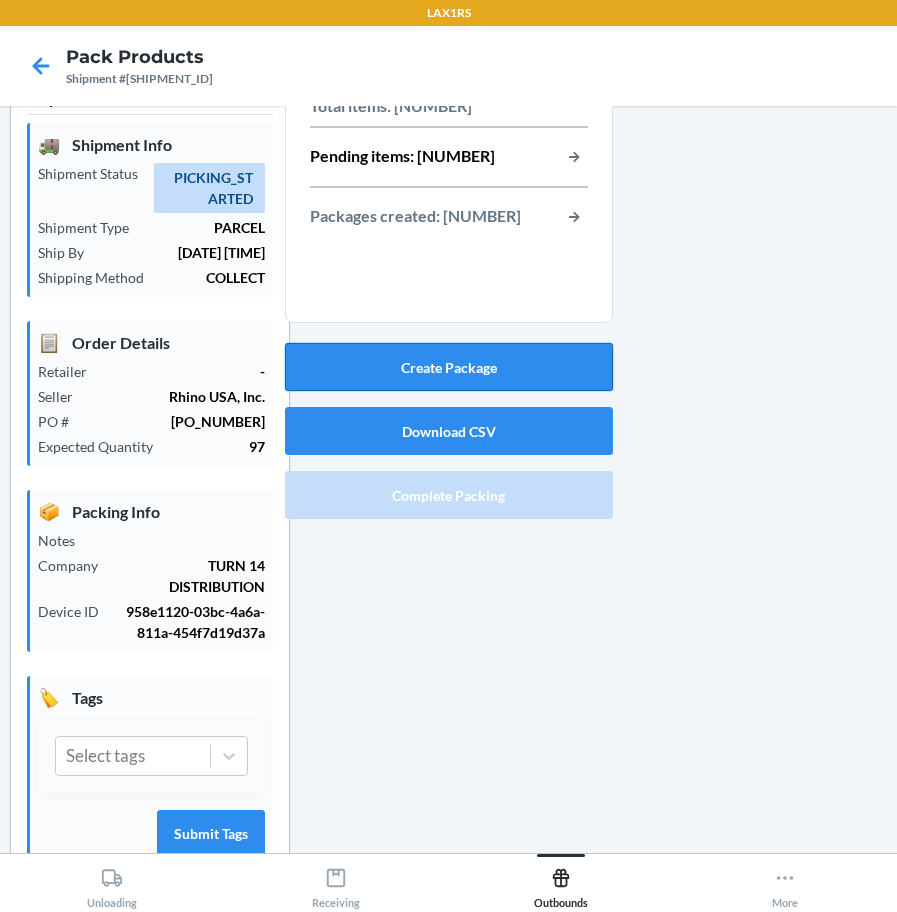 click on "Create Package" at bounding box center (449, 367) 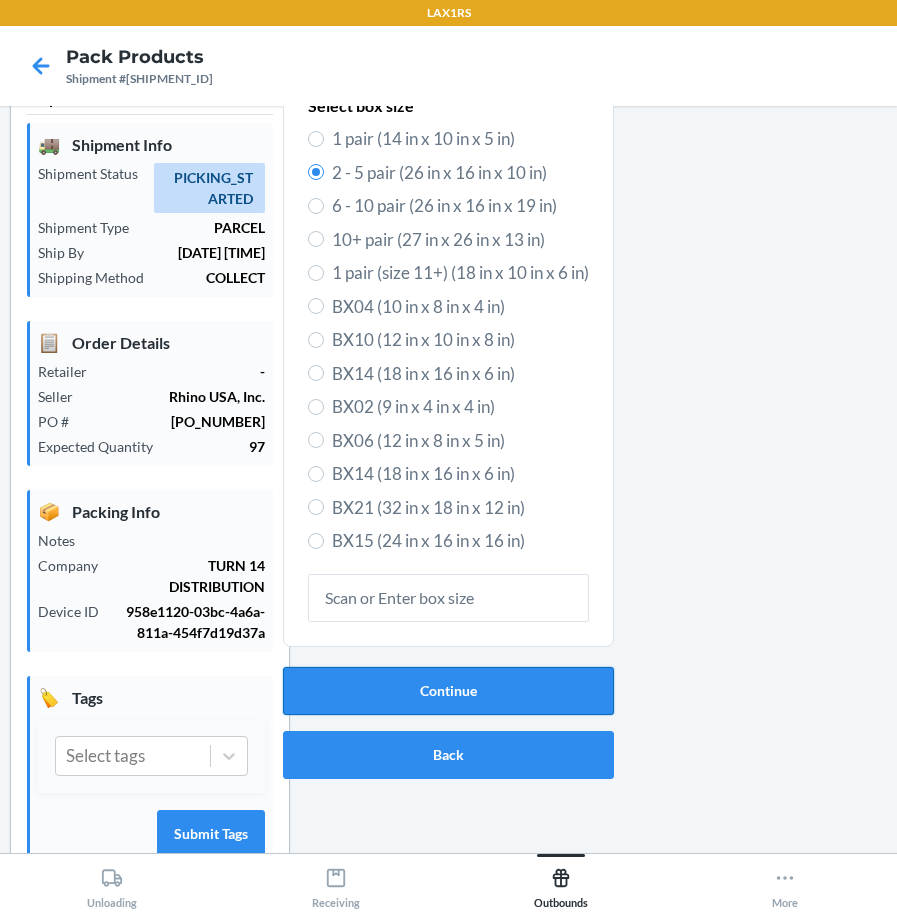 click on "Continue" at bounding box center (448, 691) 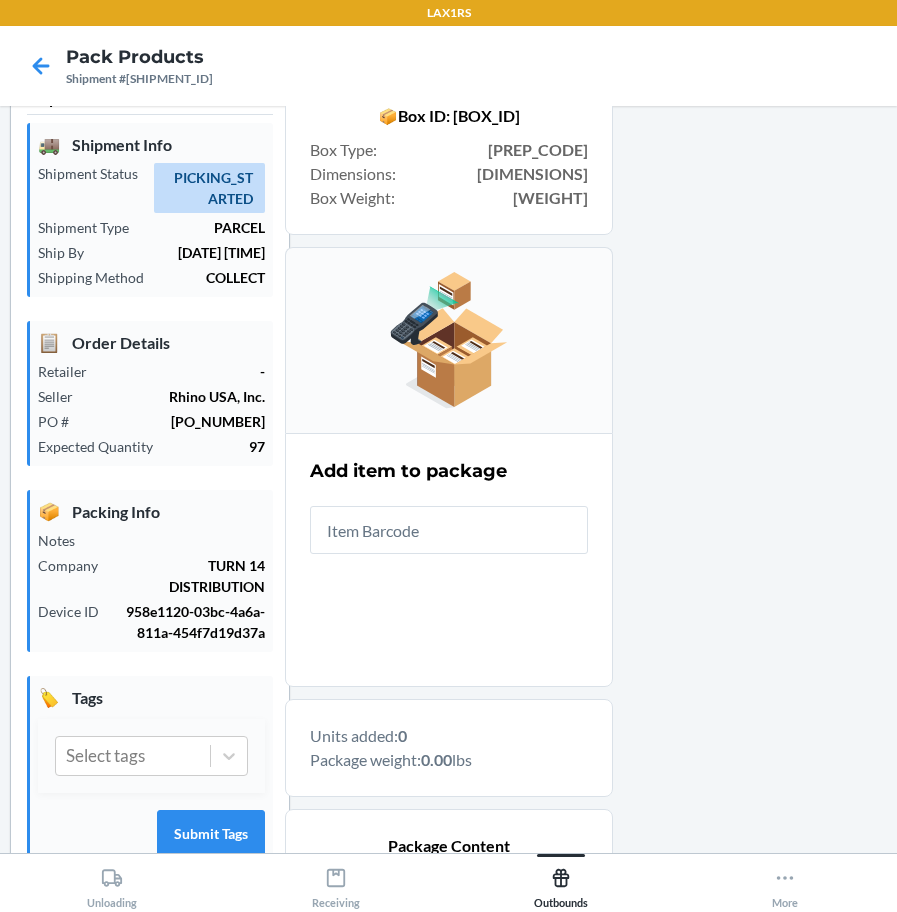 click at bounding box center [449, 530] 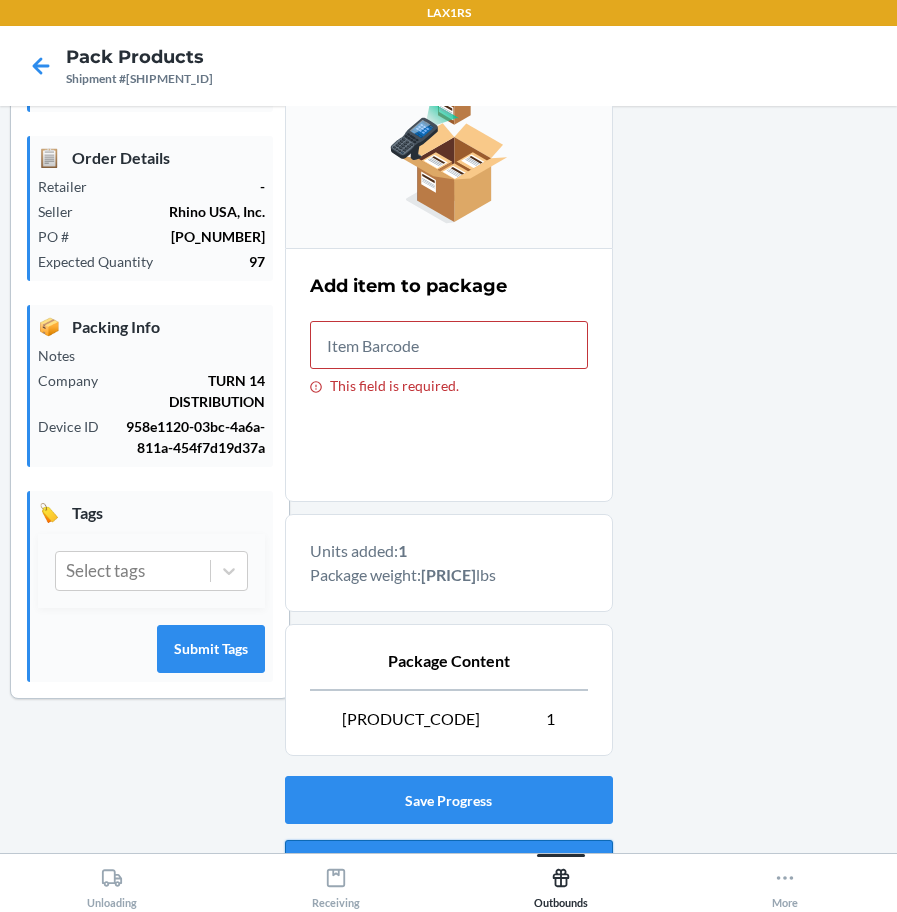 scroll, scrollTop: 345, scrollLeft: 0, axis: vertical 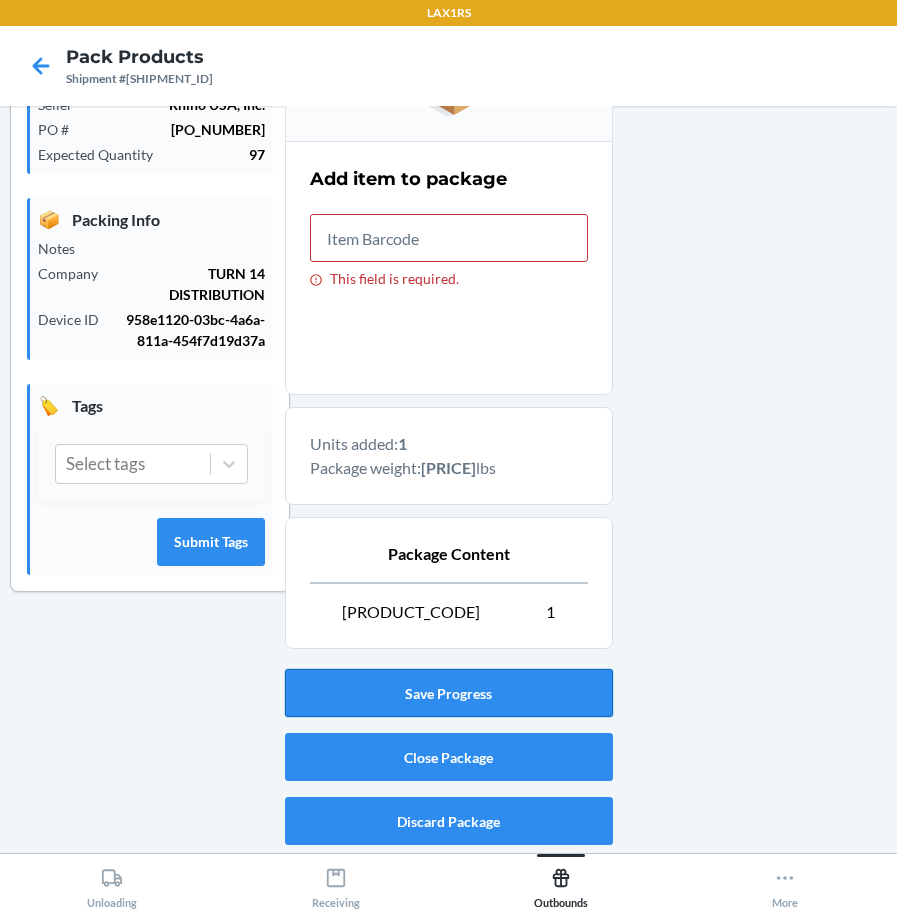 click on "Save Progress" at bounding box center (449, 693) 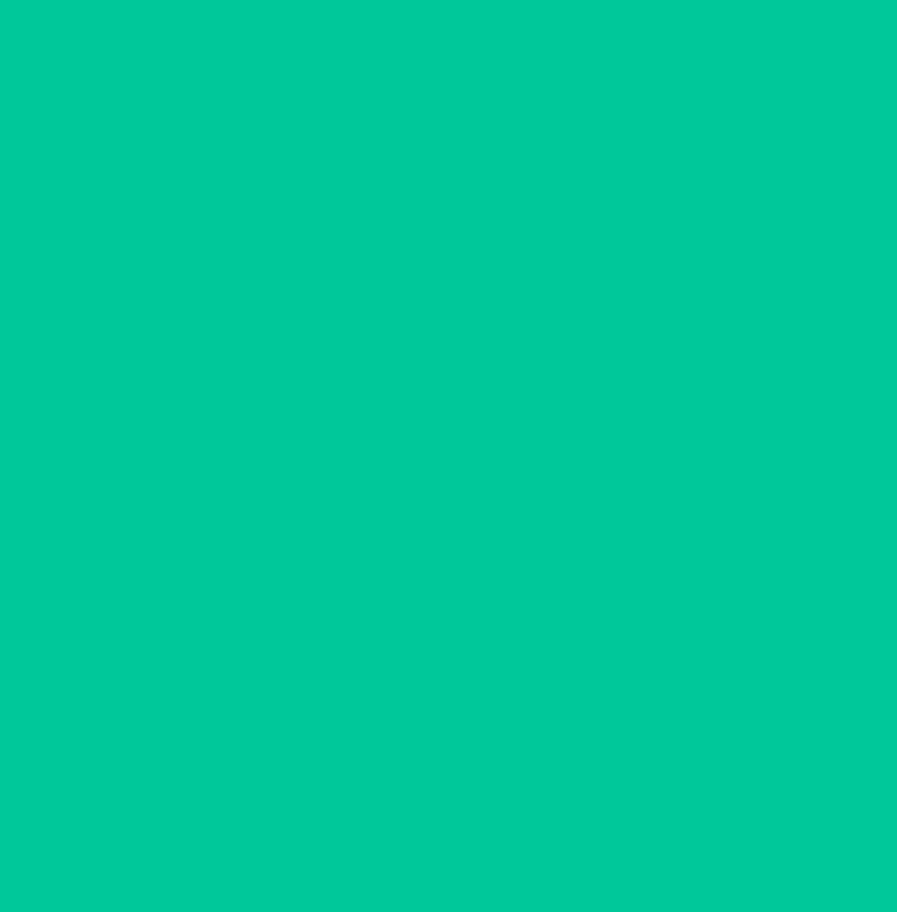 scroll, scrollTop: 116, scrollLeft: 0, axis: vertical 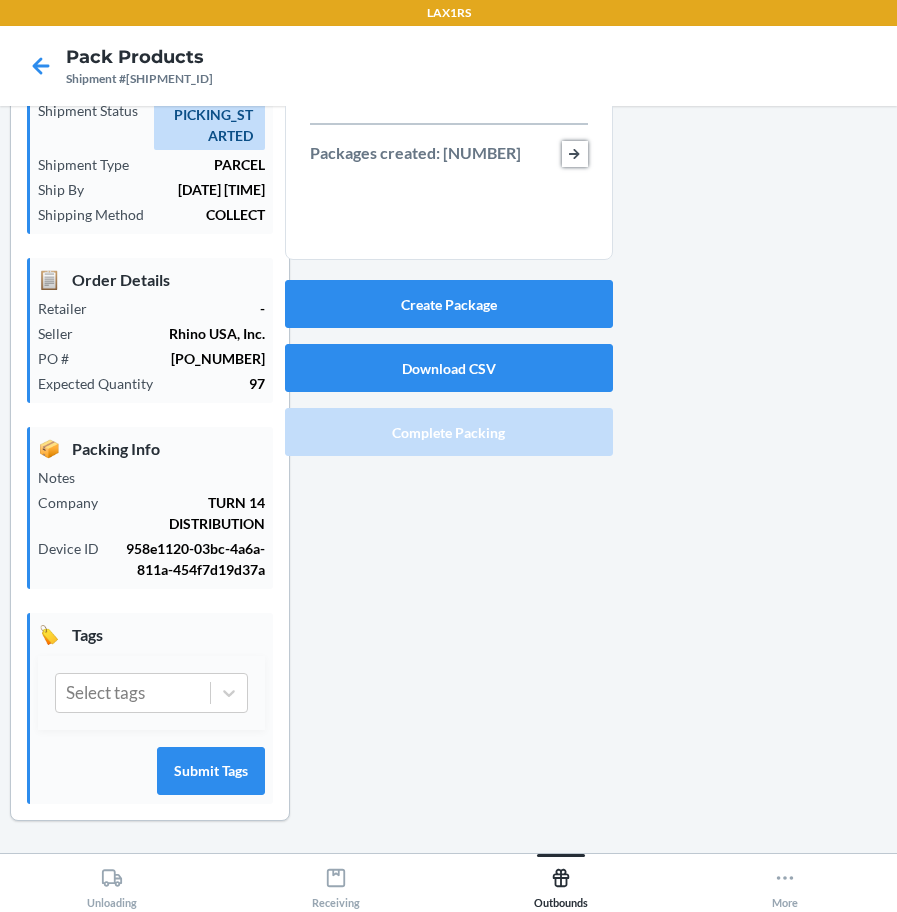 click at bounding box center (575, 154) 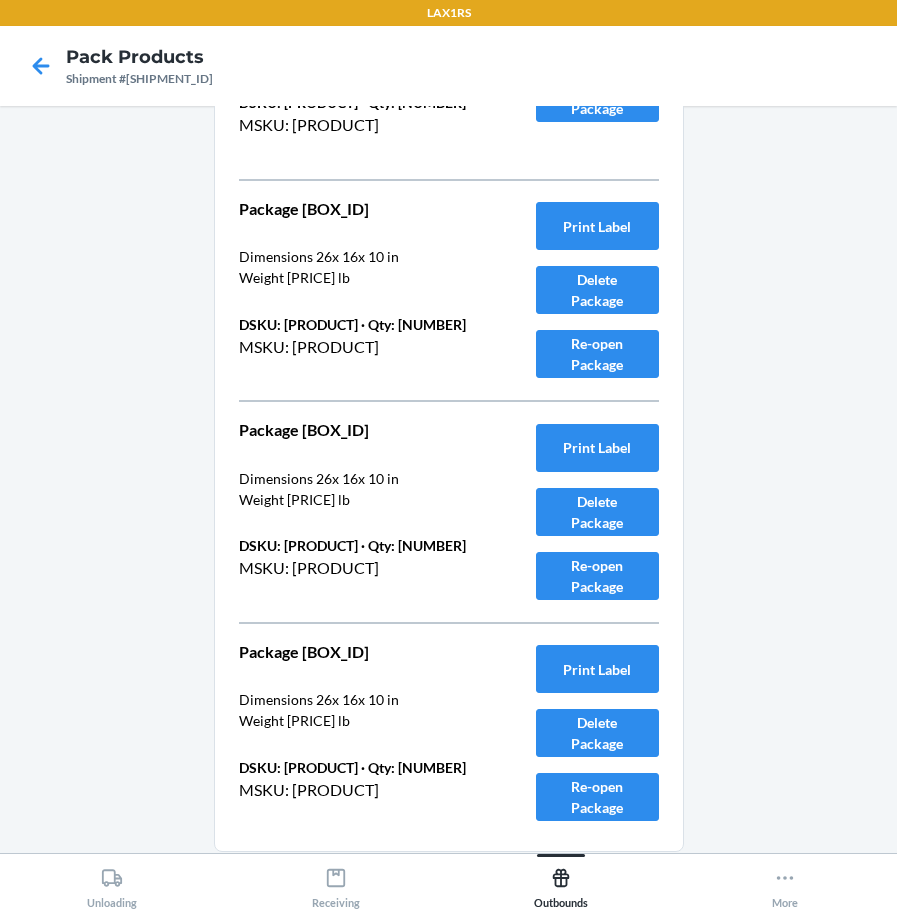 scroll, scrollTop: 1425, scrollLeft: 0, axis: vertical 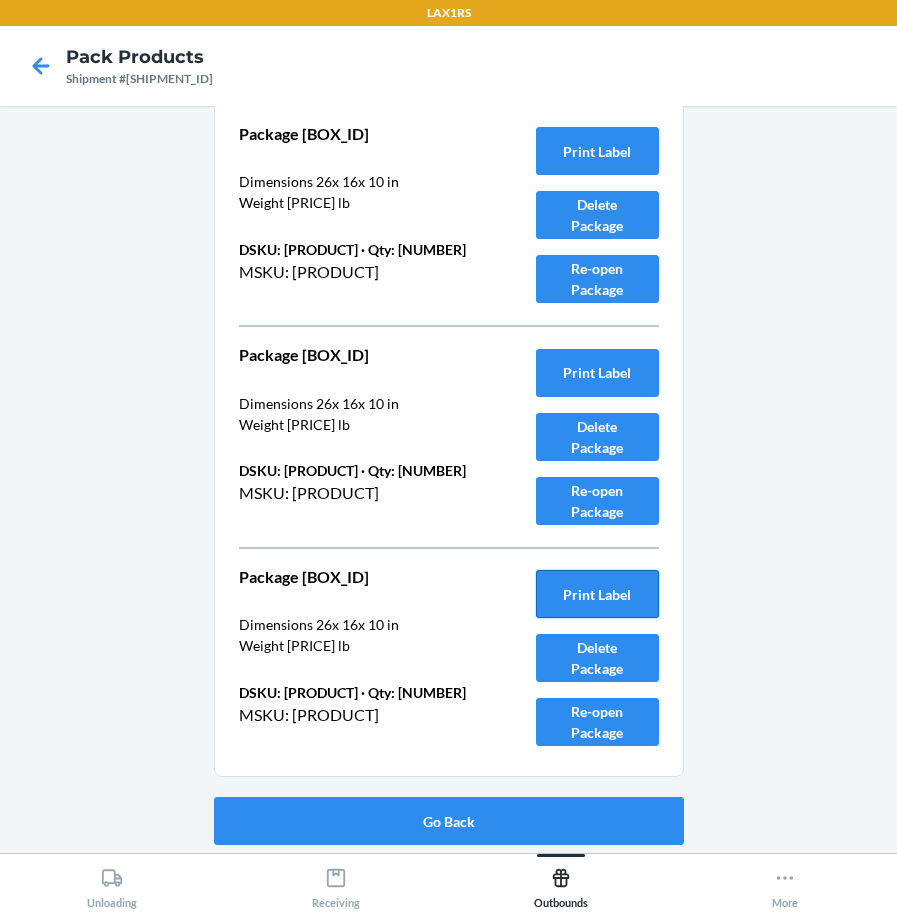 click on "Print Label" at bounding box center [597, 594] 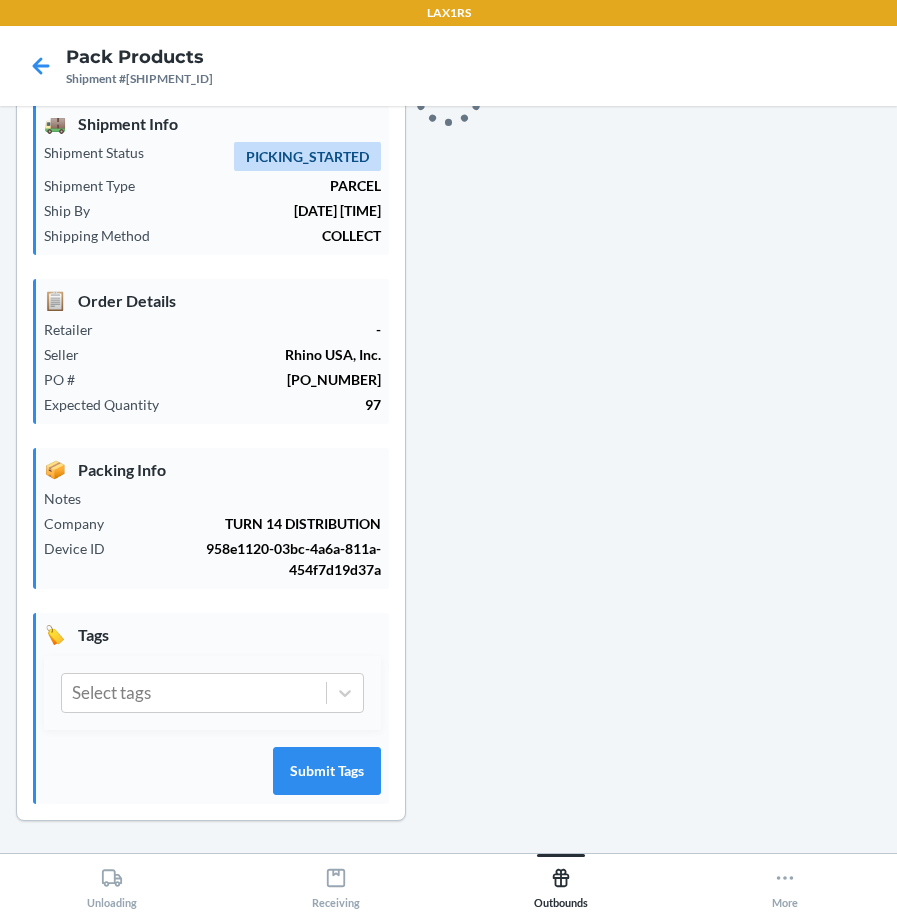 scroll, scrollTop: 1425, scrollLeft: 0, axis: vertical 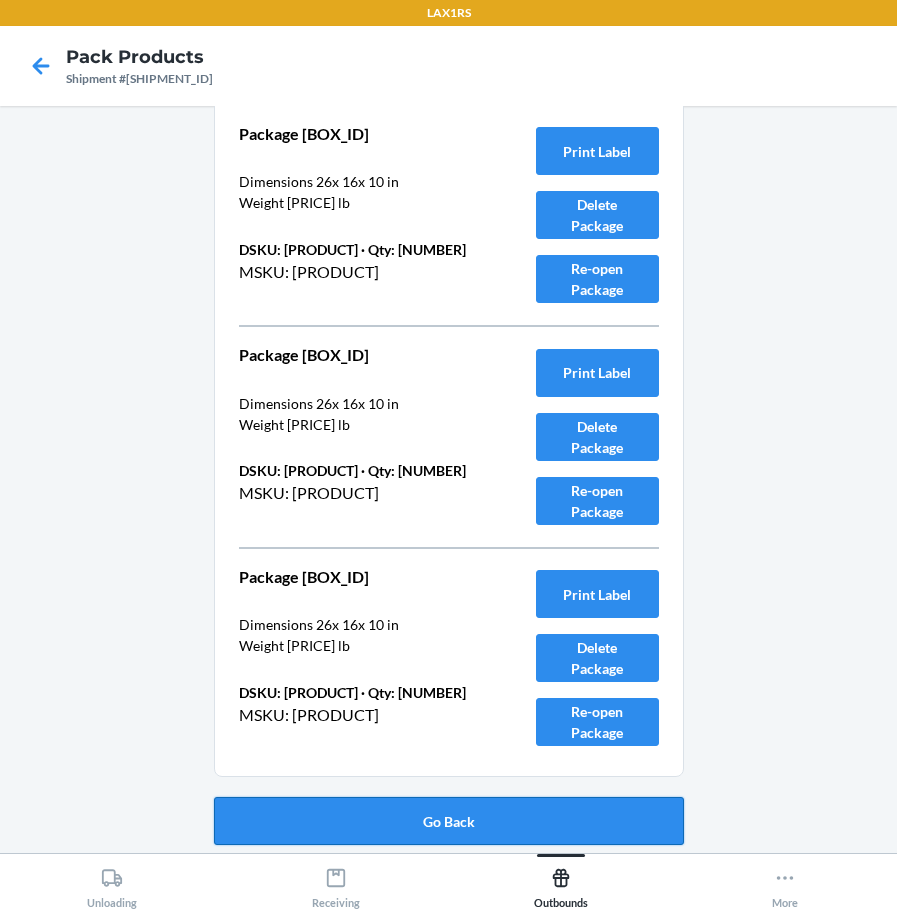 click on "Go Back" at bounding box center [449, 821] 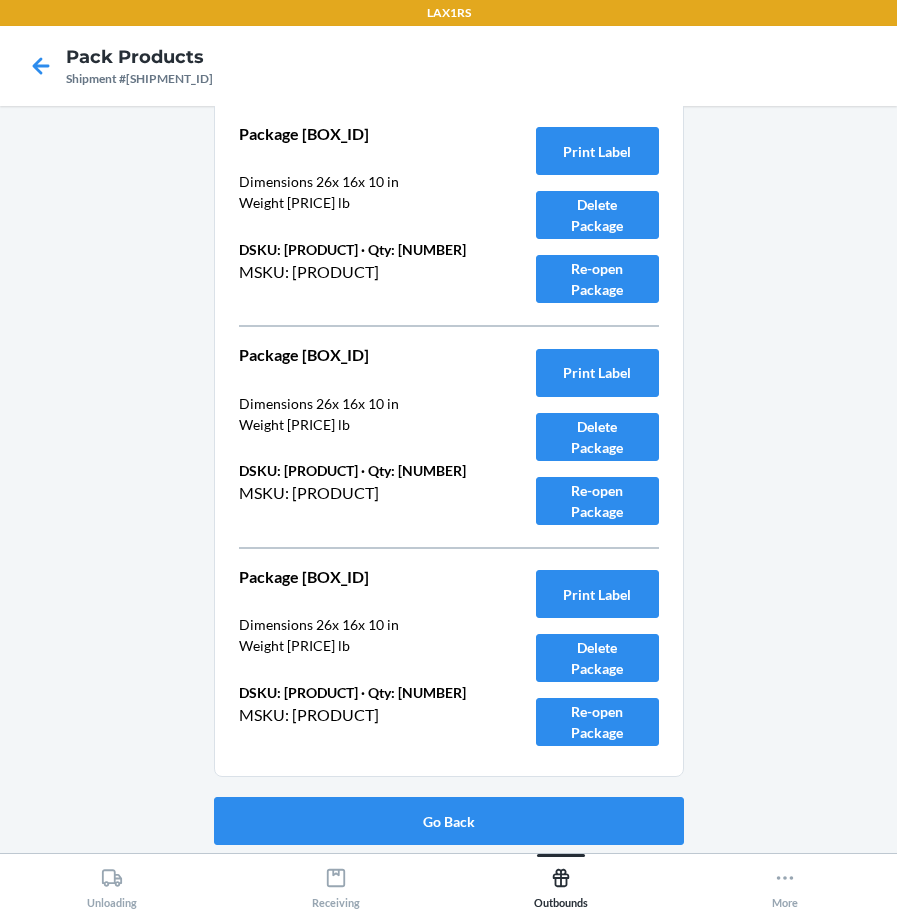 scroll, scrollTop: 116, scrollLeft: 0, axis: vertical 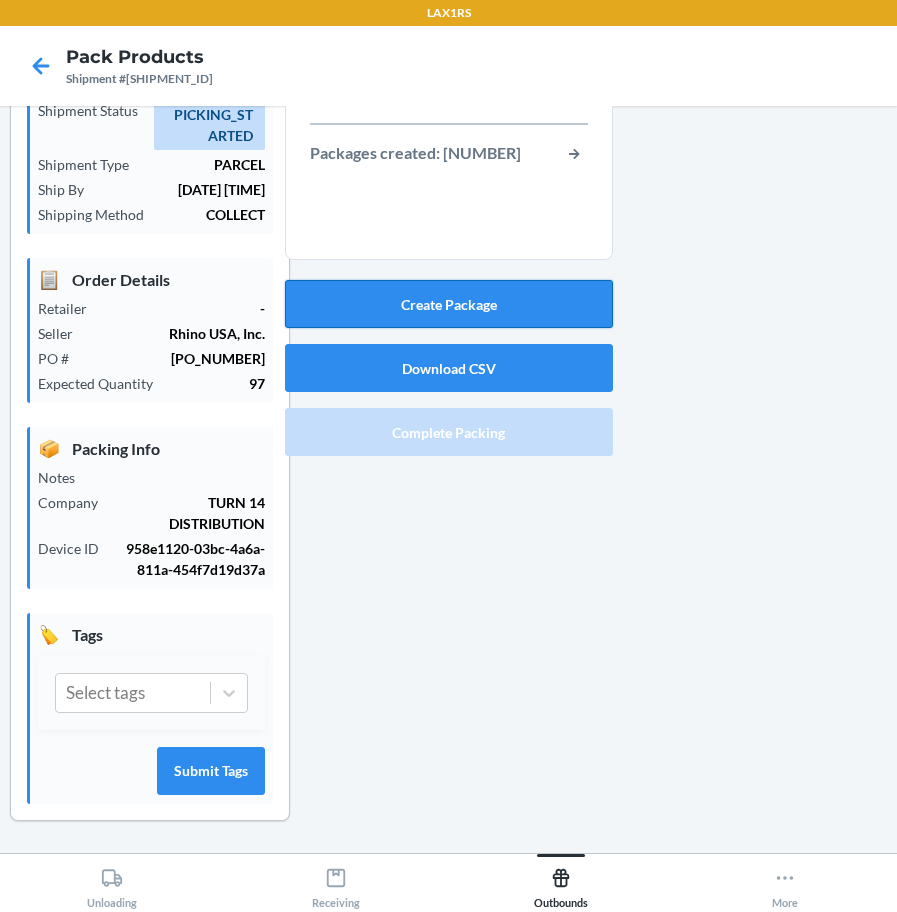 click on "Create Package" at bounding box center (449, 304) 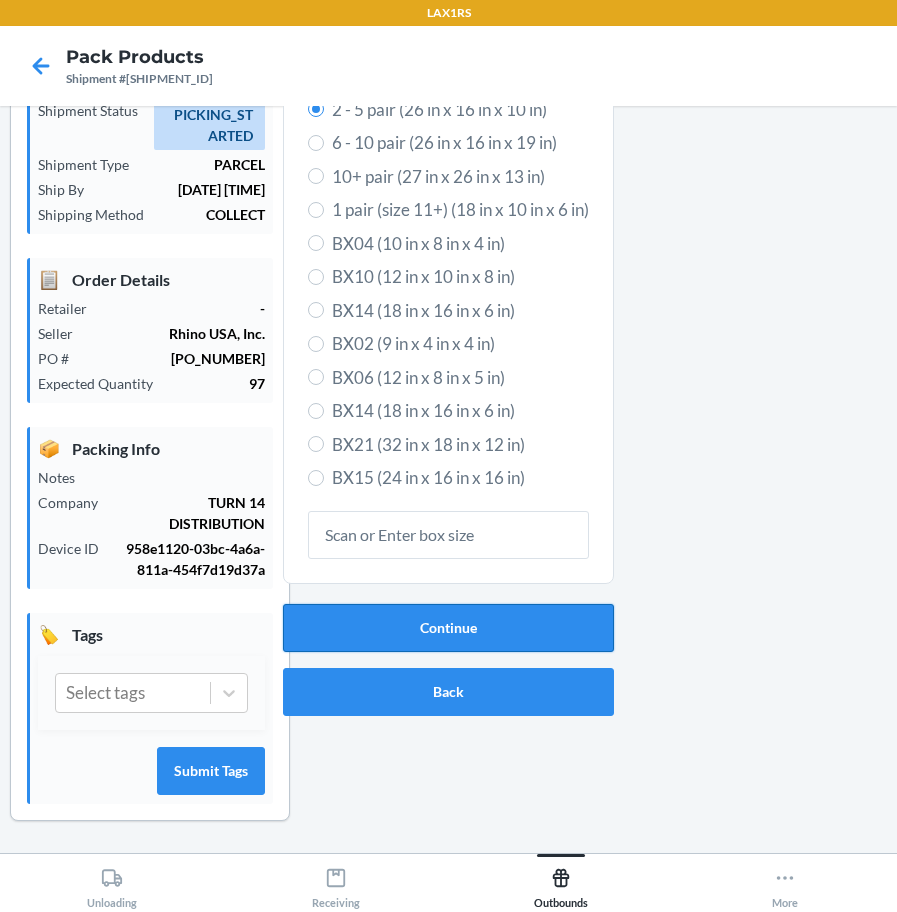 click on "Continue" at bounding box center [448, 628] 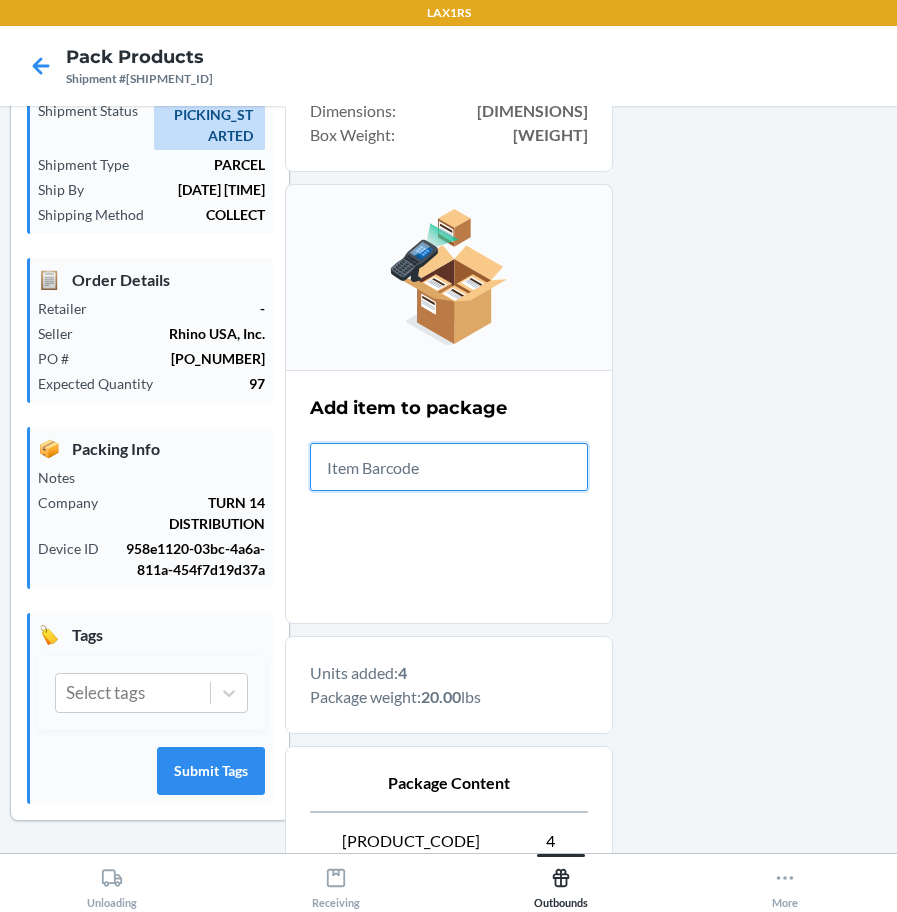 scroll, scrollTop: 345, scrollLeft: 0, axis: vertical 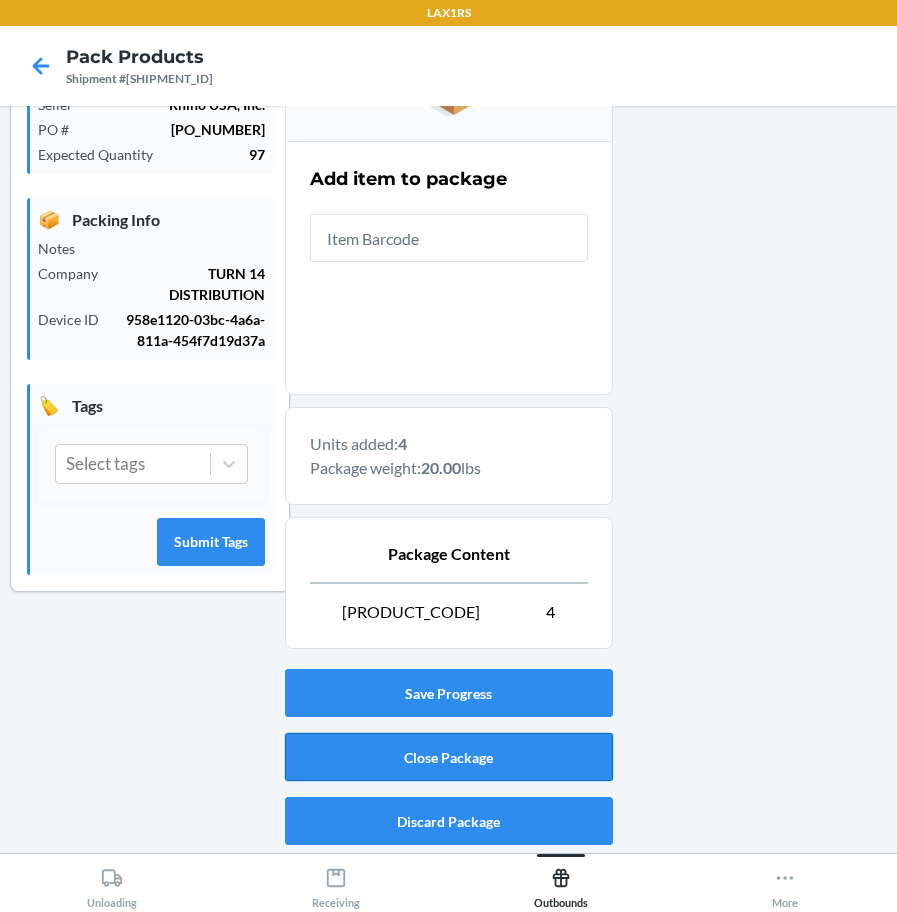 click on "Close Package" at bounding box center [449, 757] 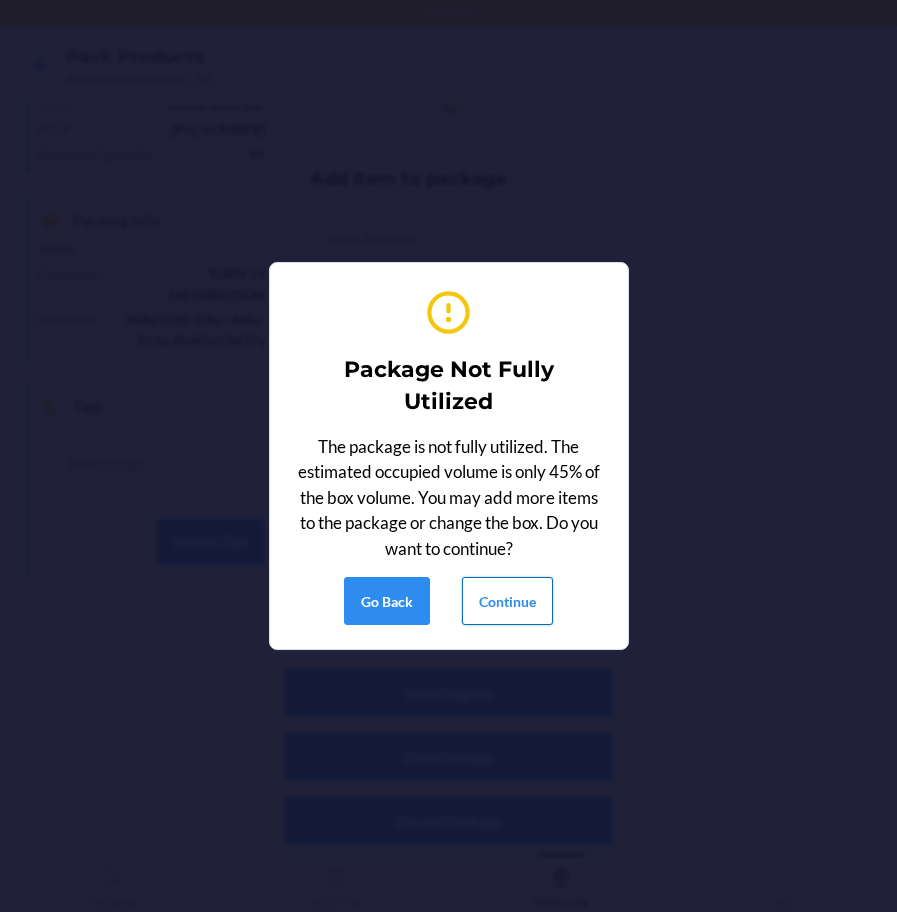 click on "Continue" at bounding box center [507, 601] 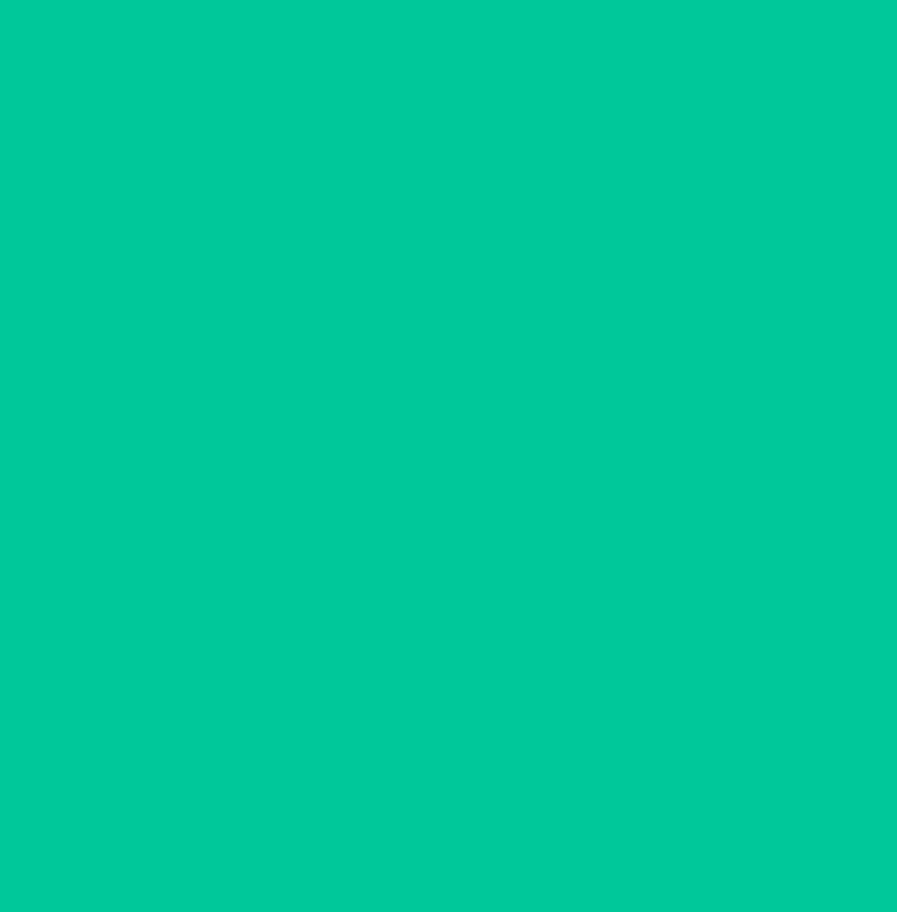 scroll, scrollTop: 53, scrollLeft: 0, axis: vertical 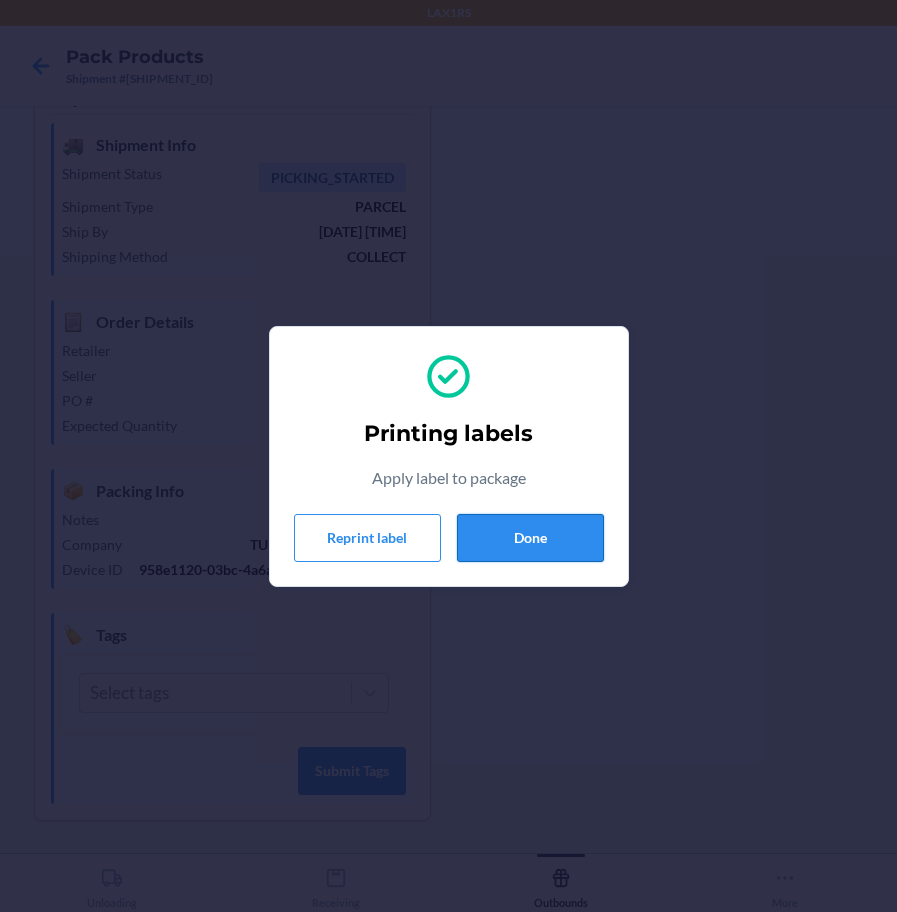 click on "Done" at bounding box center [530, 538] 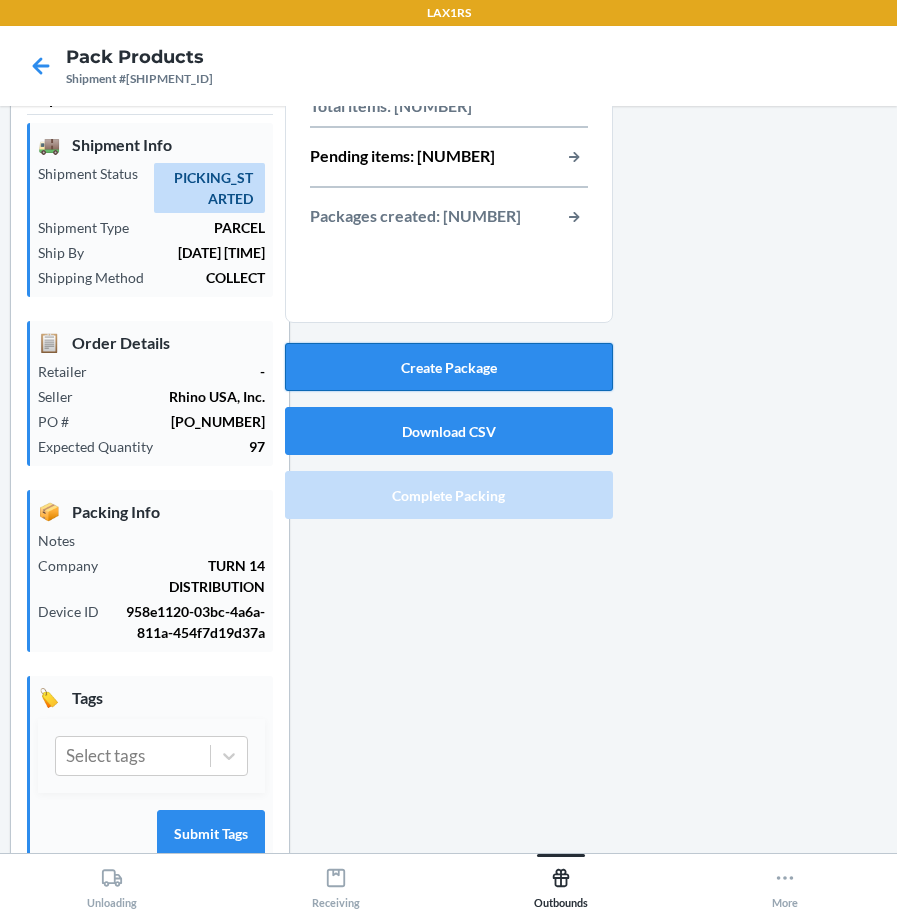 click on "Create Package" at bounding box center (449, 367) 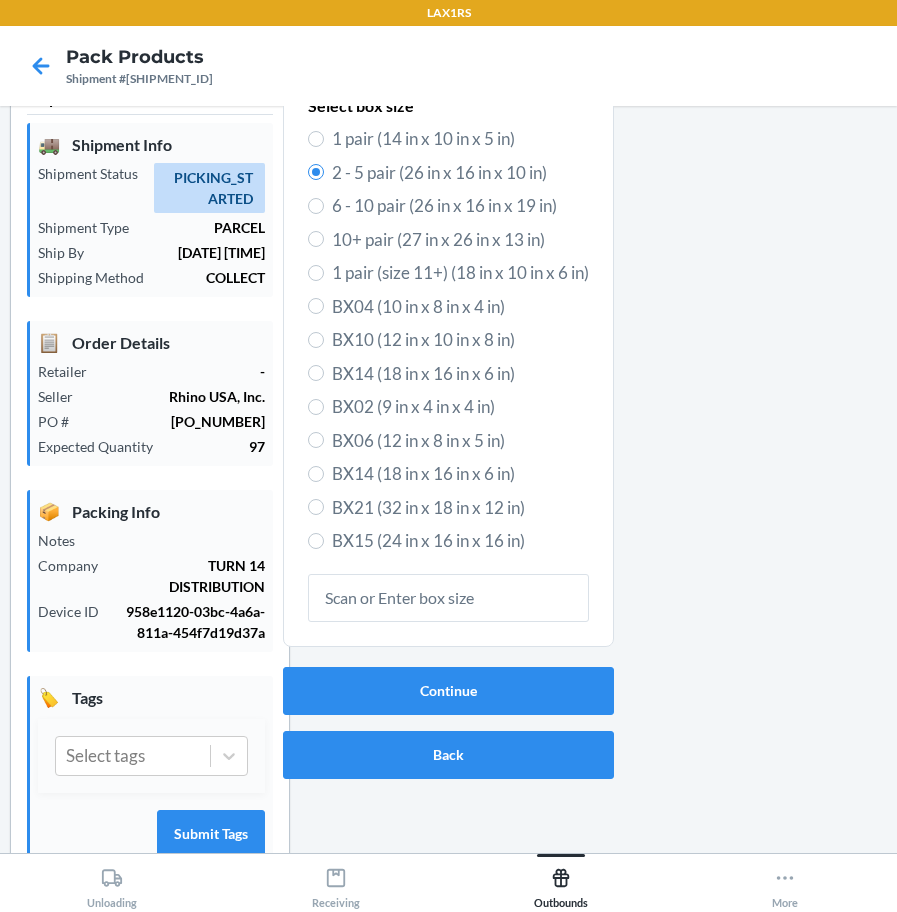 click on "1 pair (14 in x 10 in x 5 in)" at bounding box center [460, 139] 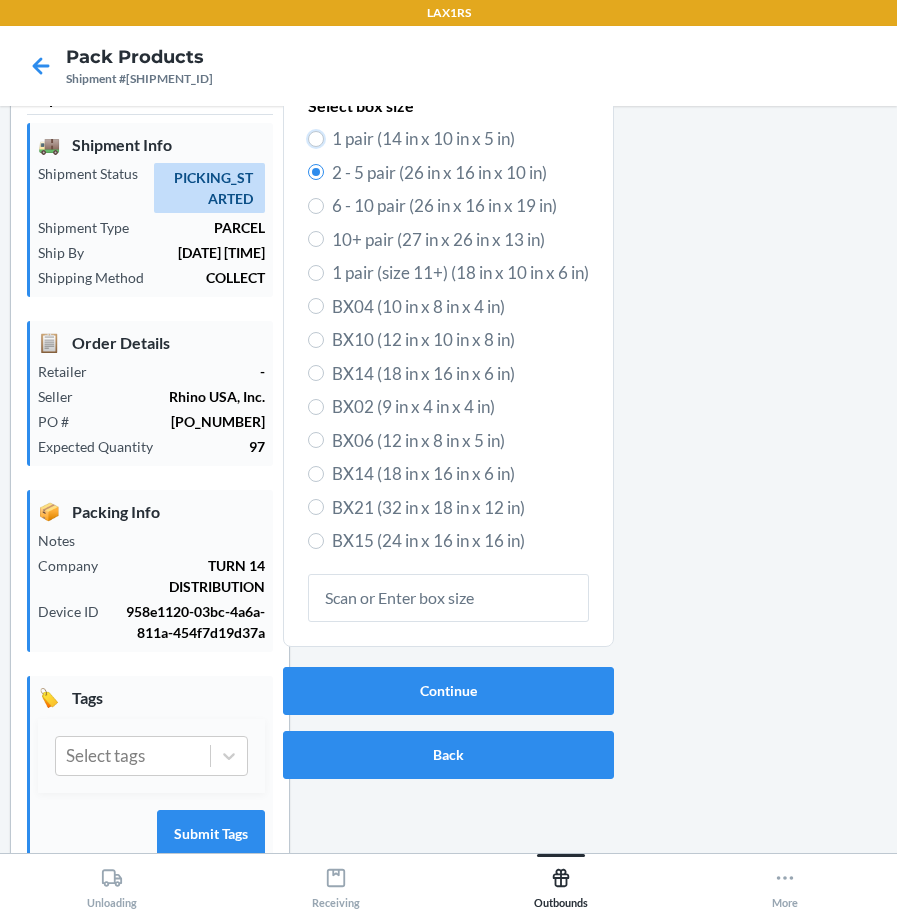 click on "1 pair (14 in x 10 in x 5 in)" at bounding box center (316, 139) 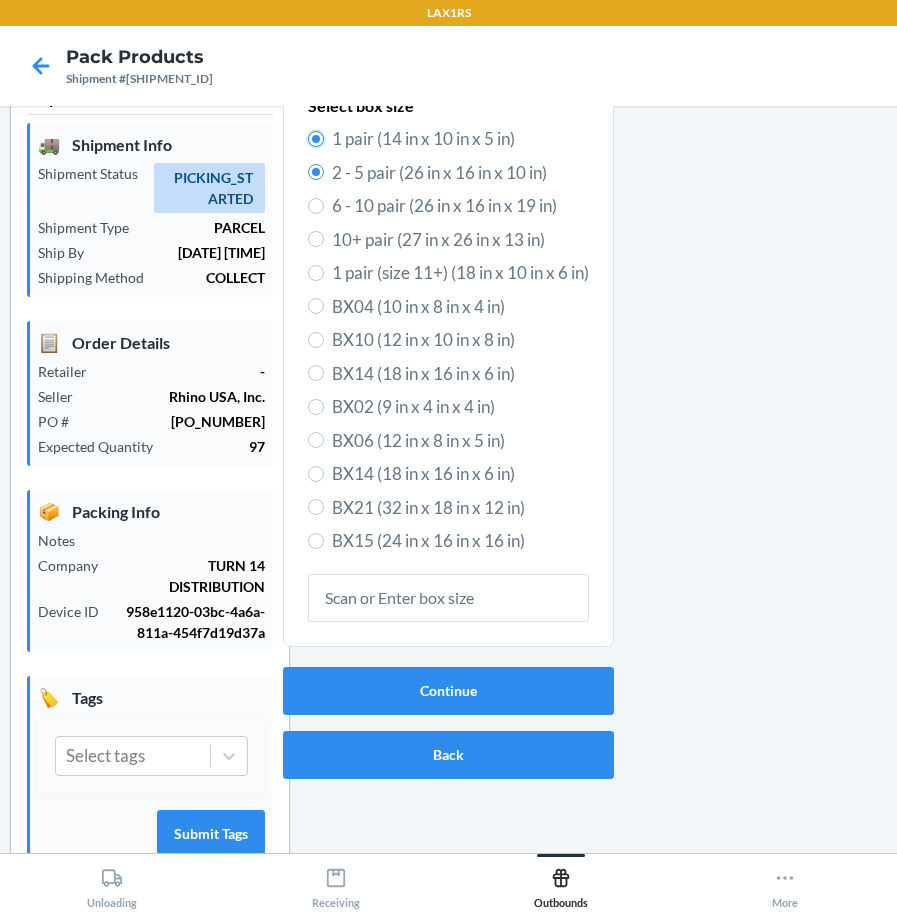 radio on "true" 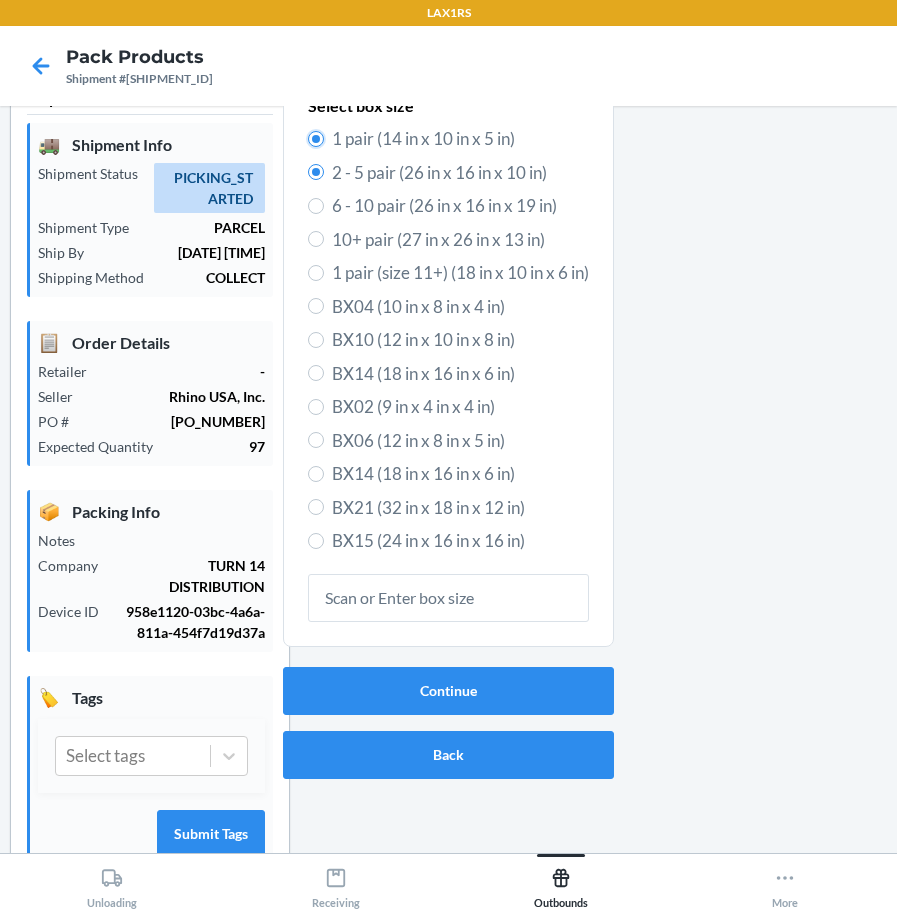 radio on "false" 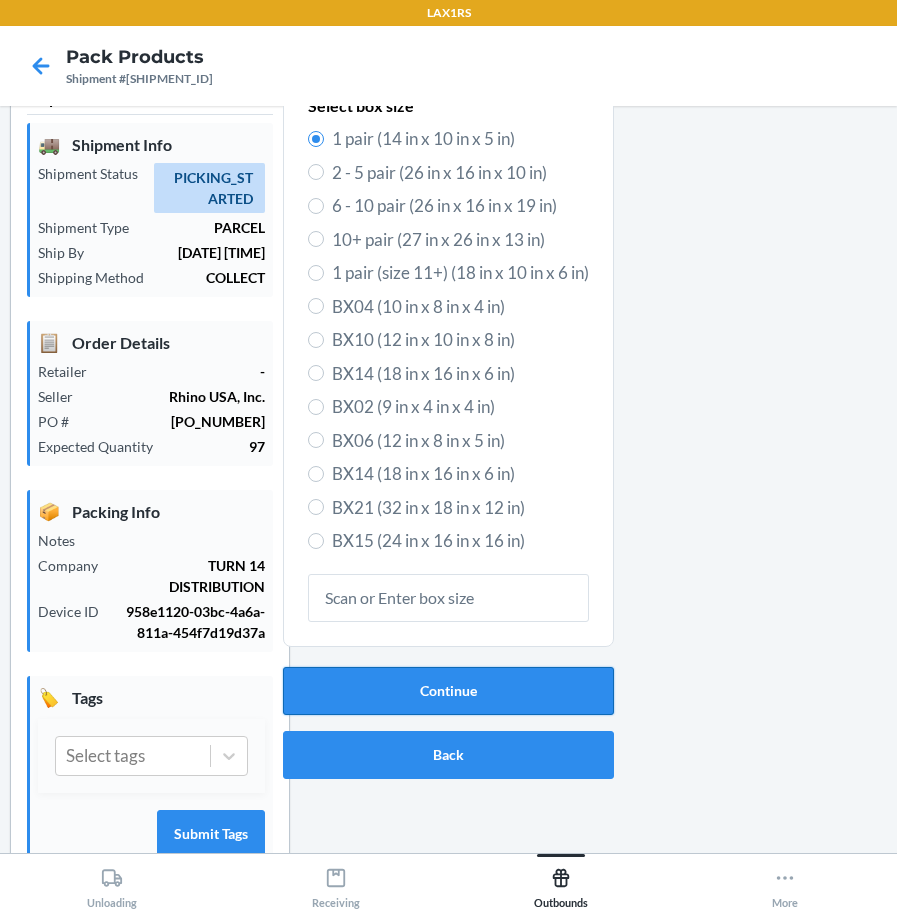 click on "Continue" at bounding box center [448, 691] 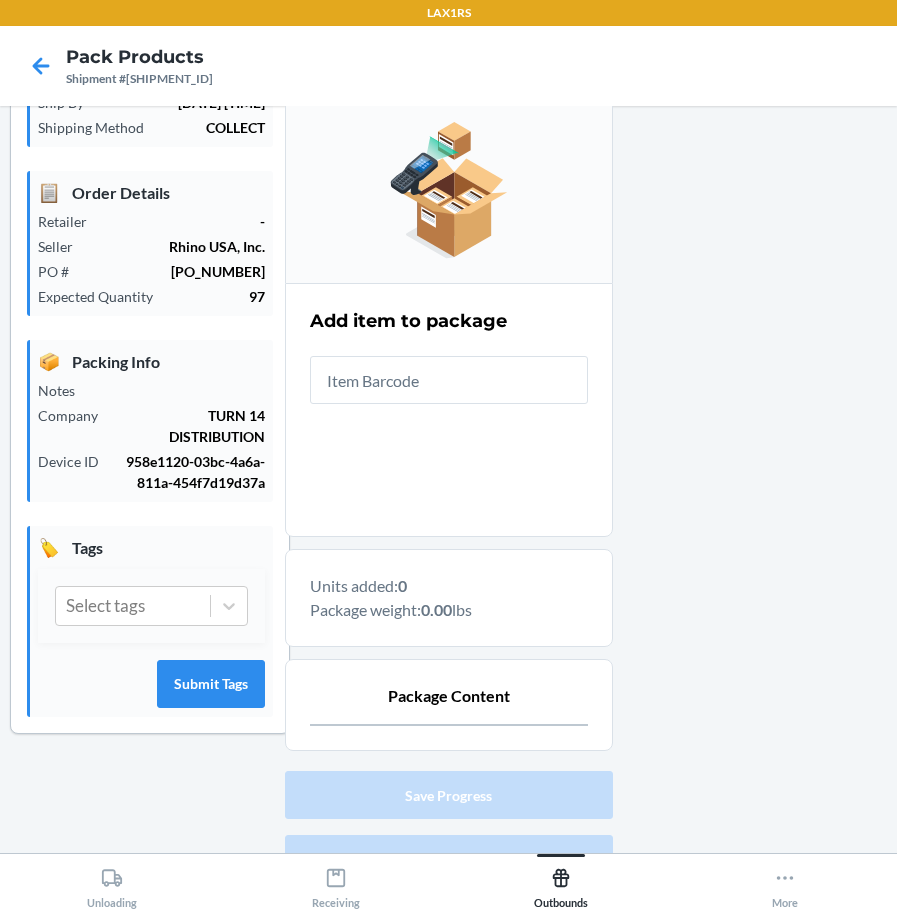 scroll, scrollTop: 105, scrollLeft: 0, axis: vertical 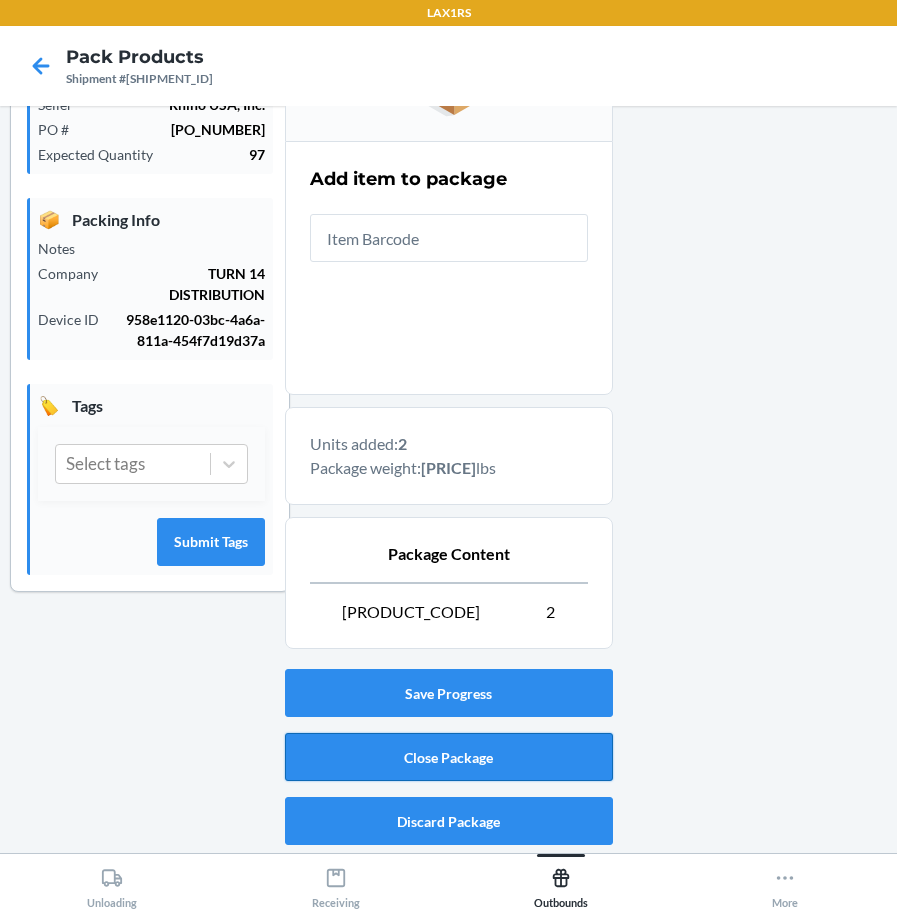 click on "Close Package" at bounding box center (449, 757) 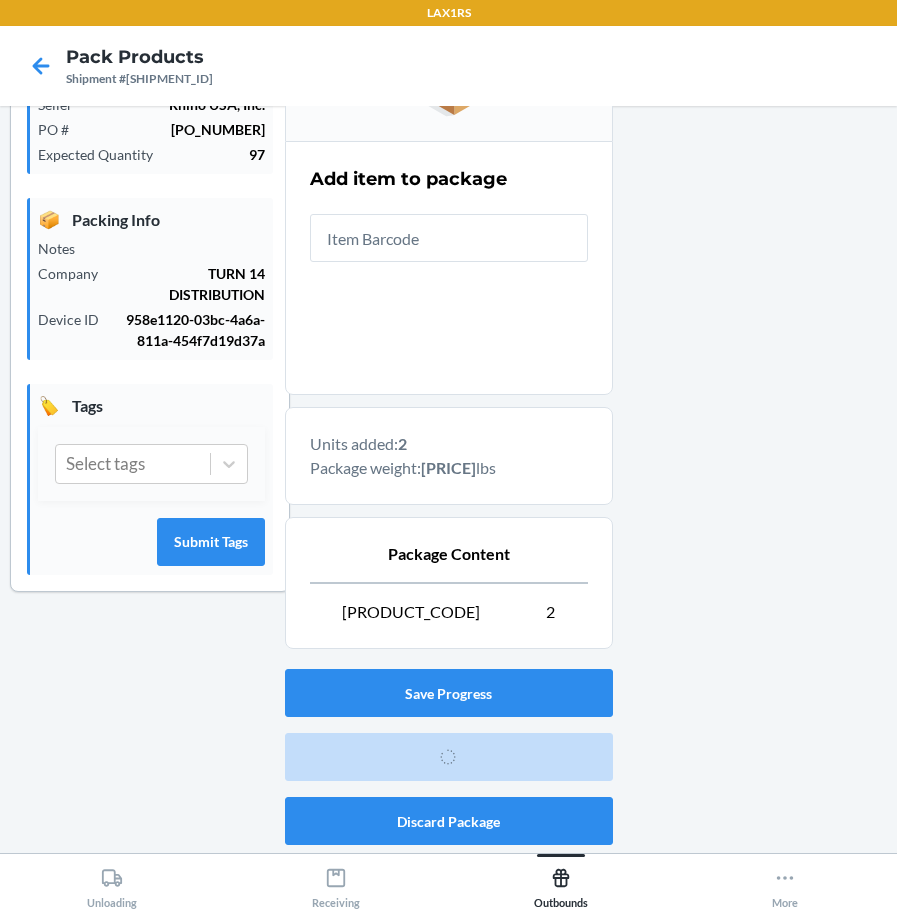 scroll, scrollTop: 53, scrollLeft: 0, axis: vertical 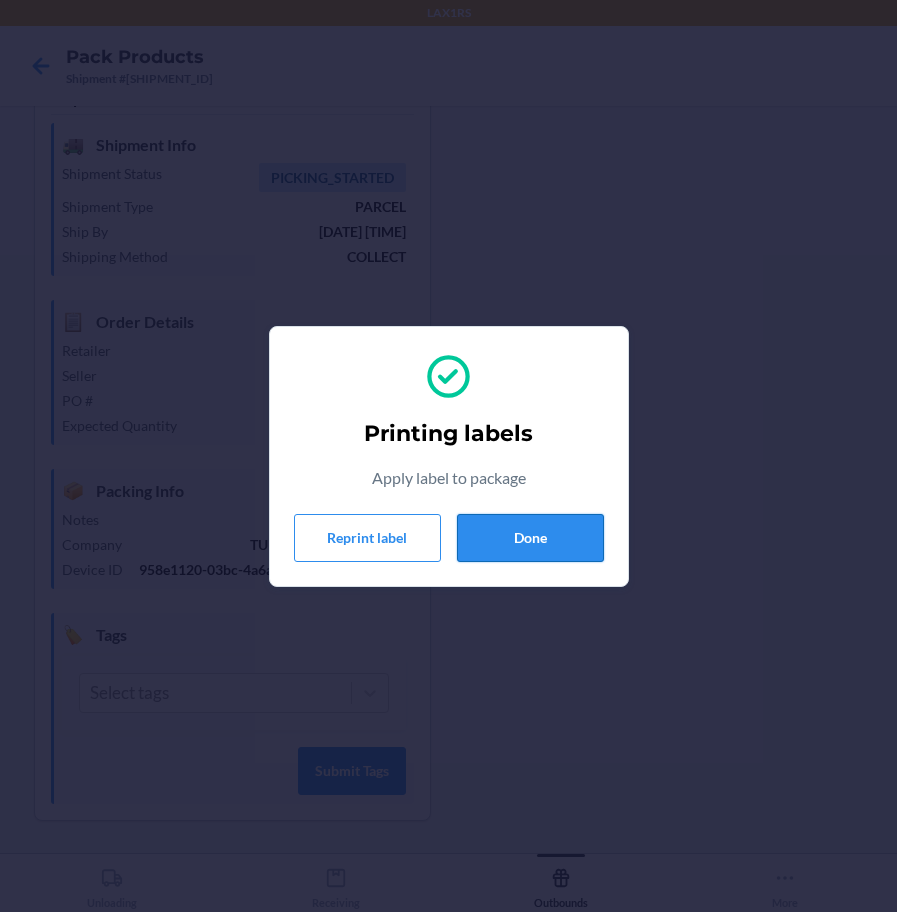 click on "Done" at bounding box center (530, 538) 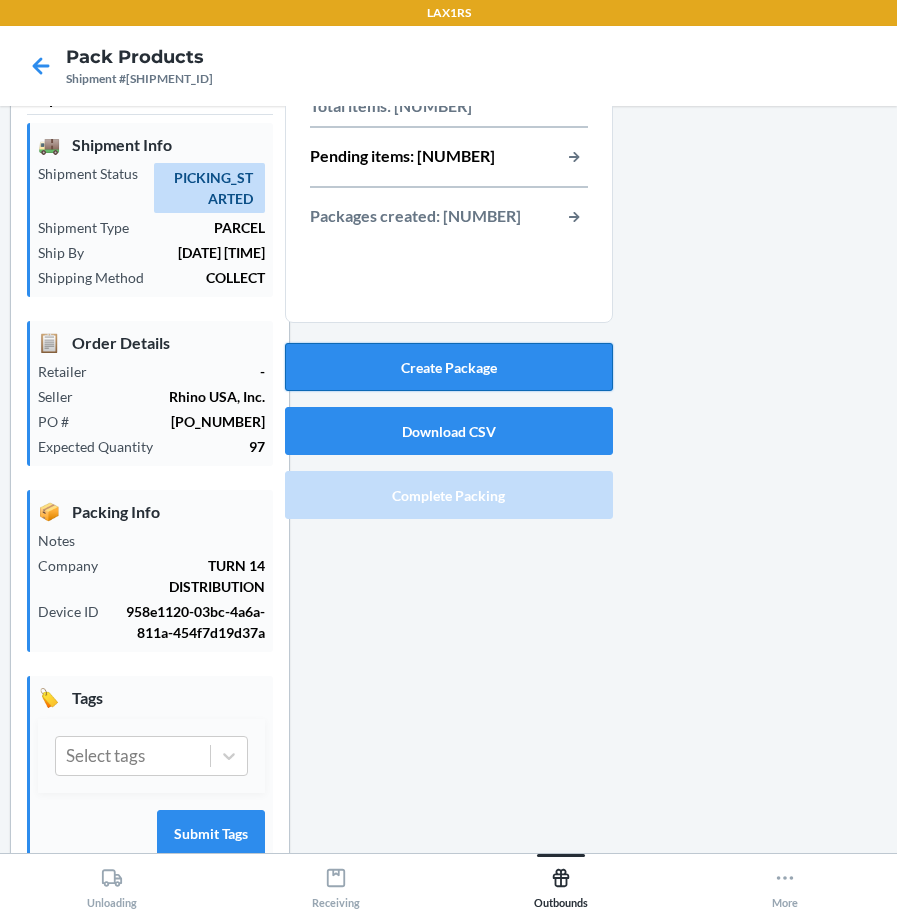 click on "Create Package" at bounding box center (449, 367) 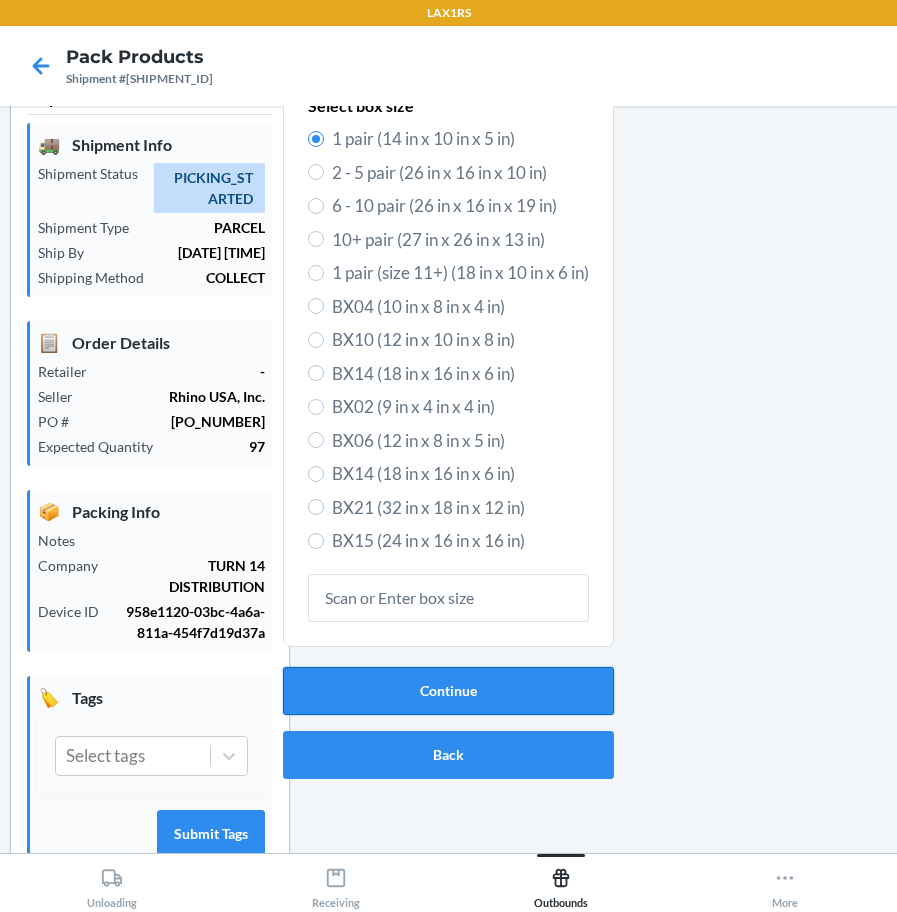 click on "Continue" at bounding box center (448, 691) 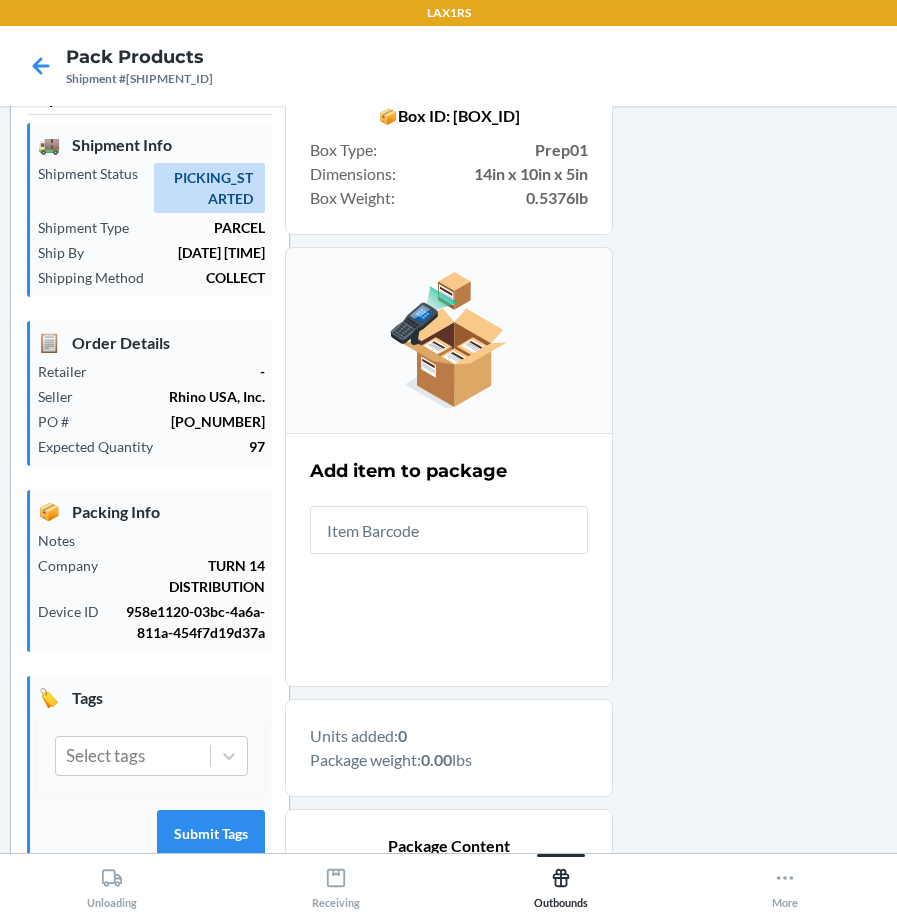 scroll, scrollTop: 305, scrollLeft: 0, axis: vertical 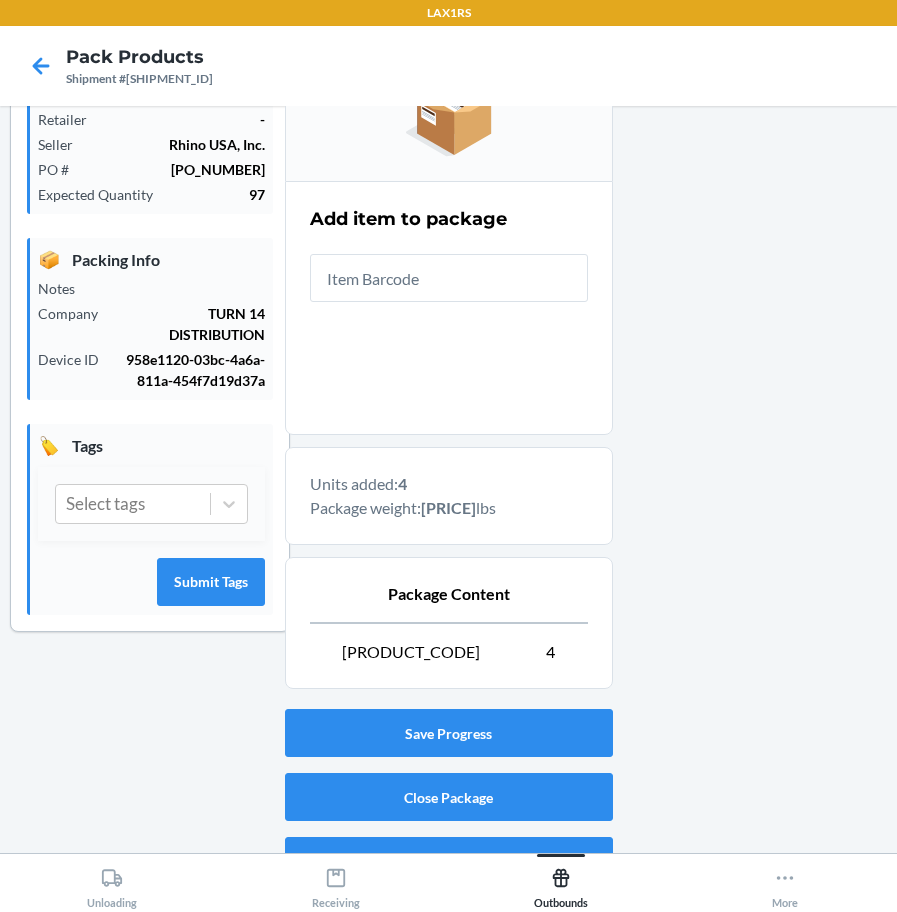 drag, startPoint x: 449, startPoint y: 660, endPoint x: 481, endPoint y: 641, distance: 37.215588 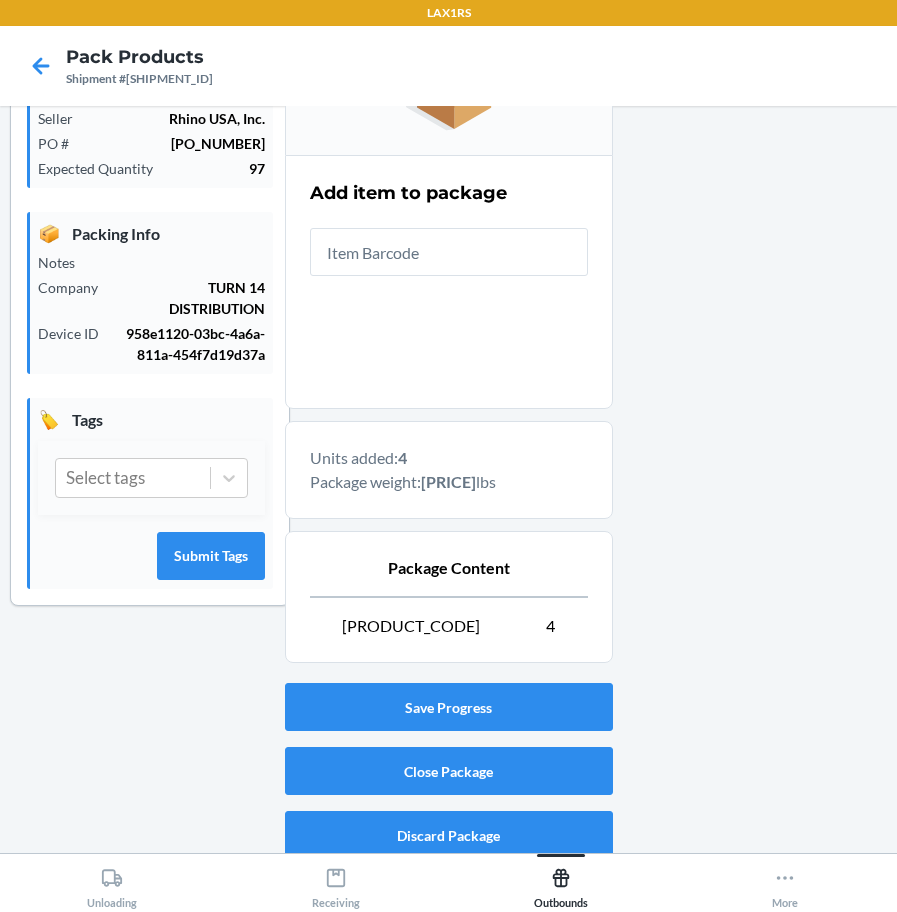 scroll, scrollTop: 345, scrollLeft: 0, axis: vertical 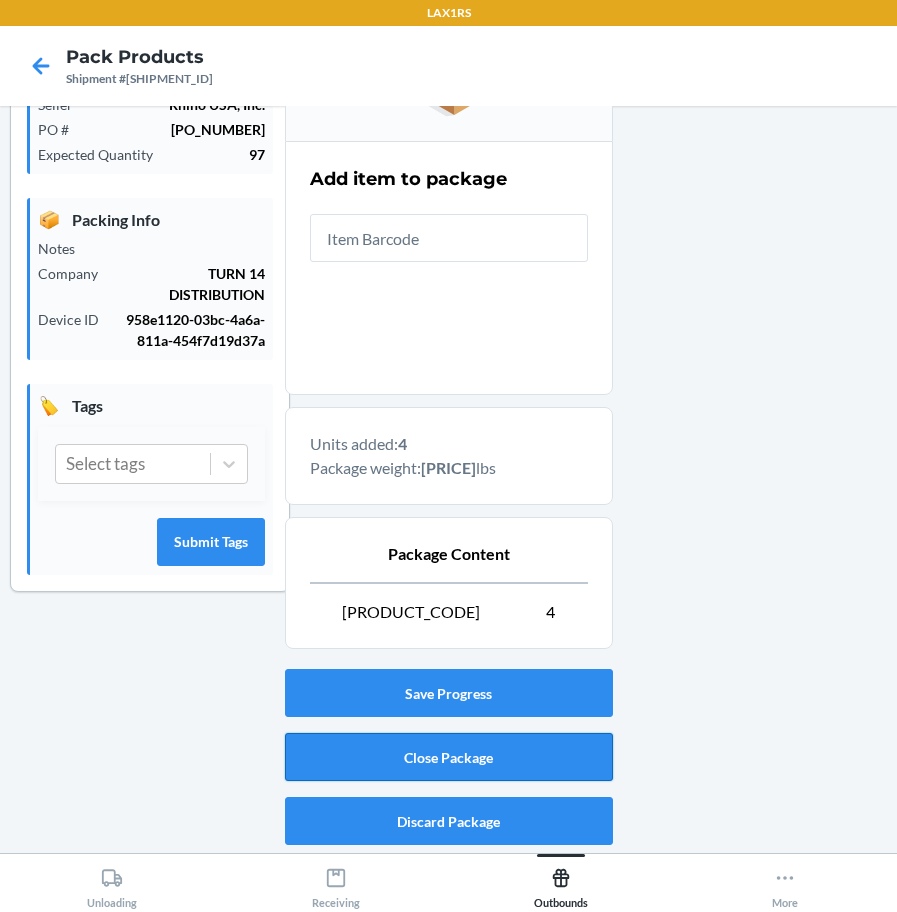 click on "Close Package" at bounding box center (449, 757) 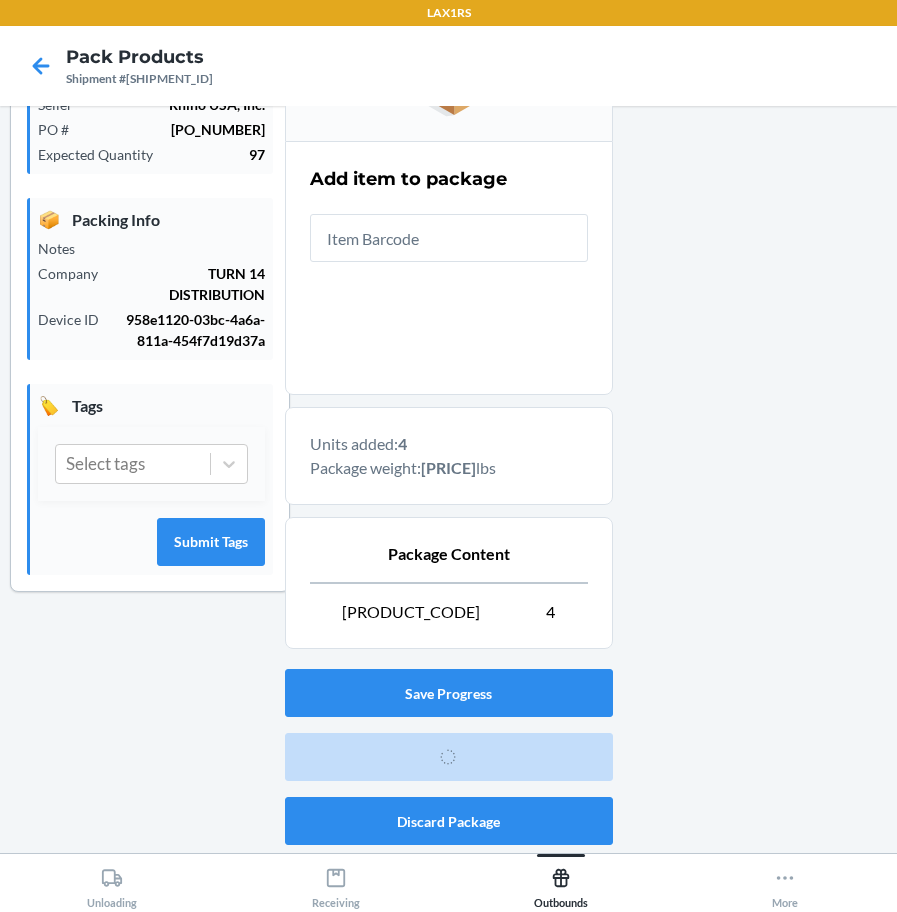 scroll, scrollTop: 53, scrollLeft: 0, axis: vertical 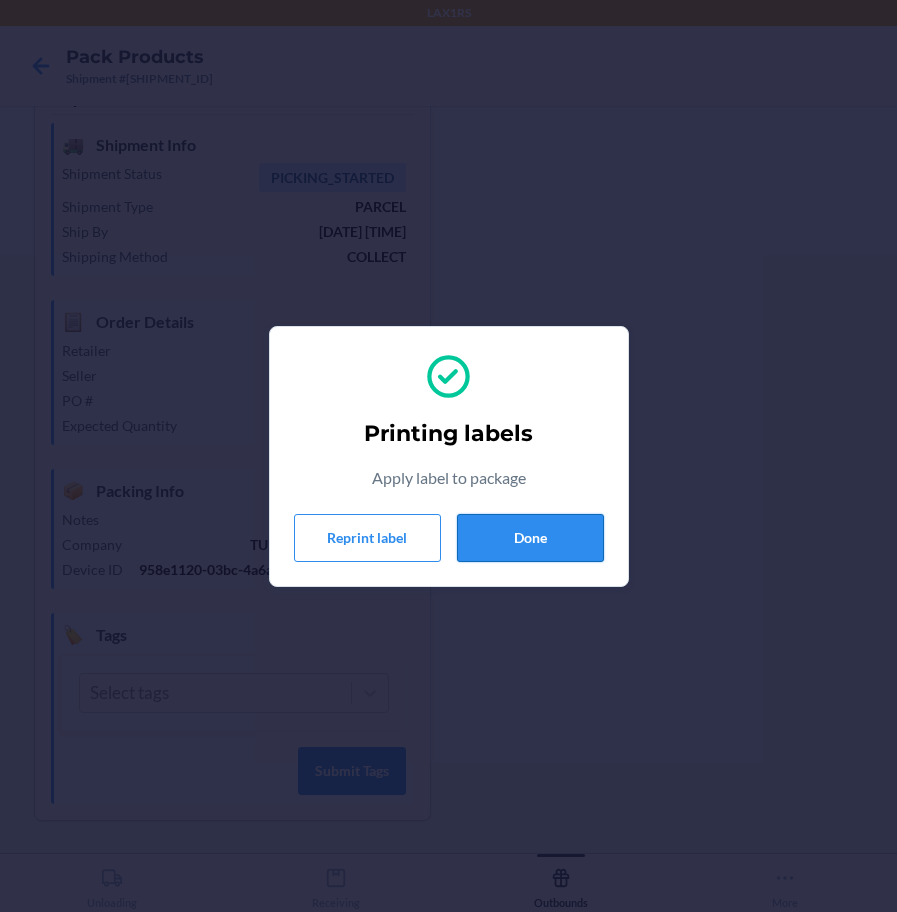 click on "Done" at bounding box center [530, 538] 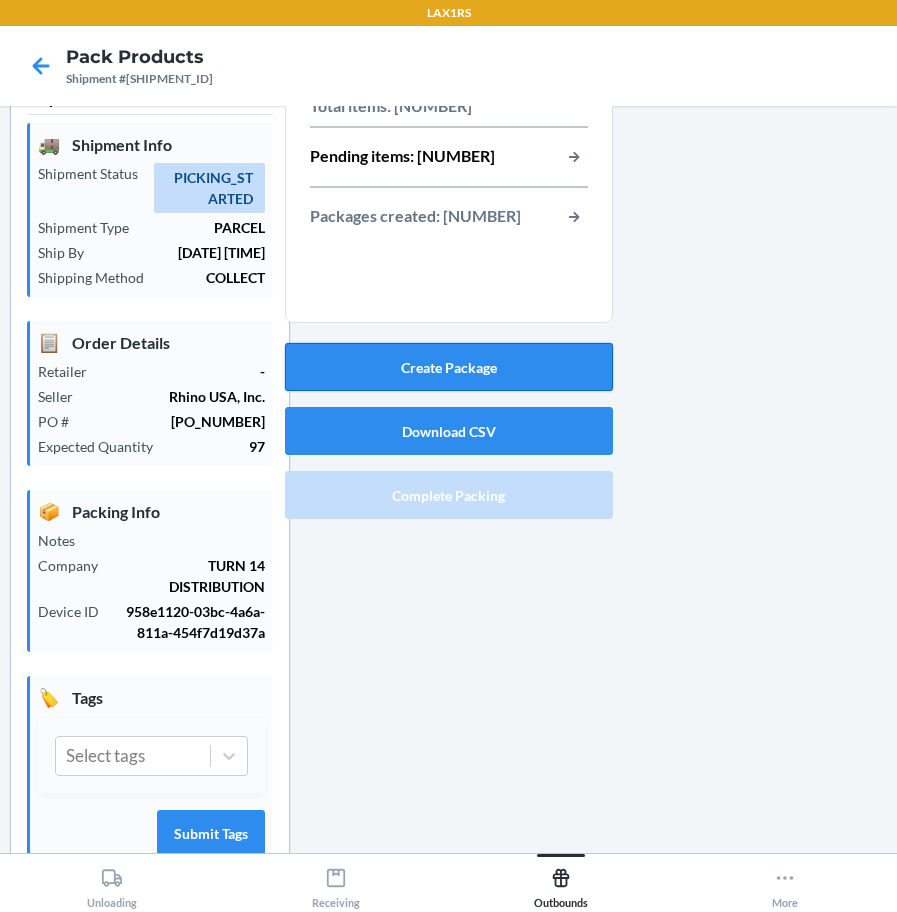click on "Create Package" at bounding box center [449, 367] 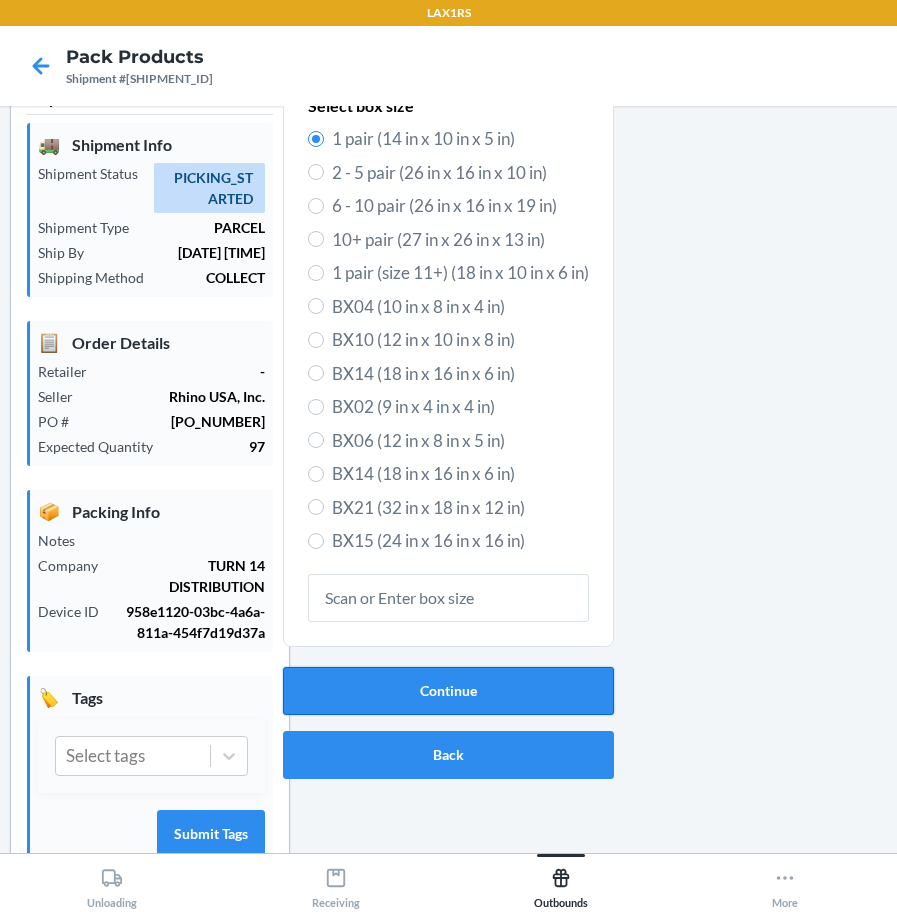 click on "Continue" at bounding box center (448, 691) 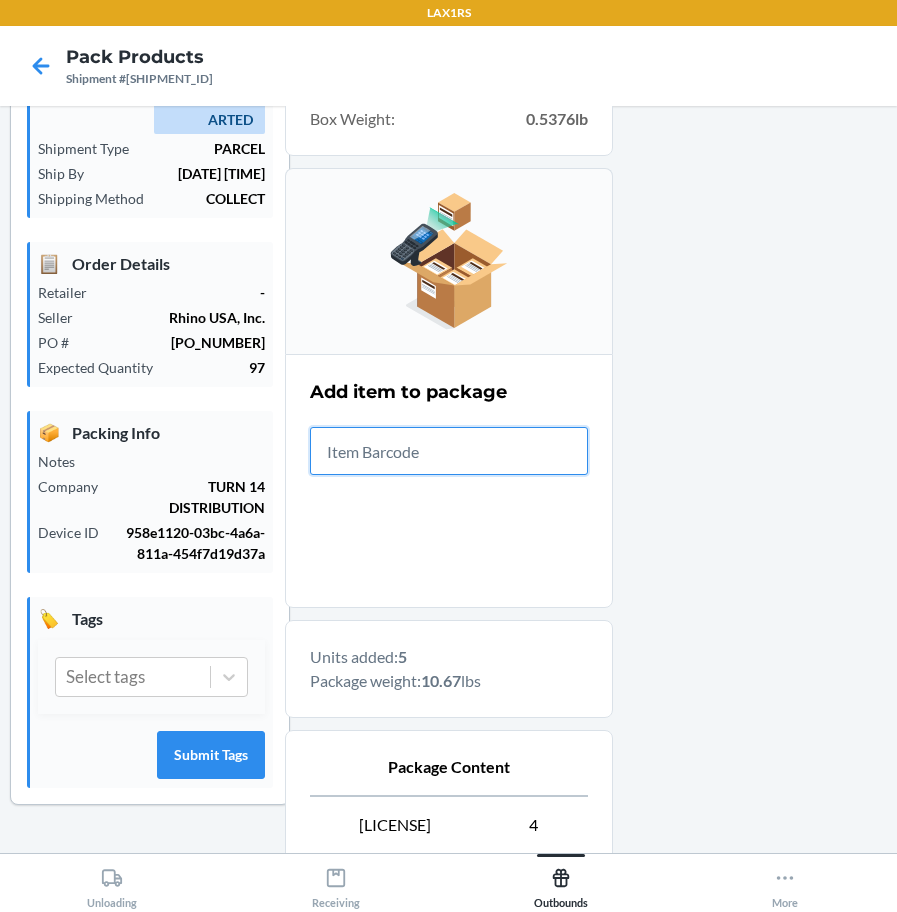 scroll, scrollTop: 403, scrollLeft: 0, axis: vertical 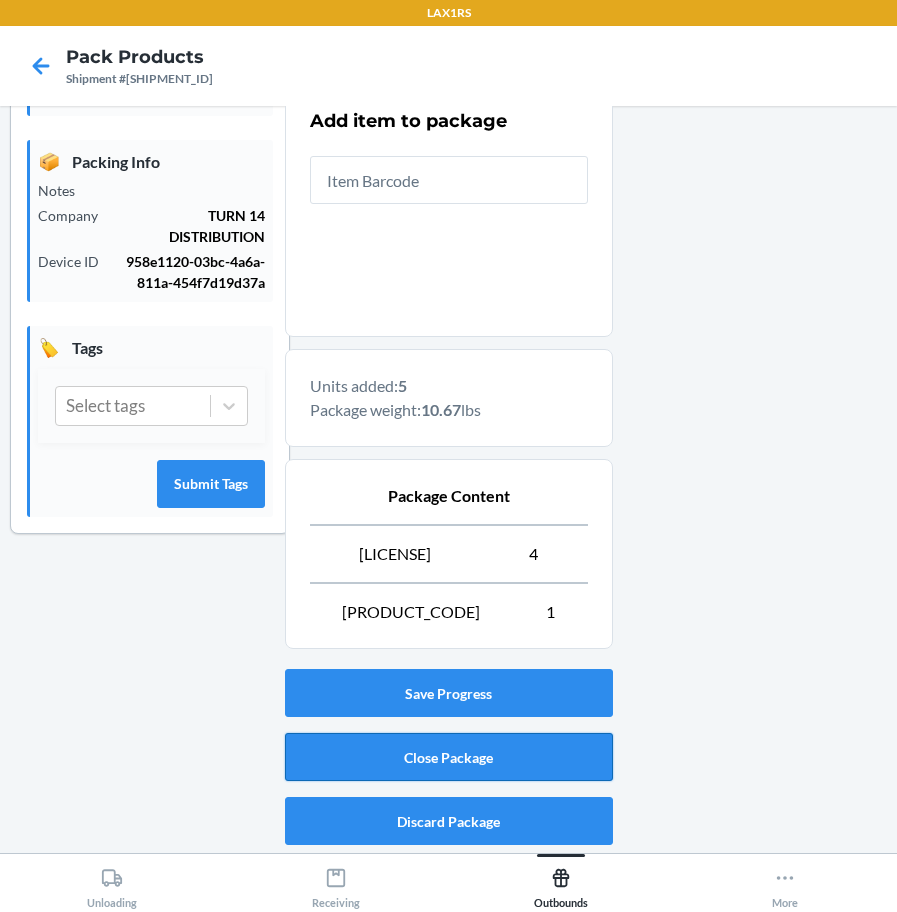 click on "Close Package" at bounding box center (449, 757) 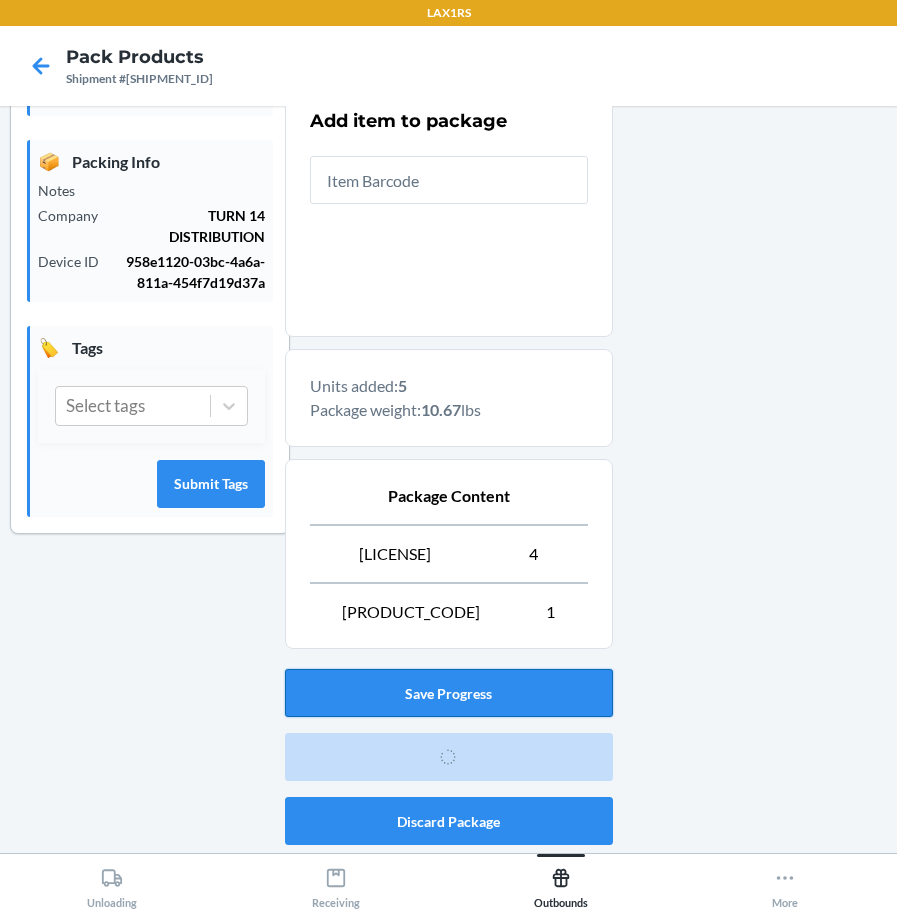 scroll, scrollTop: 53, scrollLeft: 0, axis: vertical 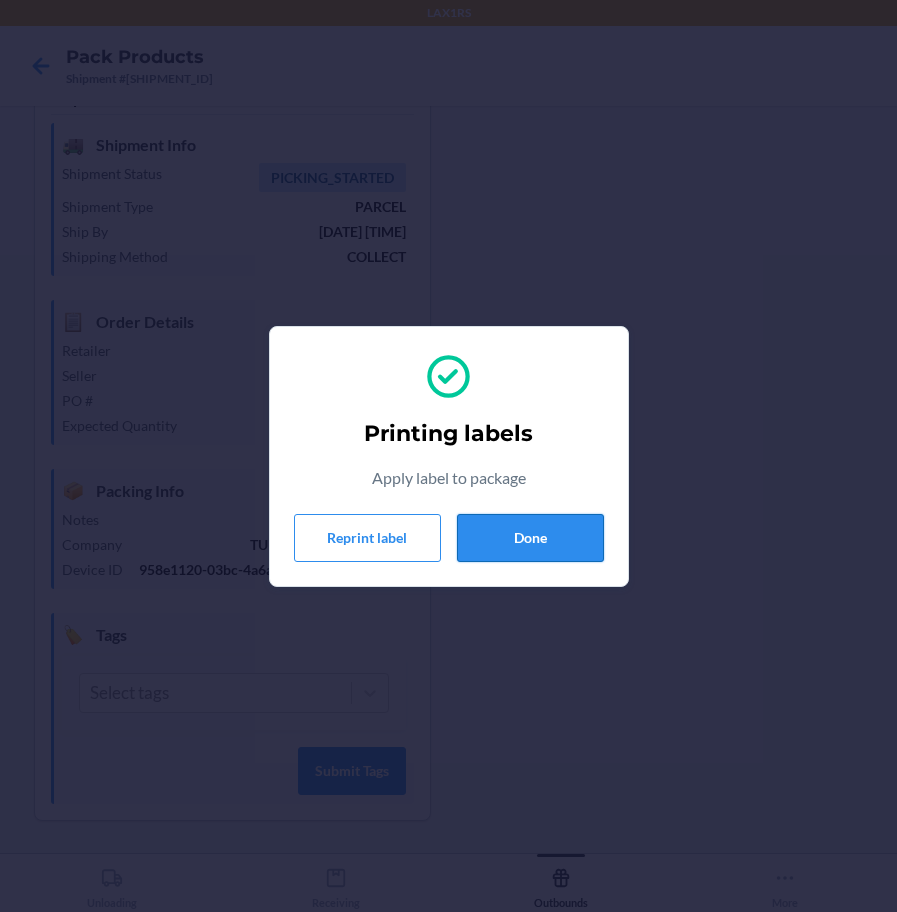 click on "Done" at bounding box center [530, 538] 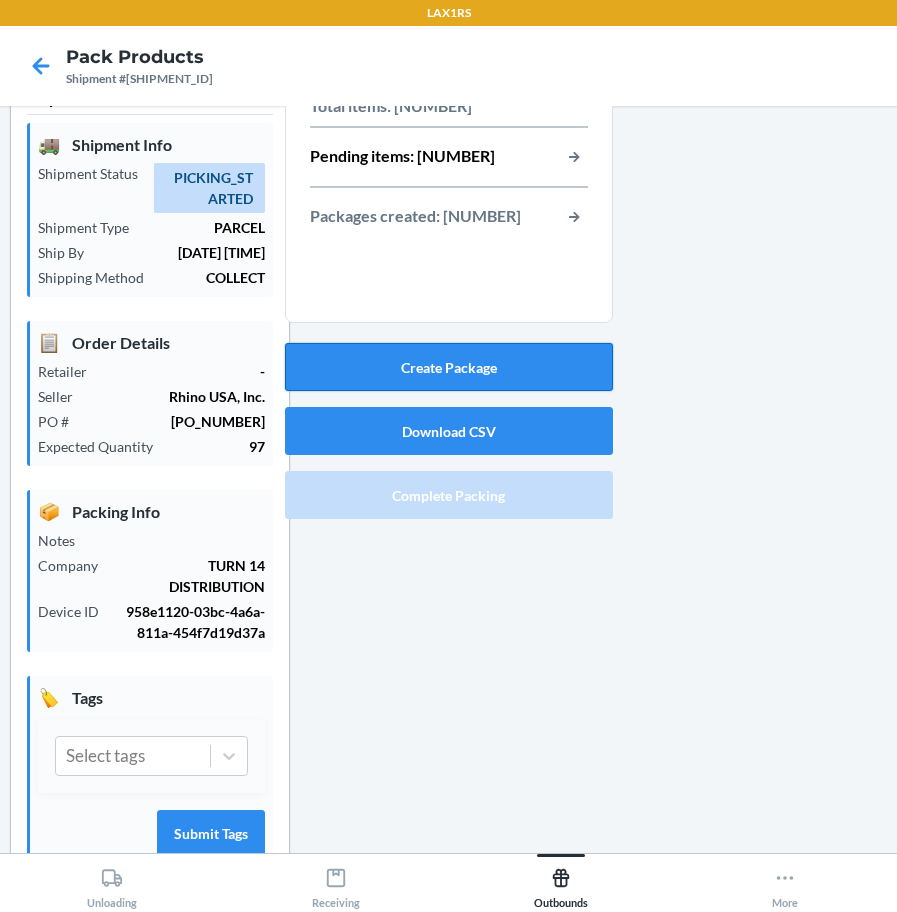 click on "Create Package" at bounding box center [449, 367] 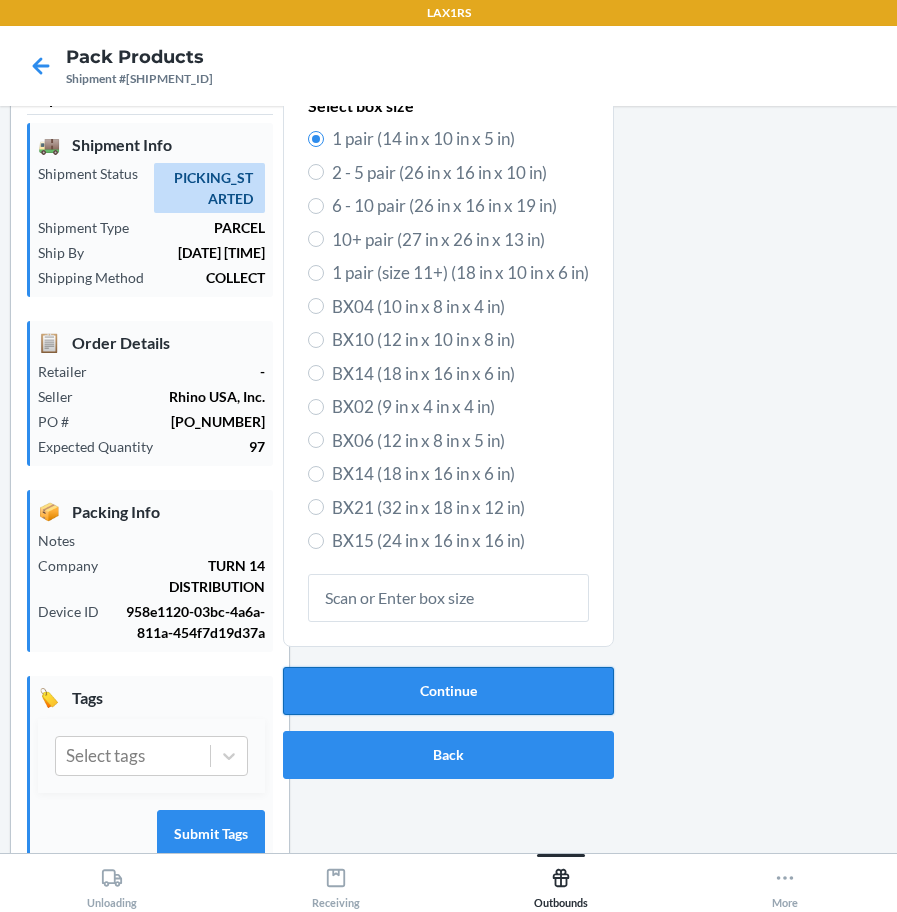 click on "Continue" at bounding box center [448, 691] 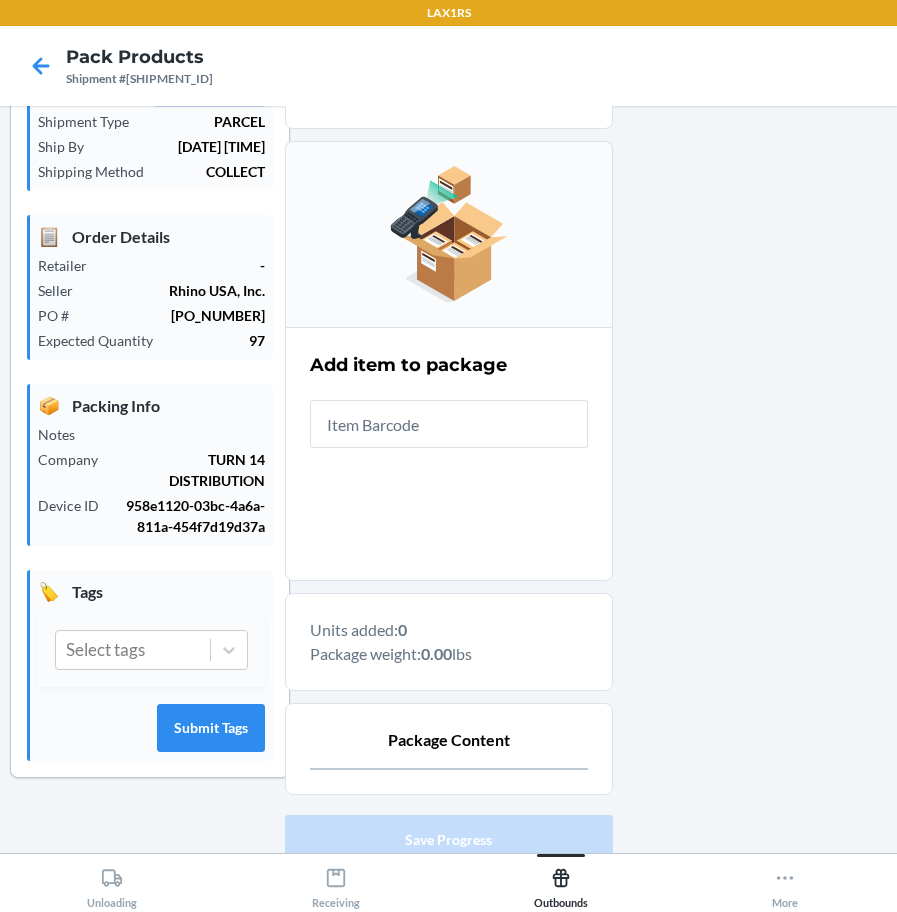 scroll, scrollTop: 305, scrollLeft: 0, axis: vertical 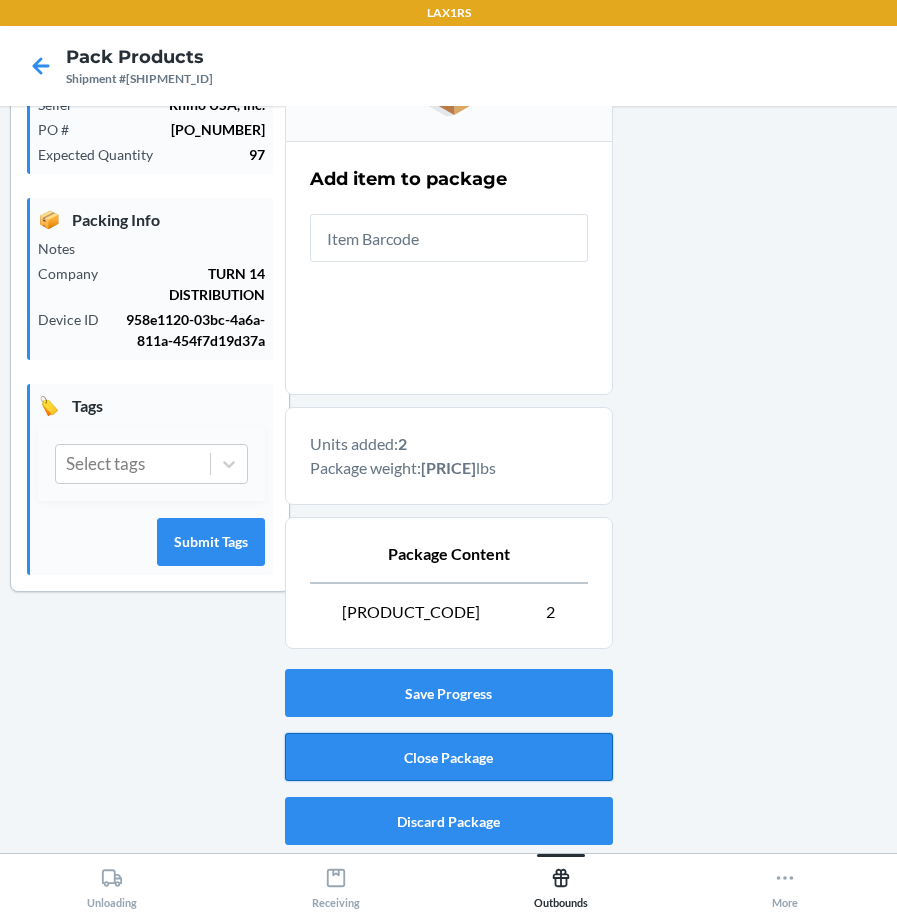 click on "Close Package" at bounding box center (449, 757) 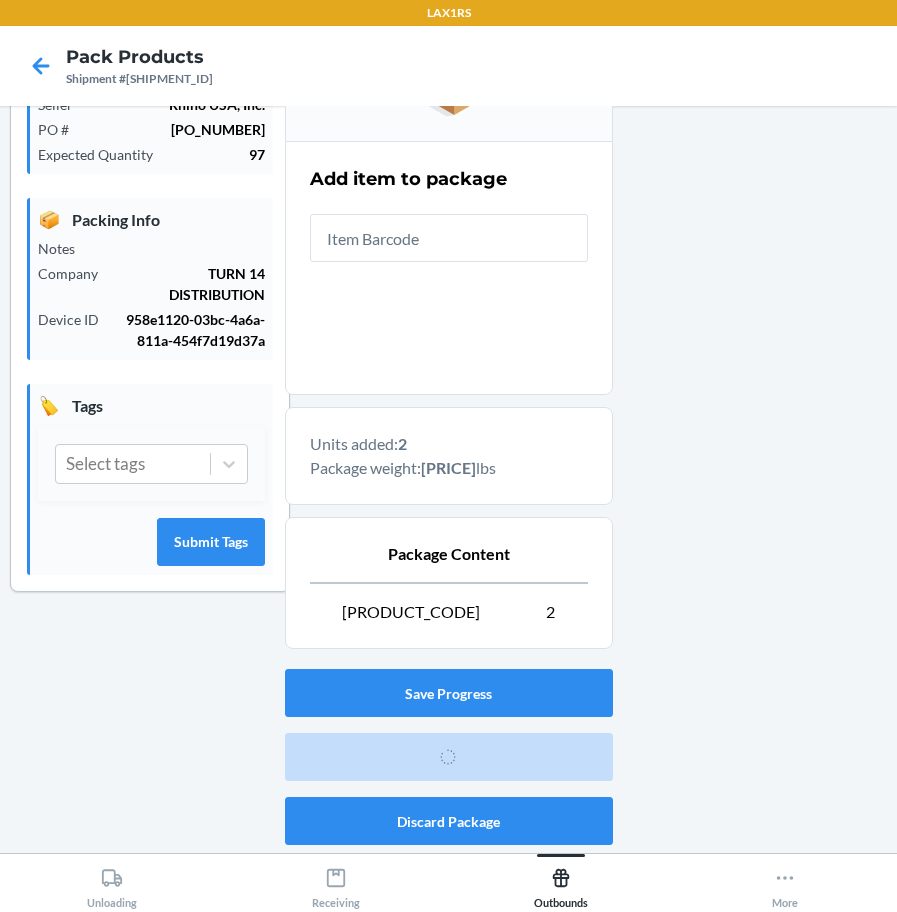 scroll, scrollTop: 53, scrollLeft: 0, axis: vertical 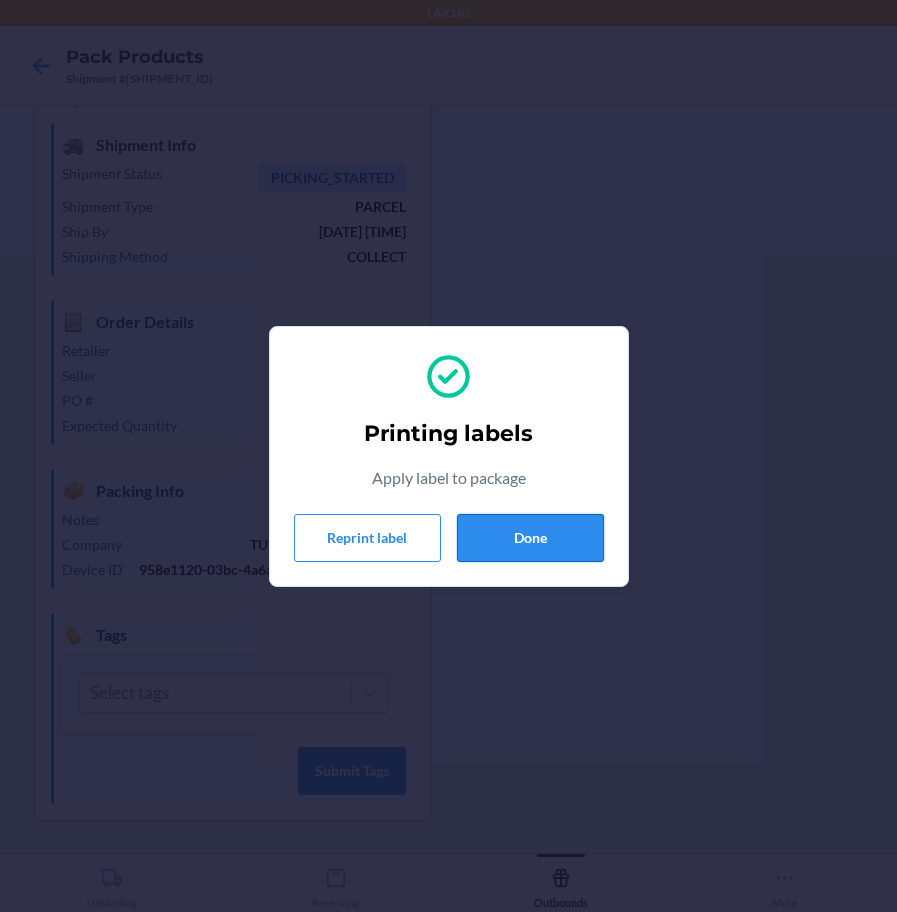 click on "Done" at bounding box center [530, 538] 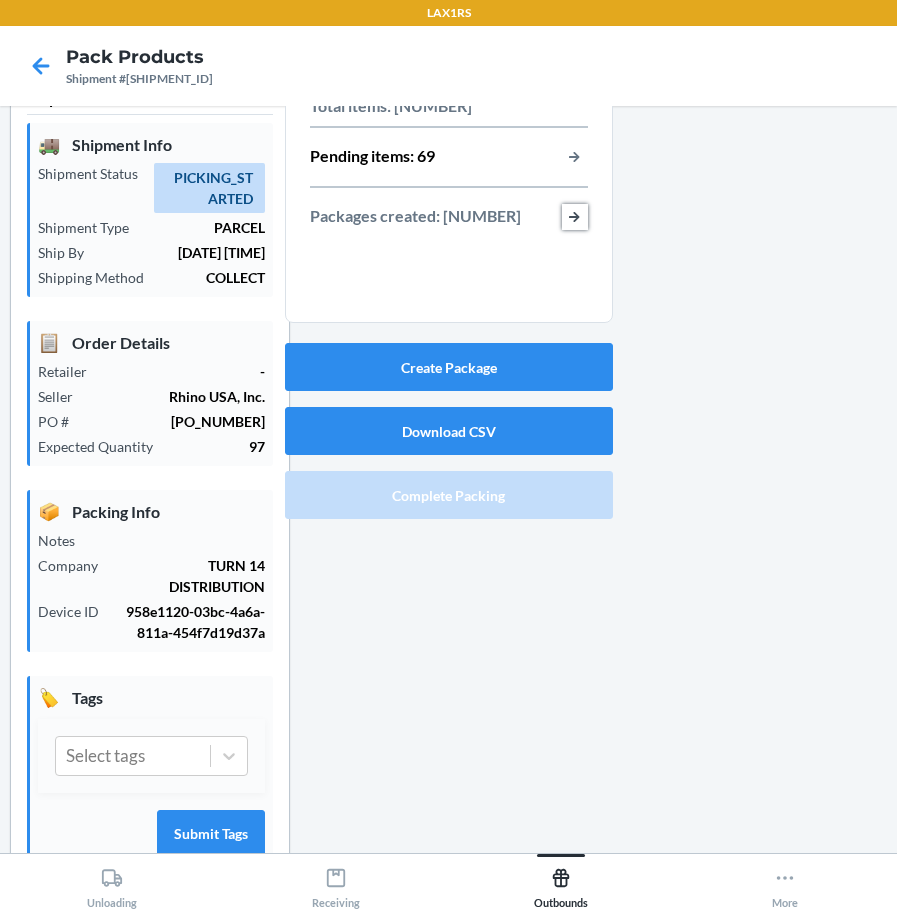 click at bounding box center [575, 217] 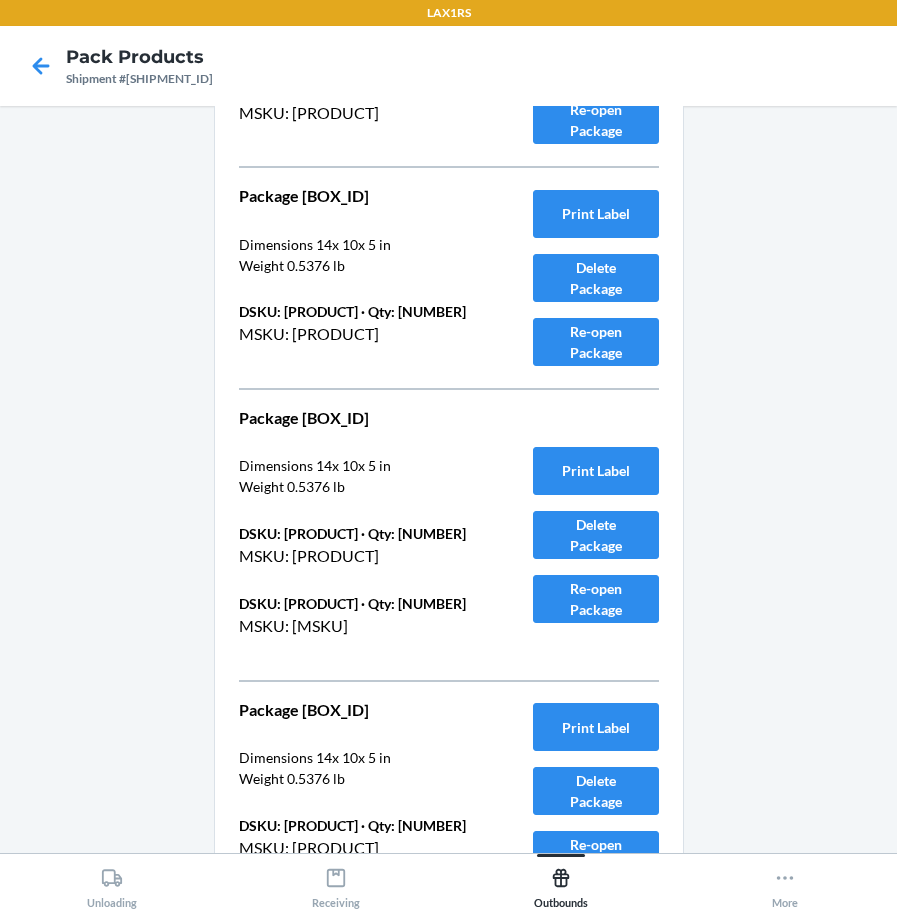 scroll, scrollTop: 2603, scrollLeft: 0, axis: vertical 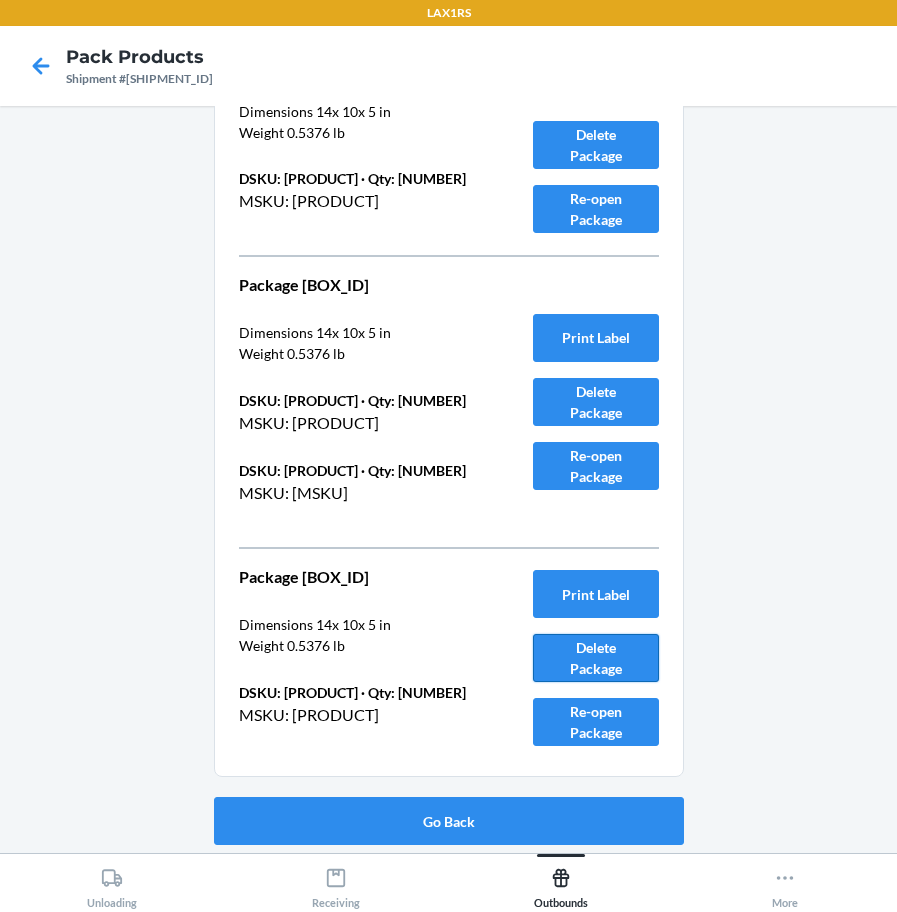 click on "Delete Package" at bounding box center (596, 658) 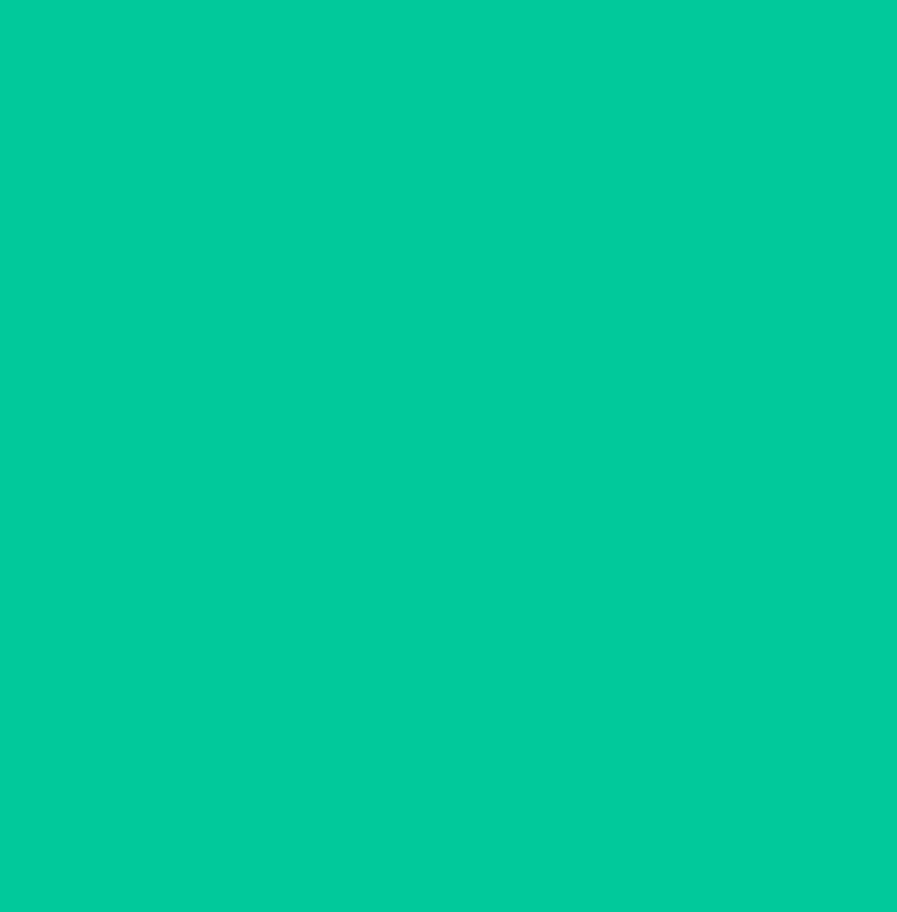 scroll, scrollTop: 116, scrollLeft: 0, axis: vertical 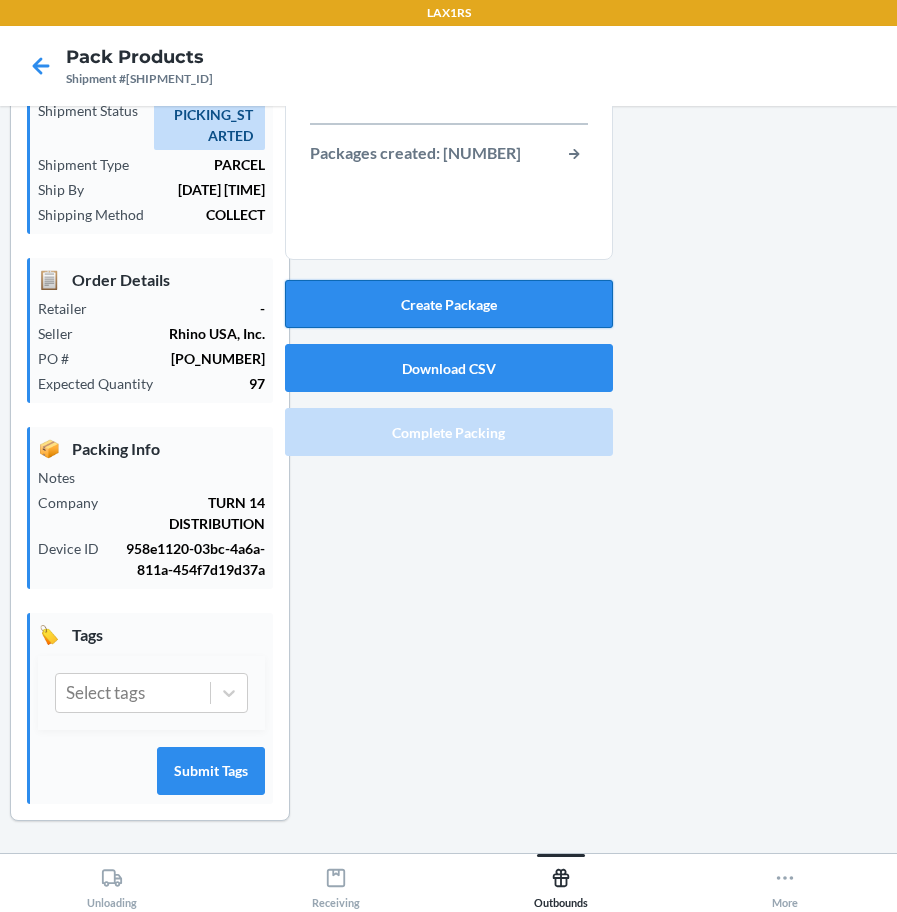 click on "Create Package" at bounding box center (449, 304) 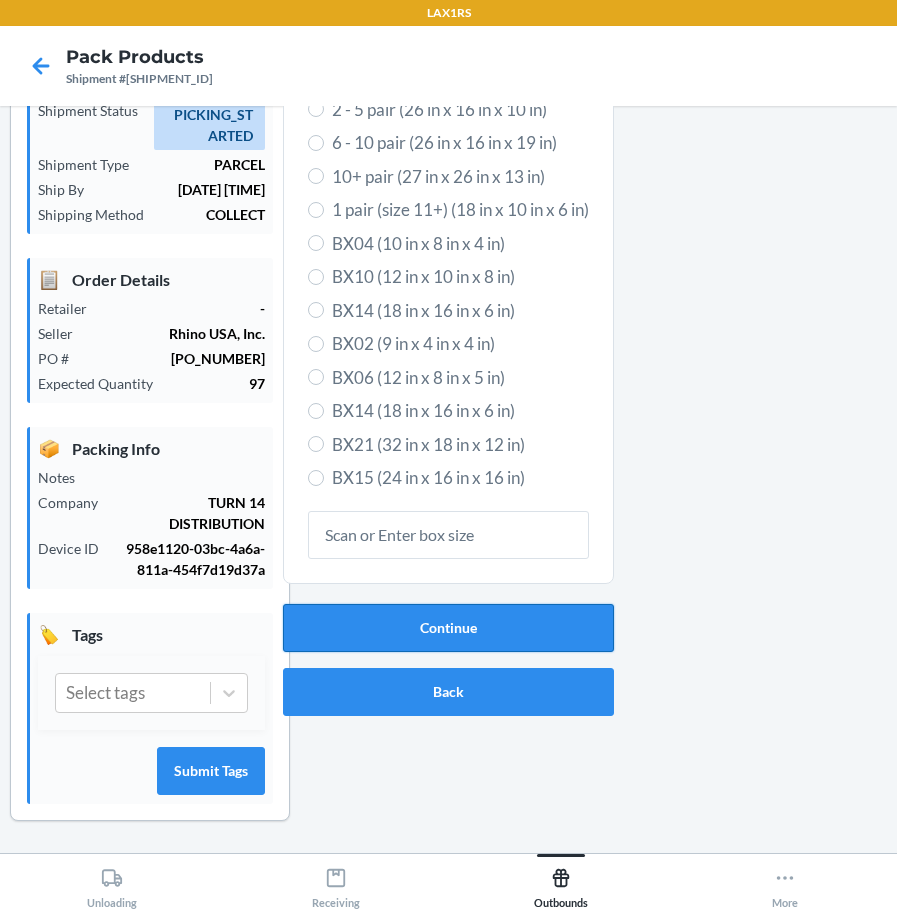 click on "Continue" at bounding box center (448, 628) 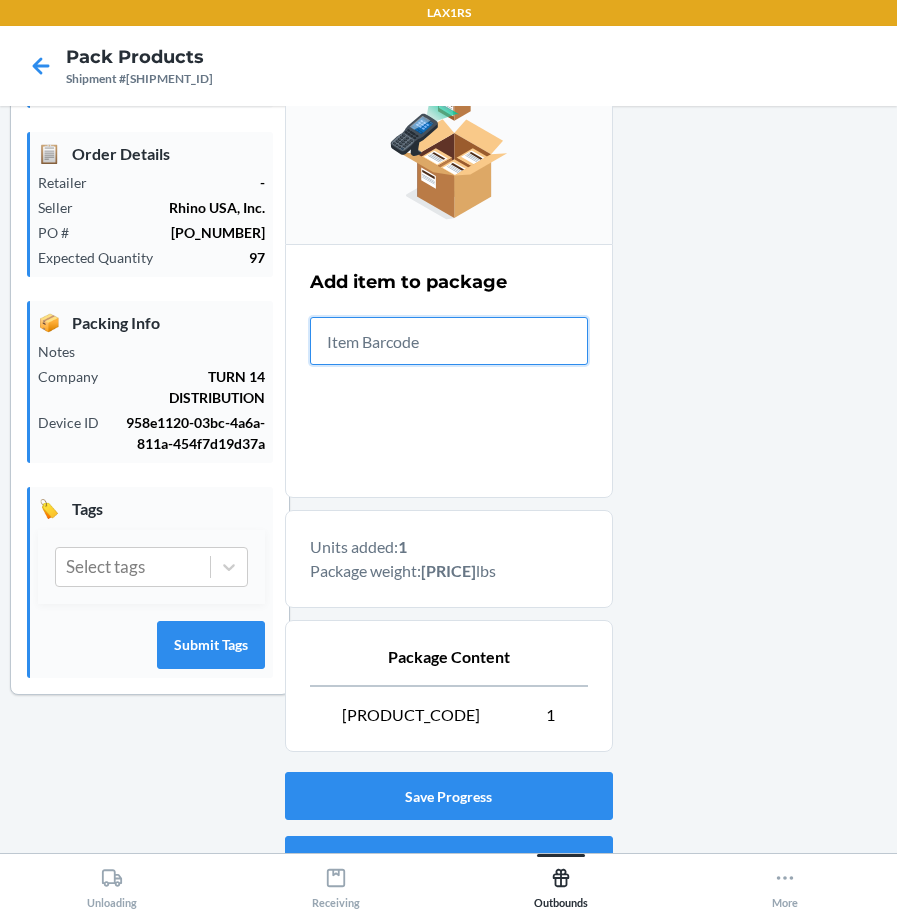 scroll, scrollTop: 345, scrollLeft: 0, axis: vertical 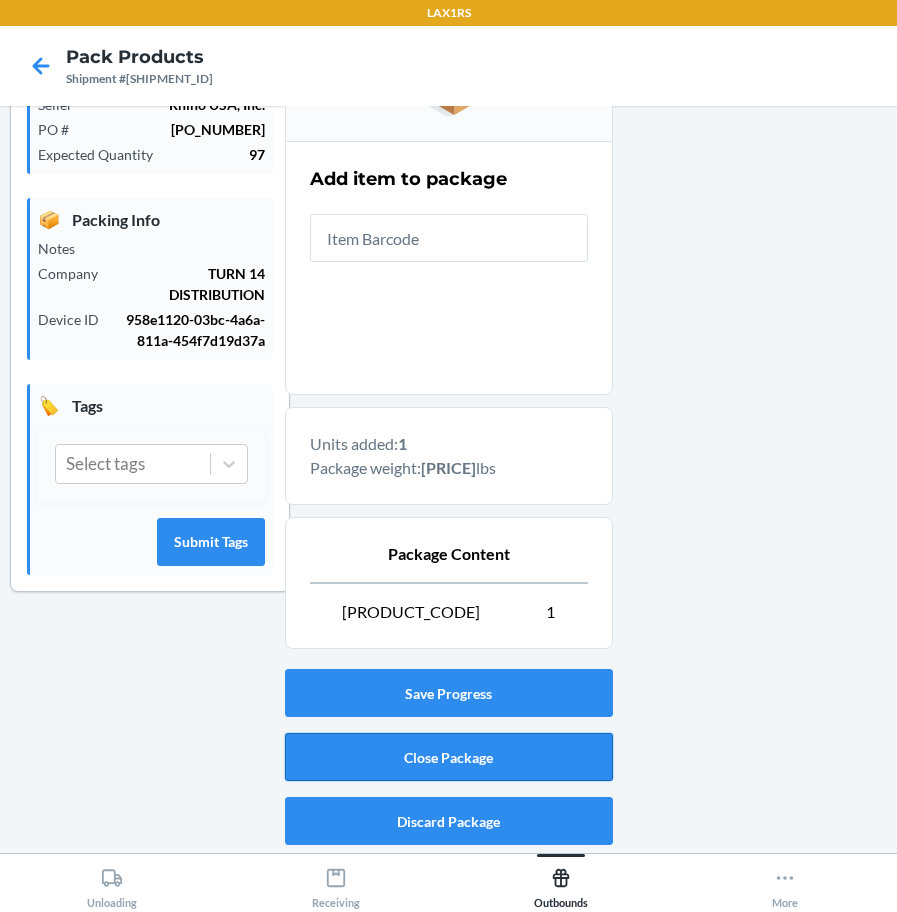 click on "Close Package" at bounding box center (449, 757) 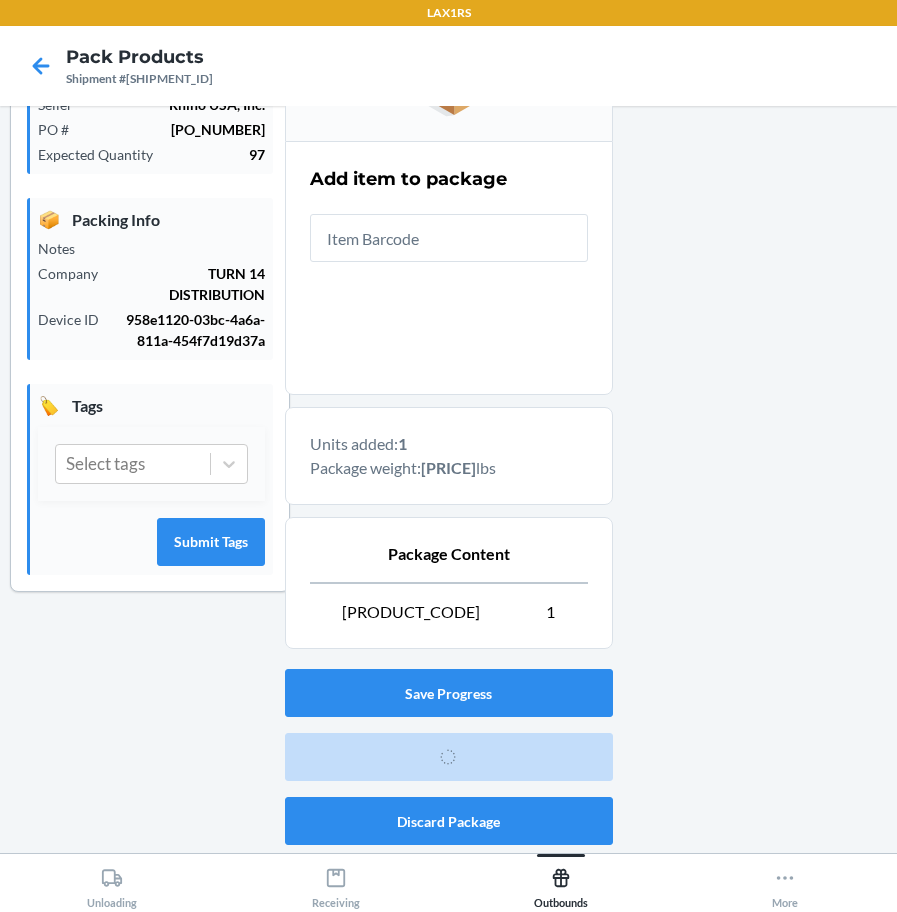 scroll, scrollTop: 53, scrollLeft: 0, axis: vertical 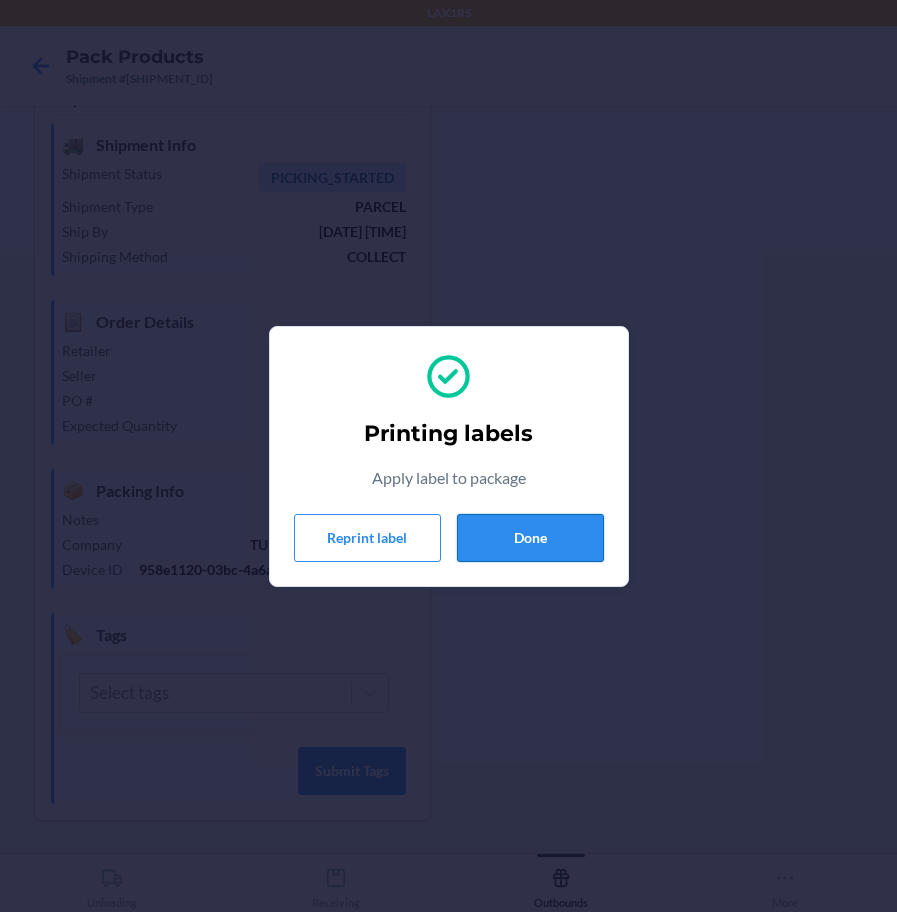 click on "Done" at bounding box center (530, 538) 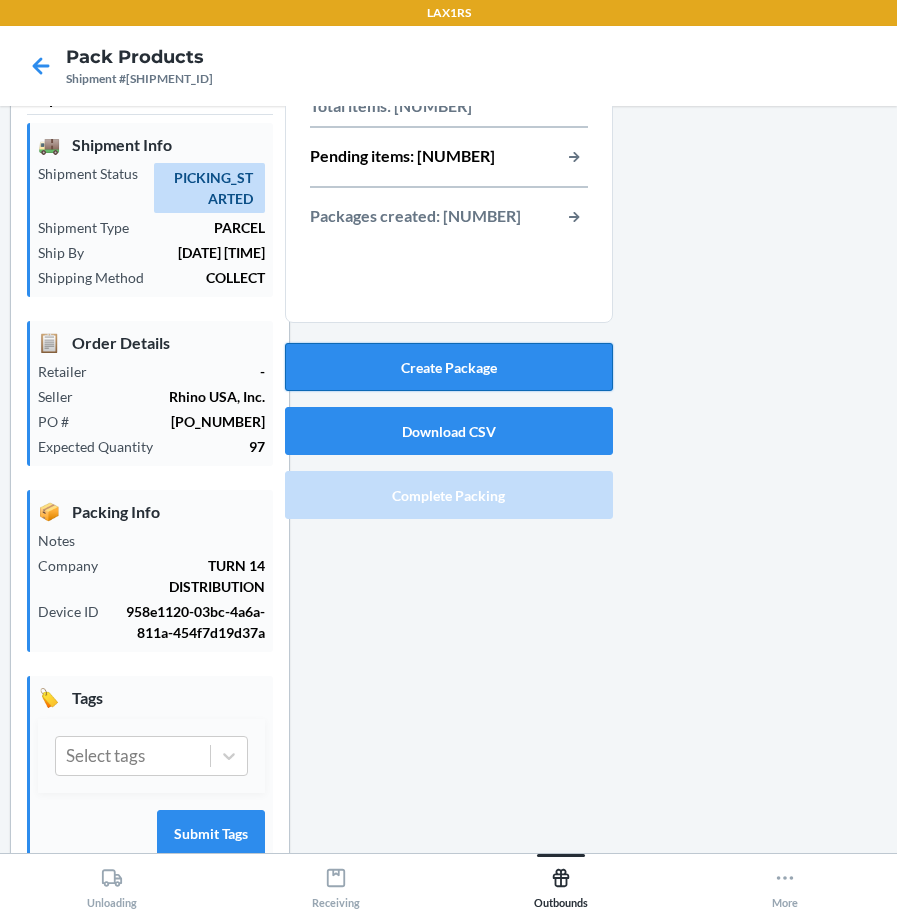 click on "Create Package" at bounding box center (449, 367) 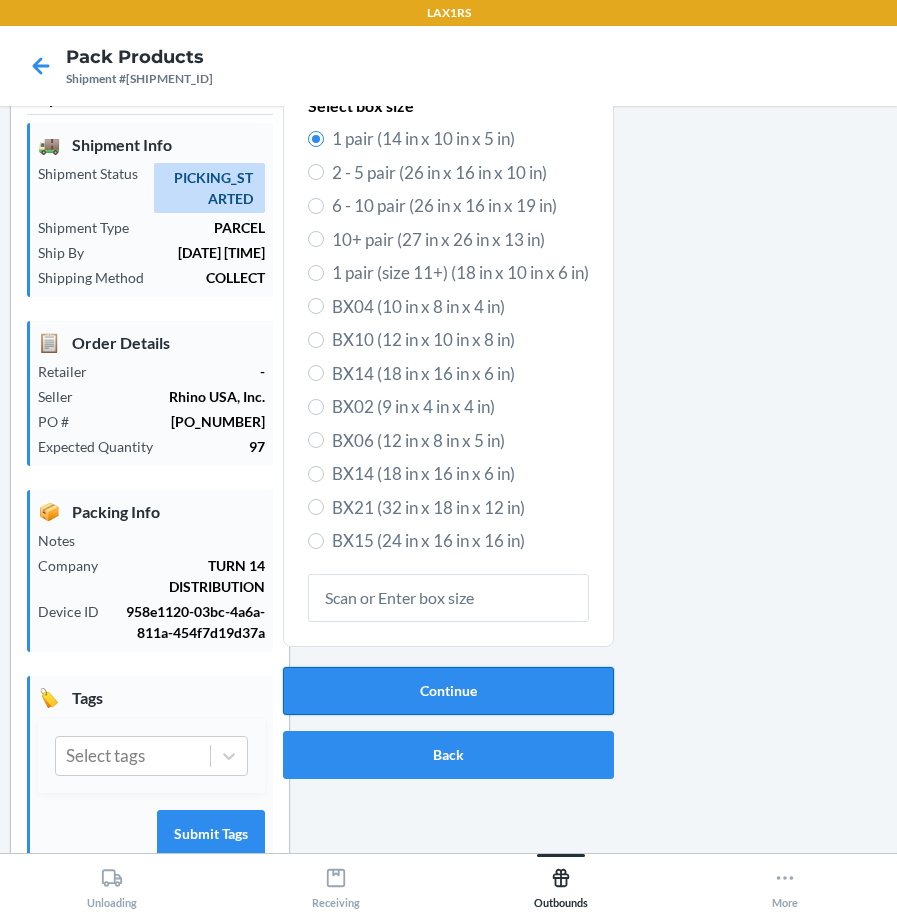 click on "Continue" at bounding box center [448, 691] 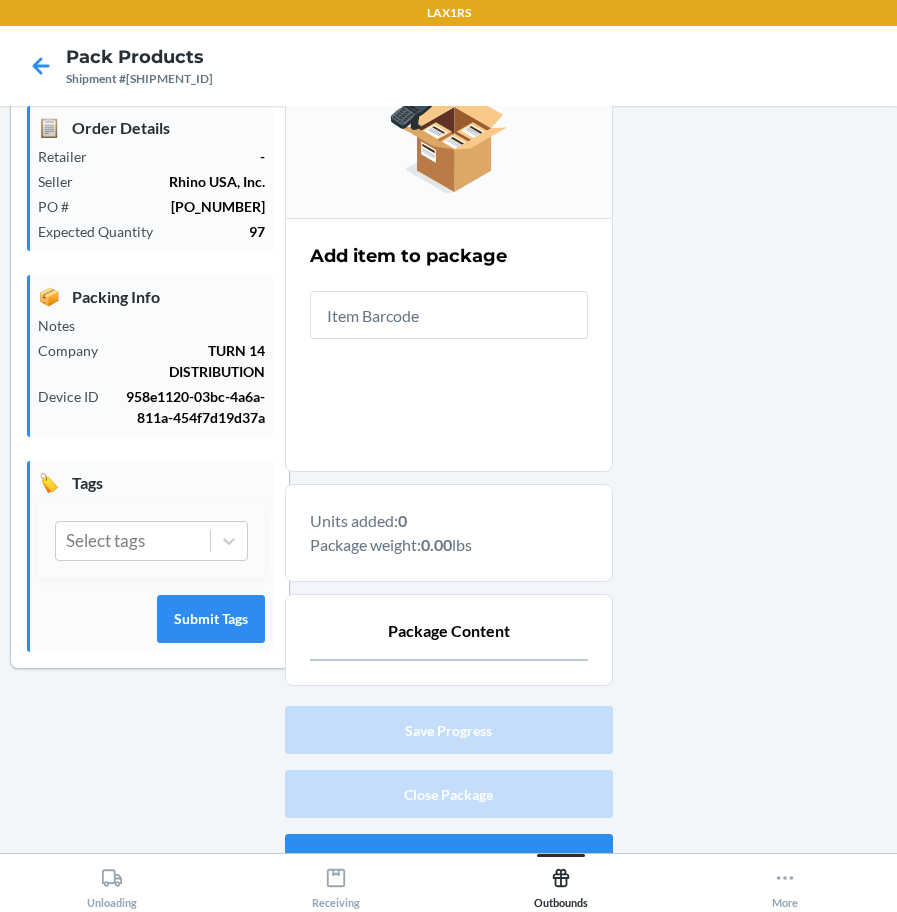 scroll, scrollTop: 305, scrollLeft: 0, axis: vertical 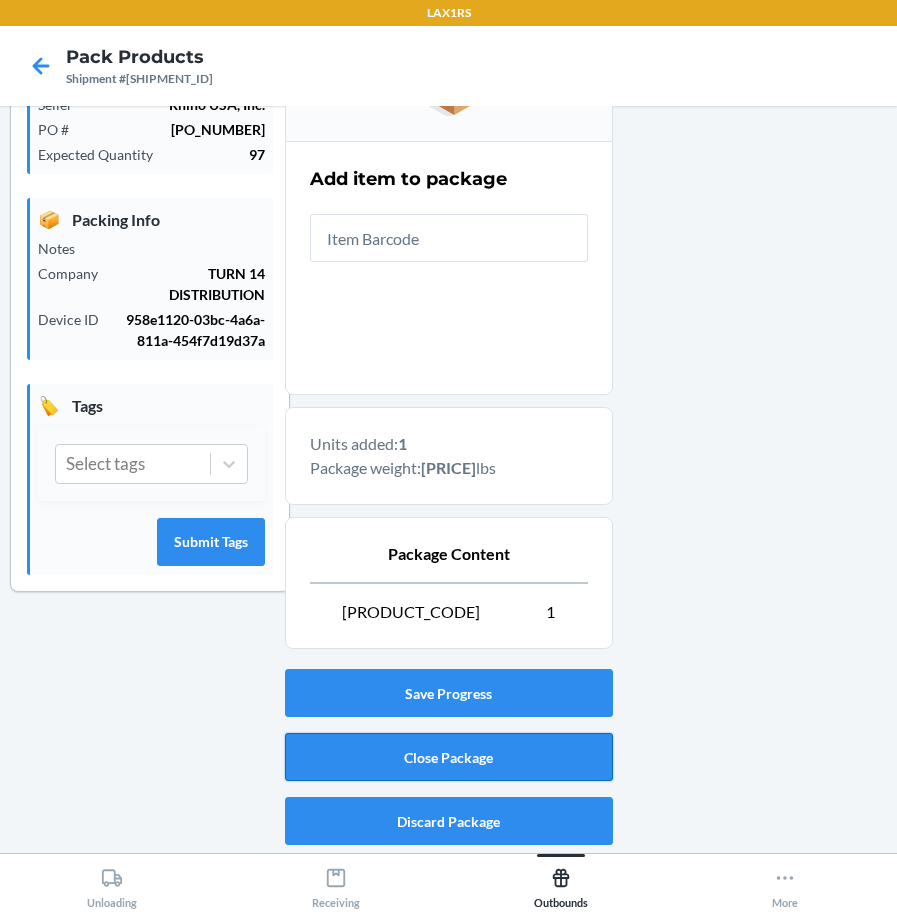 click on "Close Package" at bounding box center [449, 757] 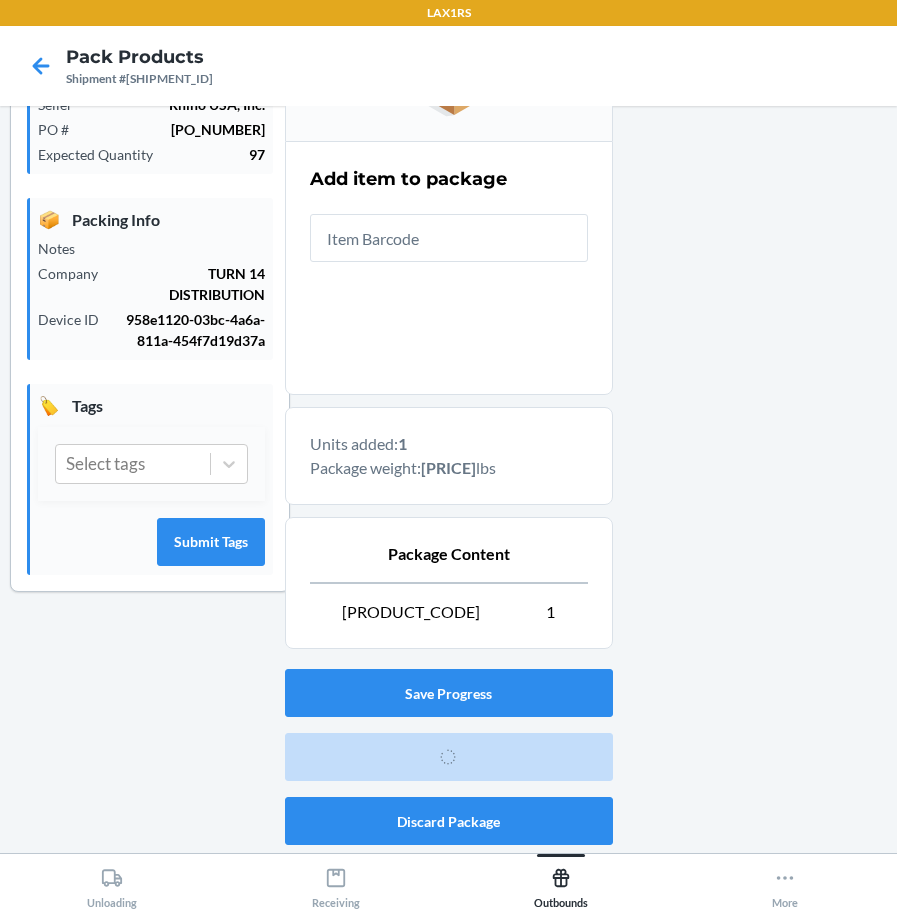 scroll, scrollTop: 53, scrollLeft: 0, axis: vertical 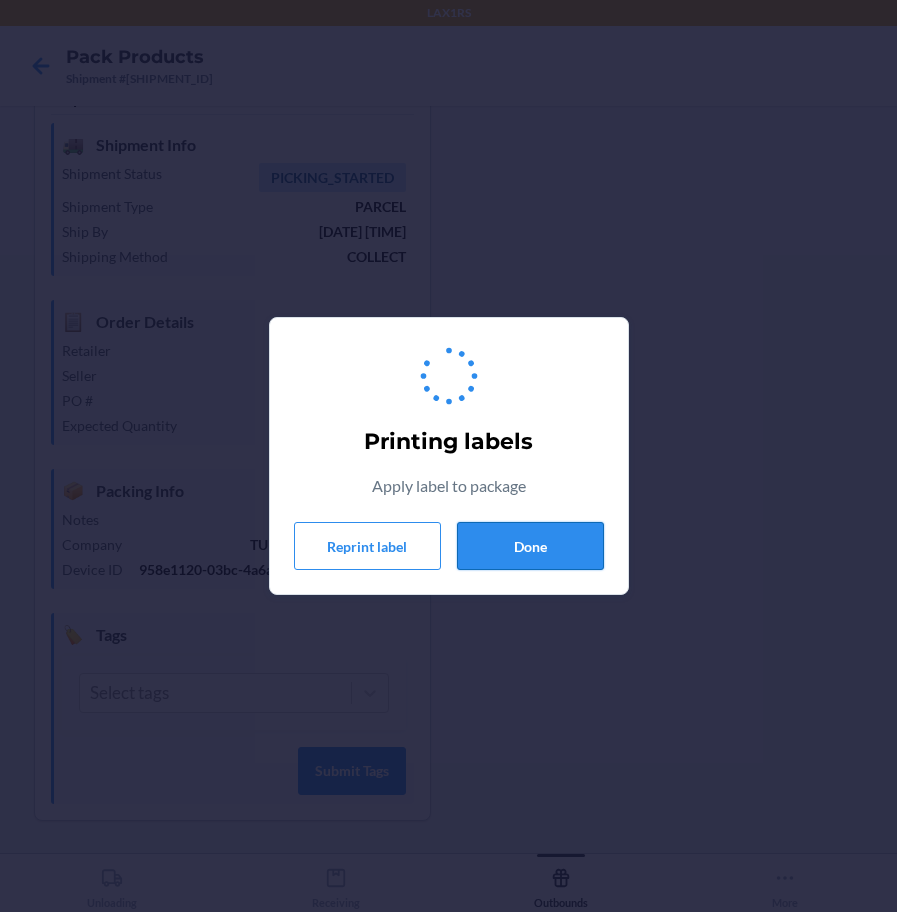 click on "Done" at bounding box center (530, 546) 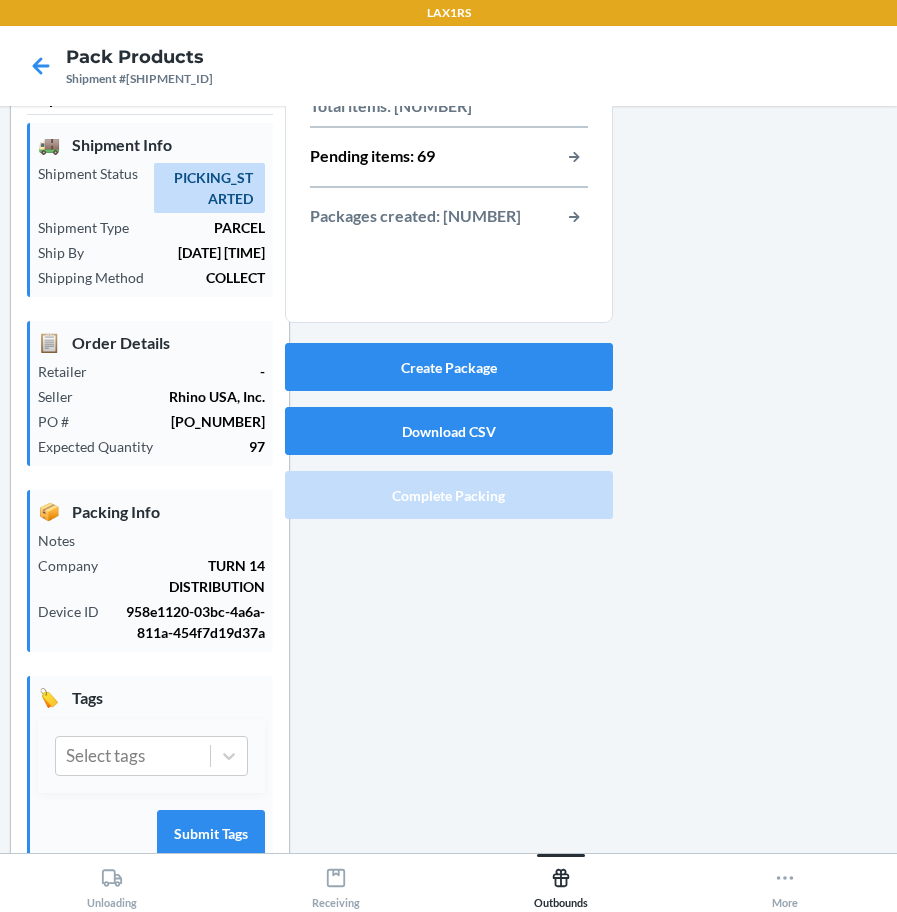 click at bounding box center (747, 492) 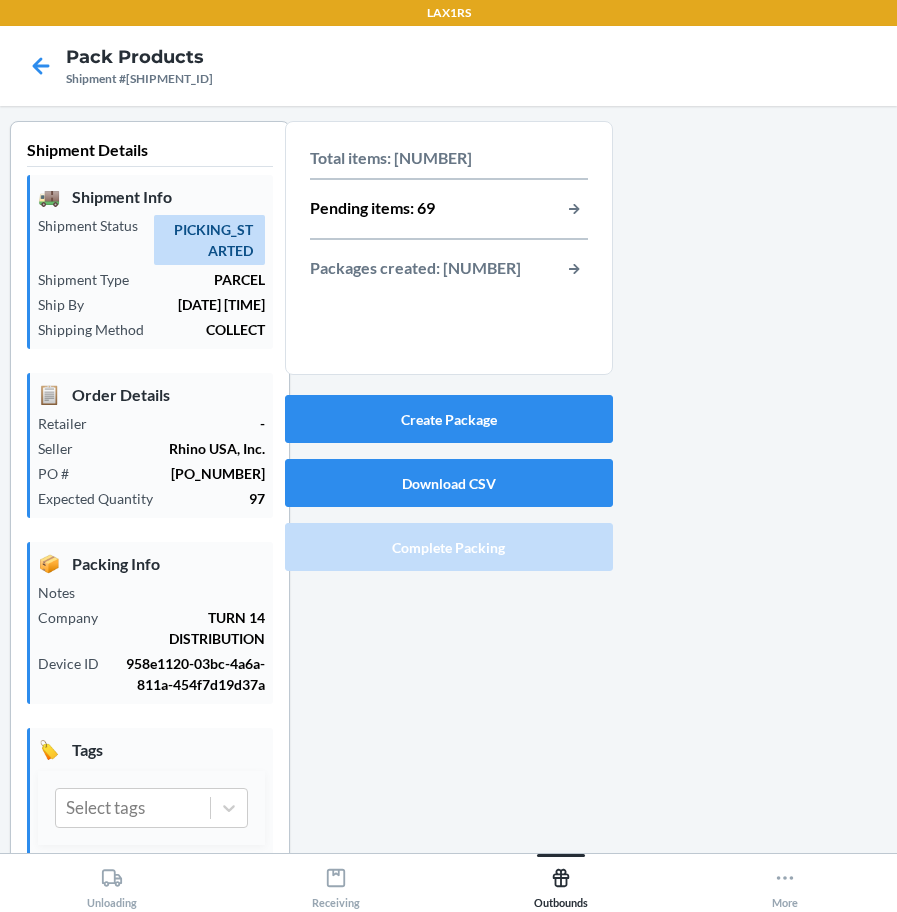 scroll, scrollTop: 0, scrollLeft: 0, axis: both 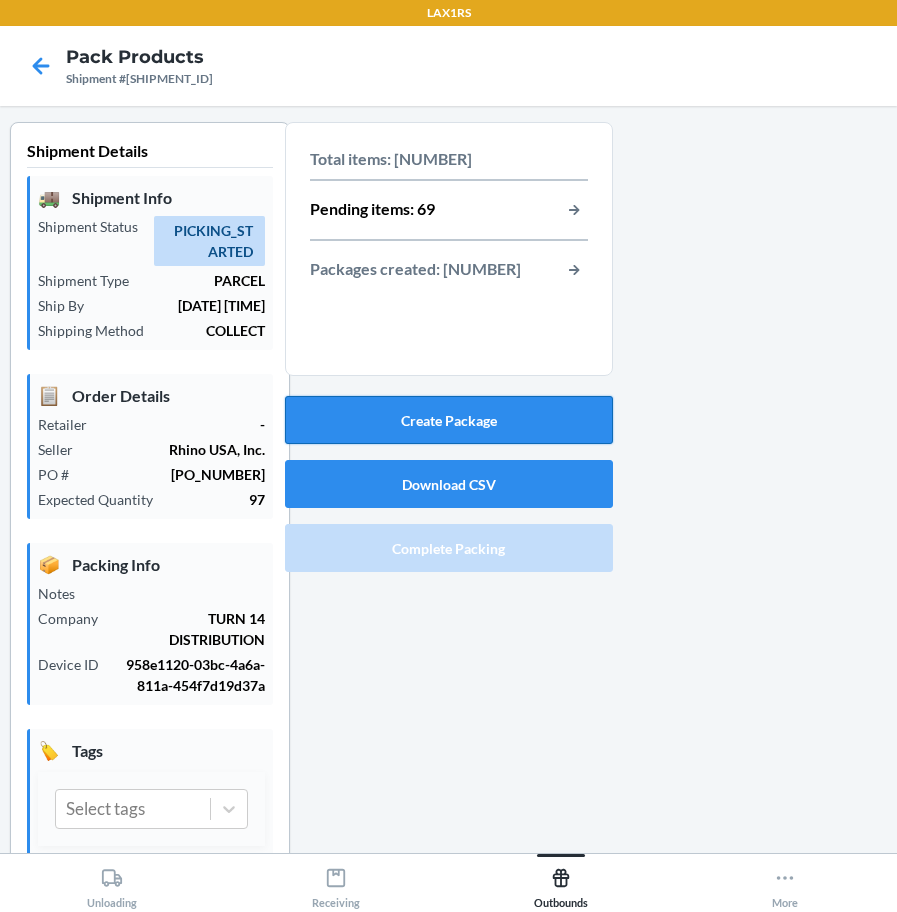 click on "Create Package" at bounding box center [449, 420] 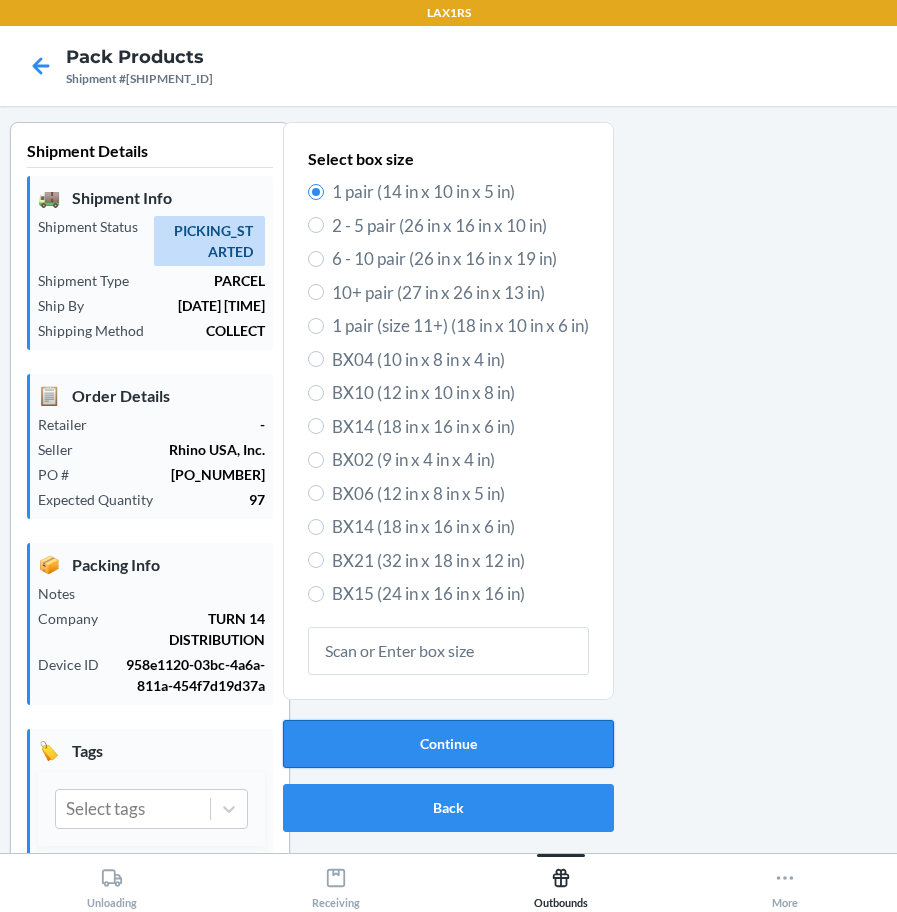 click on "Continue" at bounding box center (448, 744) 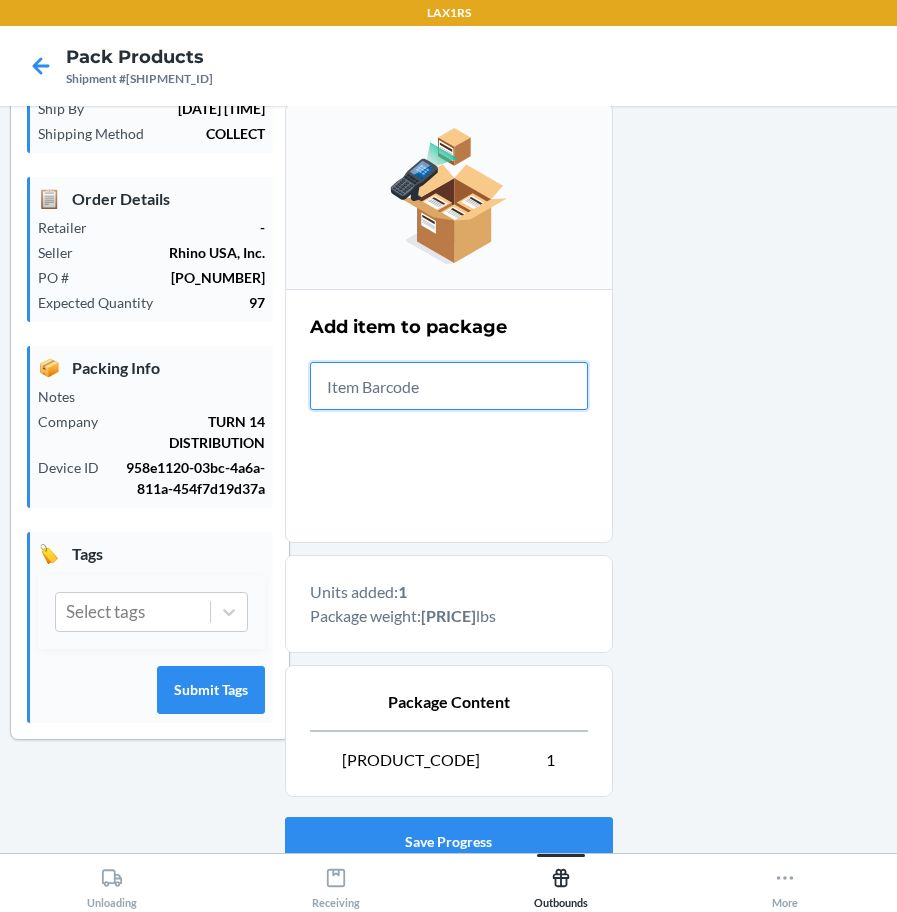scroll, scrollTop: 345, scrollLeft: 0, axis: vertical 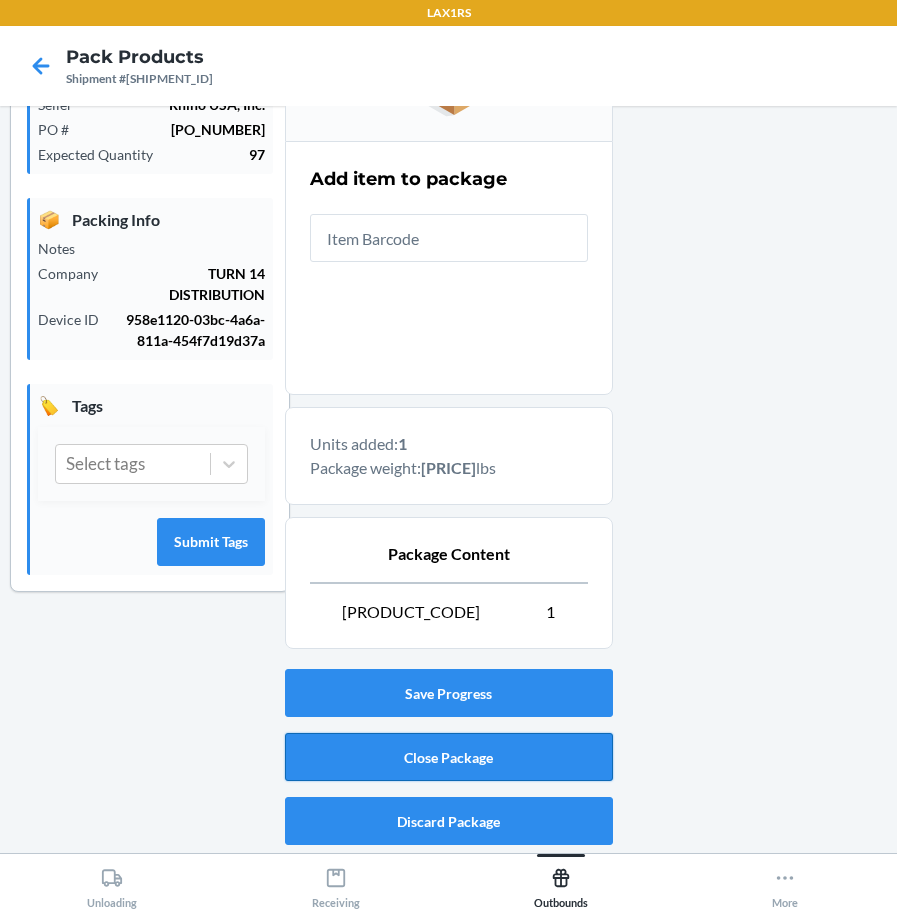 click on "Close Package" at bounding box center (449, 757) 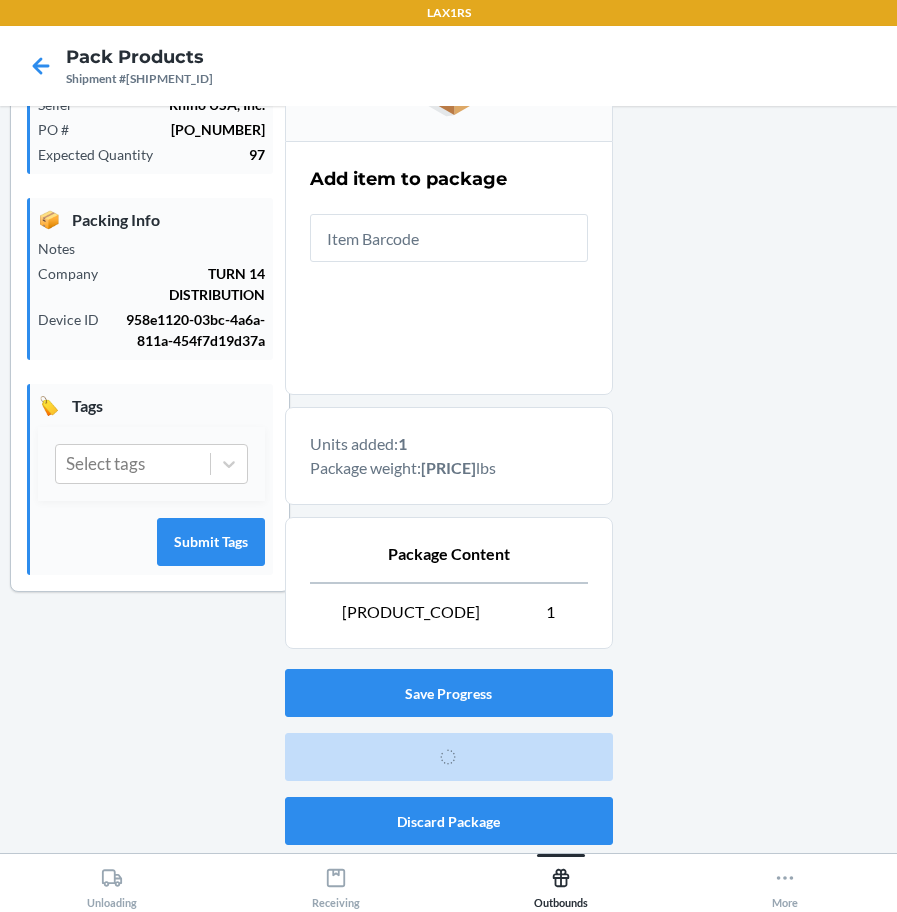 scroll, scrollTop: 53, scrollLeft: 0, axis: vertical 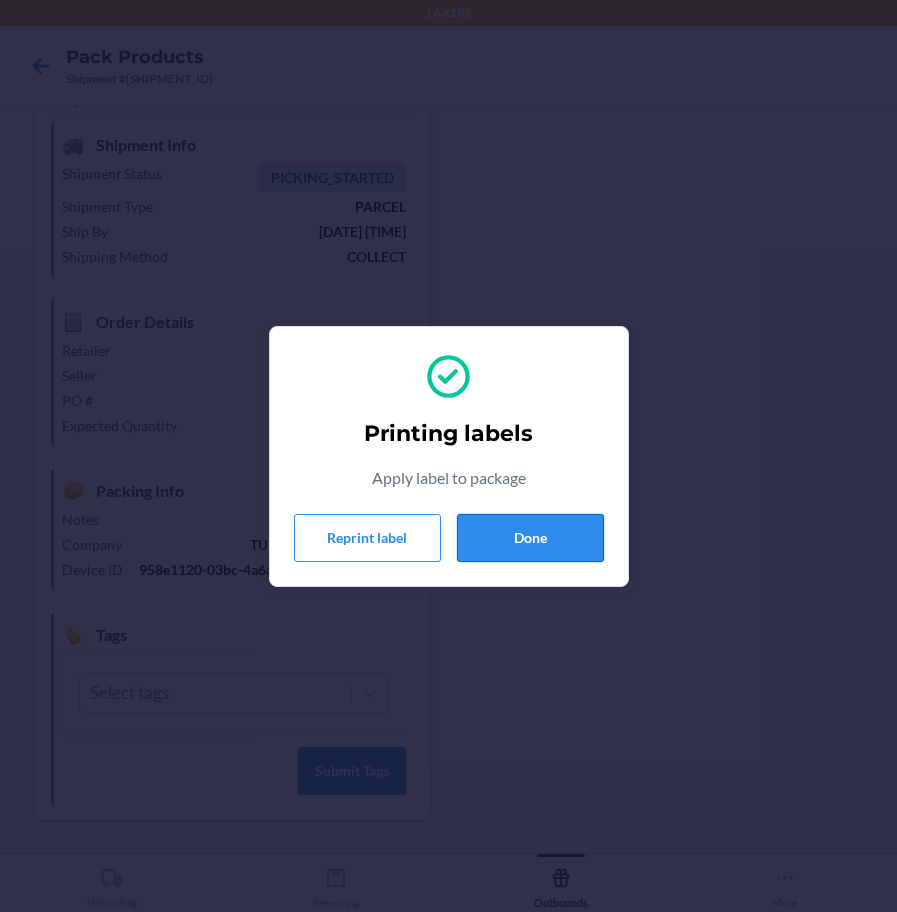 click on "Done" at bounding box center [530, 538] 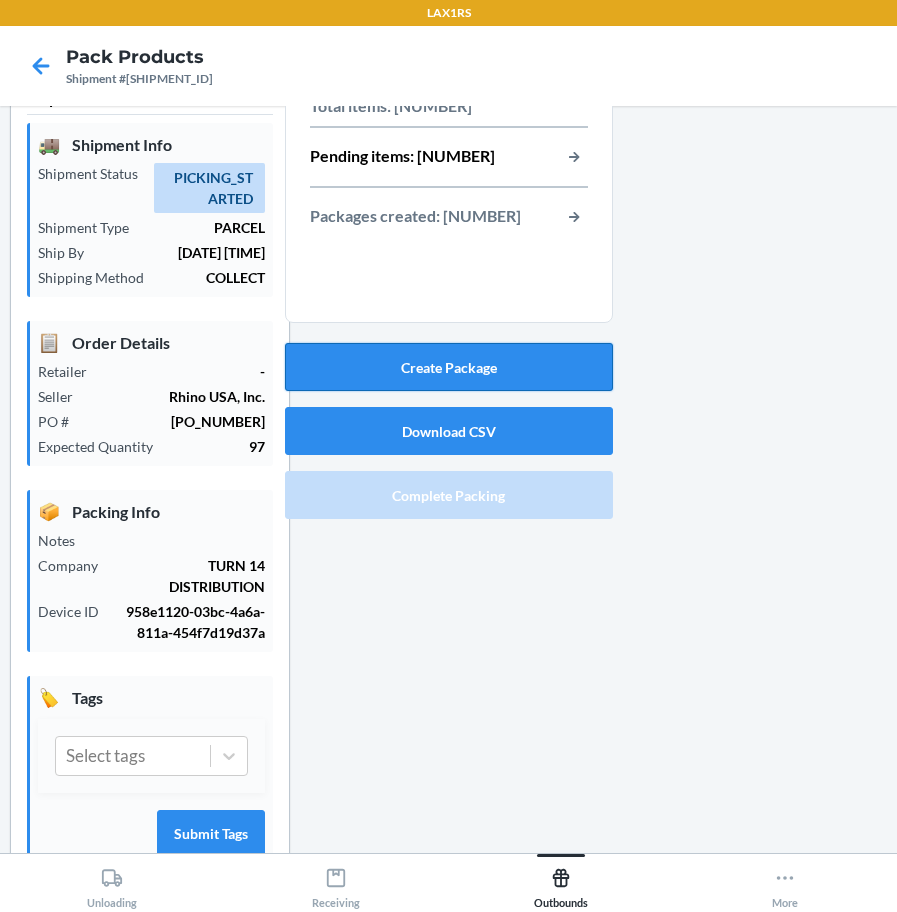 click on "Create Package" at bounding box center (449, 367) 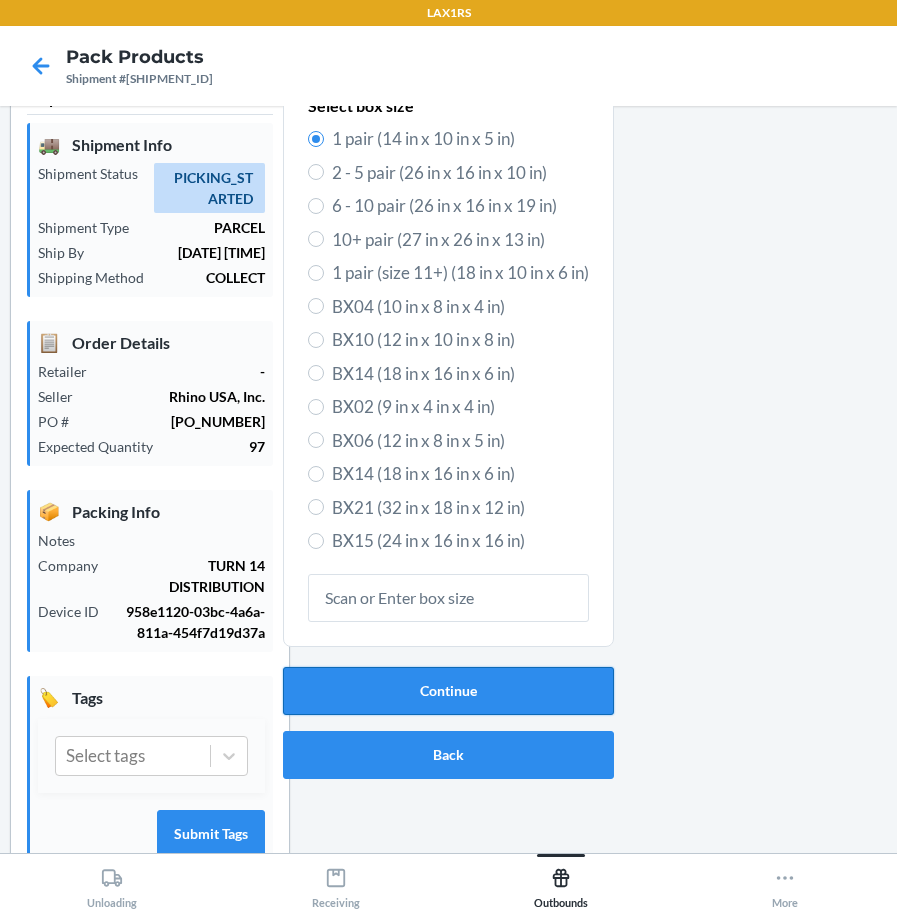 click on "Continue" at bounding box center [448, 691] 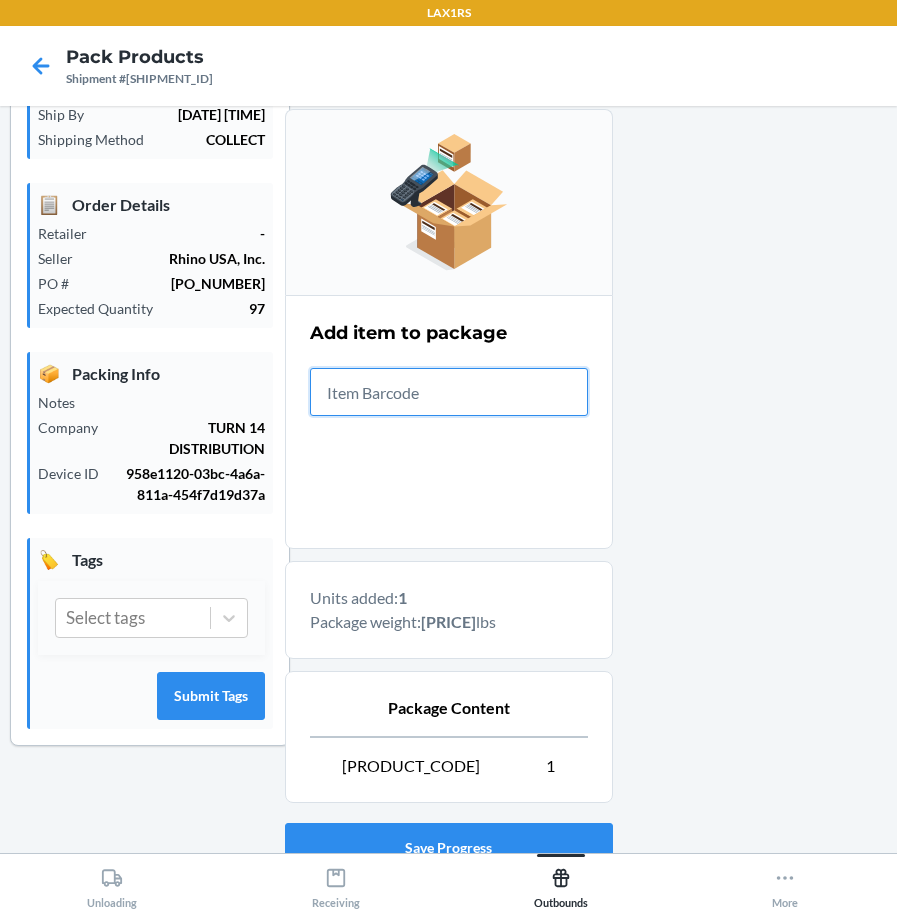 scroll, scrollTop: 345, scrollLeft: 0, axis: vertical 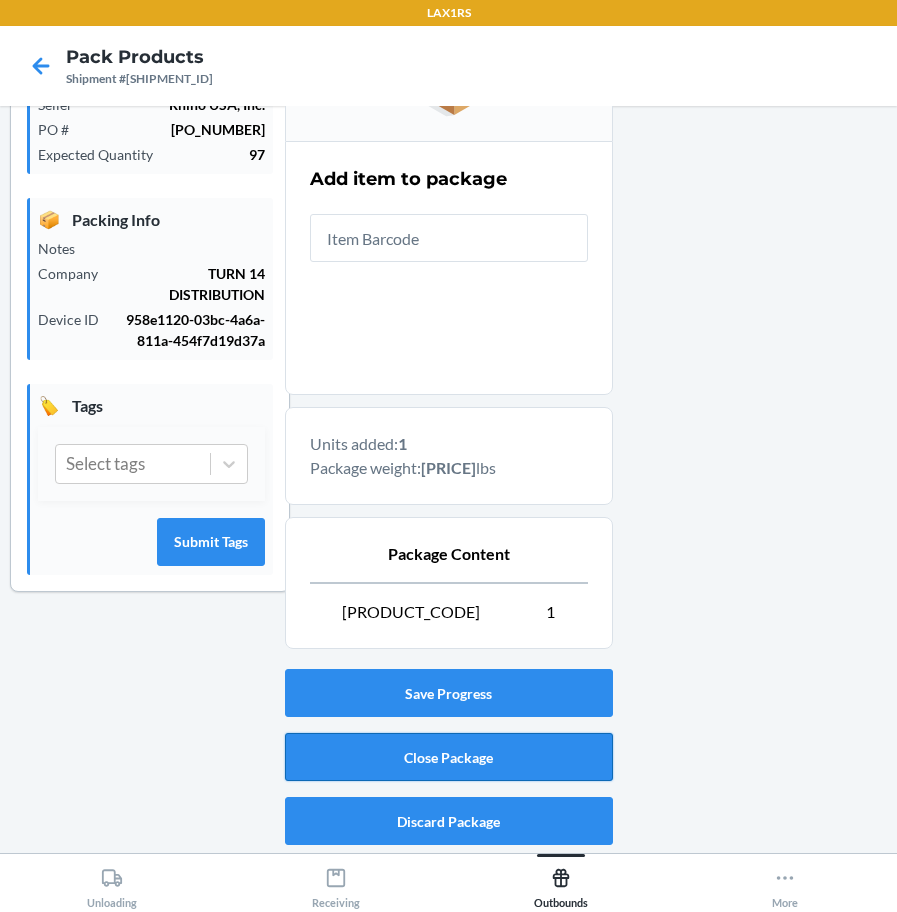click on "Close Package" at bounding box center [449, 757] 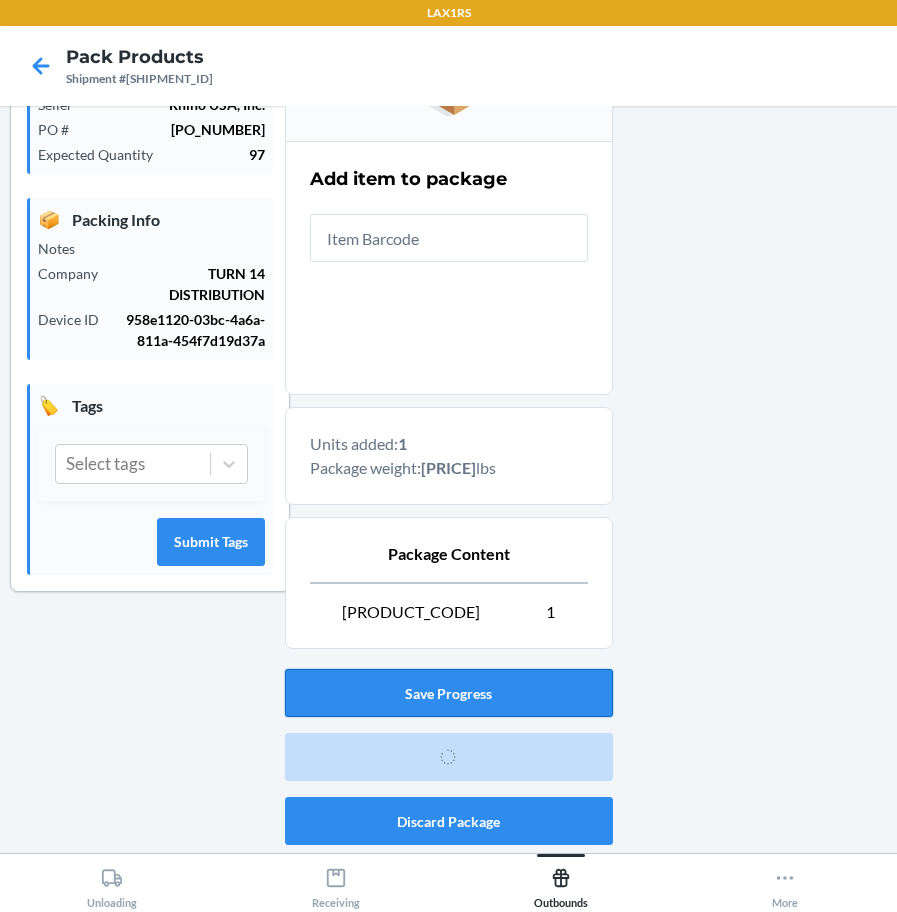 scroll, scrollTop: 53, scrollLeft: 0, axis: vertical 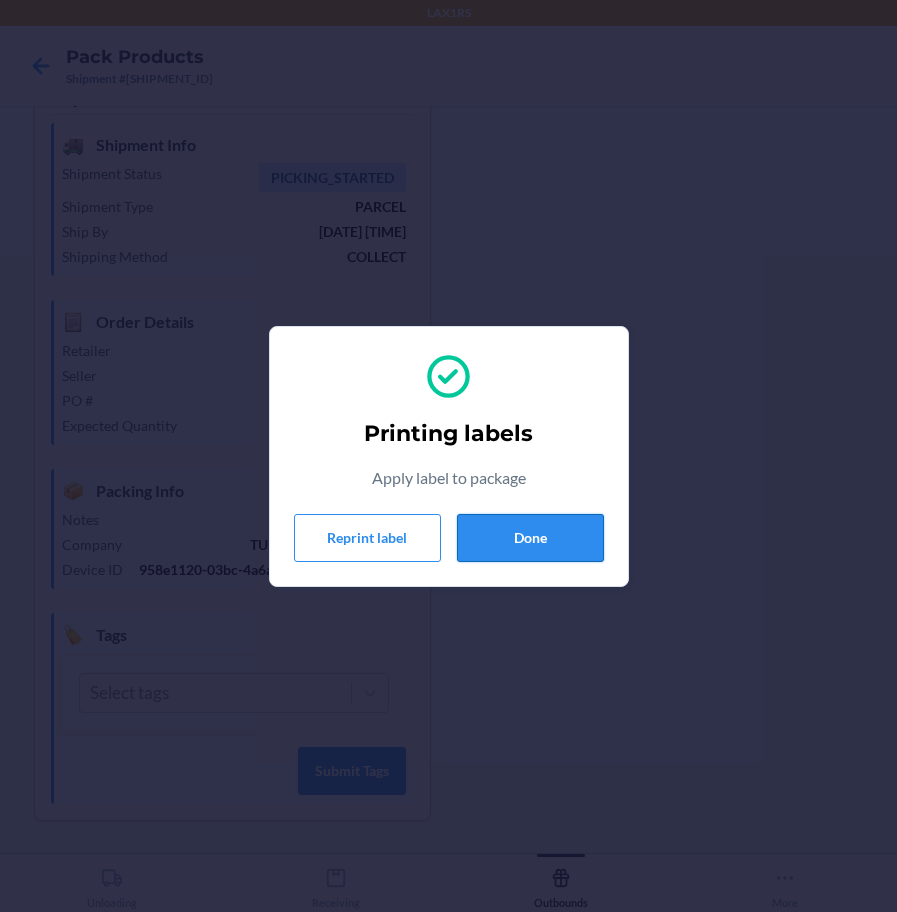 click on "Done" at bounding box center [530, 538] 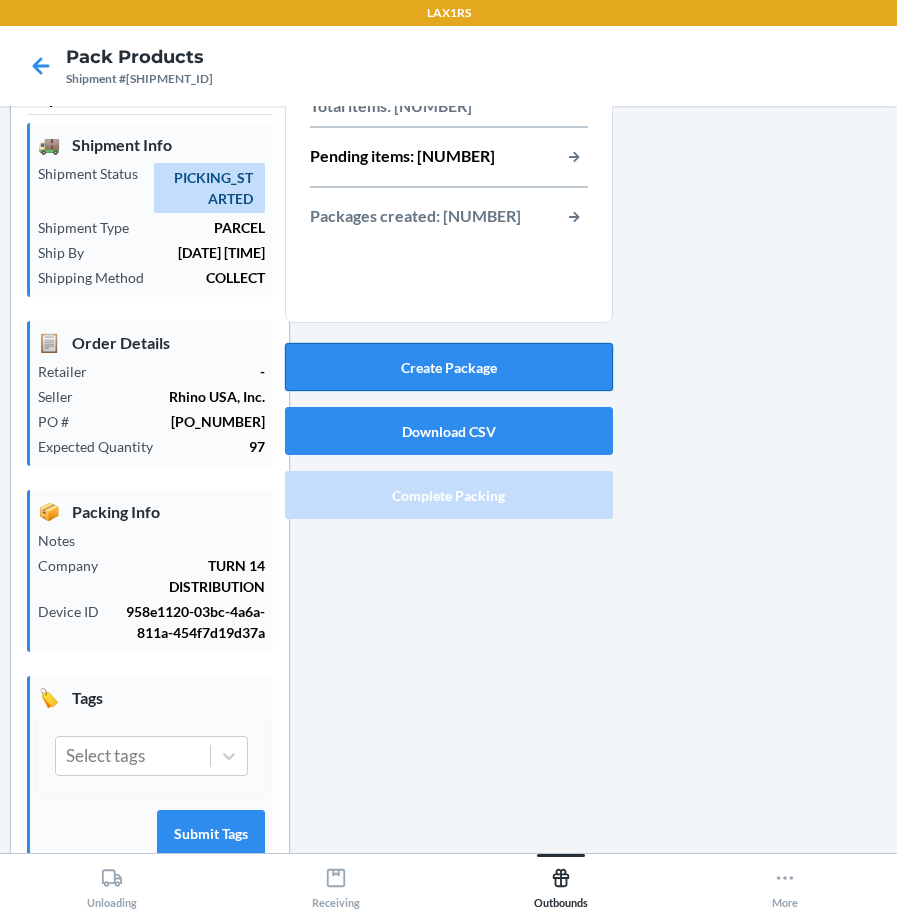 click on "Create Package" at bounding box center (449, 367) 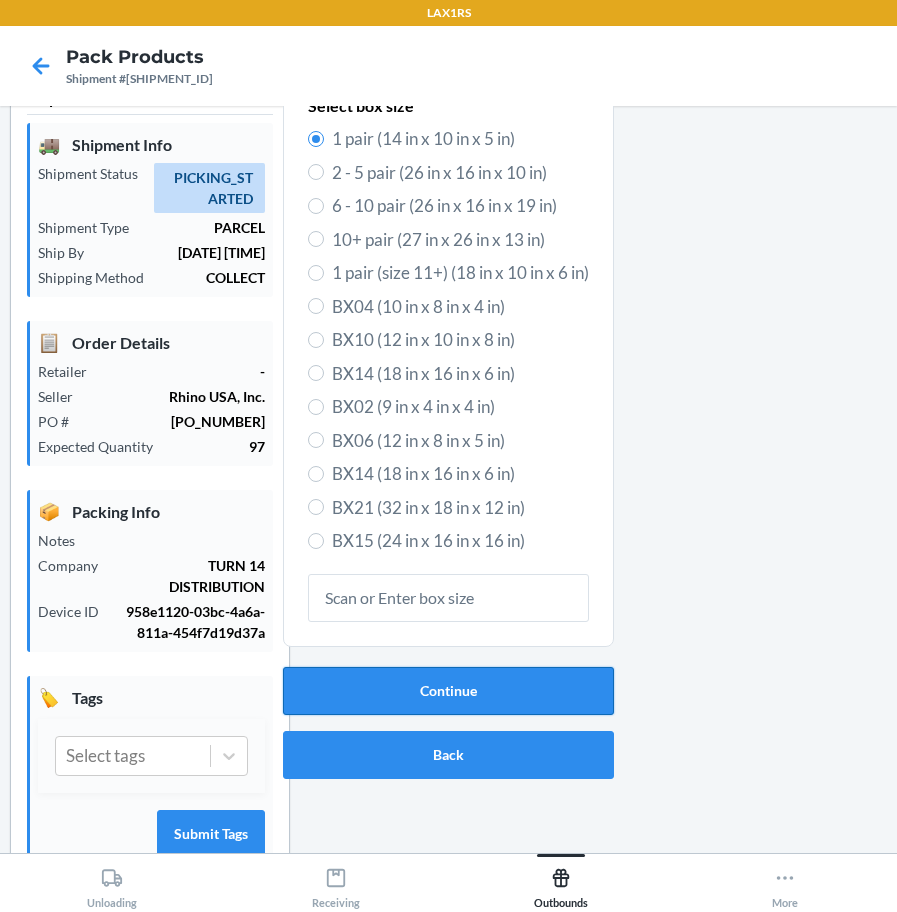 click on "Continue" at bounding box center (448, 691) 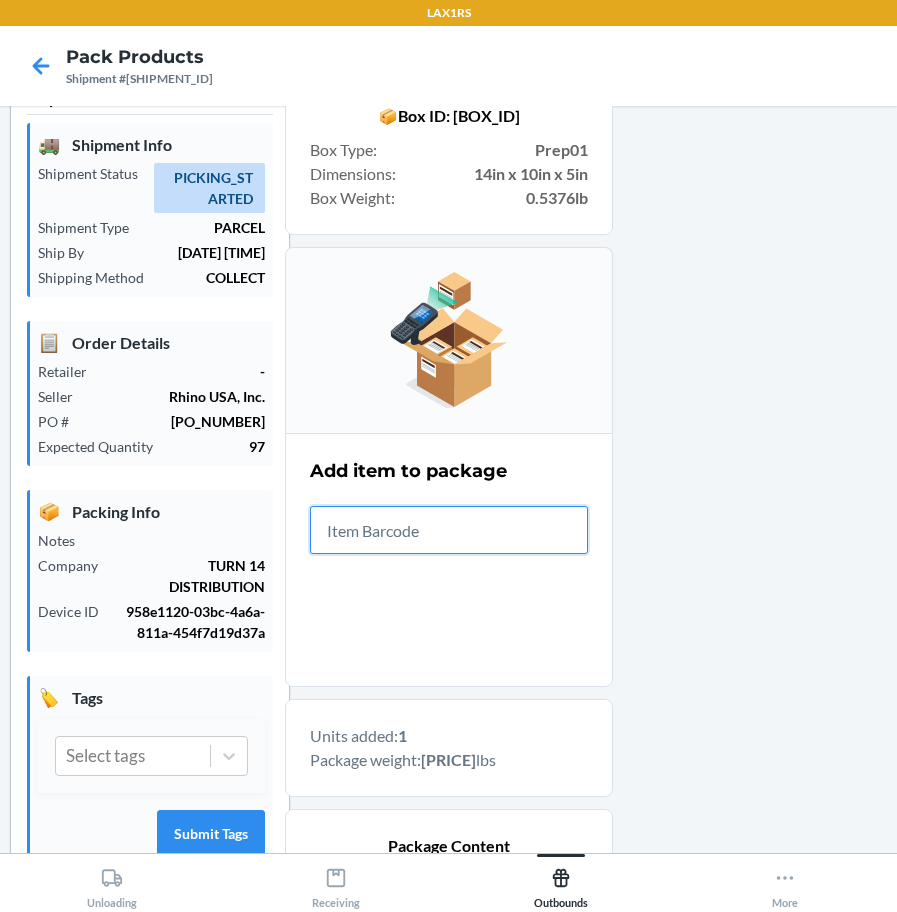 scroll, scrollTop: 345, scrollLeft: 0, axis: vertical 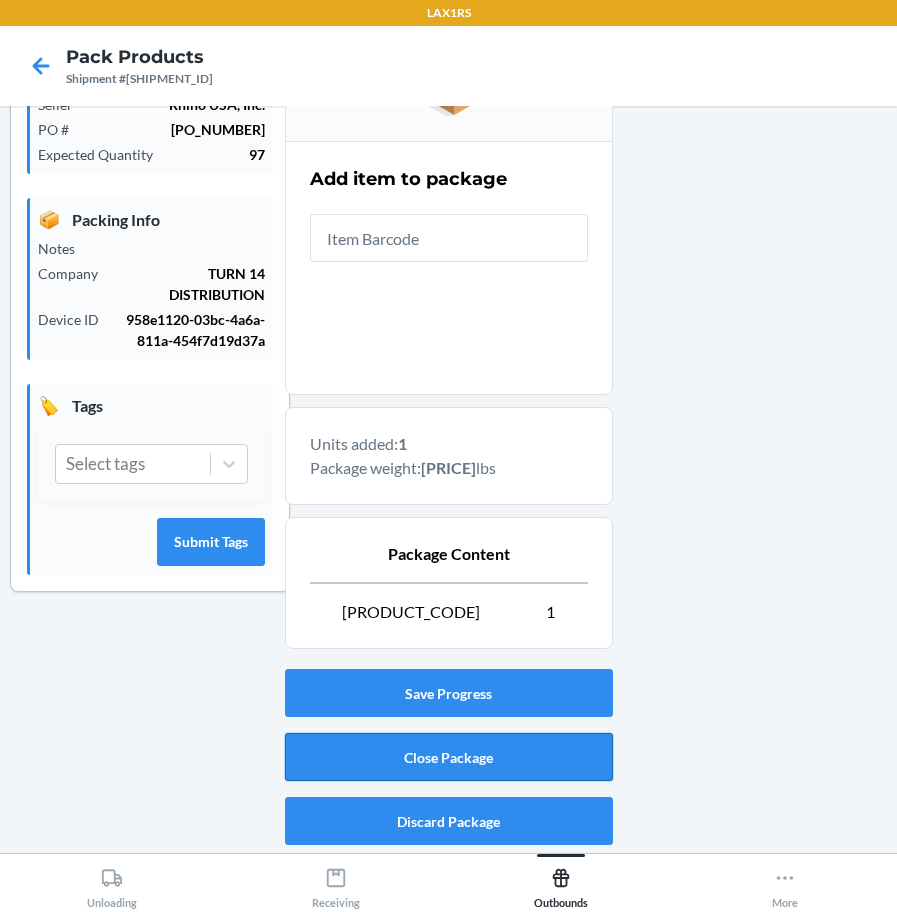 click on "Close Package" at bounding box center [449, 757] 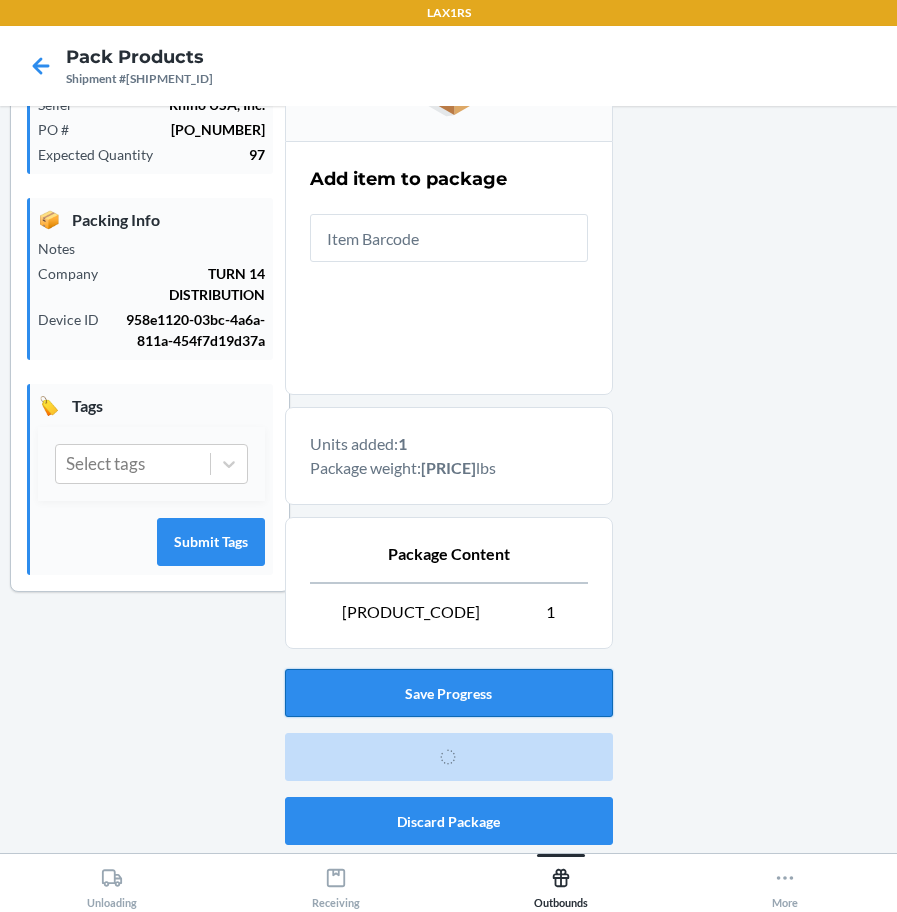 scroll, scrollTop: 53, scrollLeft: 0, axis: vertical 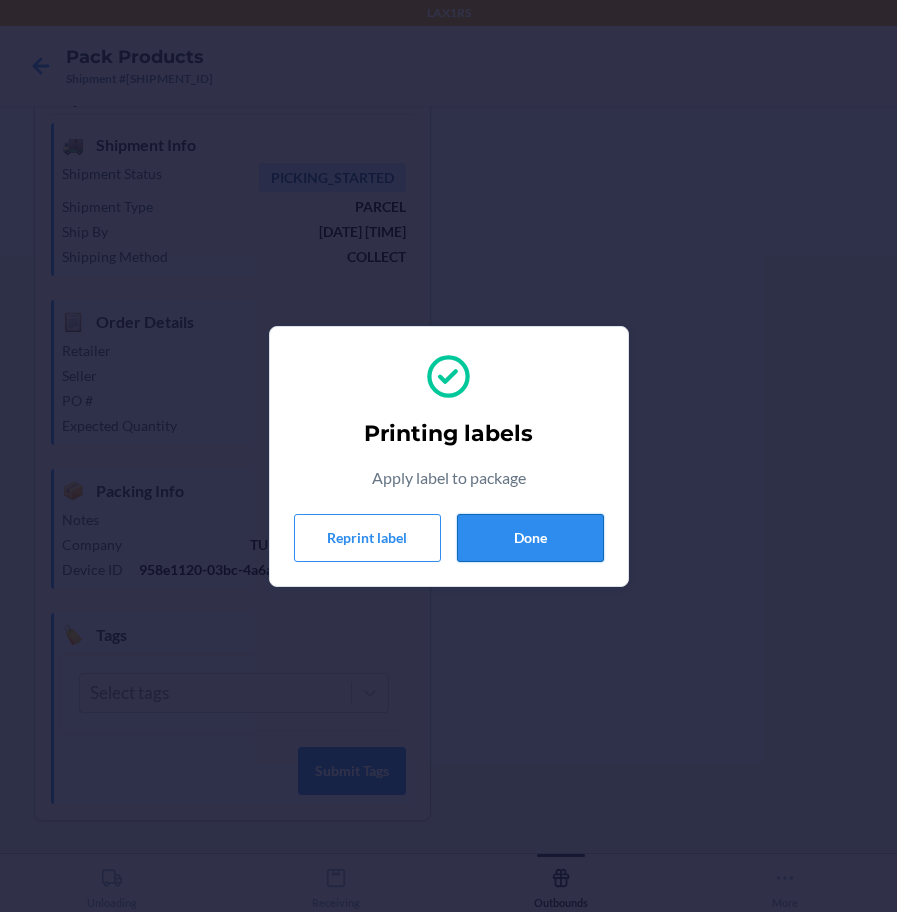 click on "Done" at bounding box center [530, 538] 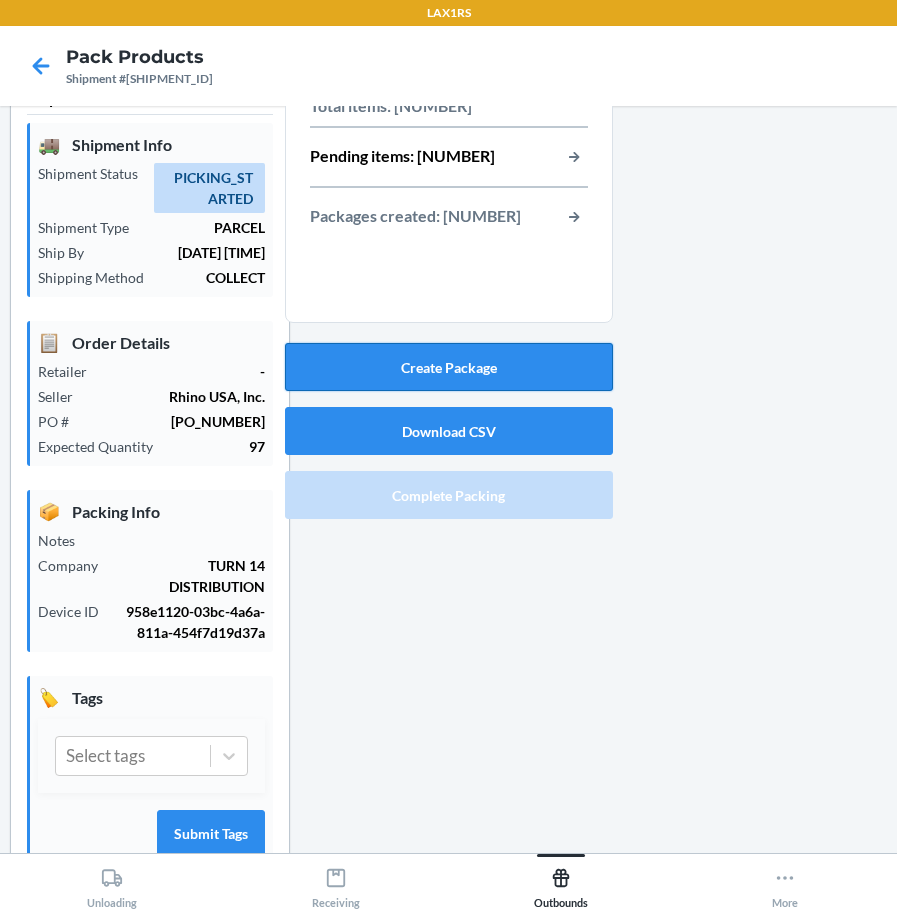 click on "Create Package" at bounding box center [449, 367] 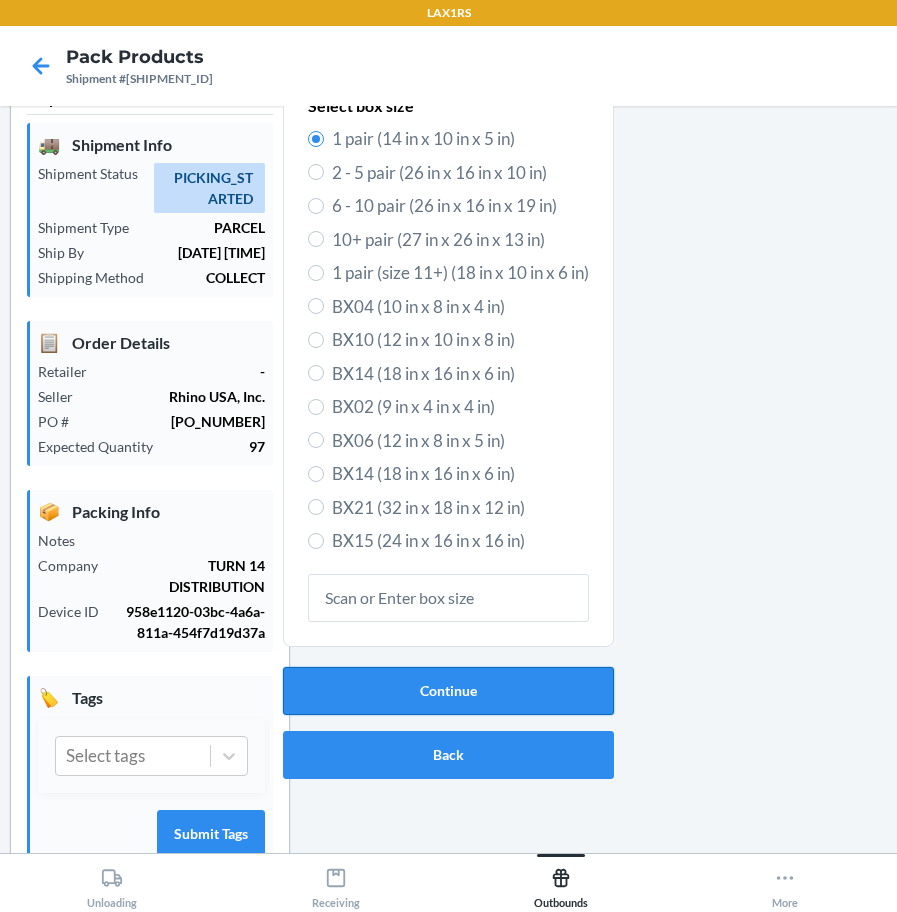 click on "Continue" at bounding box center [448, 691] 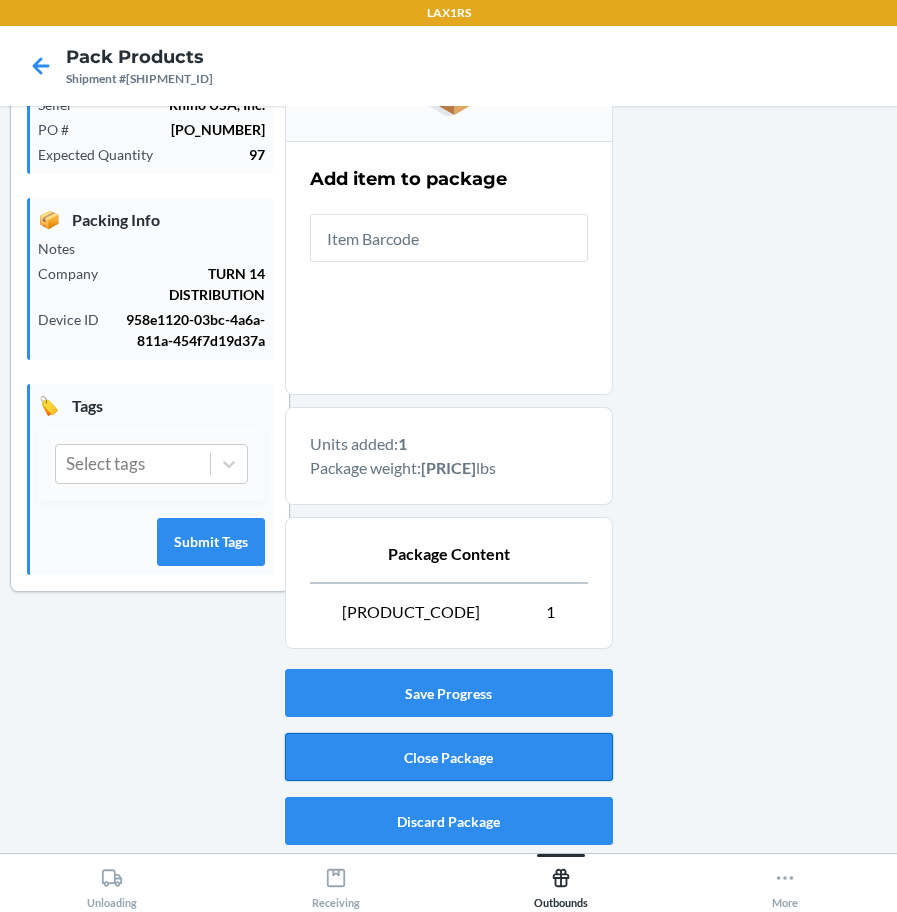 click on "Close Package" at bounding box center [449, 757] 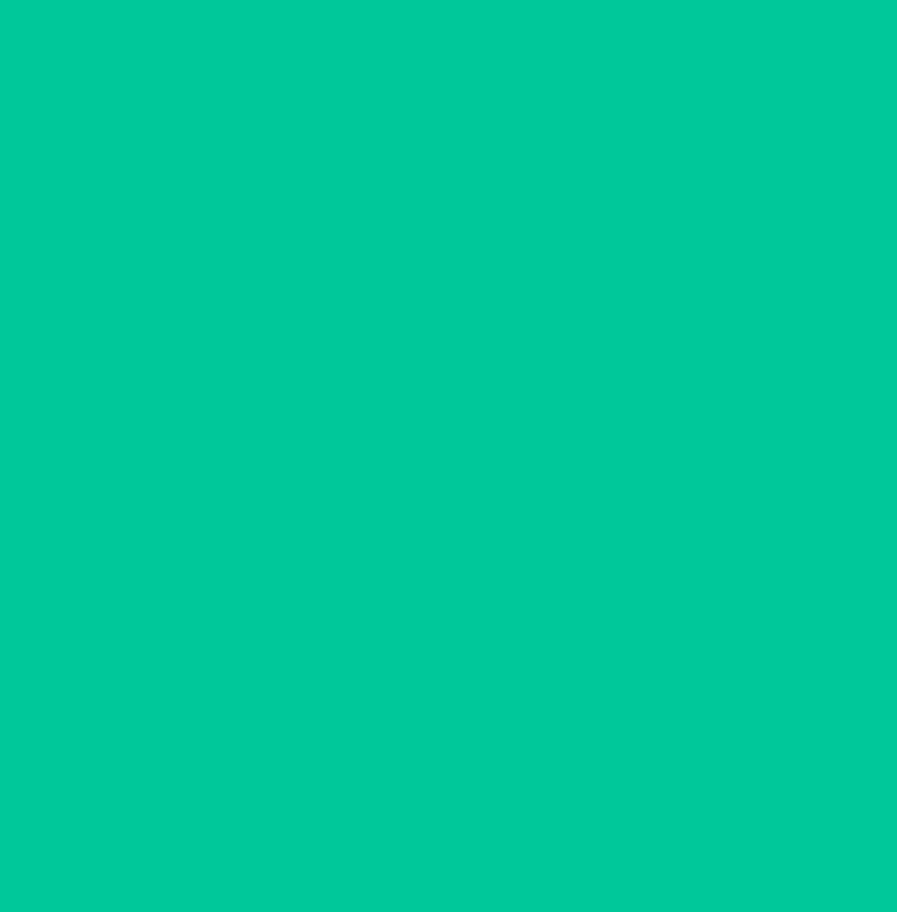 scroll, scrollTop: 53, scrollLeft: 0, axis: vertical 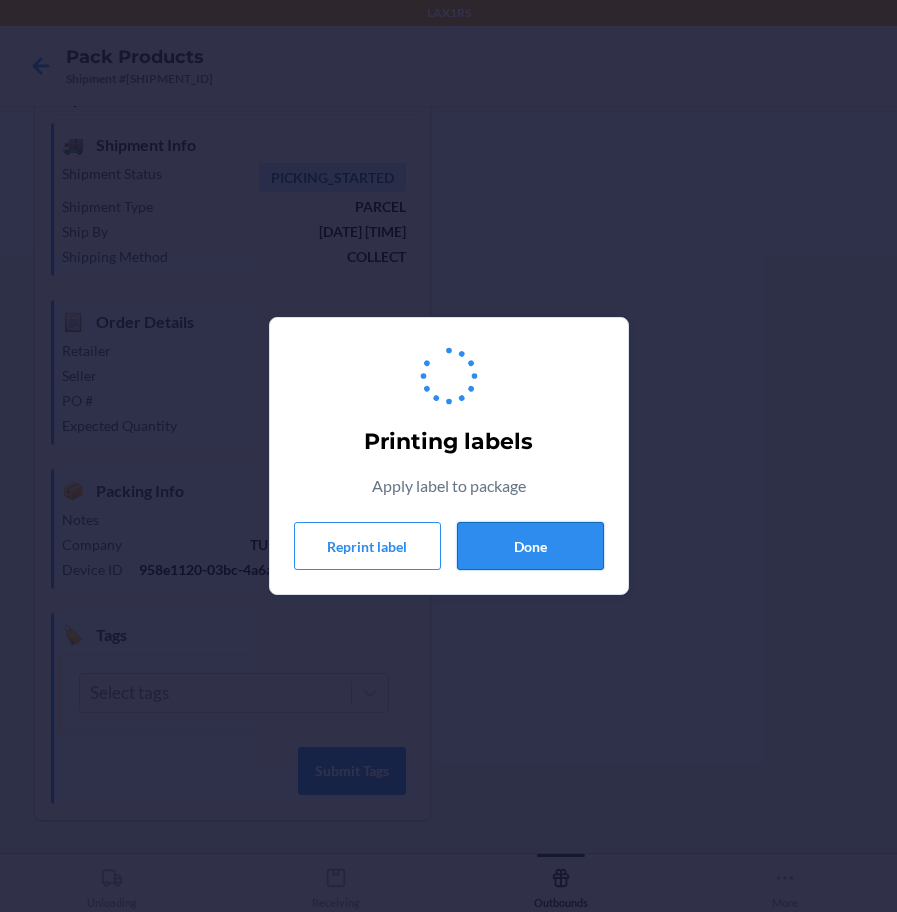 click on "Done" at bounding box center (530, 546) 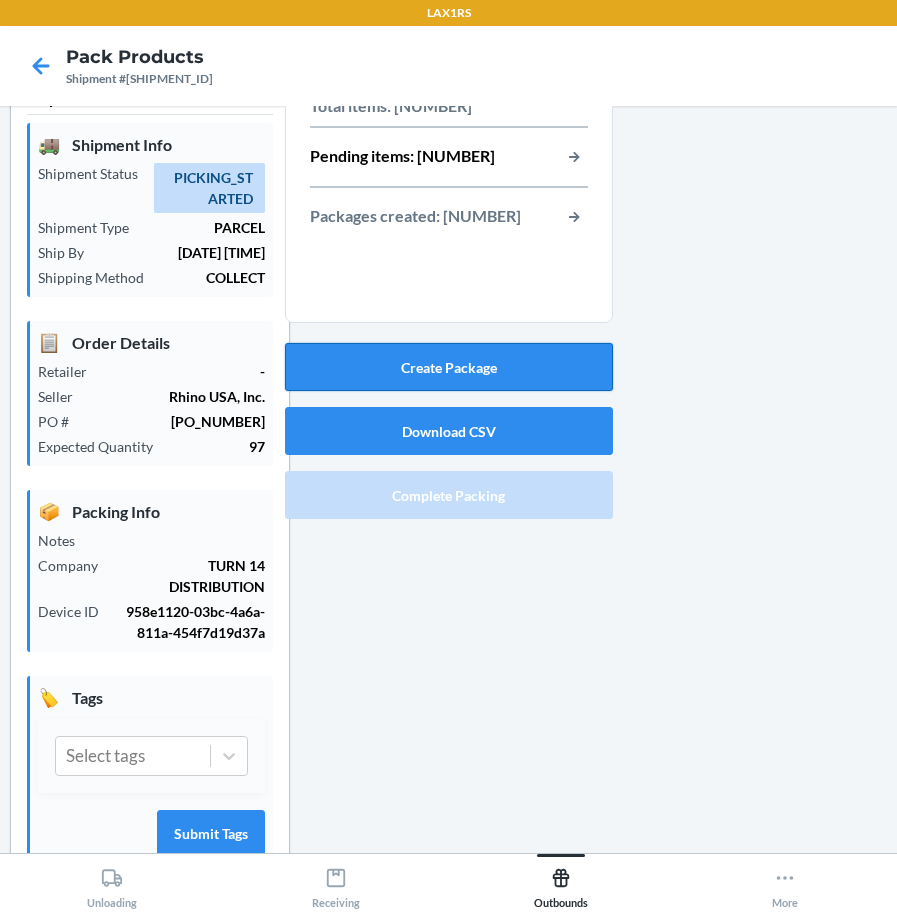 click on "Create Package" at bounding box center (449, 367) 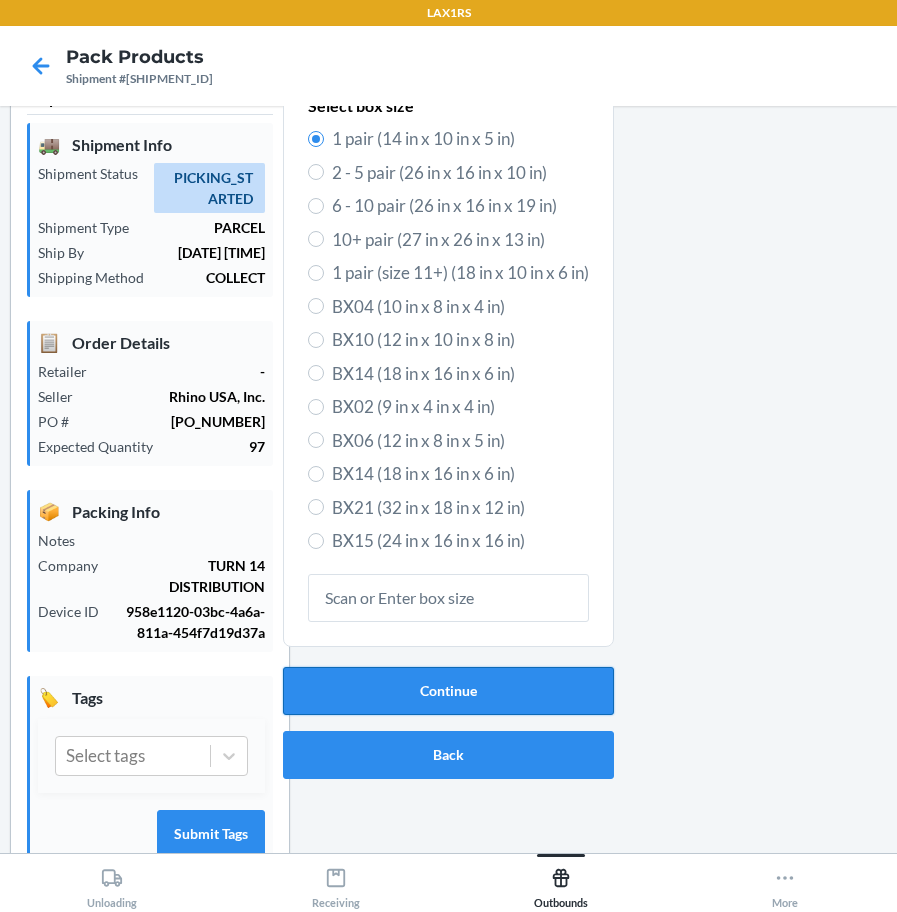 click on "Continue" at bounding box center (448, 691) 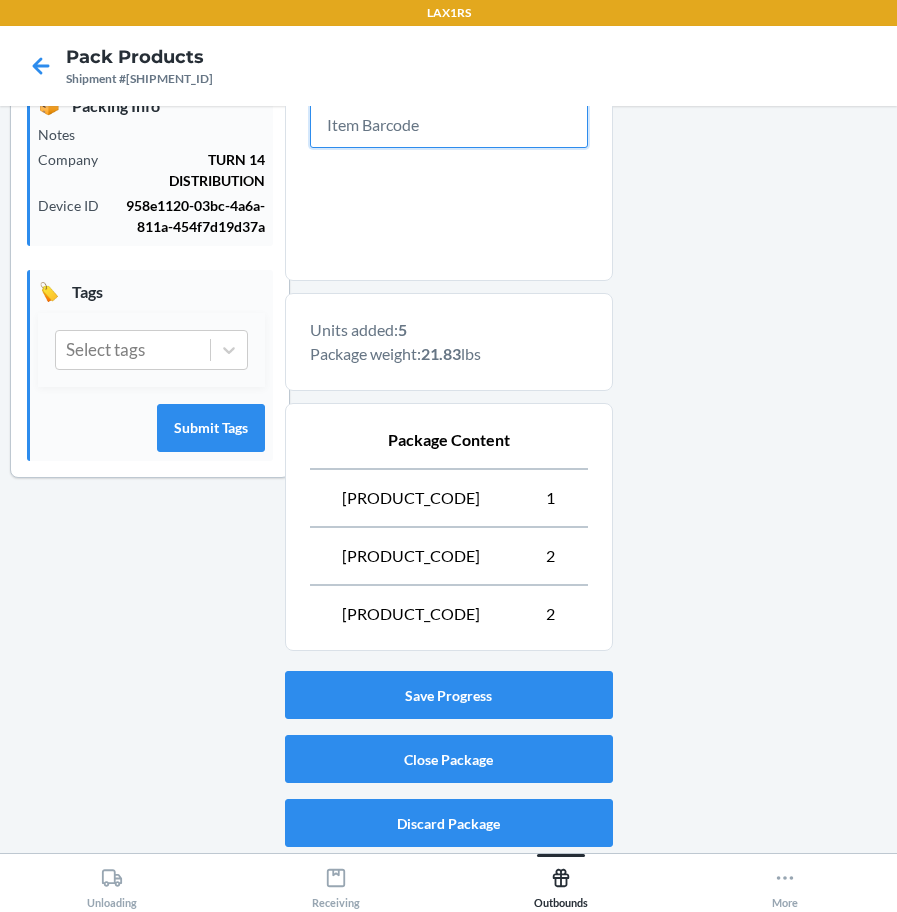 scroll, scrollTop: 461, scrollLeft: 0, axis: vertical 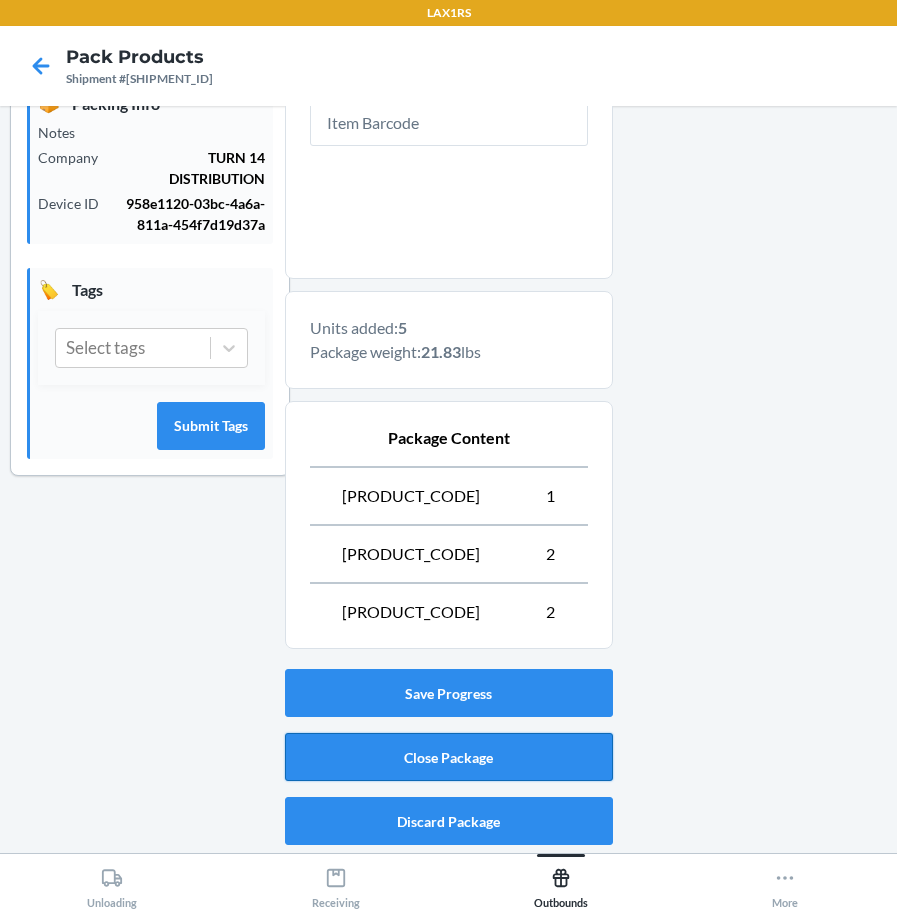 click on "Close Package" at bounding box center [449, 757] 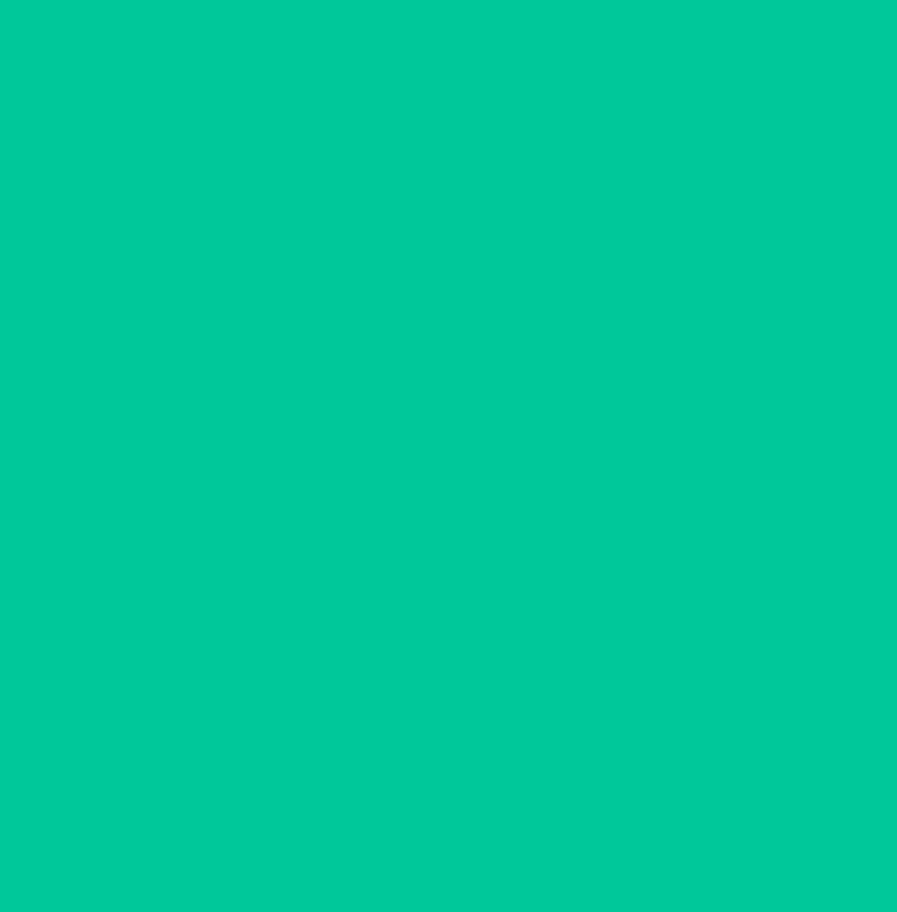 scroll, scrollTop: 53, scrollLeft: 0, axis: vertical 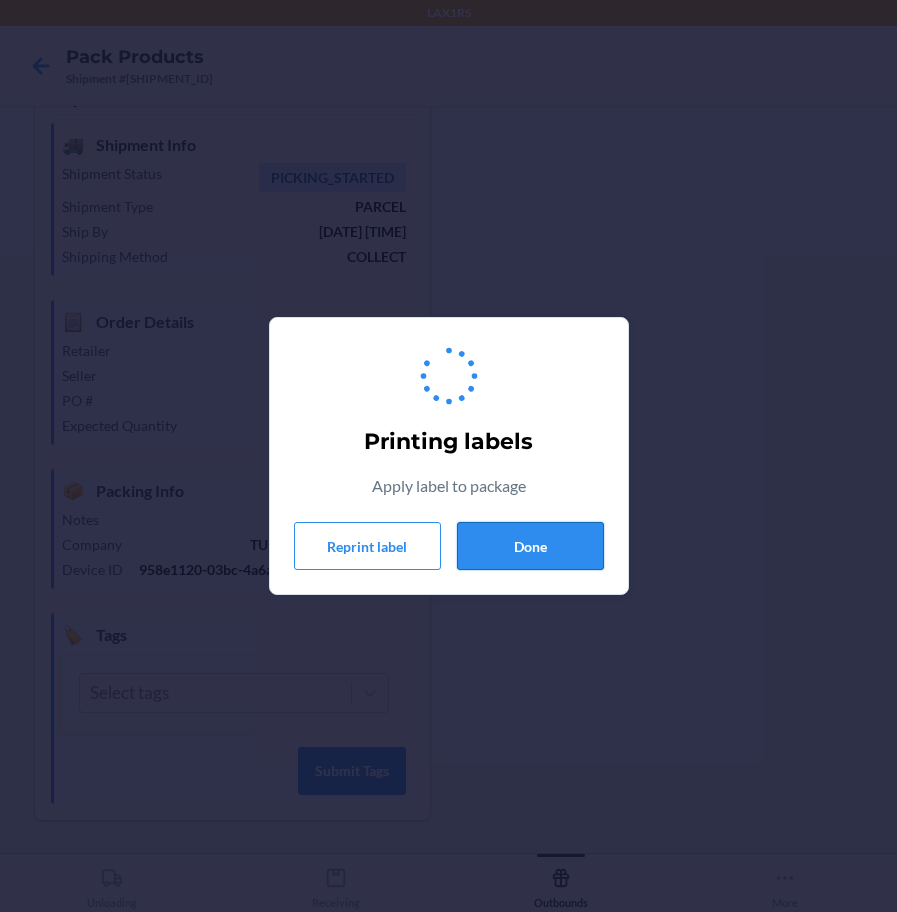 click on "Done" at bounding box center [530, 546] 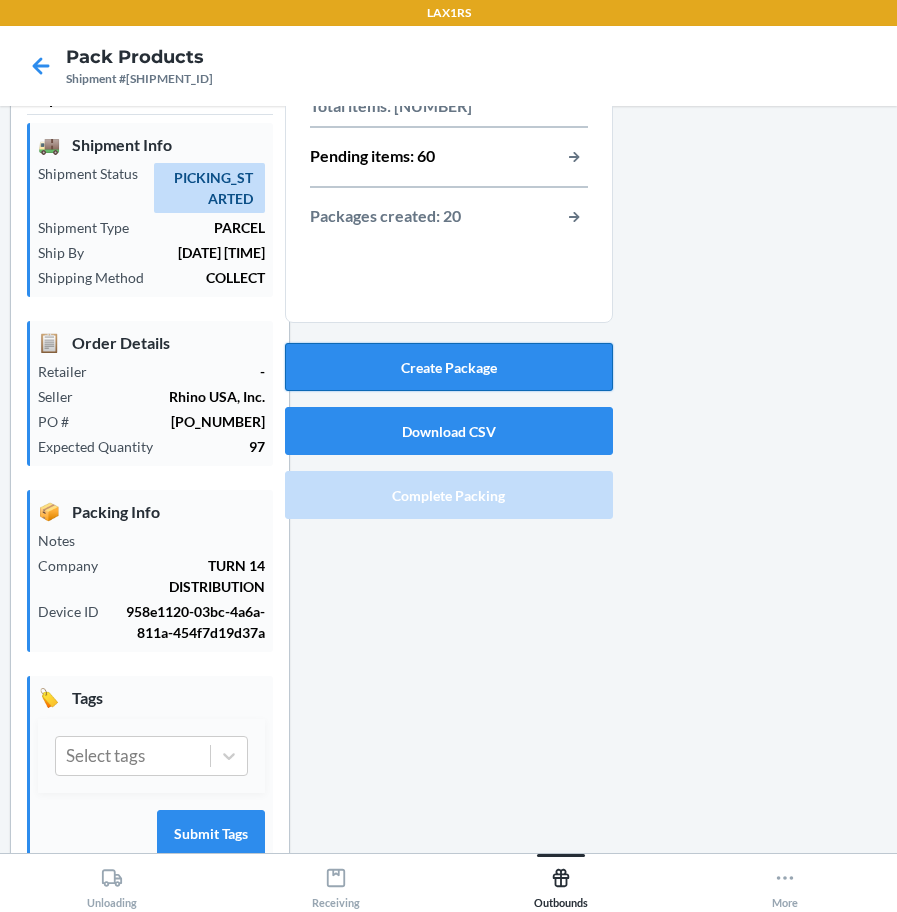 click on "Create Package" at bounding box center (449, 367) 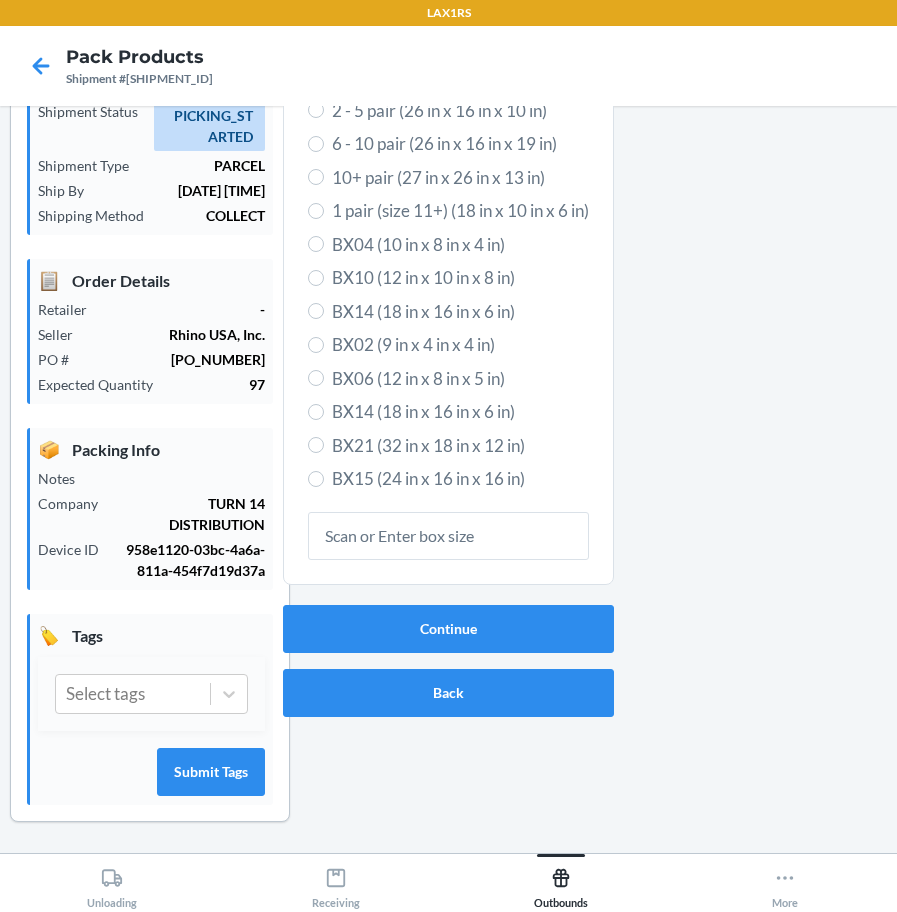 scroll, scrollTop: 116, scrollLeft: 0, axis: vertical 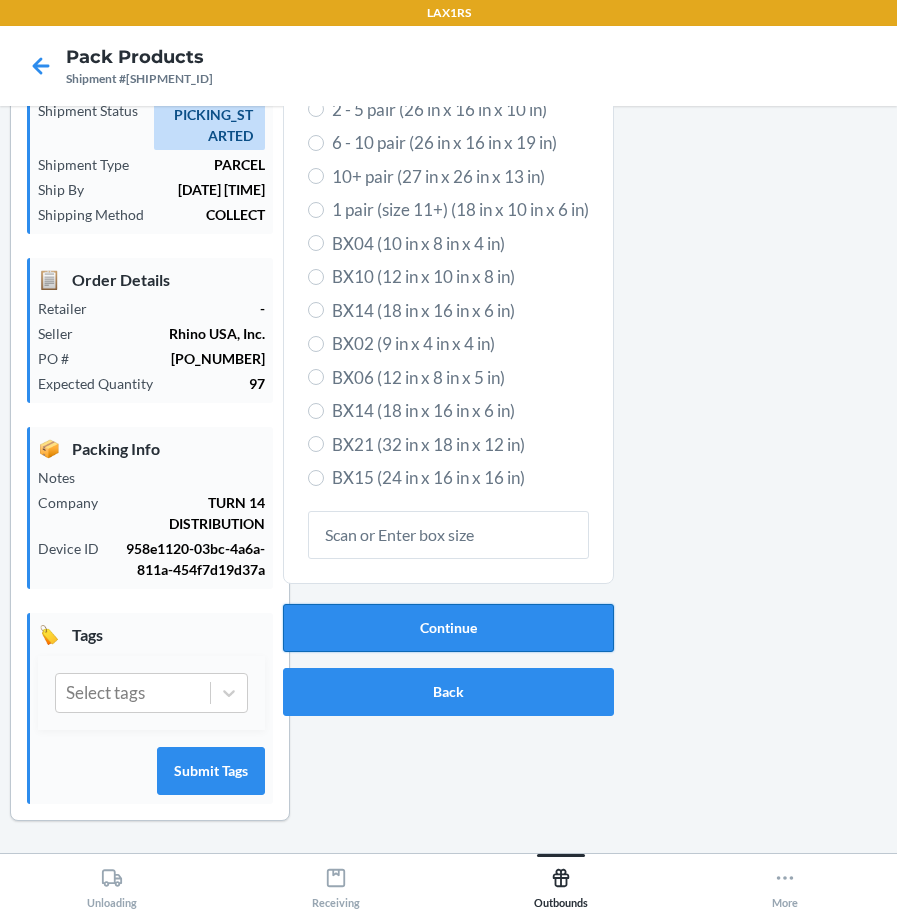 click on "Continue" at bounding box center (448, 628) 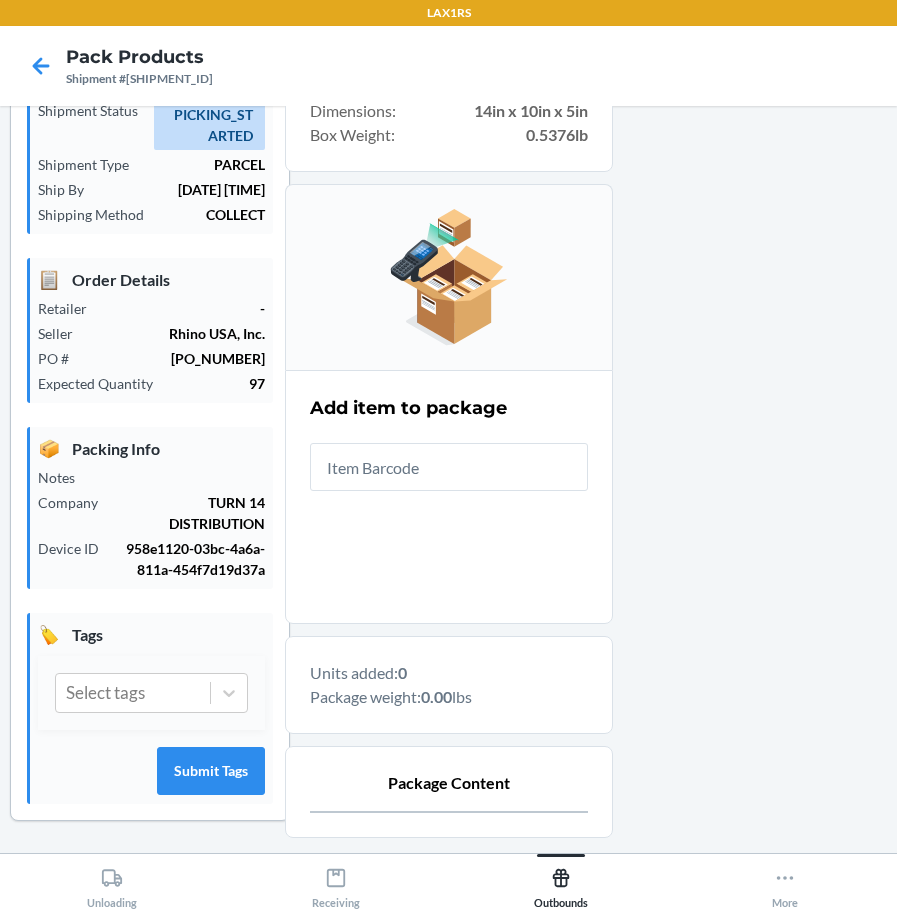 click at bounding box center [449, 467] 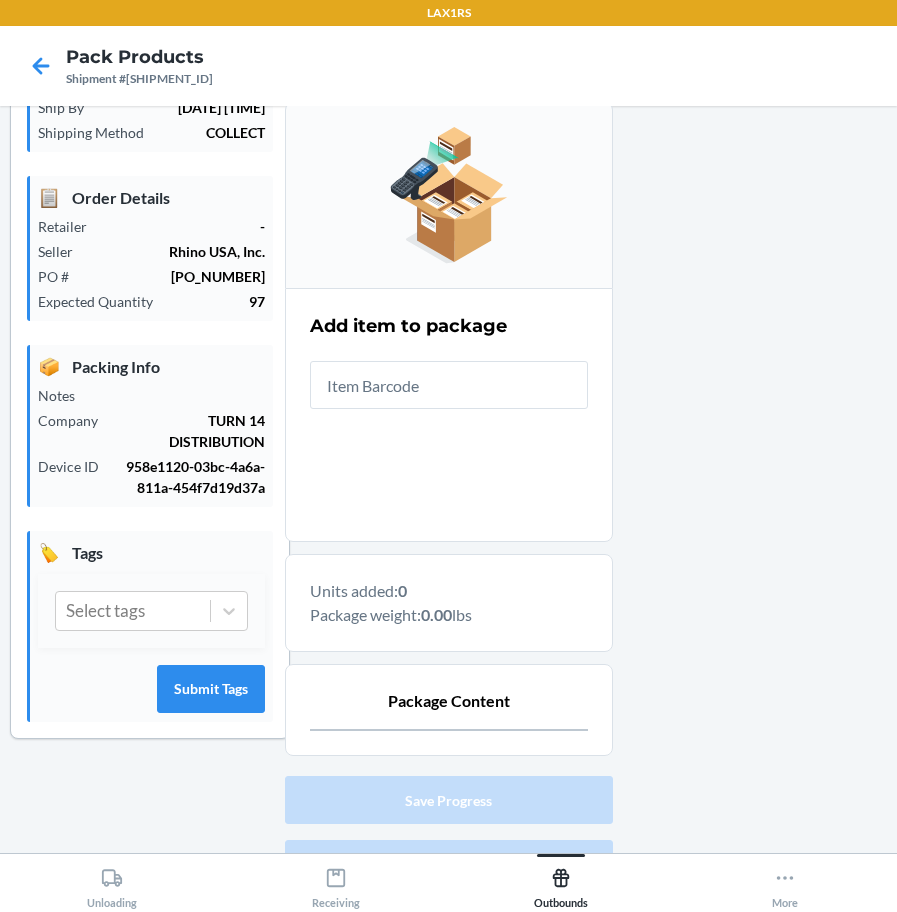 scroll, scrollTop: 305, scrollLeft: 0, axis: vertical 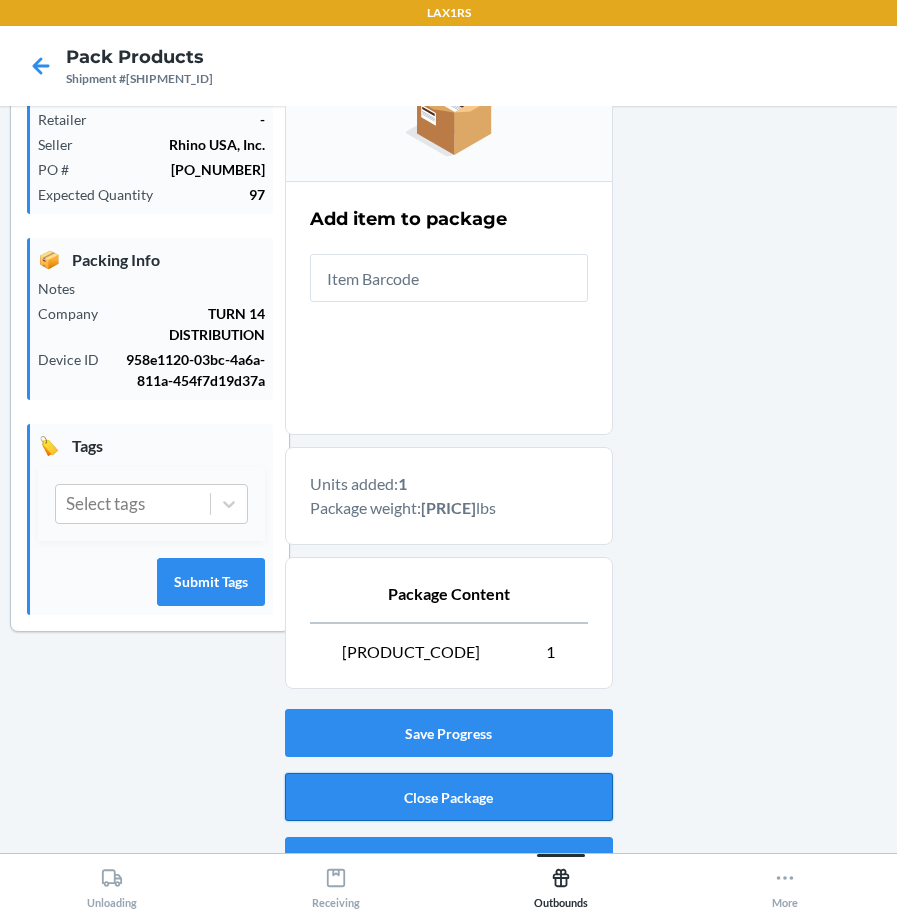 click on "Close Package" at bounding box center [449, 797] 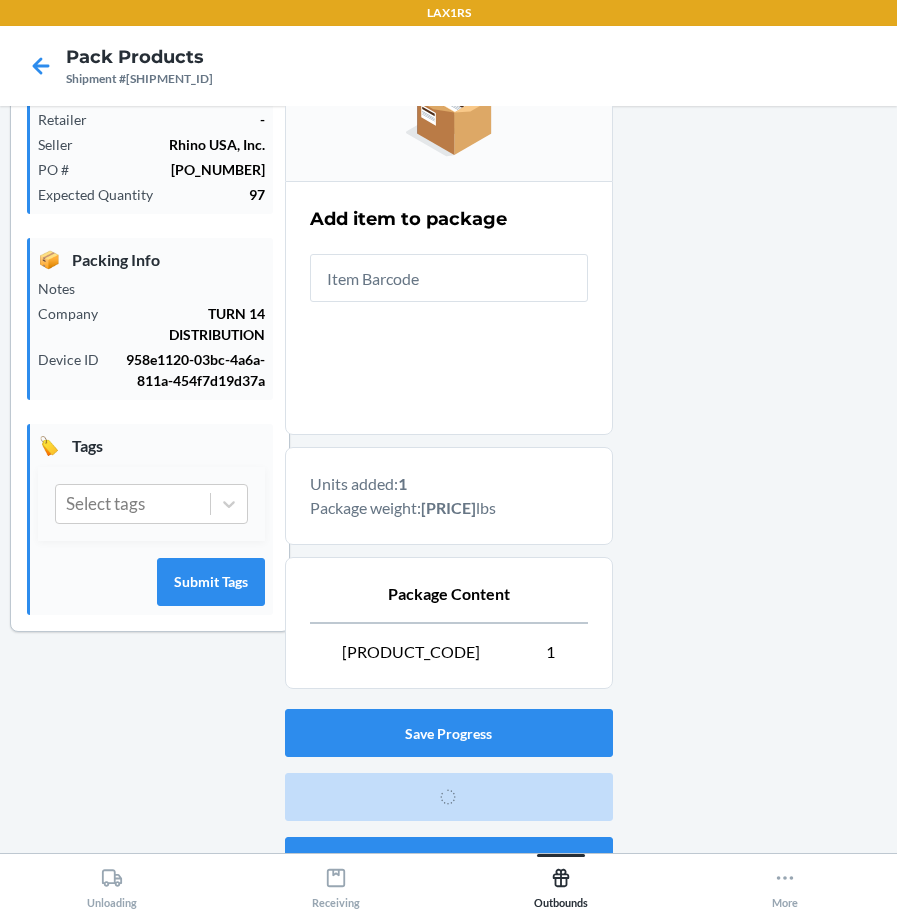 scroll, scrollTop: 53, scrollLeft: 0, axis: vertical 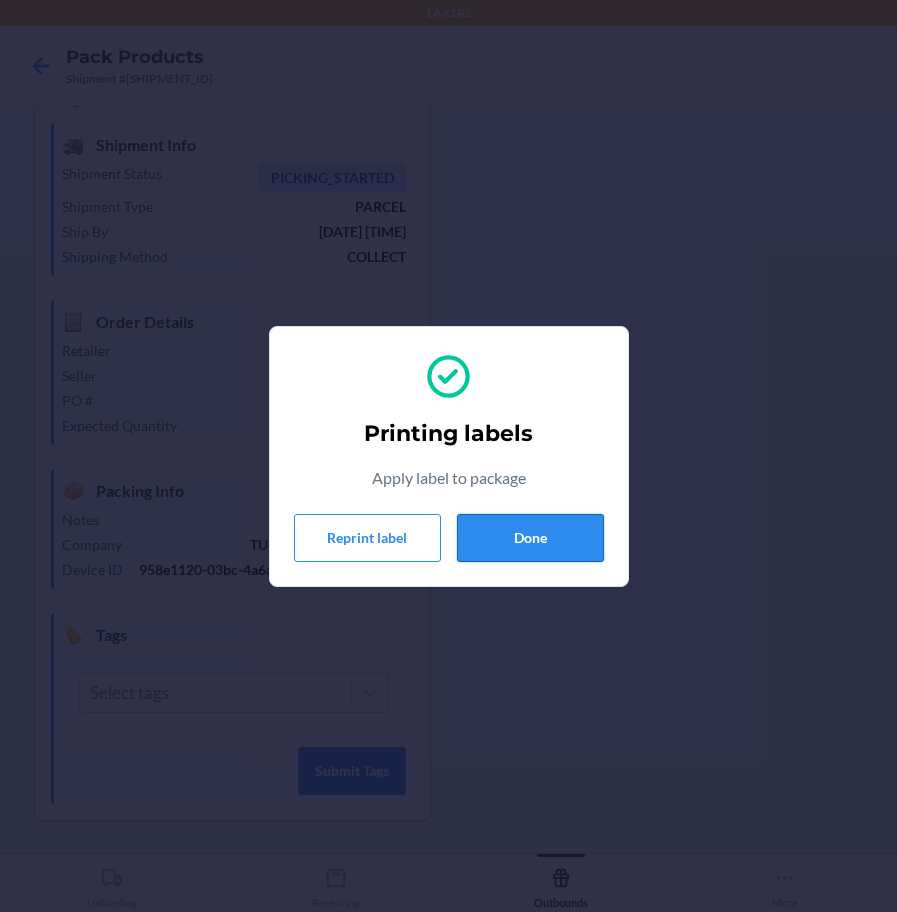 click on "Done" at bounding box center (530, 538) 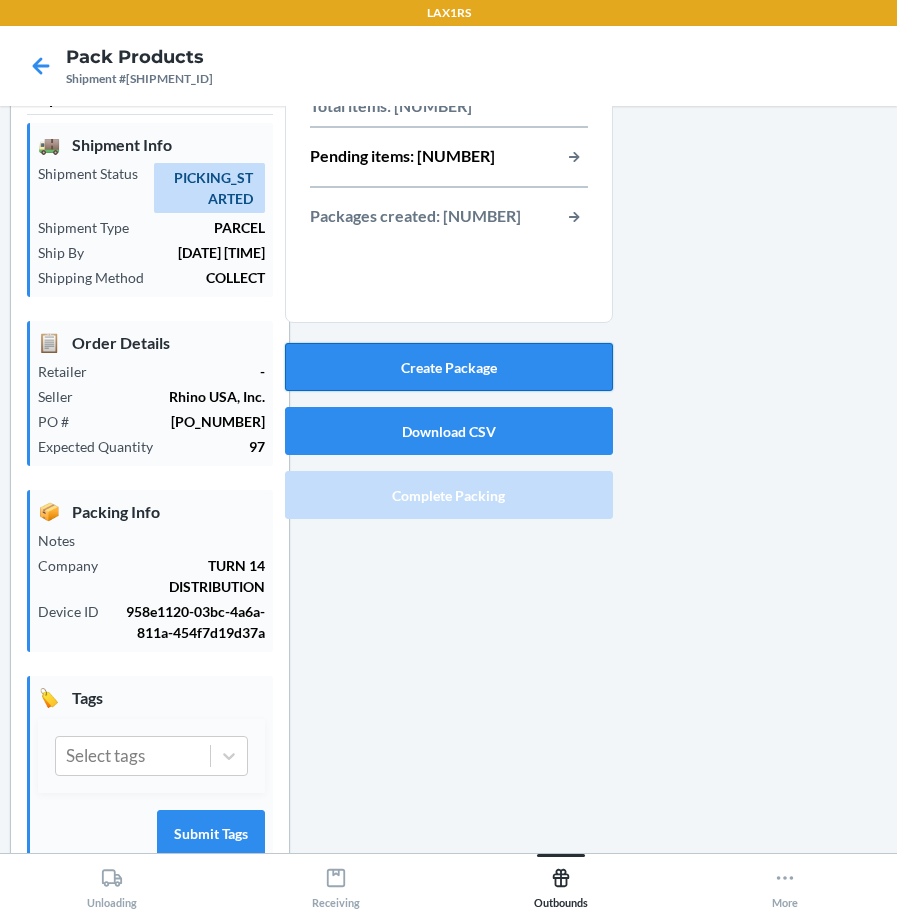click on "Create Package" at bounding box center [449, 367] 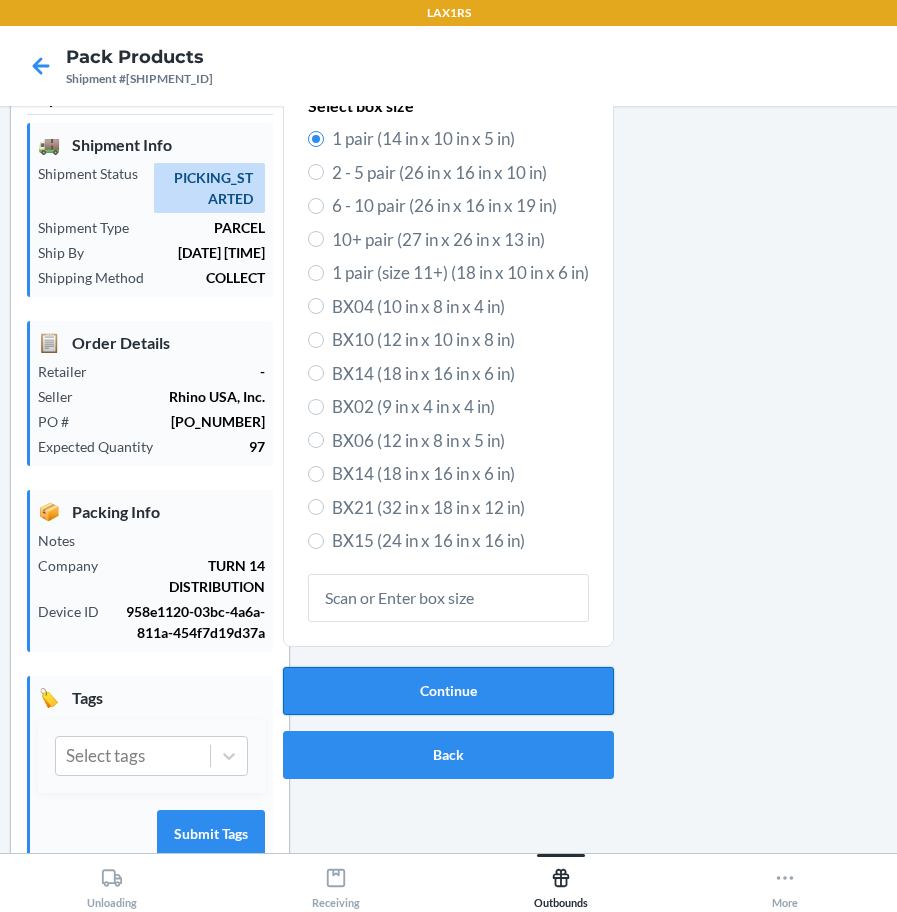 click on "Continue" at bounding box center (448, 691) 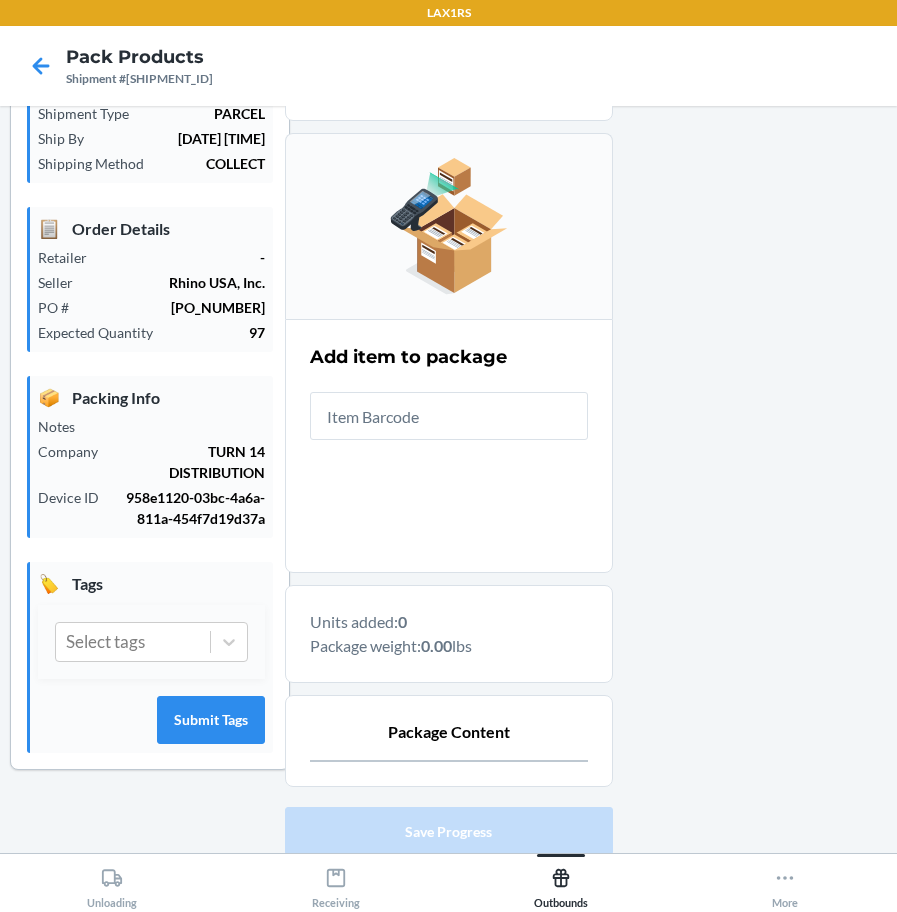scroll, scrollTop: 305, scrollLeft: 0, axis: vertical 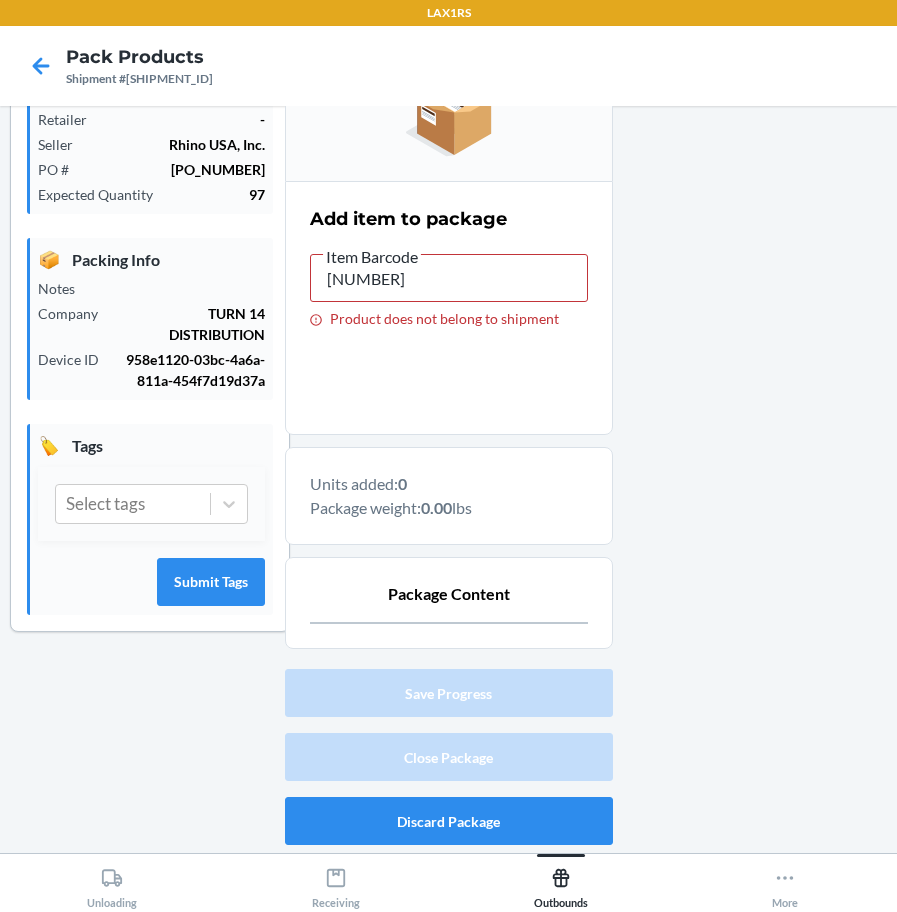 type on "810109892549" 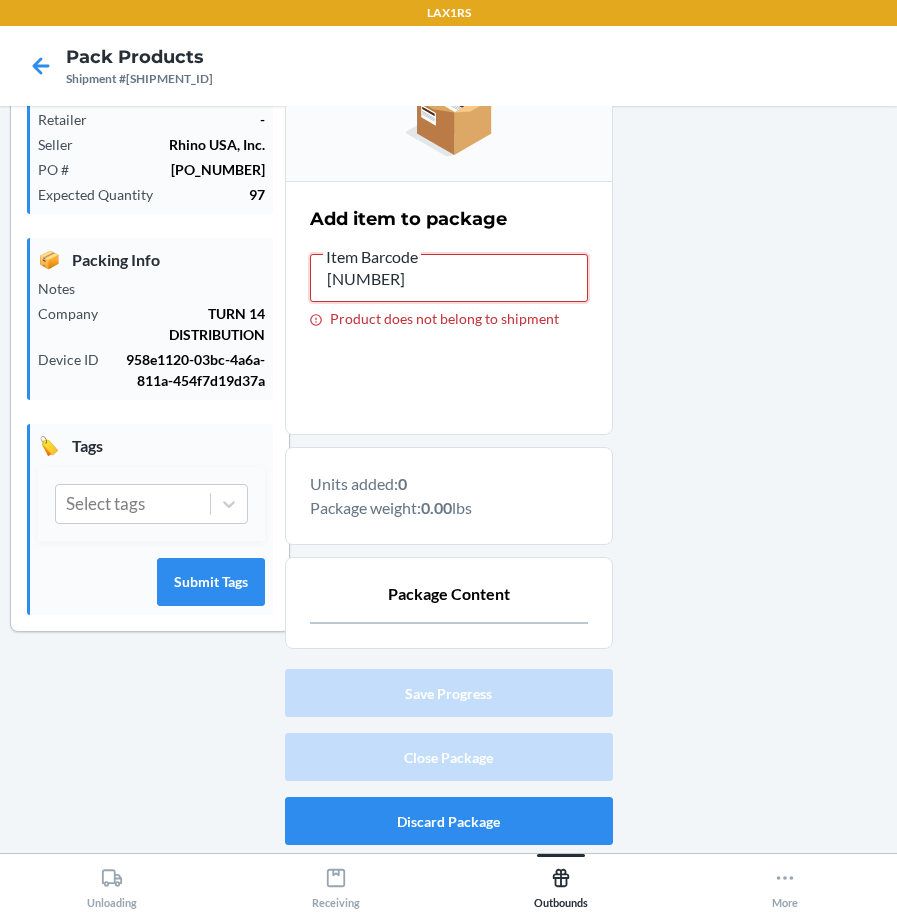 drag, startPoint x: 535, startPoint y: 281, endPoint x: -82, endPoint y: 280, distance: 617.0008 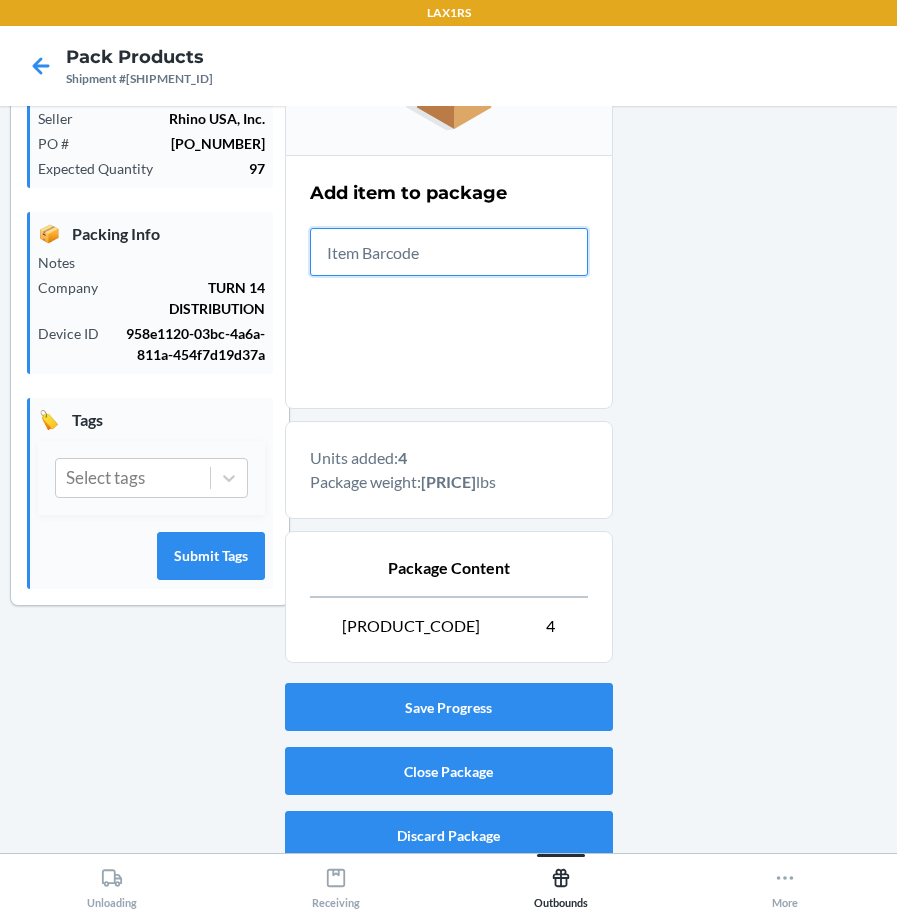 scroll, scrollTop: 345, scrollLeft: 0, axis: vertical 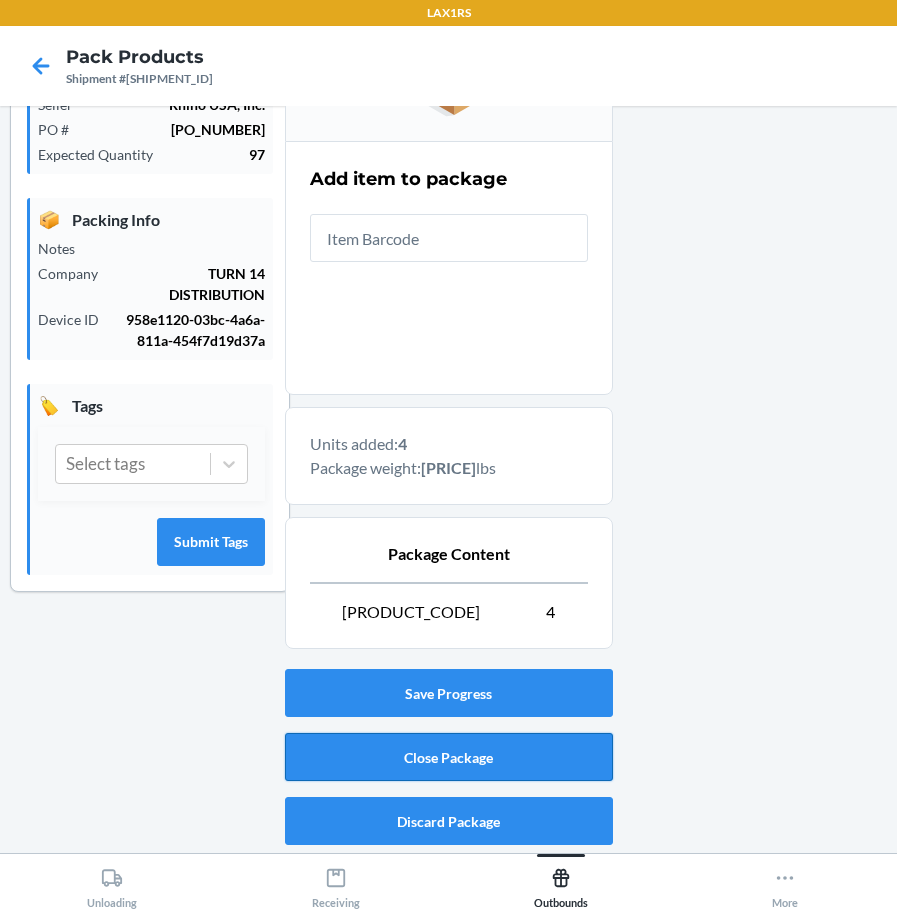 click on "Close Package" at bounding box center [449, 757] 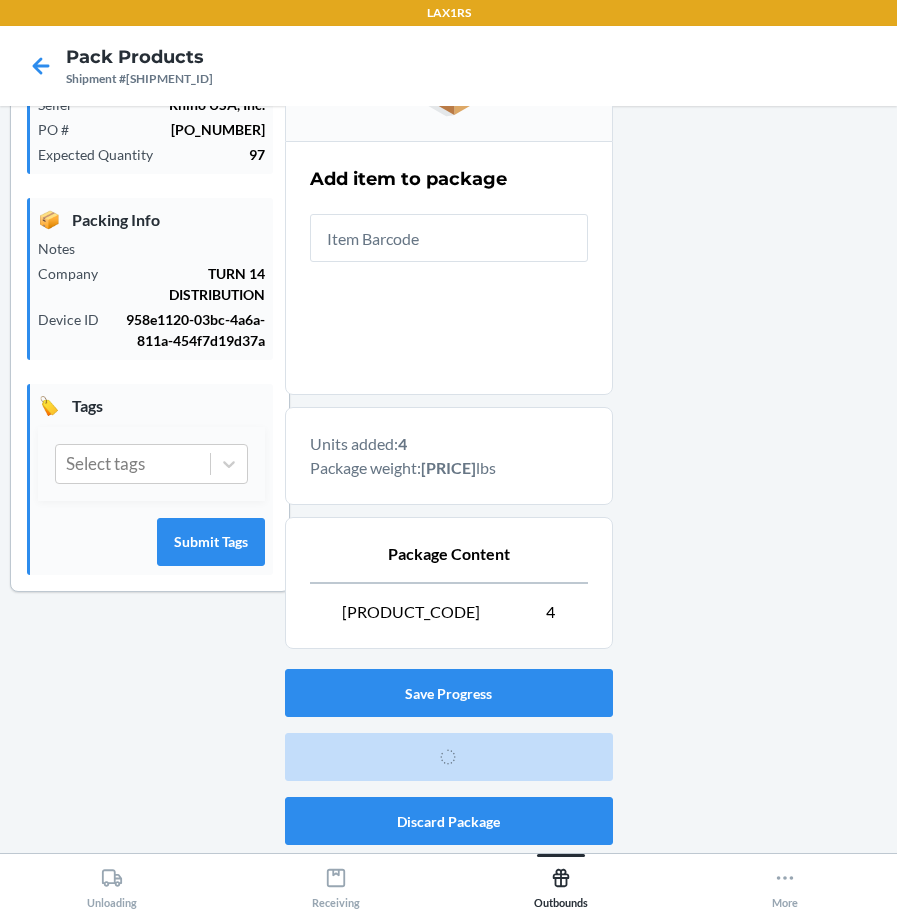 scroll, scrollTop: 53, scrollLeft: 0, axis: vertical 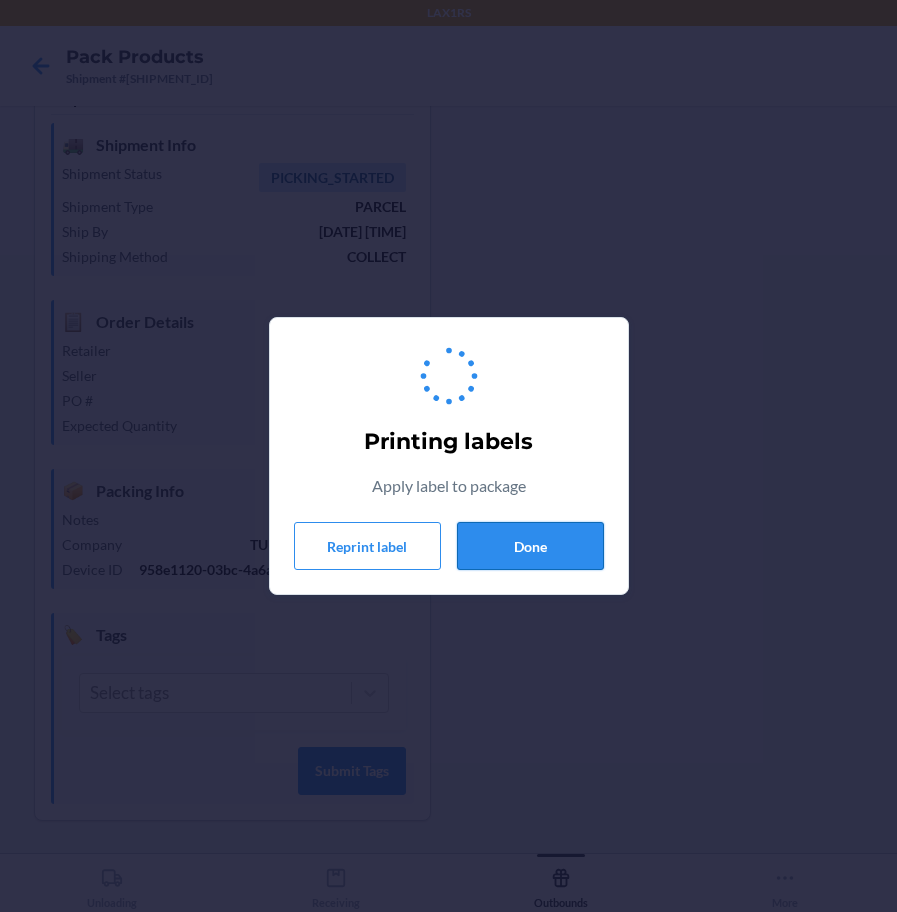 click on "Done" at bounding box center [530, 546] 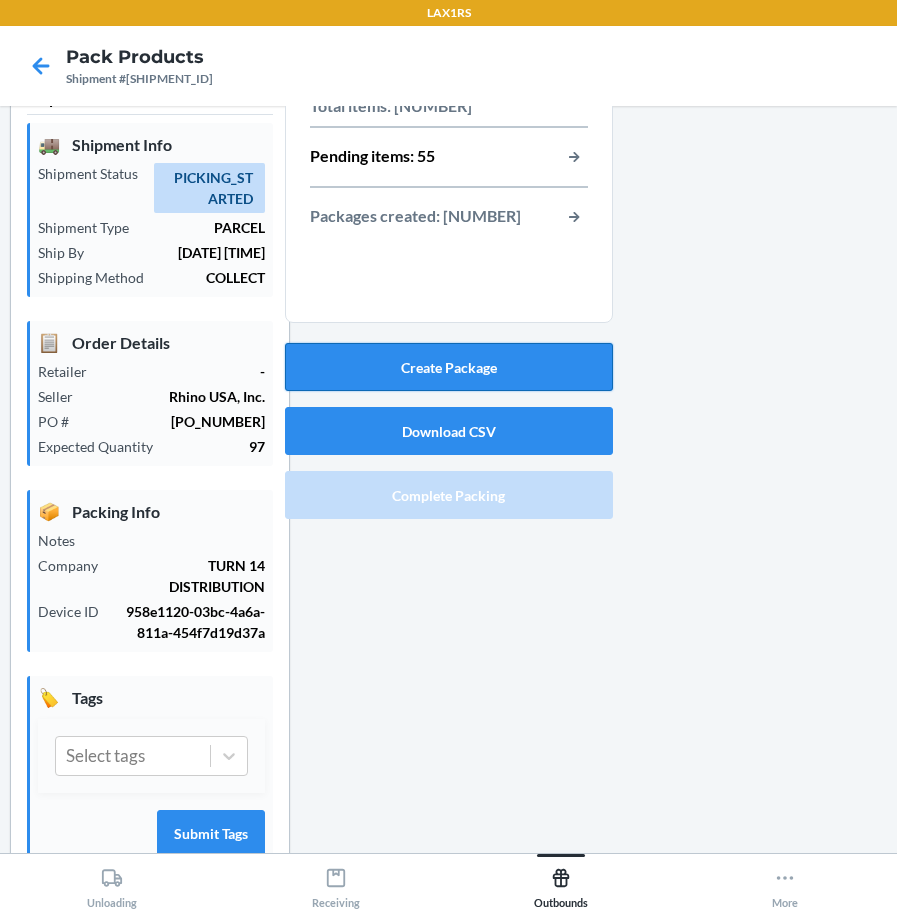 click on "Create Package" at bounding box center [449, 367] 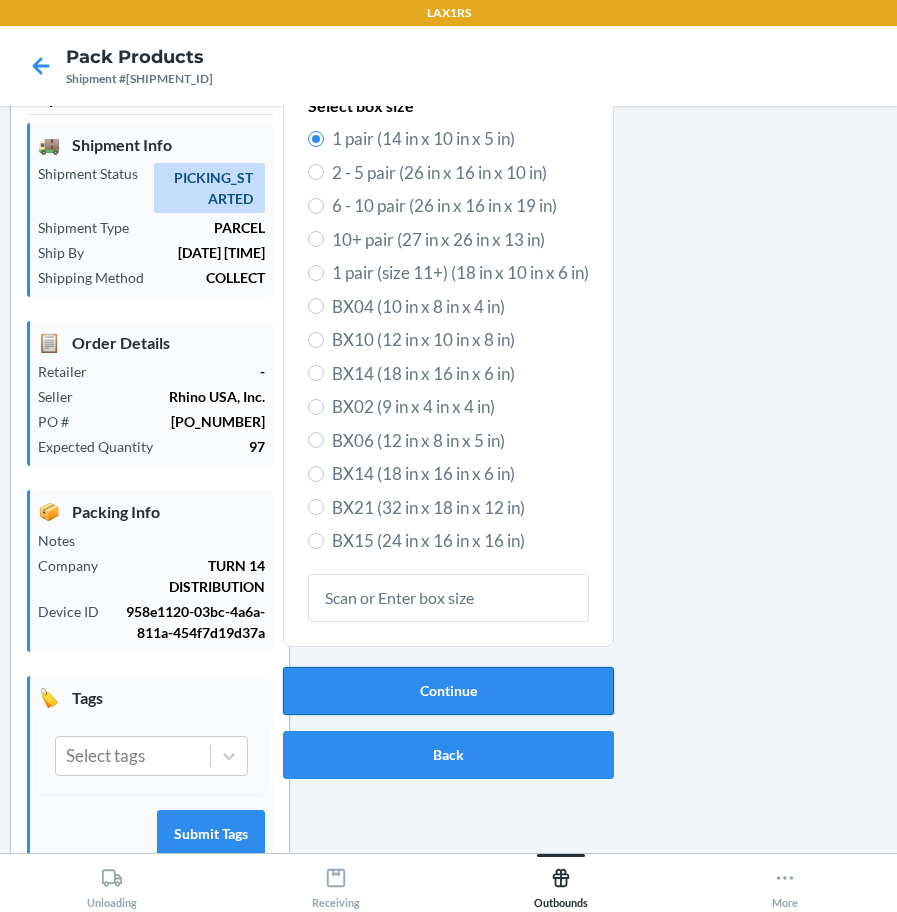 click on "Continue" at bounding box center [448, 691] 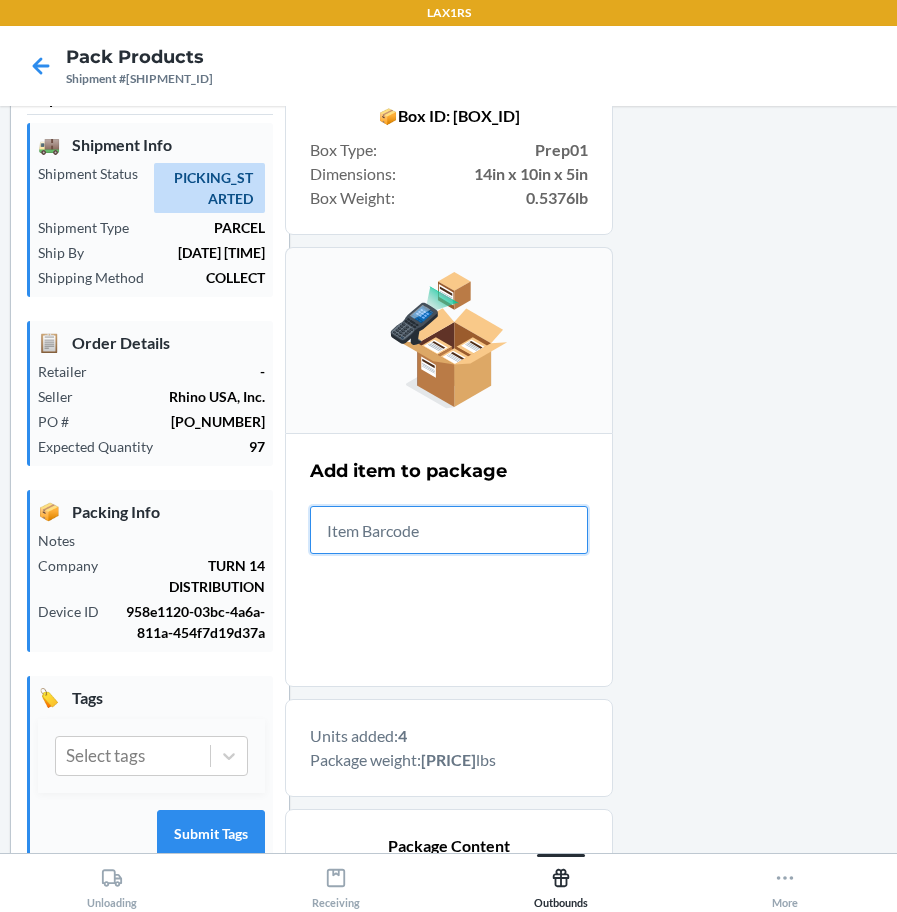 scroll, scrollTop: 345, scrollLeft: 0, axis: vertical 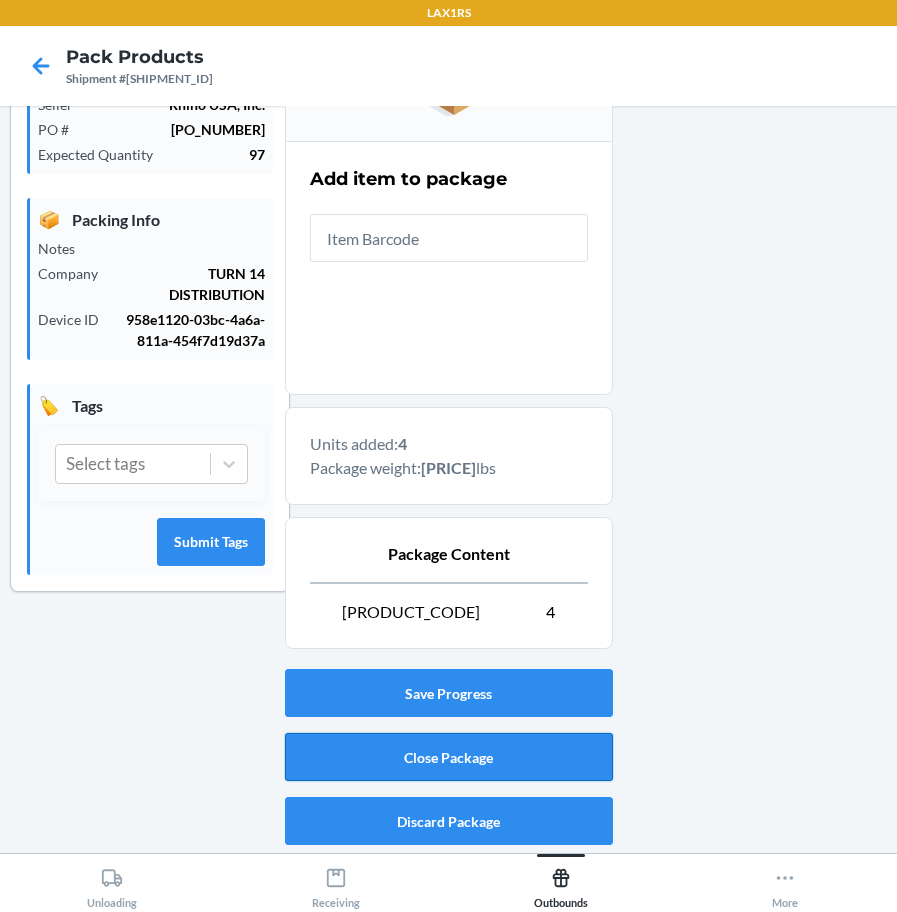 click on "Close Package" at bounding box center (449, 757) 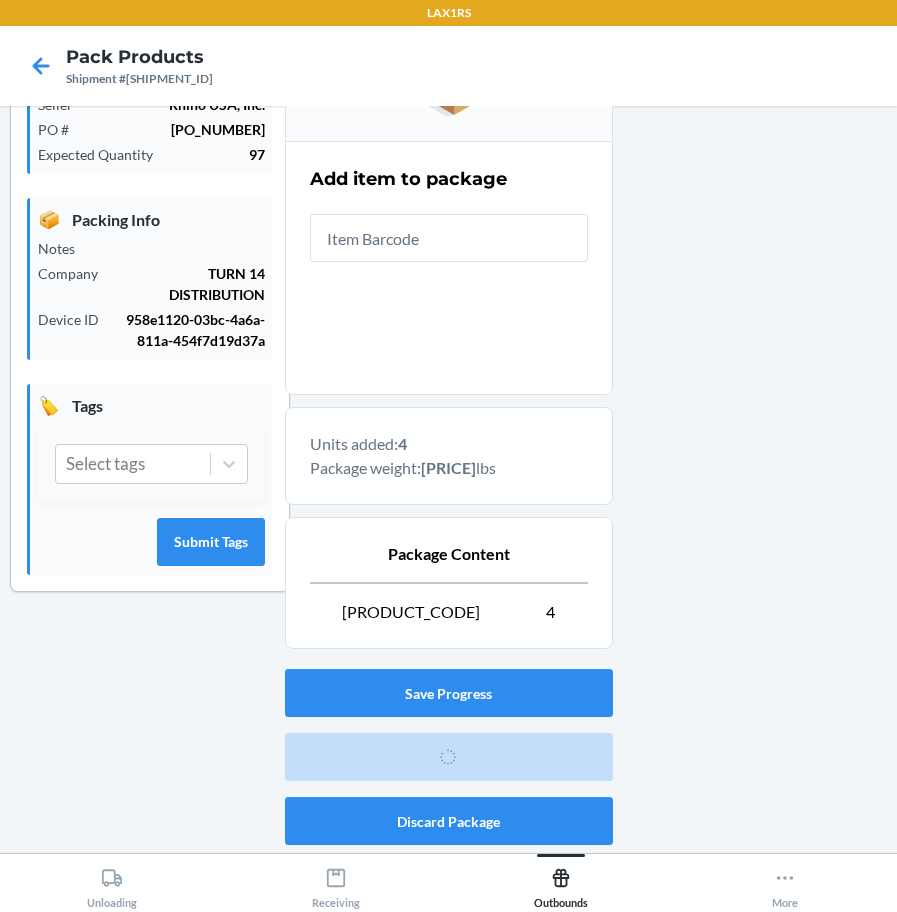 scroll, scrollTop: 53, scrollLeft: 0, axis: vertical 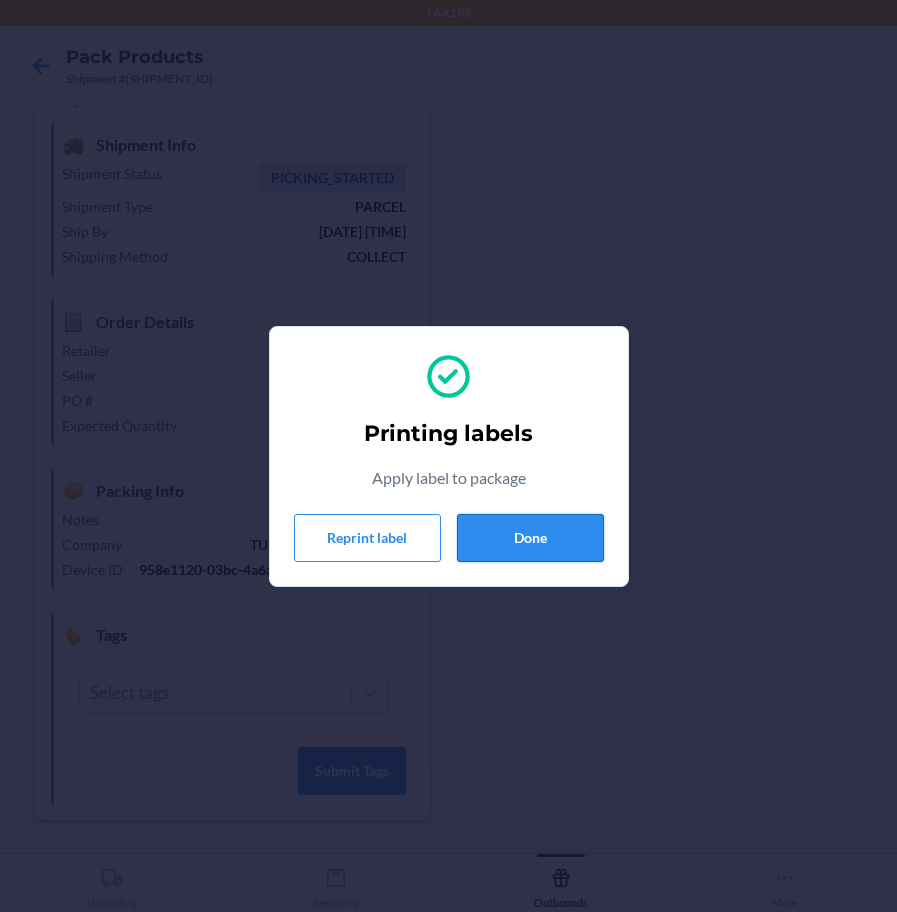 click on "Done" at bounding box center (530, 538) 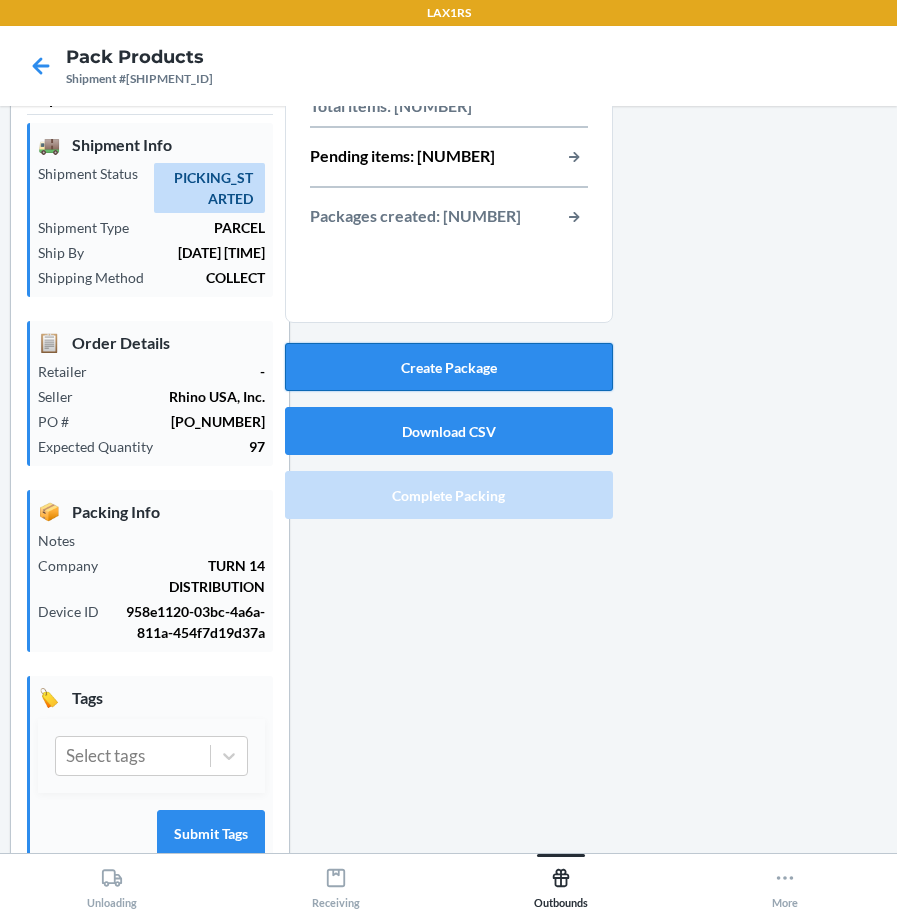 click on "Create Package" at bounding box center [449, 367] 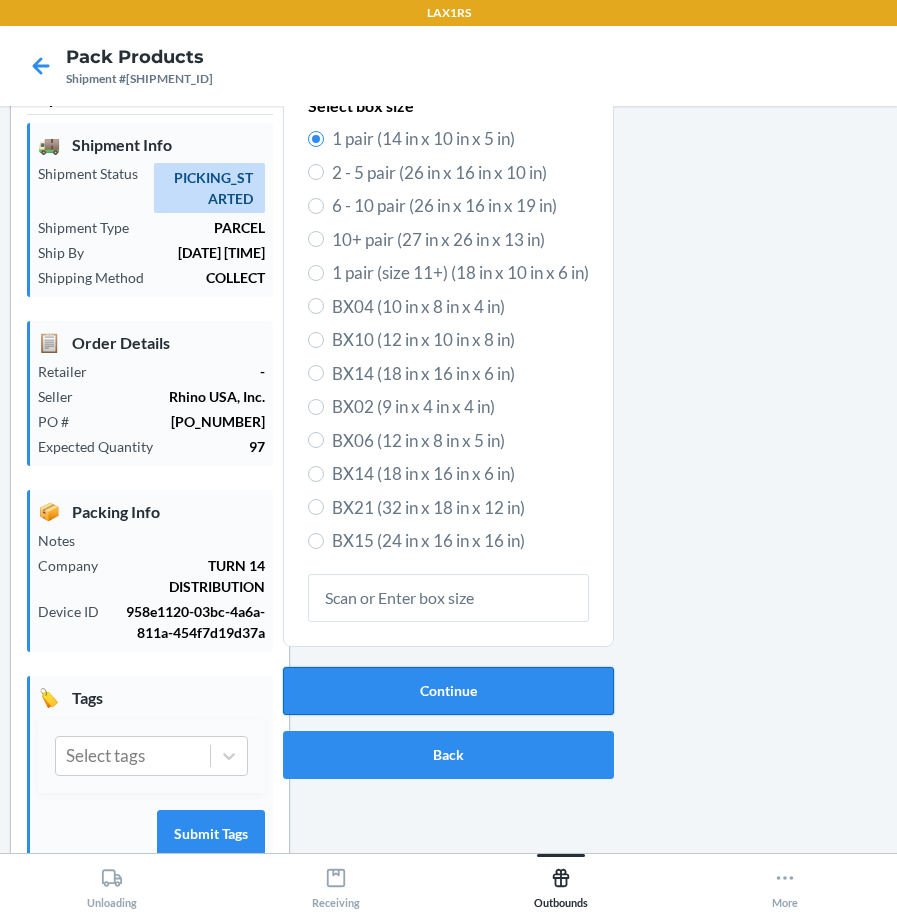 click on "Continue" at bounding box center (448, 691) 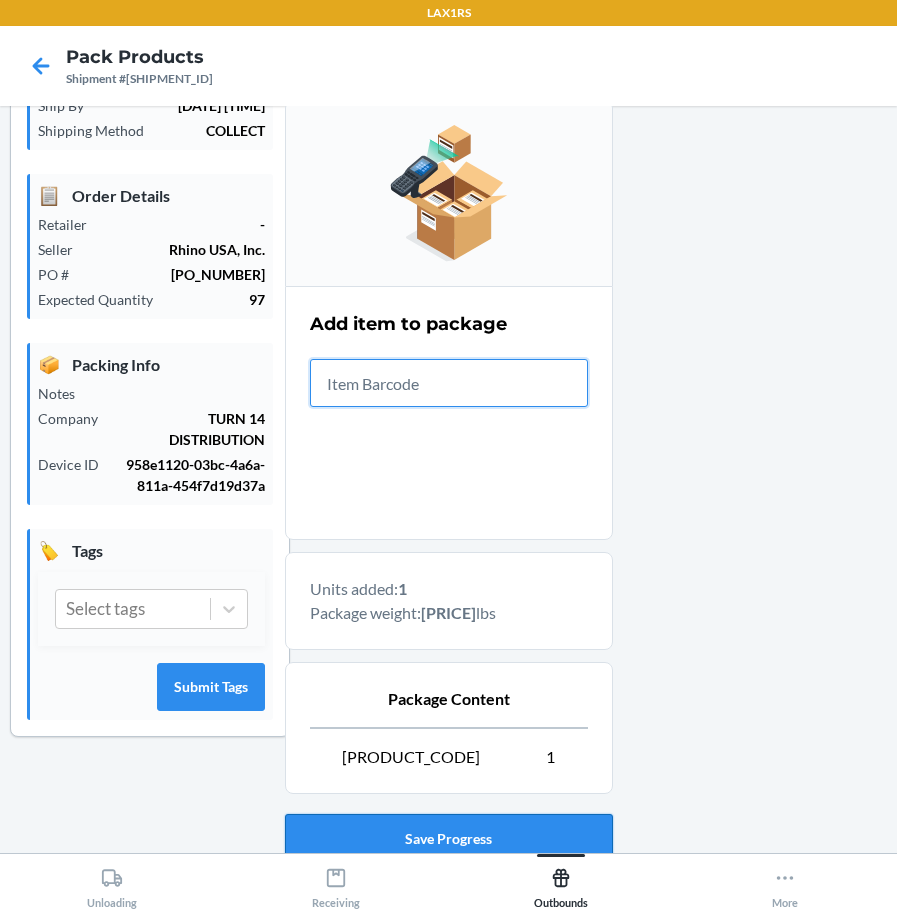 scroll, scrollTop: 345, scrollLeft: 0, axis: vertical 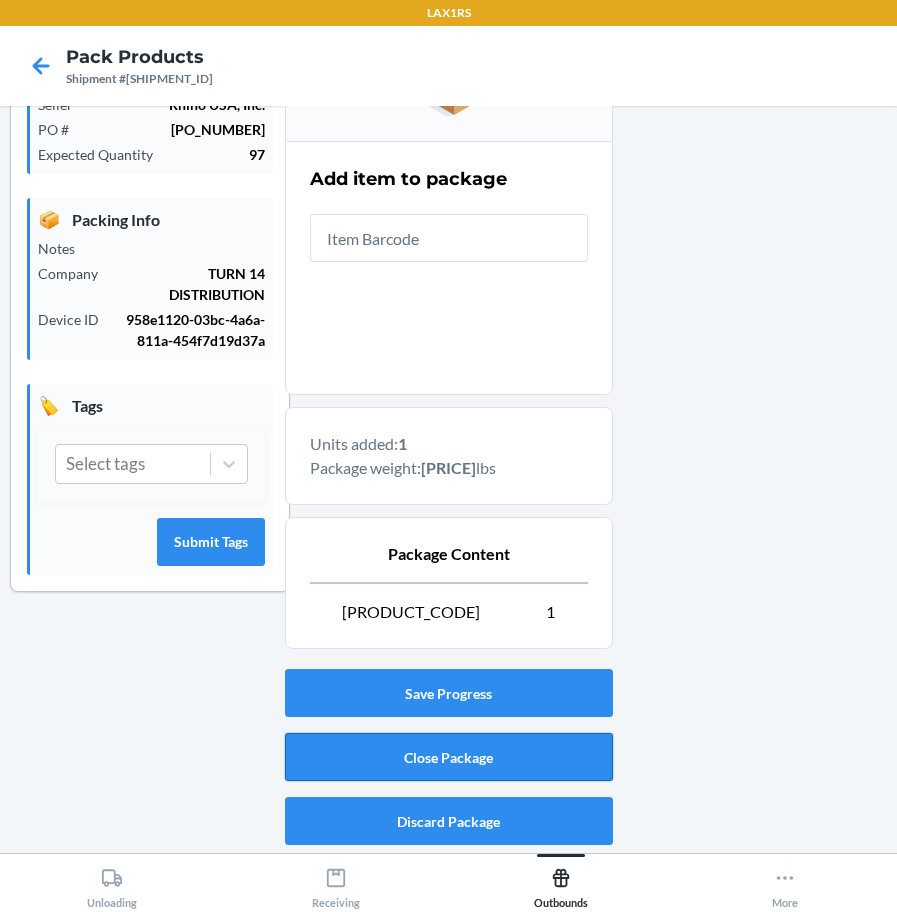click on "Close Package" at bounding box center [449, 757] 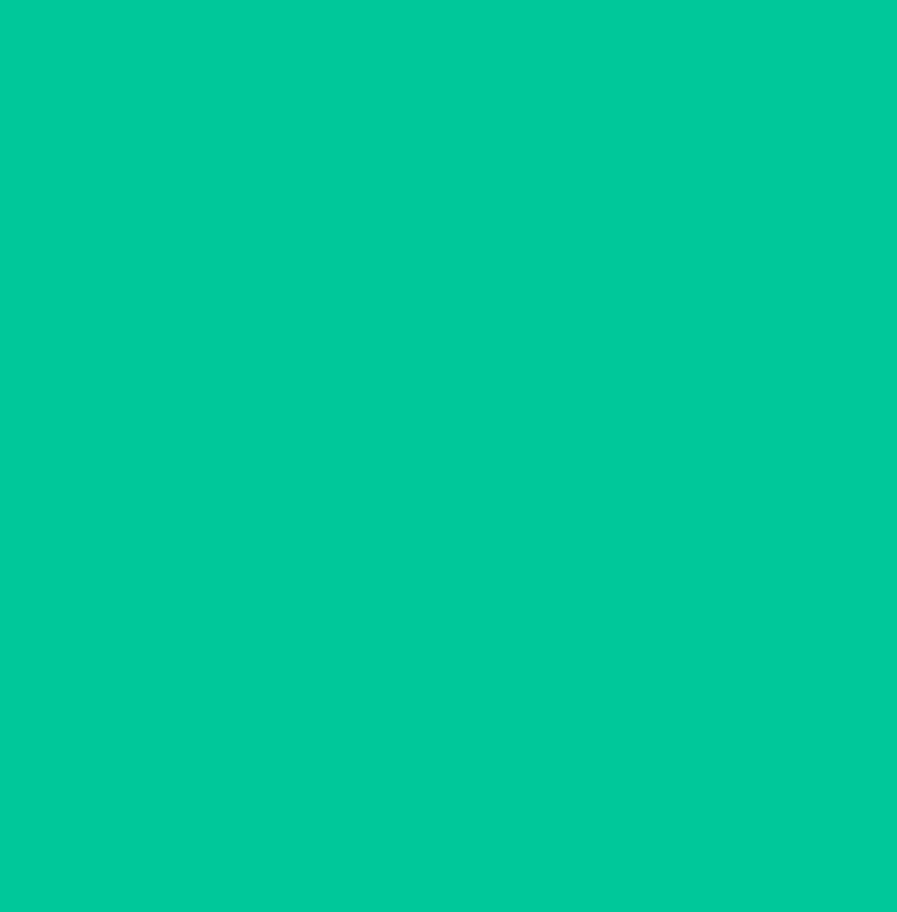 scroll, scrollTop: 53, scrollLeft: 0, axis: vertical 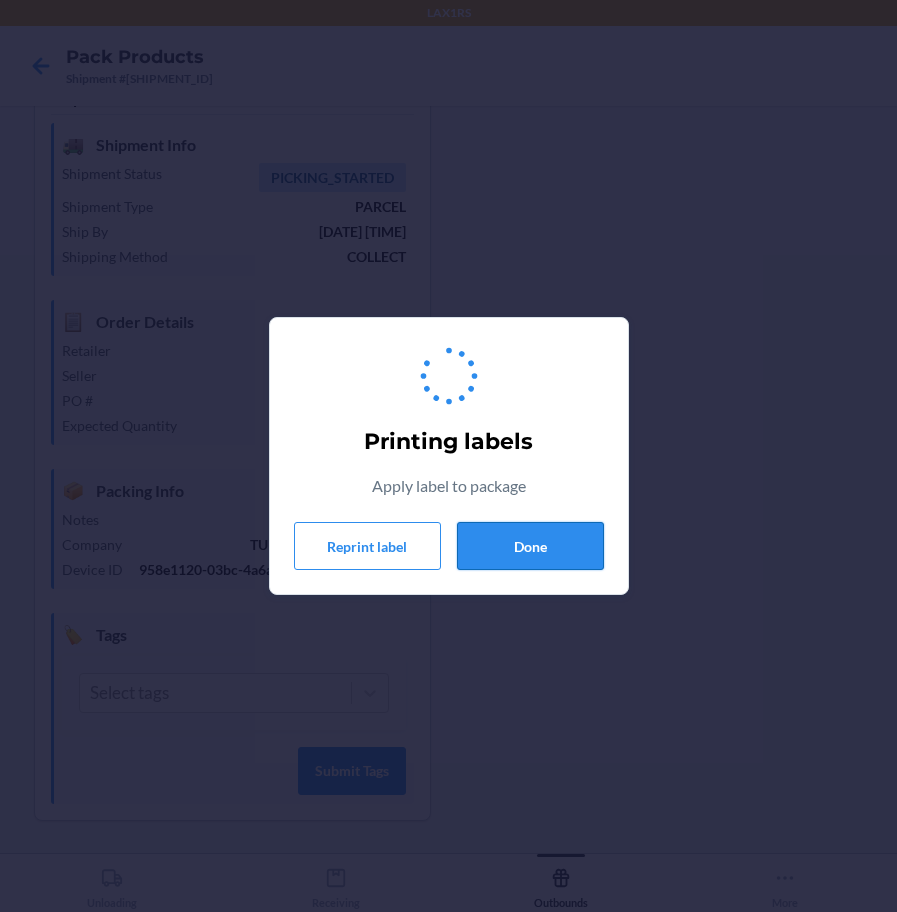click on "Done" at bounding box center [530, 546] 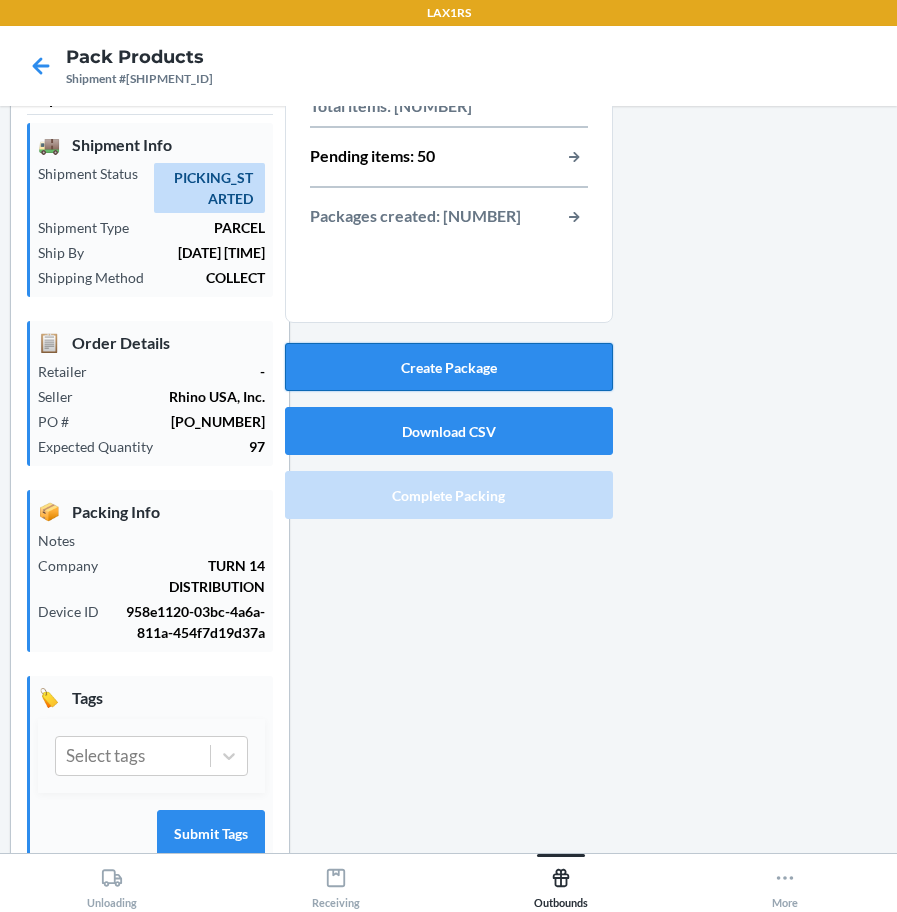click on "Create Package" at bounding box center (449, 367) 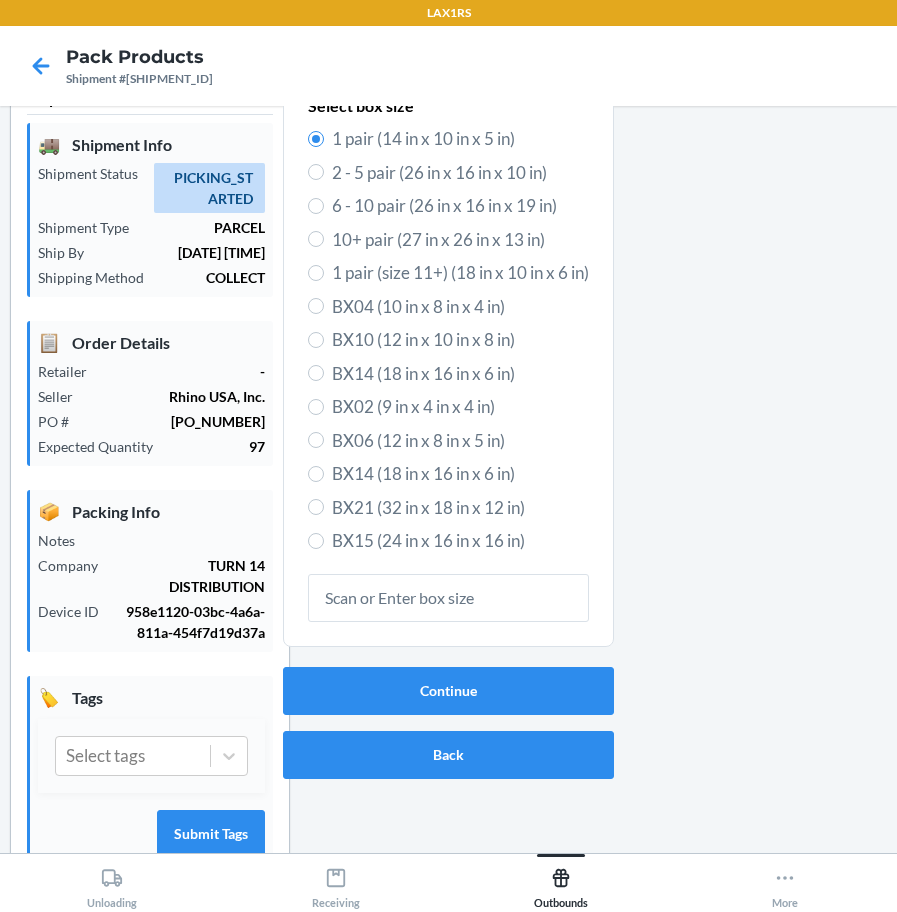 click on "10+ pair (27 in x 26 in x 13 in)" at bounding box center [460, 240] 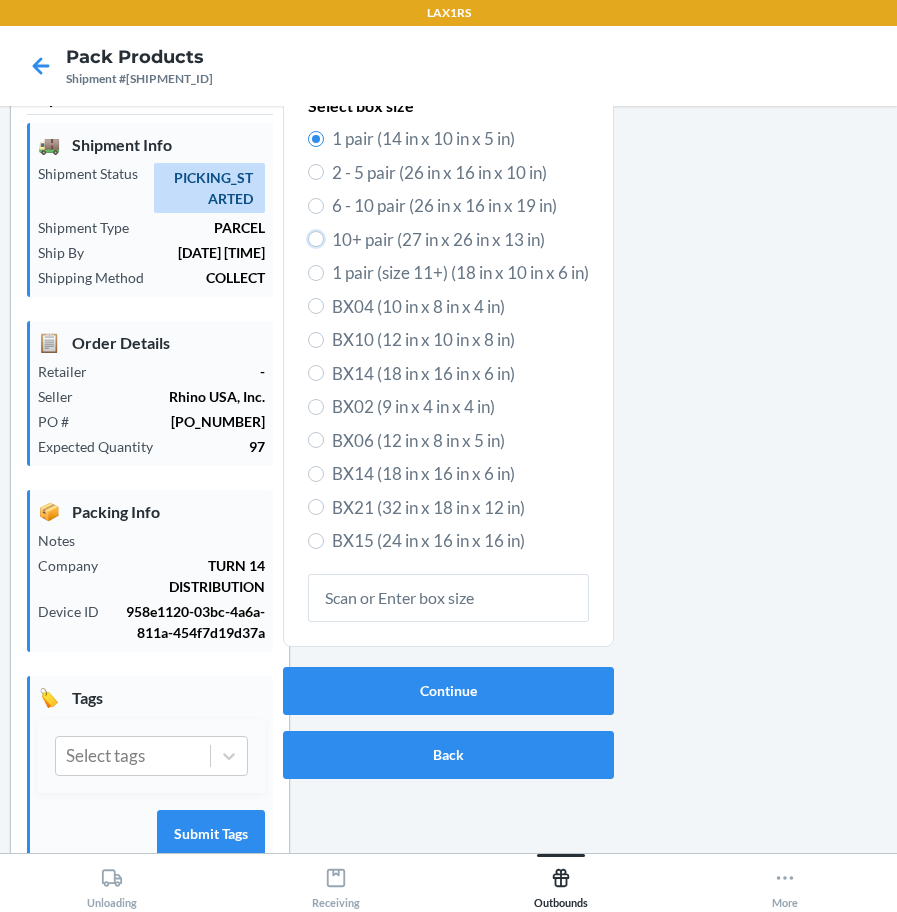 click on "10+ pair (27 in x 26 in x 13 in)" at bounding box center (316, 239) 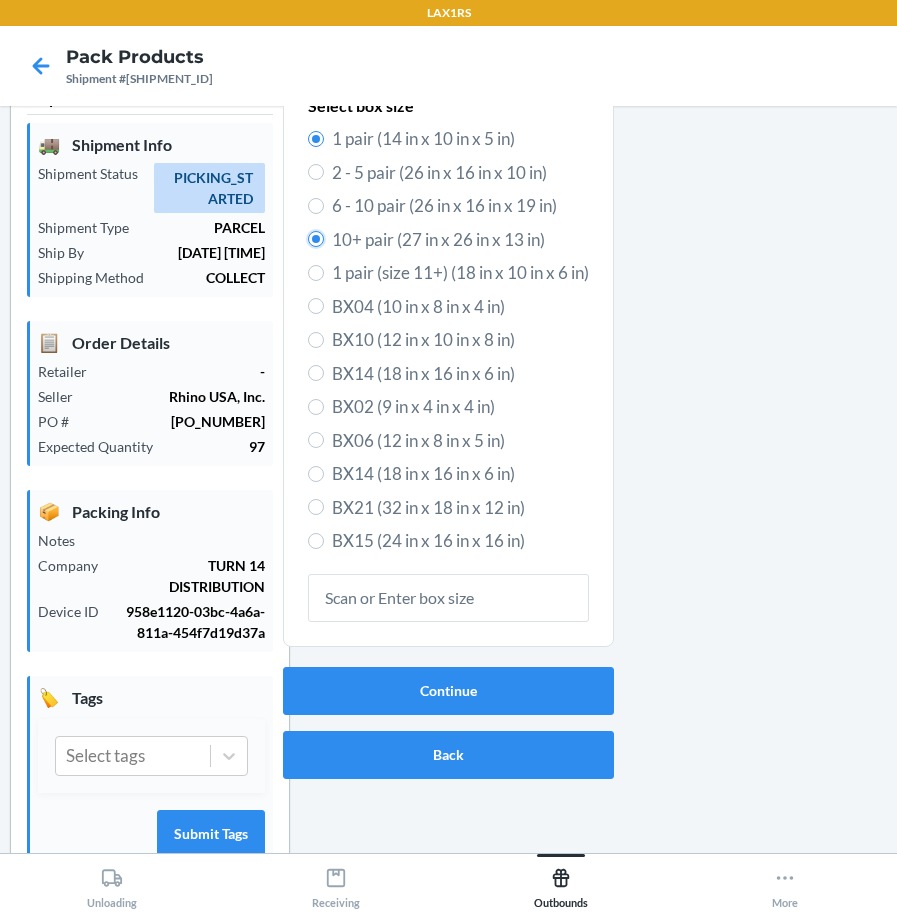 radio on "true" 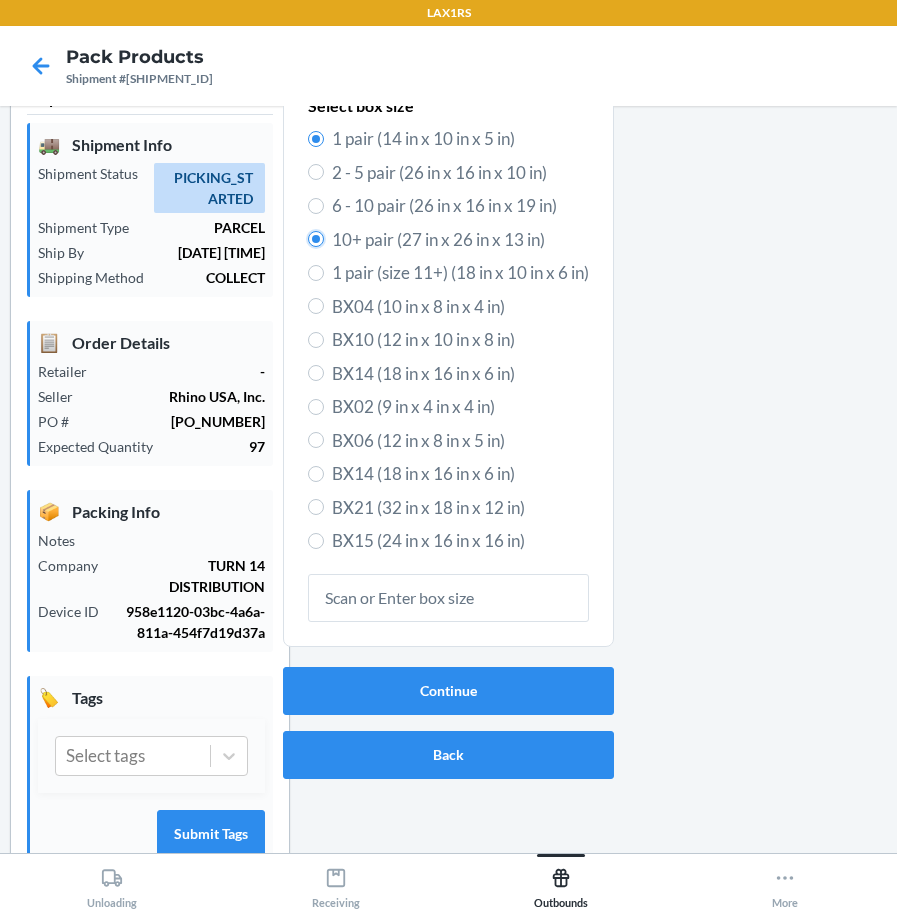 radio on "false" 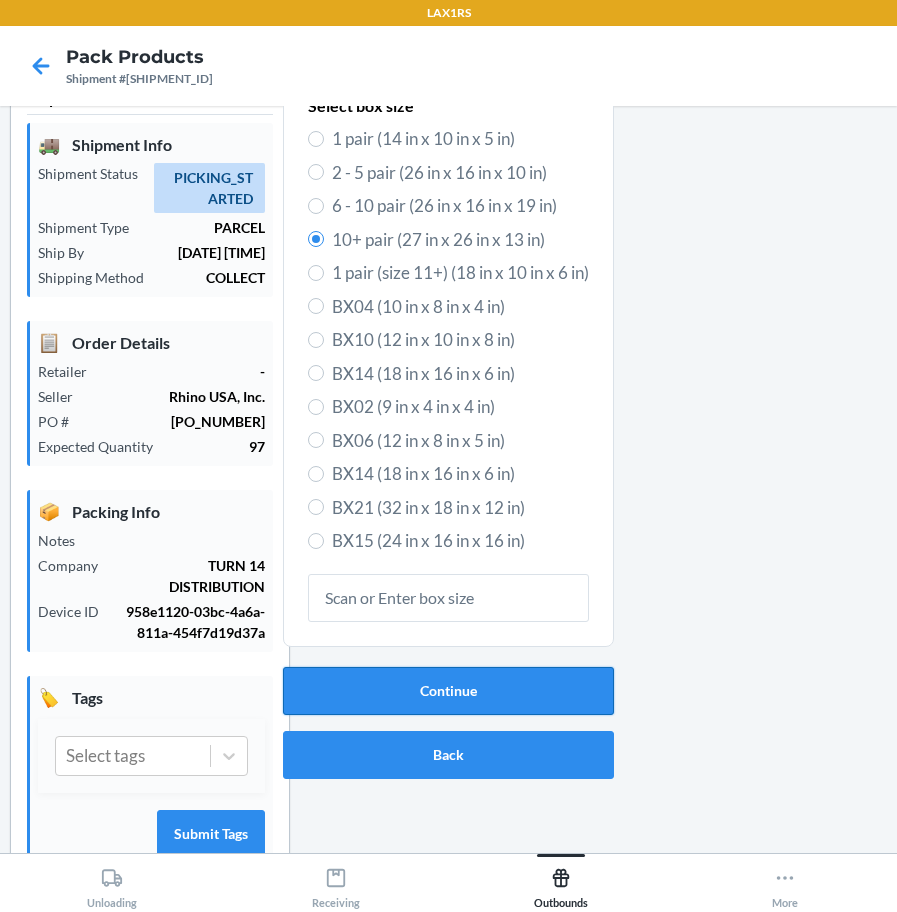 click on "Continue" at bounding box center [448, 691] 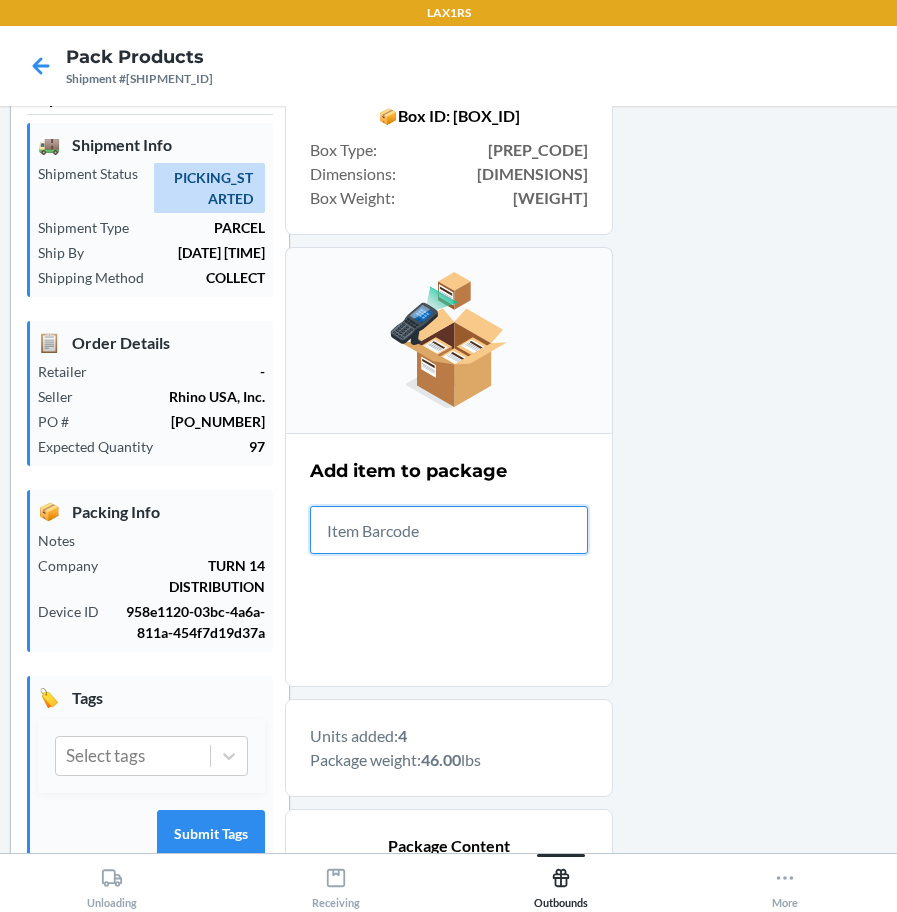 scroll, scrollTop: 345, scrollLeft: 0, axis: vertical 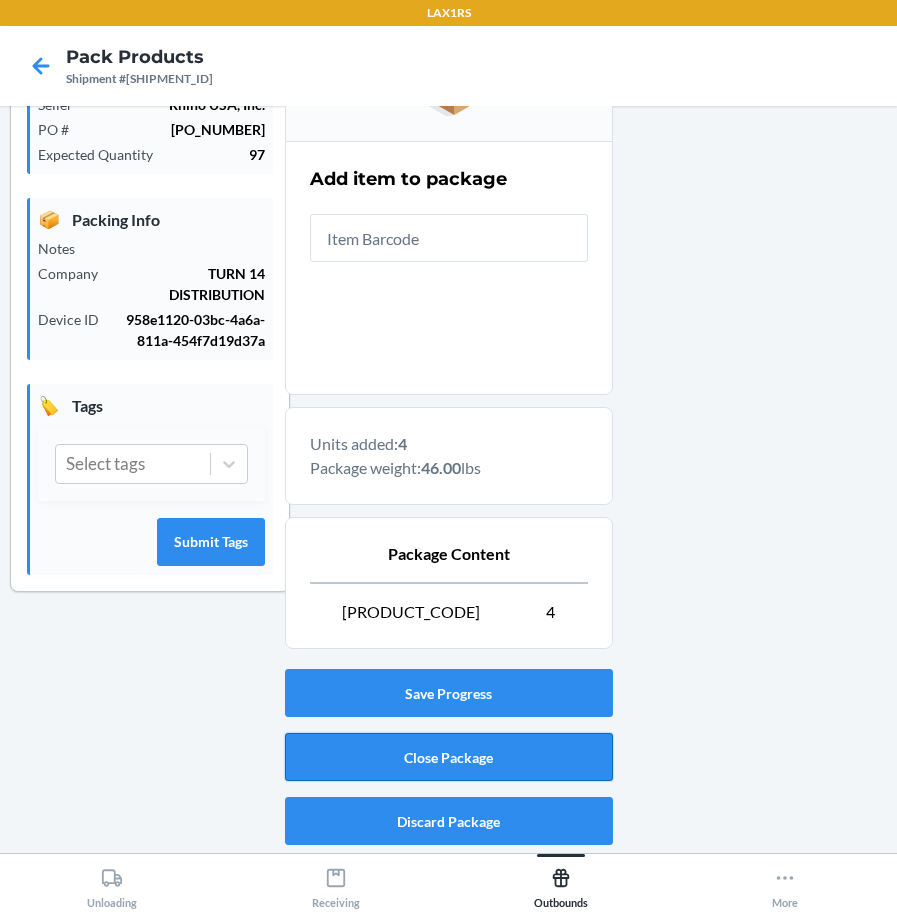 click on "Close Package" at bounding box center [449, 757] 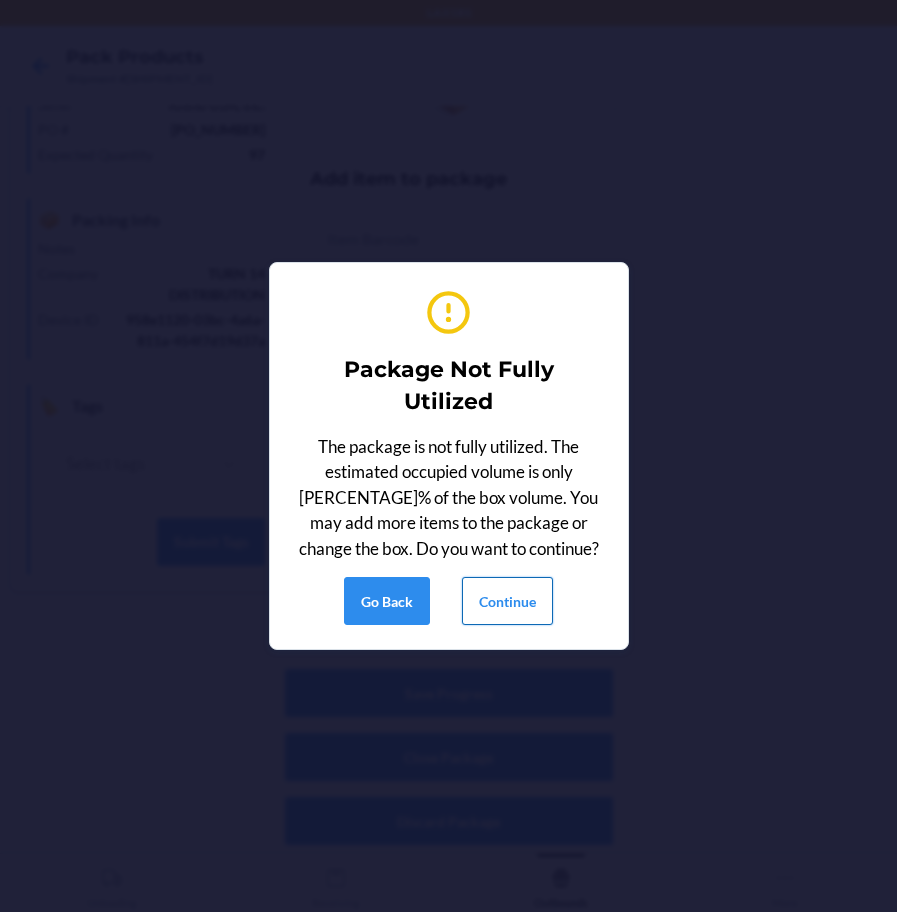 click on "Continue" at bounding box center [507, 601] 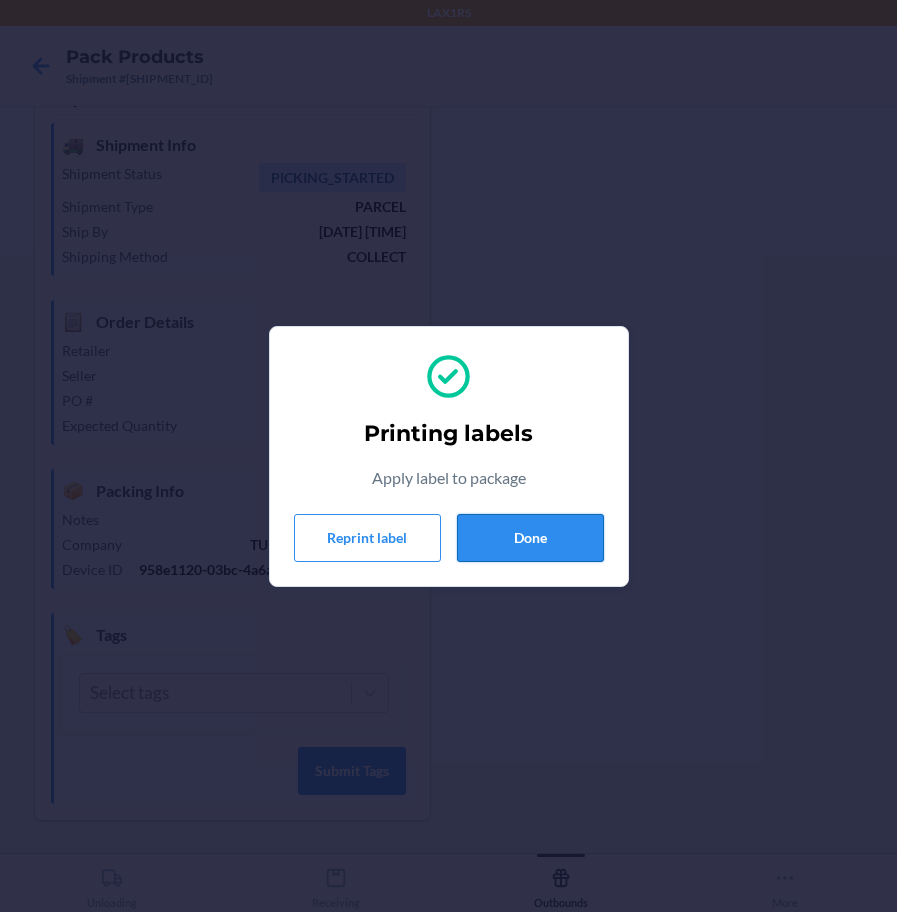 click on "Done" at bounding box center [530, 538] 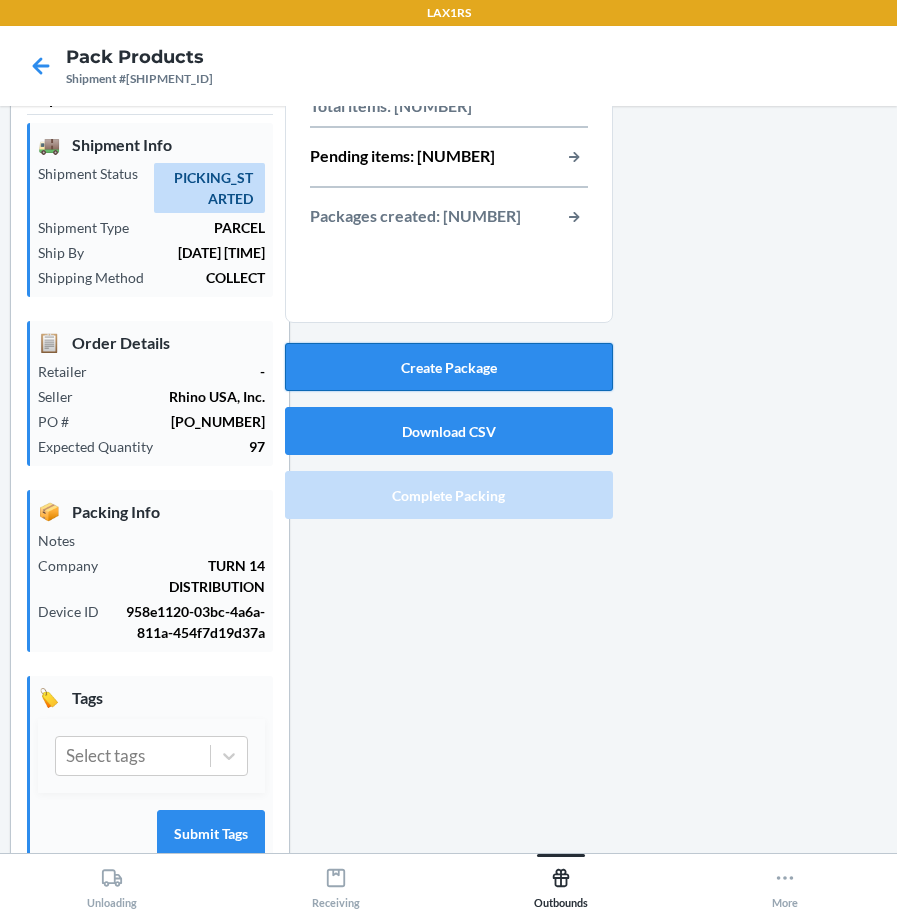 click on "Create Package" at bounding box center (449, 367) 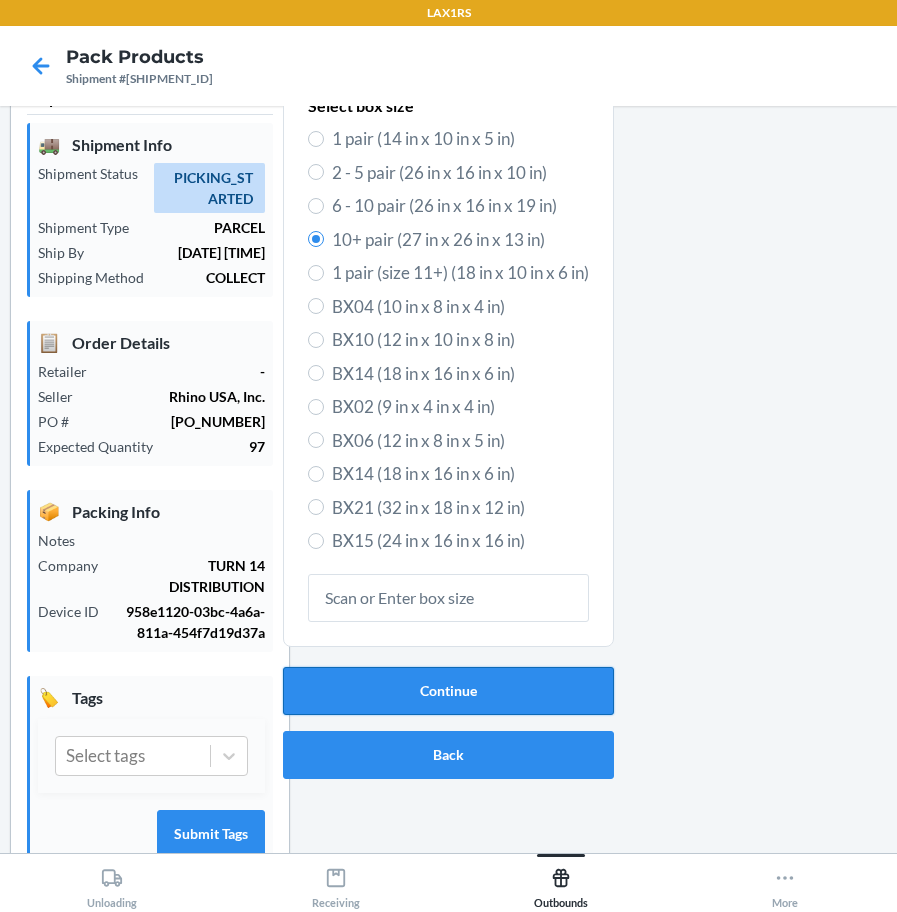 click on "Continue" at bounding box center [448, 691] 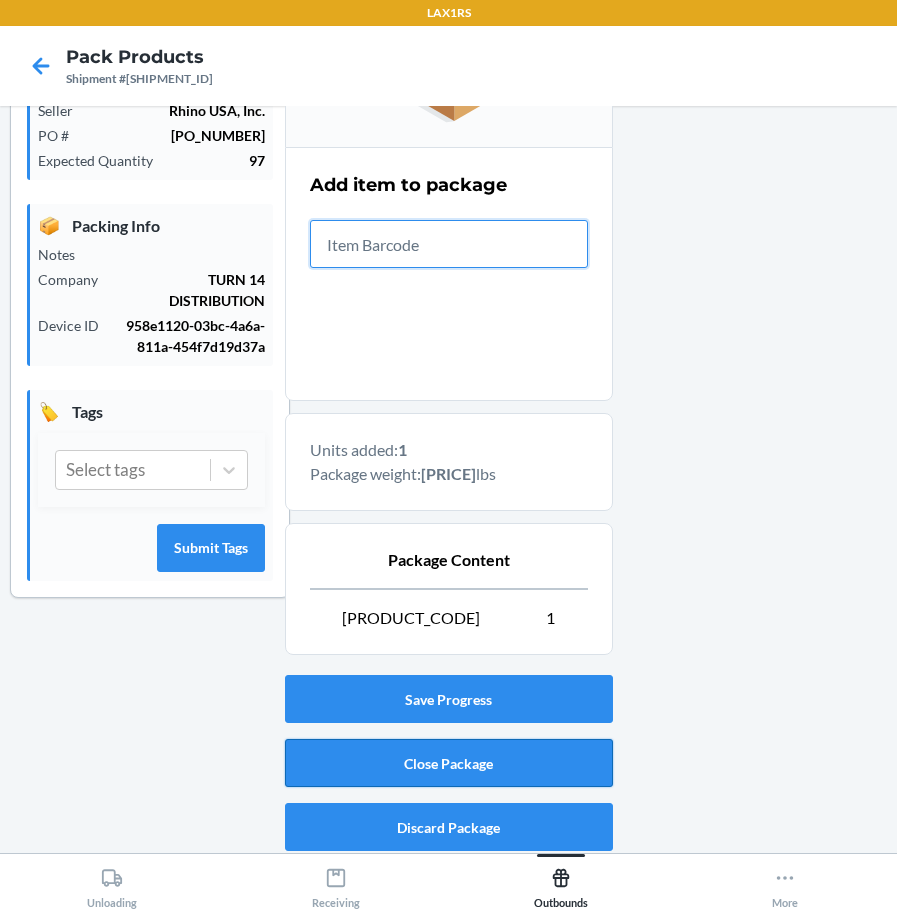 scroll, scrollTop: 345, scrollLeft: 0, axis: vertical 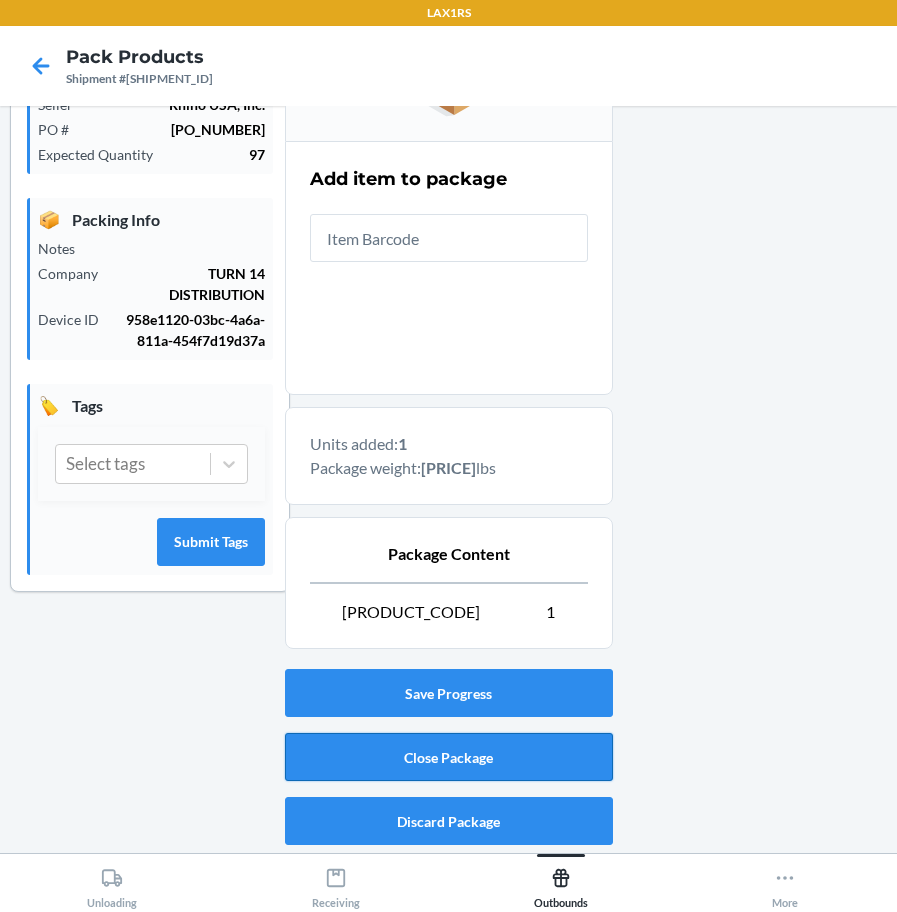click on "Close Package" at bounding box center [449, 757] 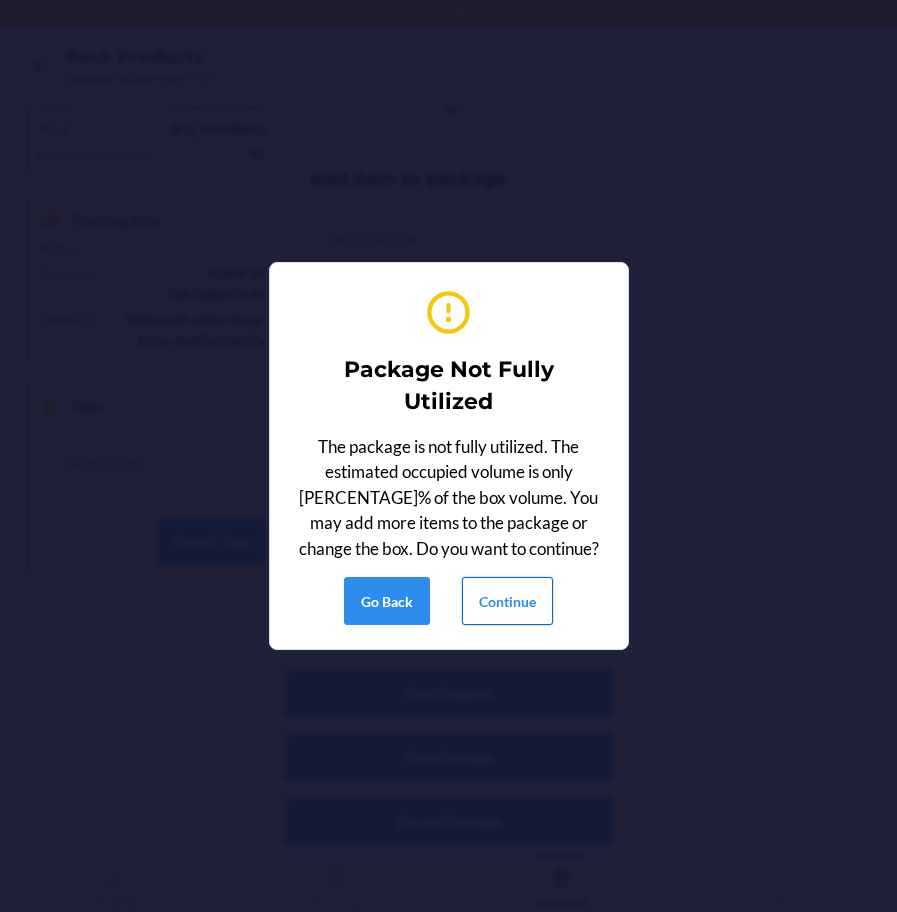 click on "Continue" at bounding box center [507, 601] 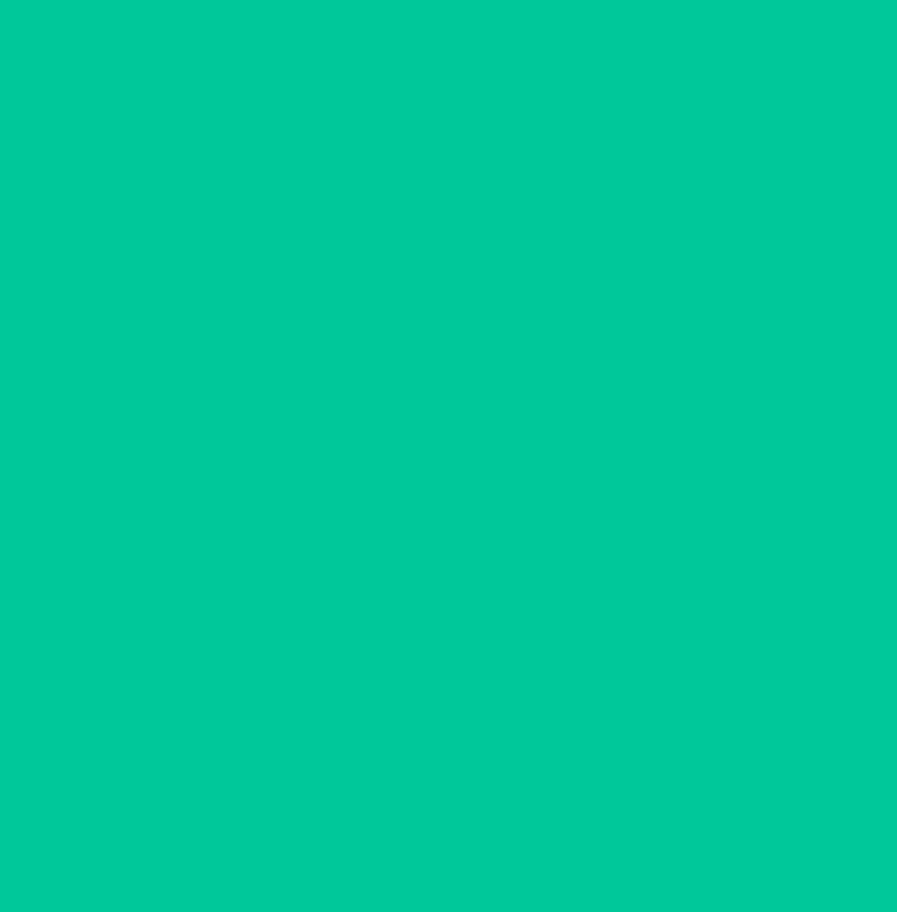 scroll, scrollTop: 53, scrollLeft: 0, axis: vertical 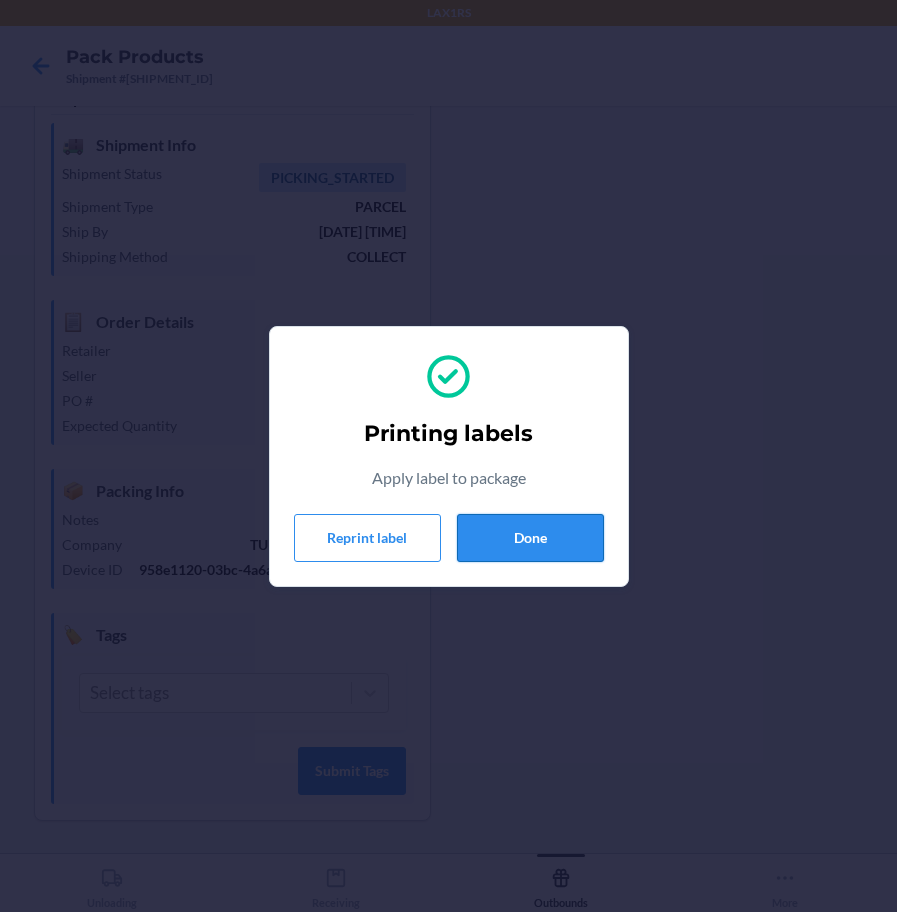 click on "Done" at bounding box center (530, 538) 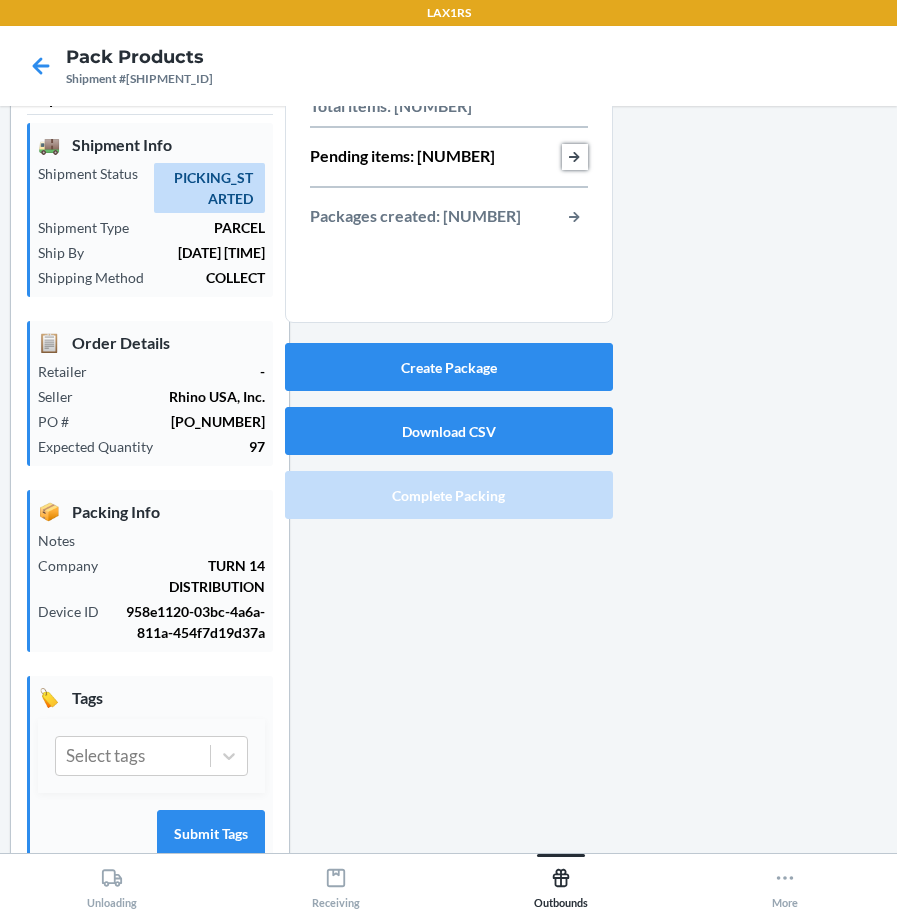 click at bounding box center (575, 157) 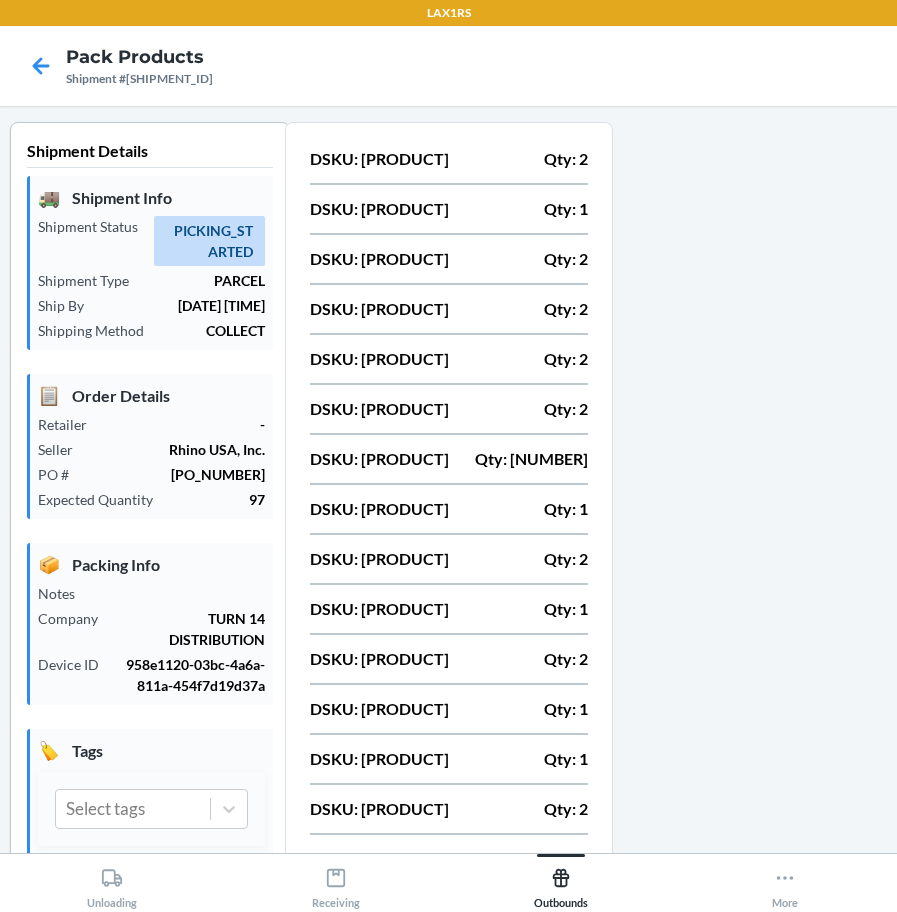 scroll, scrollTop: 319, scrollLeft: 0, axis: vertical 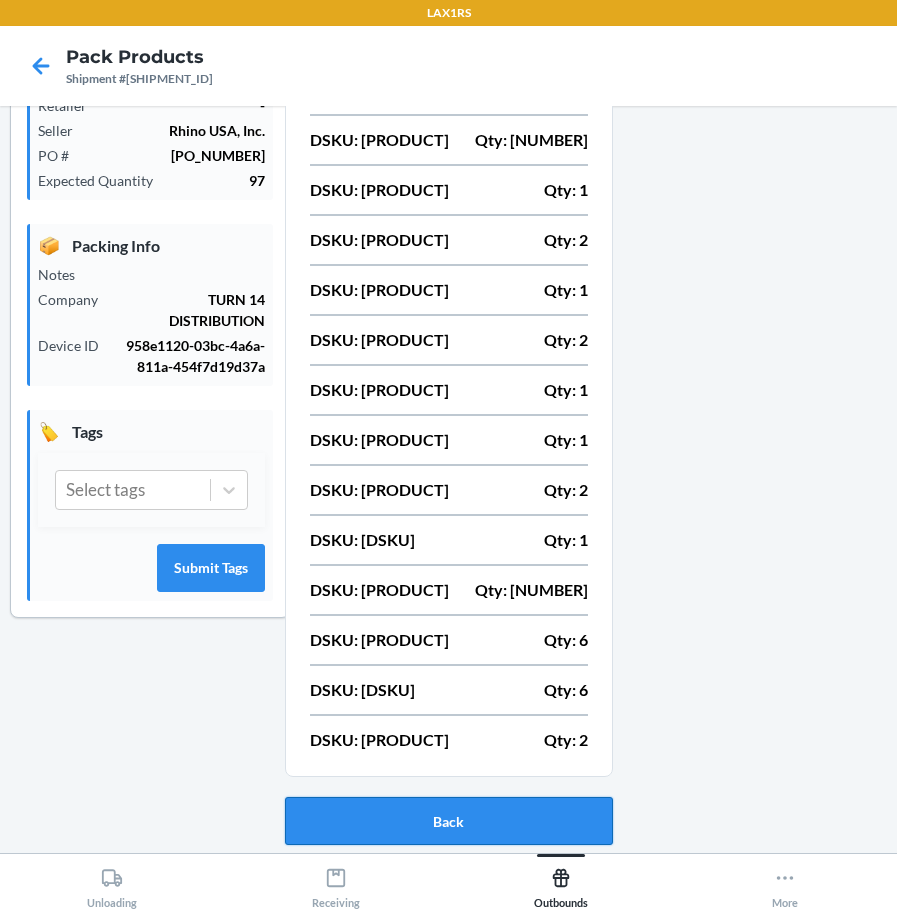 click on "Back" at bounding box center (449, 821) 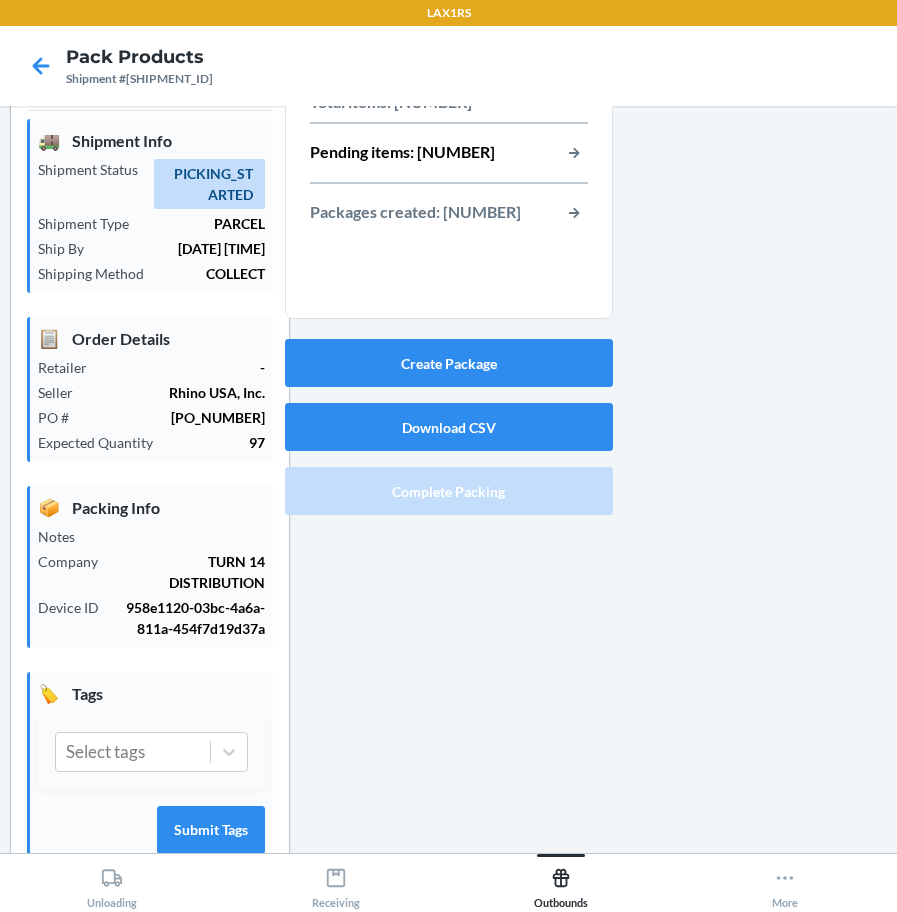 scroll, scrollTop: 0, scrollLeft: 0, axis: both 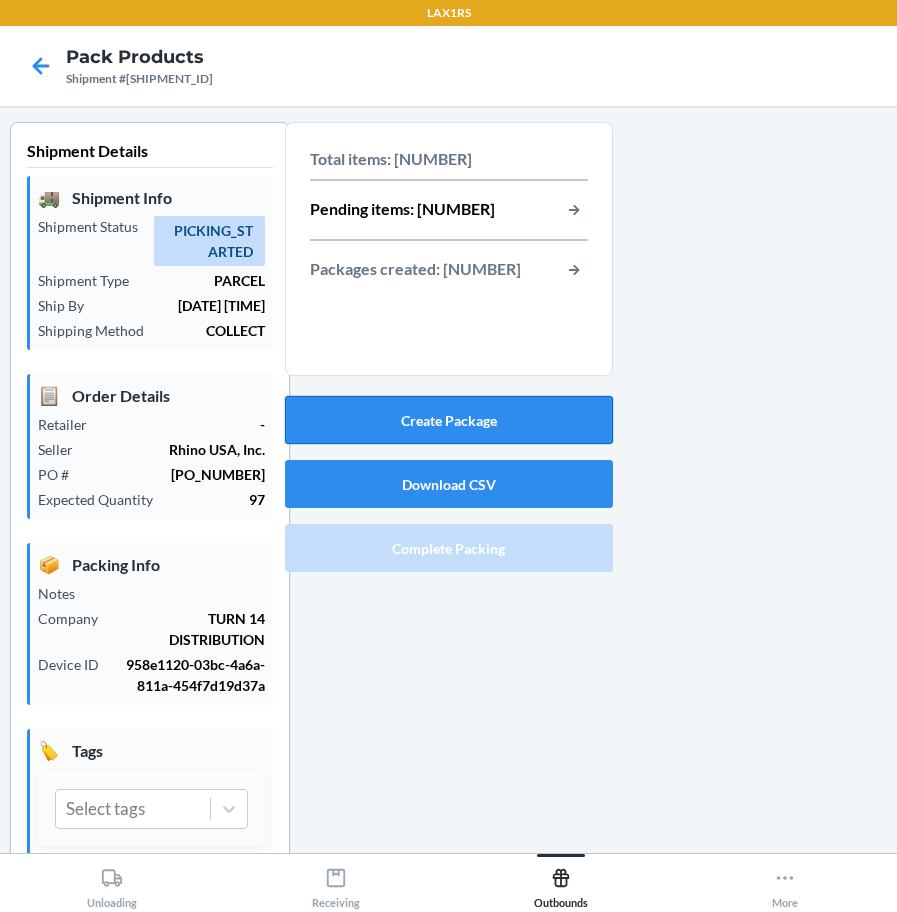 click on "Create Package" at bounding box center (449, 420) 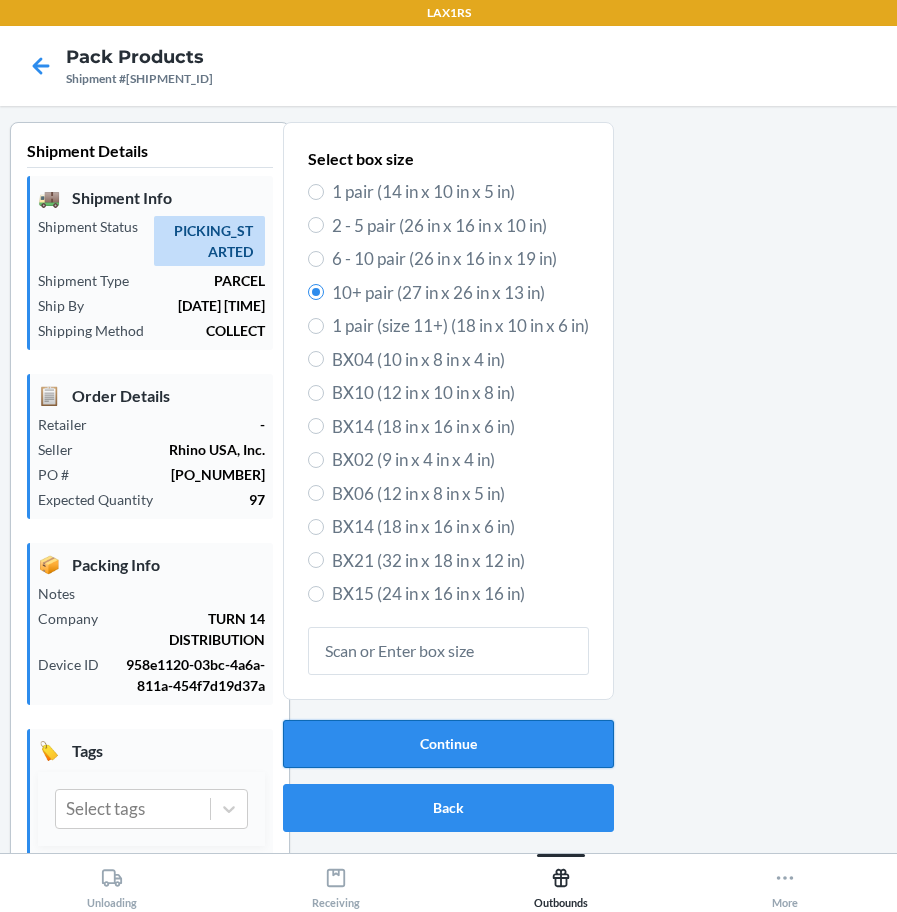 click on "Continue" at bounding box center [448, 744] 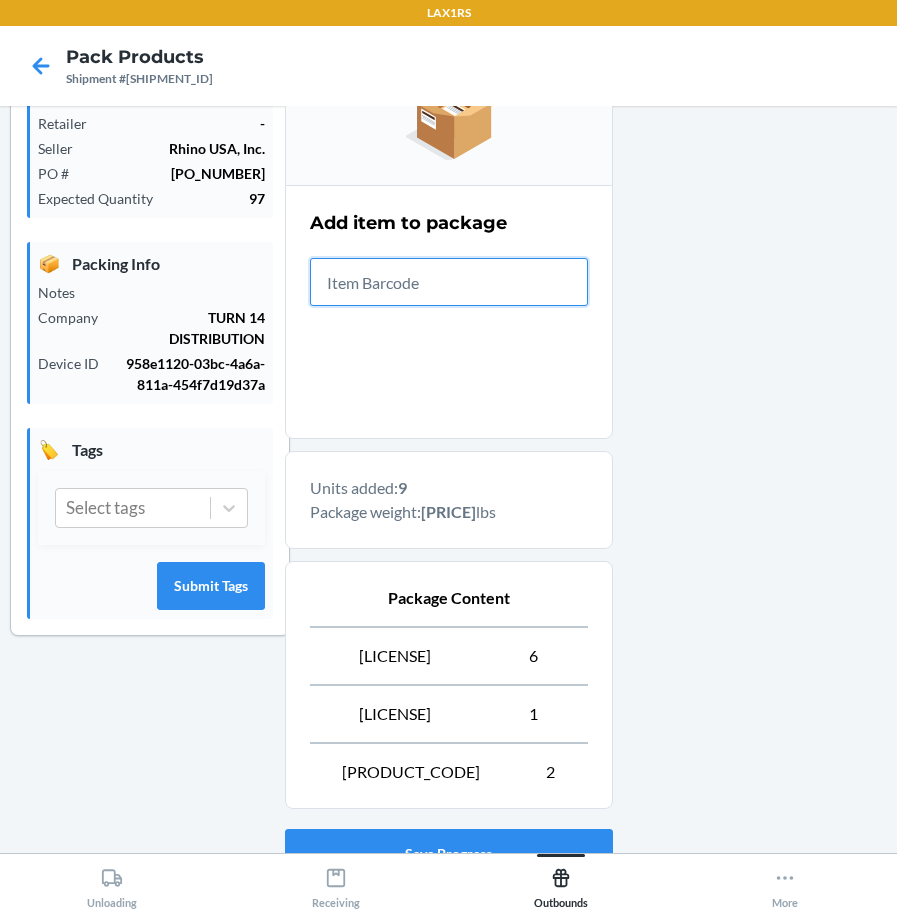 scroll, scrollTop: 461, scrollLeft: 0, axis: vertical 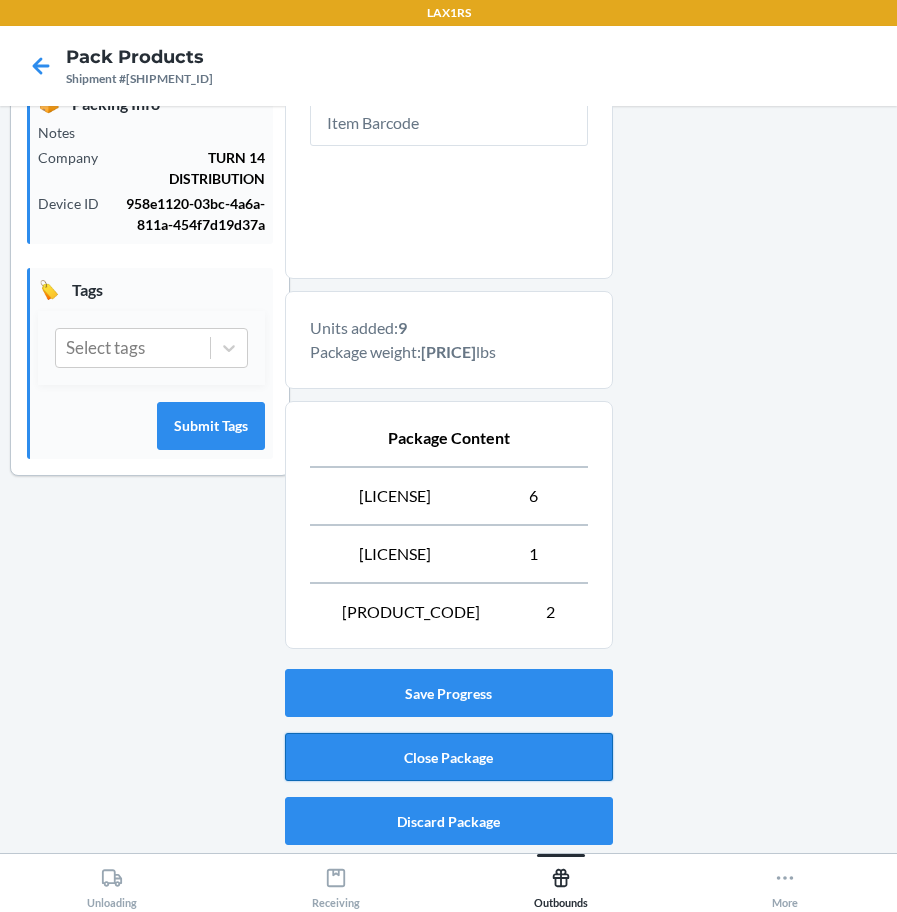 click on "Close Package" at bounding box center (449, 757) 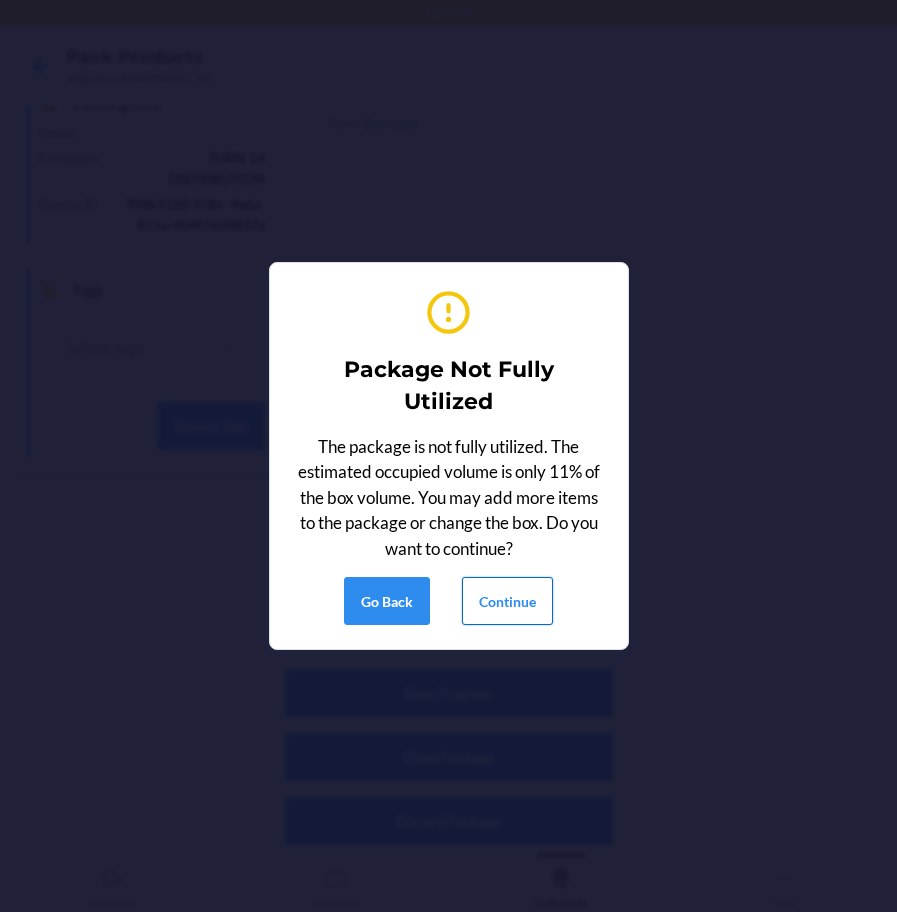 click on "Continue" at bounding box center (507, 601) 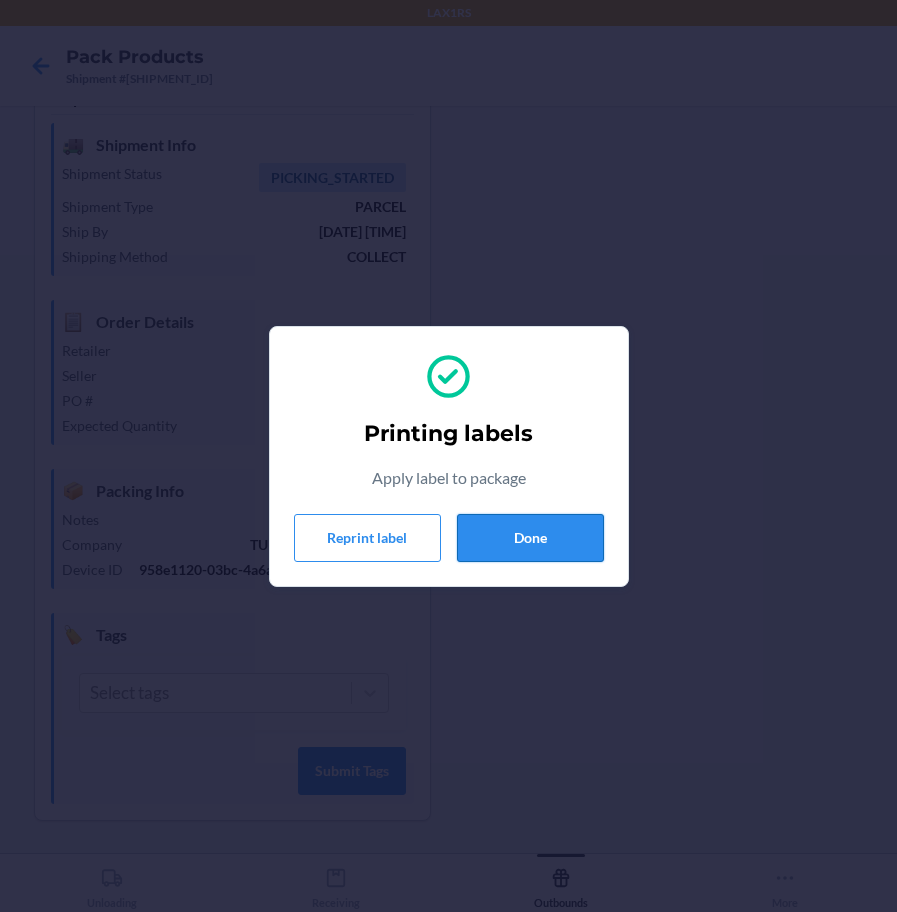 click on "Done" at bounding box center [530, 538] 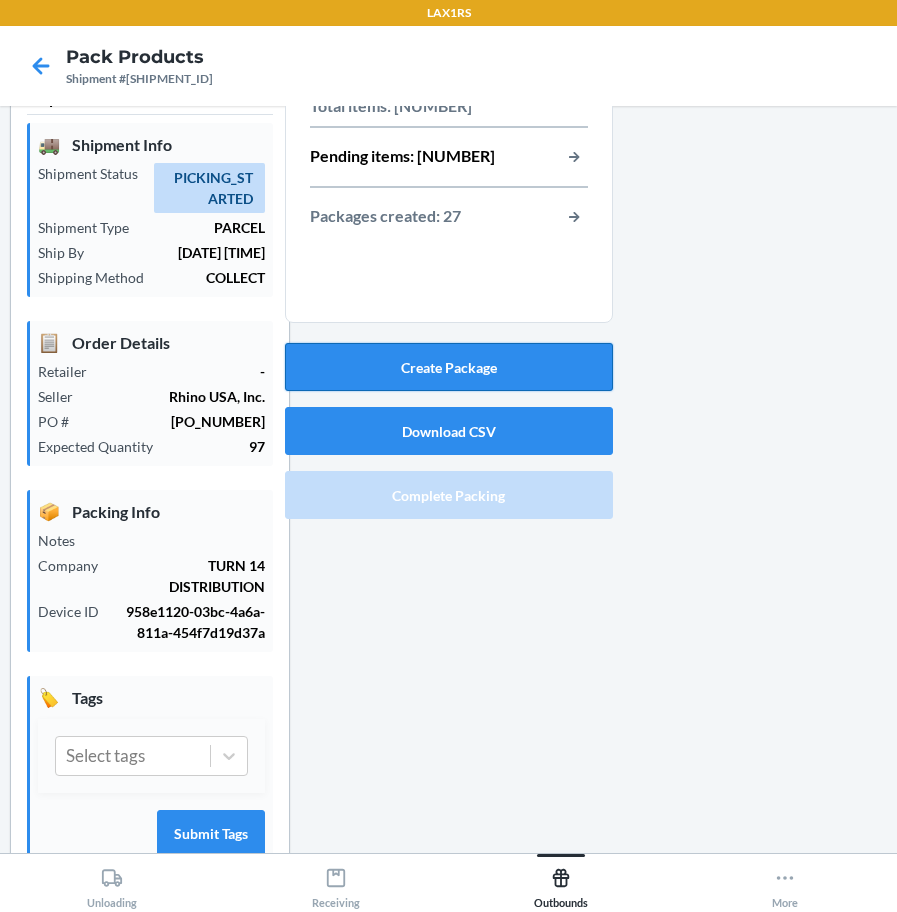 click on "Create Package" at bounding box center [449, 367] 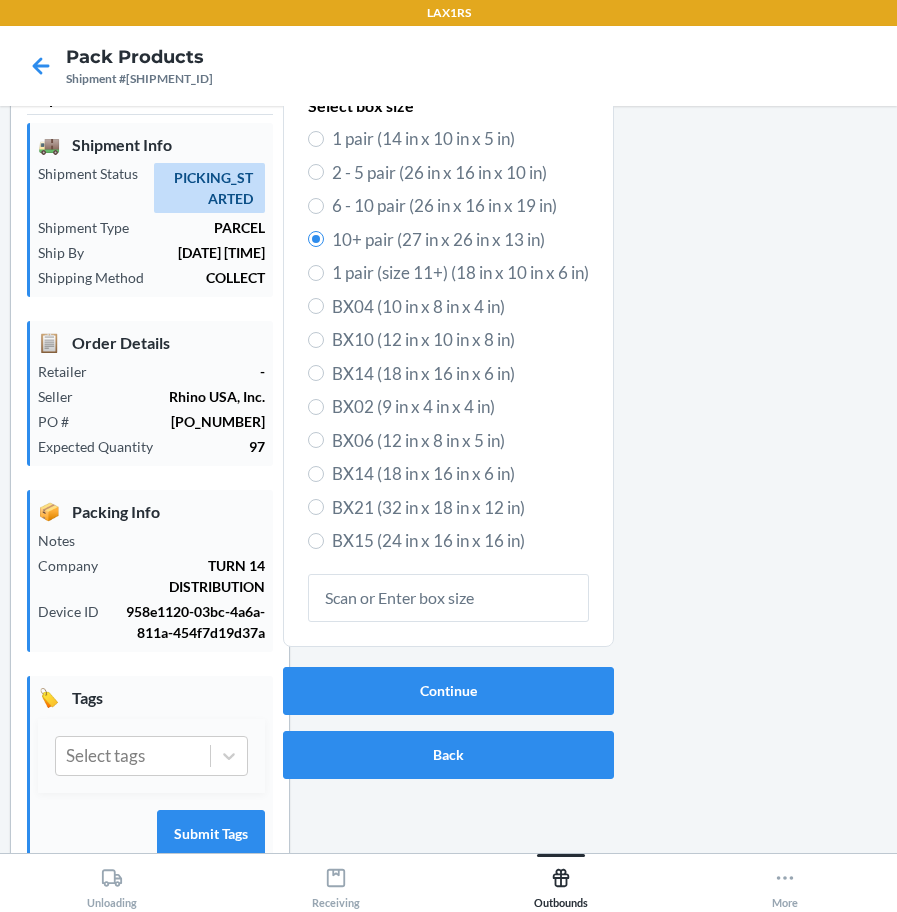 click on "1 pair (14 in x 10 in x 5 in)" at bounding box center [460, 139] 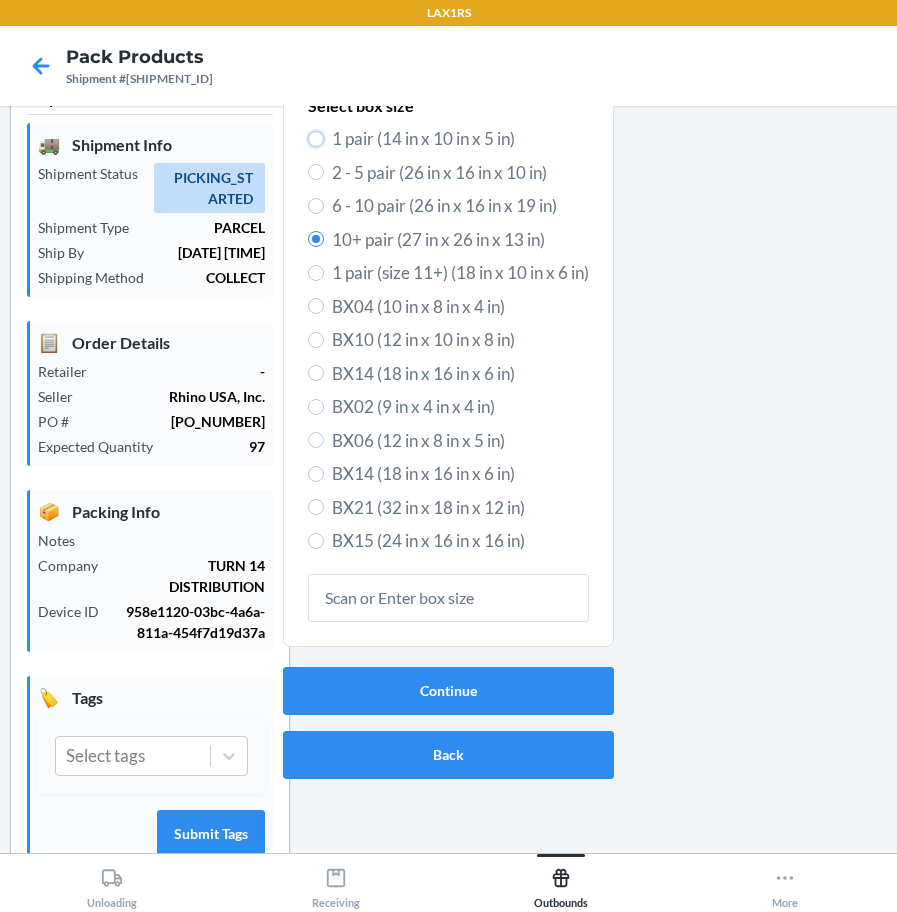 click on "1 pair (14 in x 10 in x 5 in)" at bounding box center [316, 139] 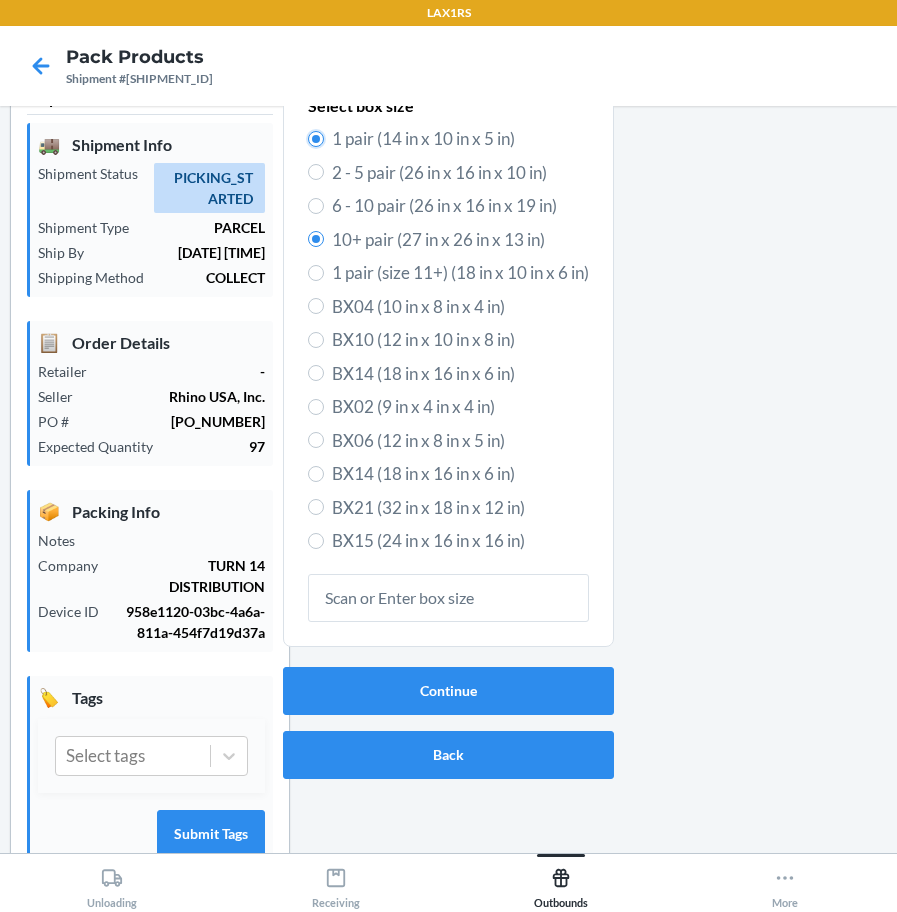 radio on "true" 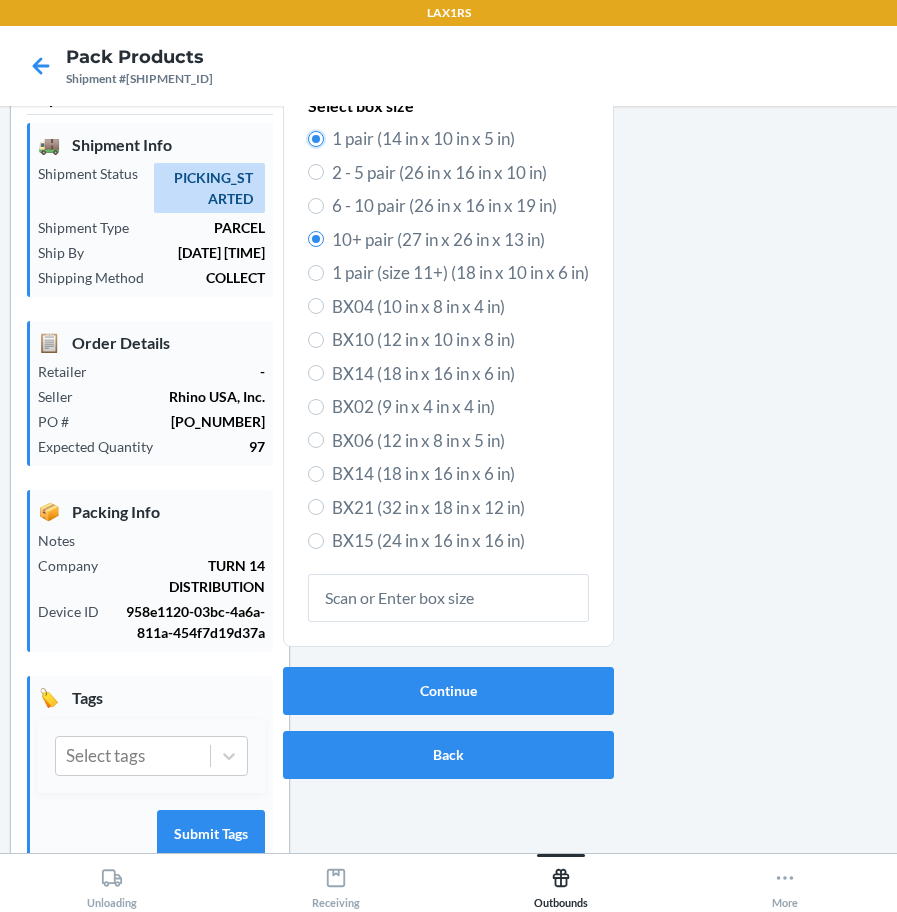 radio on "false" 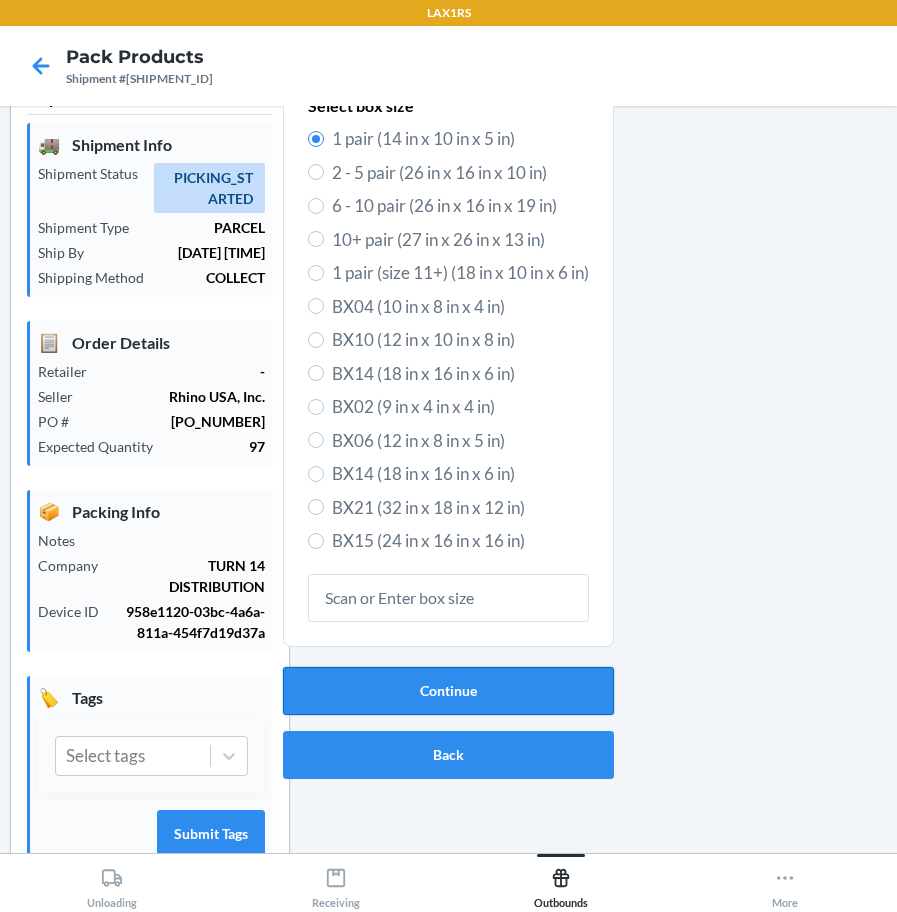 click on "Continue" at bounding box center (448, 691) 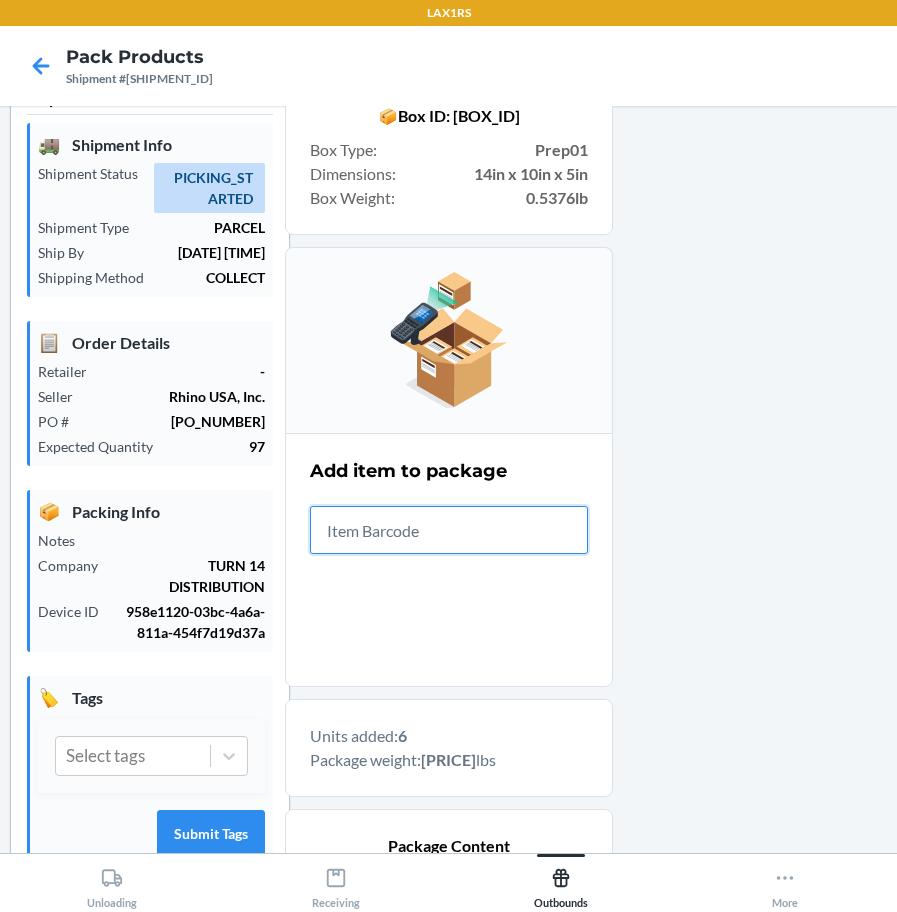 scroll, scrollTop: 345, scrollLeft: 0, axis: vertical 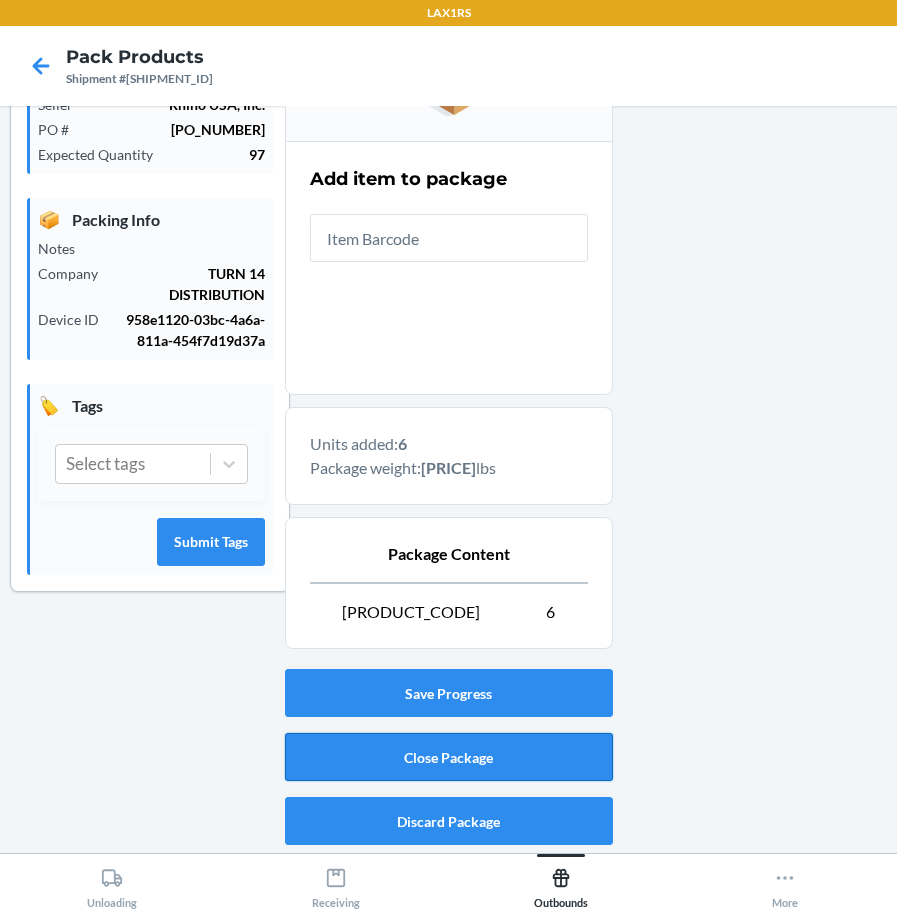 click on "Close Package" at bounding box center [449, 757] 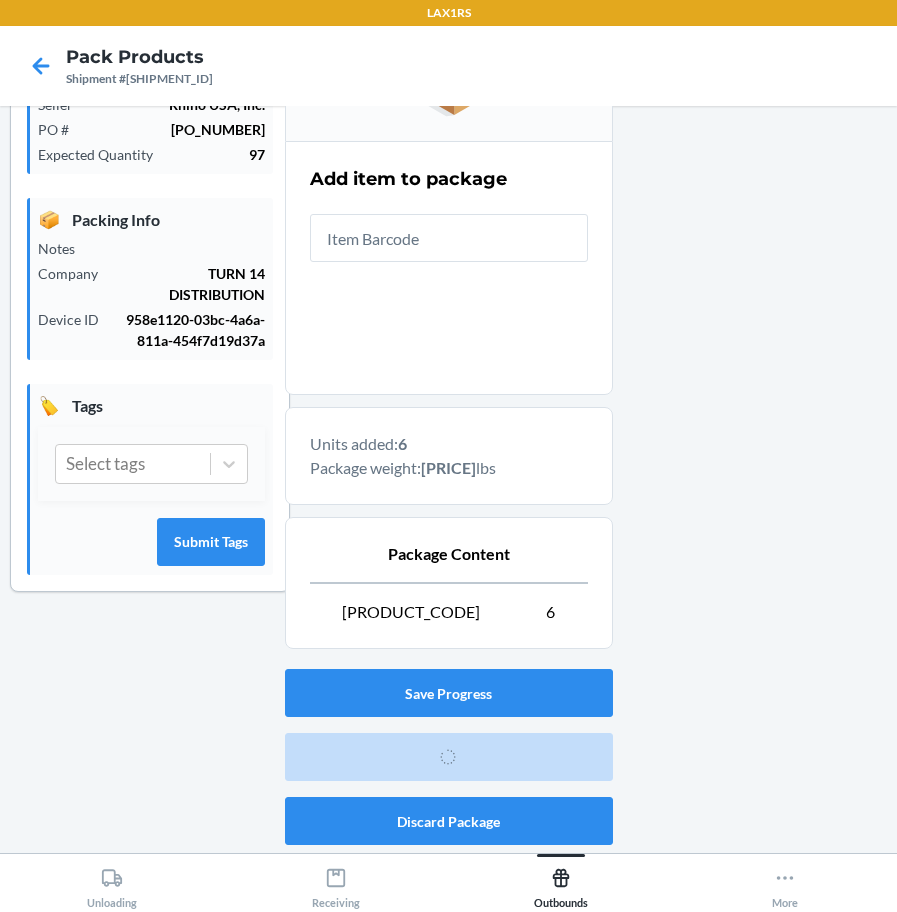 scroll, scrollTop: 53, scrollLeft: 0, axis: vertical 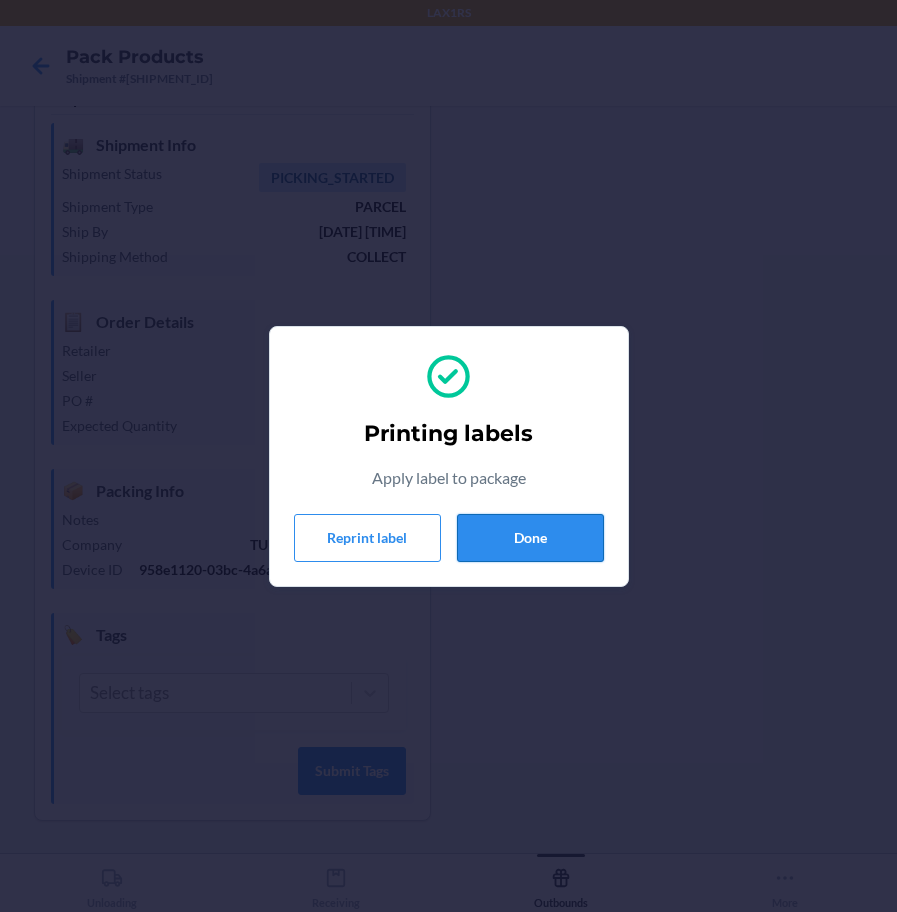 click on "Done" at bounding box center (530, 538) 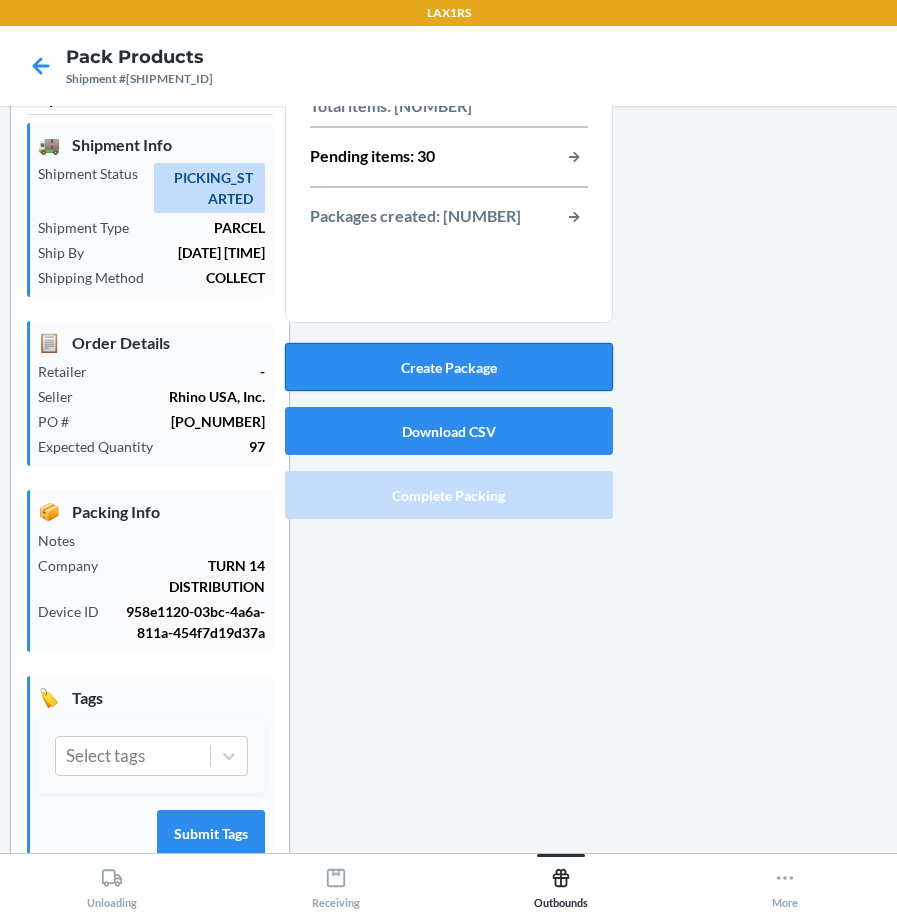 click on "Create Package" at bounding box center (449, 367) 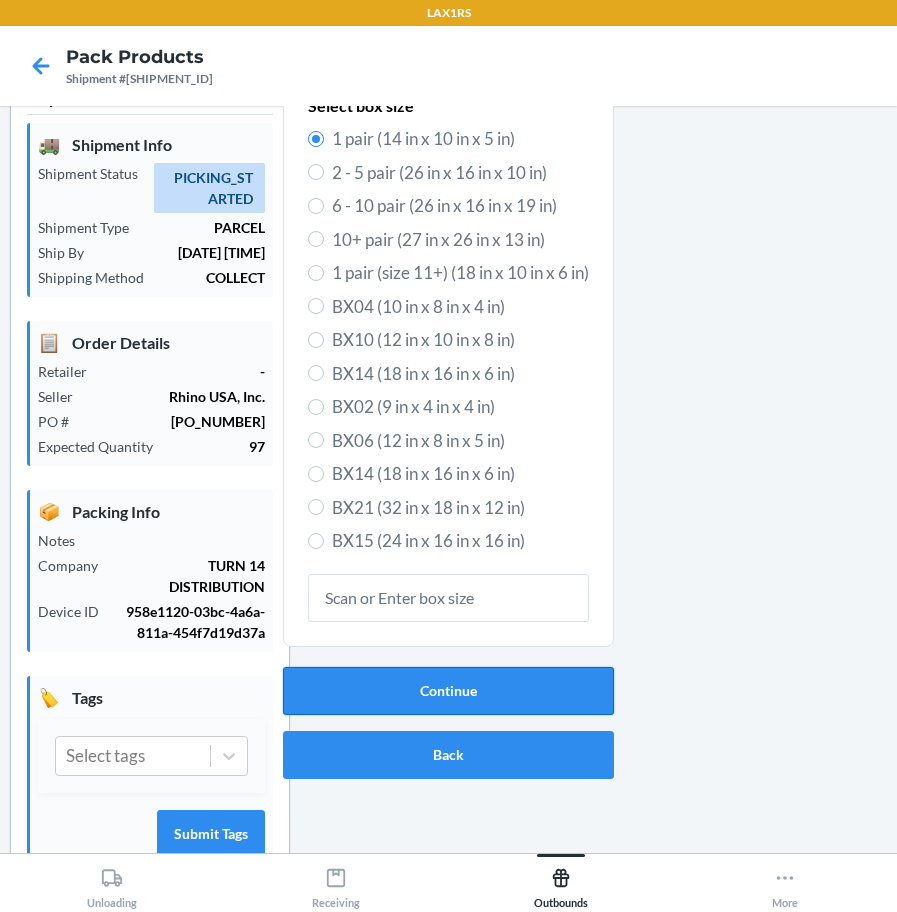 click on "Continue" at bounding box center (448, 691) 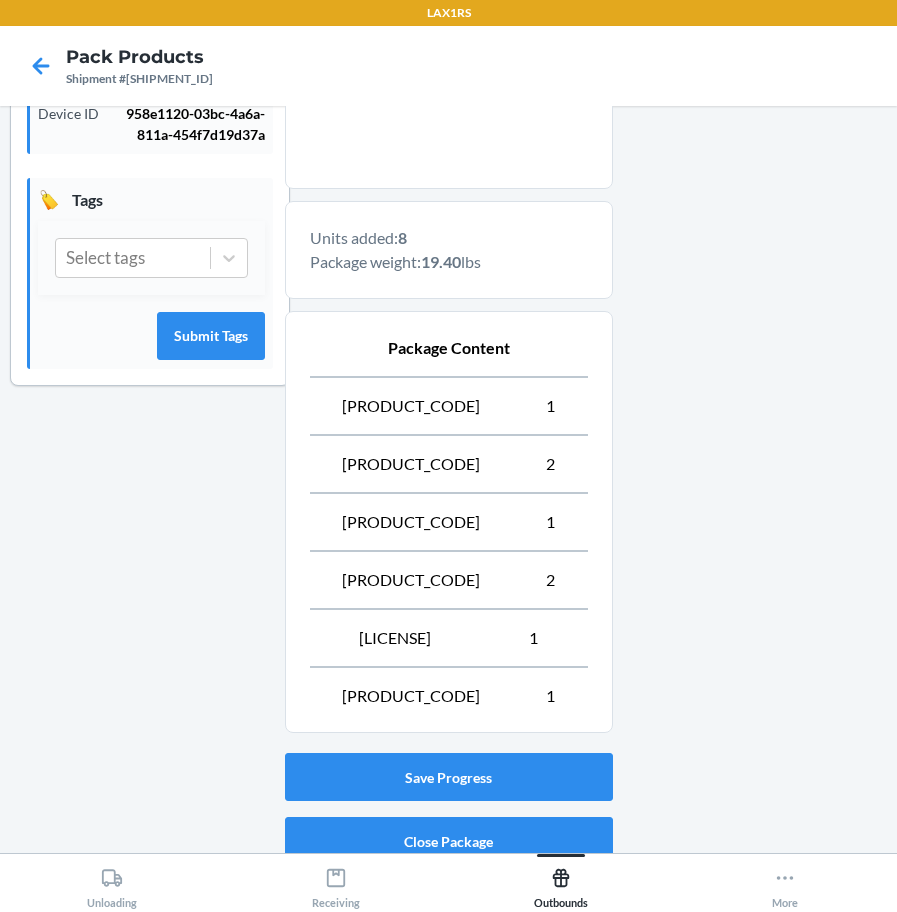 scroll, scrollTop: 553, scrollLeft: 0, axis: vertical 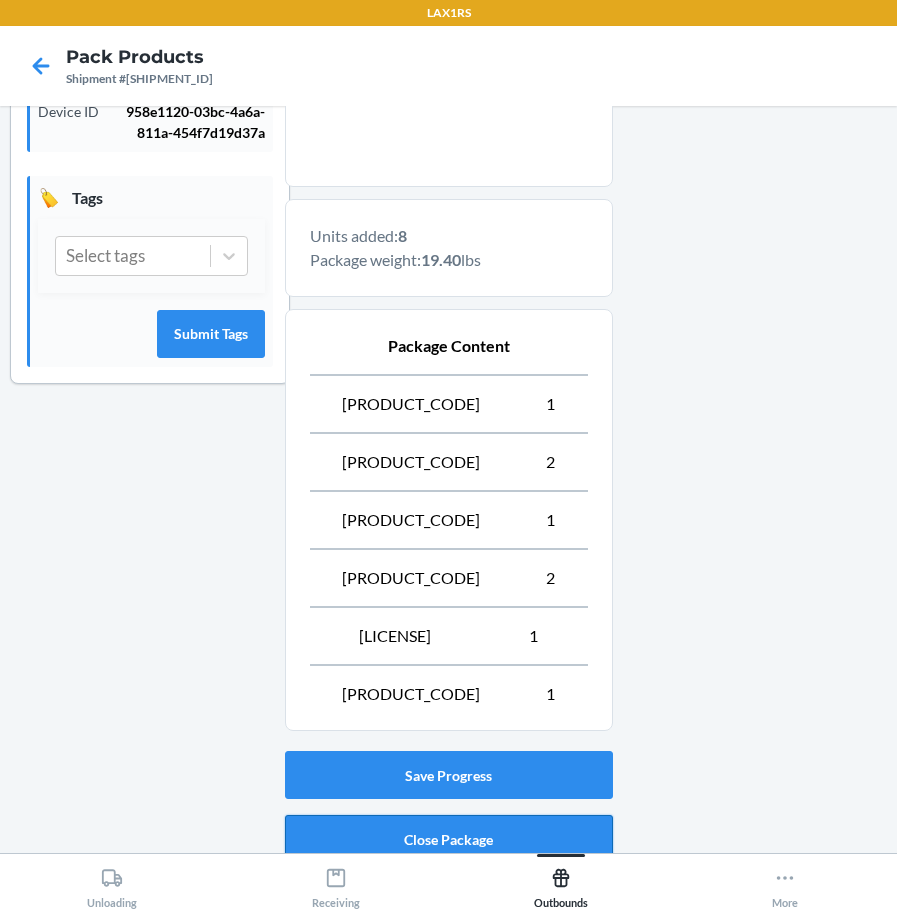 click on "Close Package" at bounding box center (449, 839) 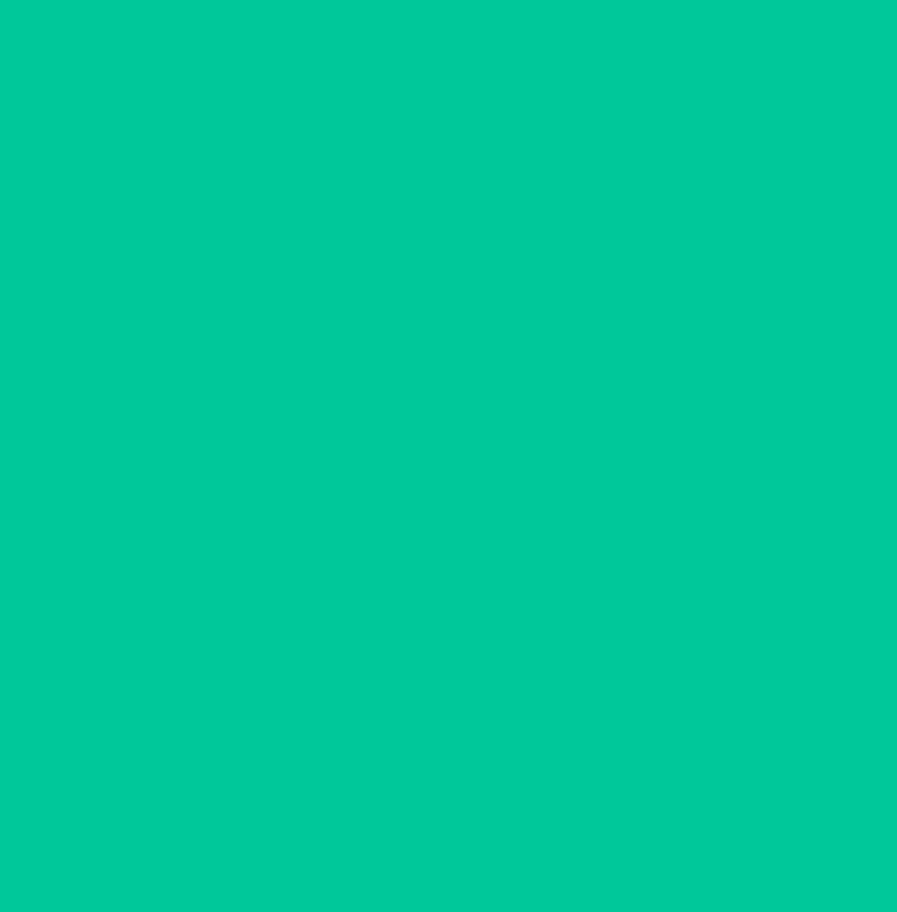 scroll, scrollTop: 53, scrollLeft: 0, axis: vertical 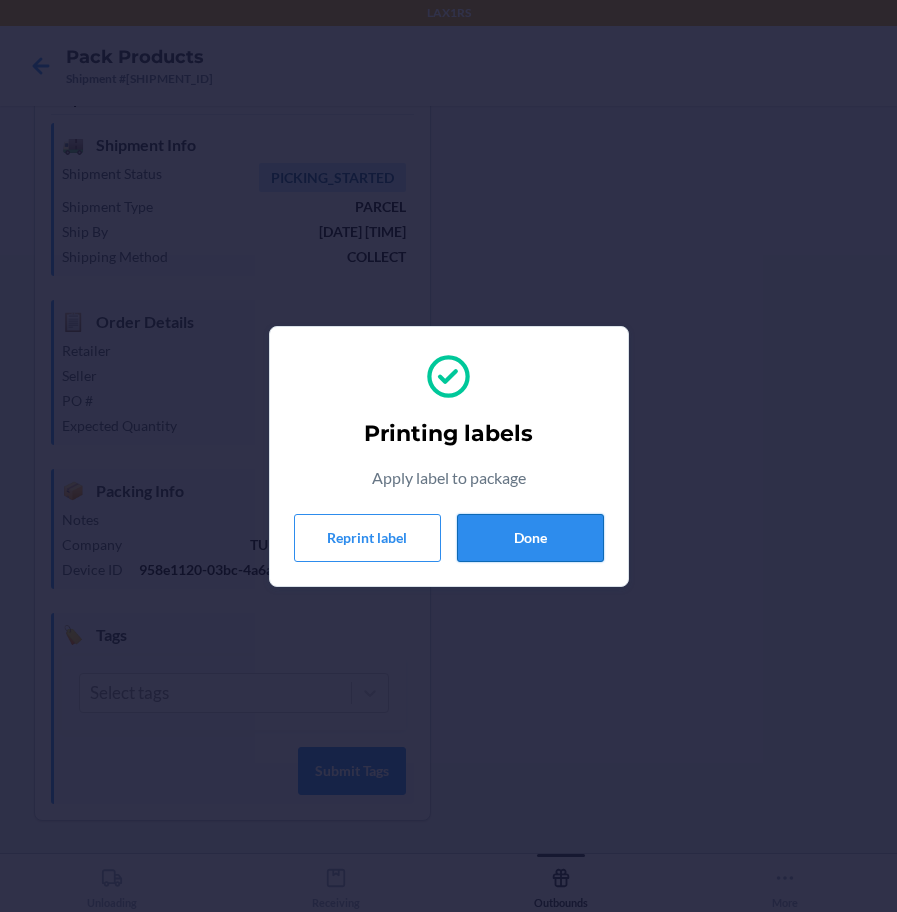 click on "Done" at bounding box center [530, 538] 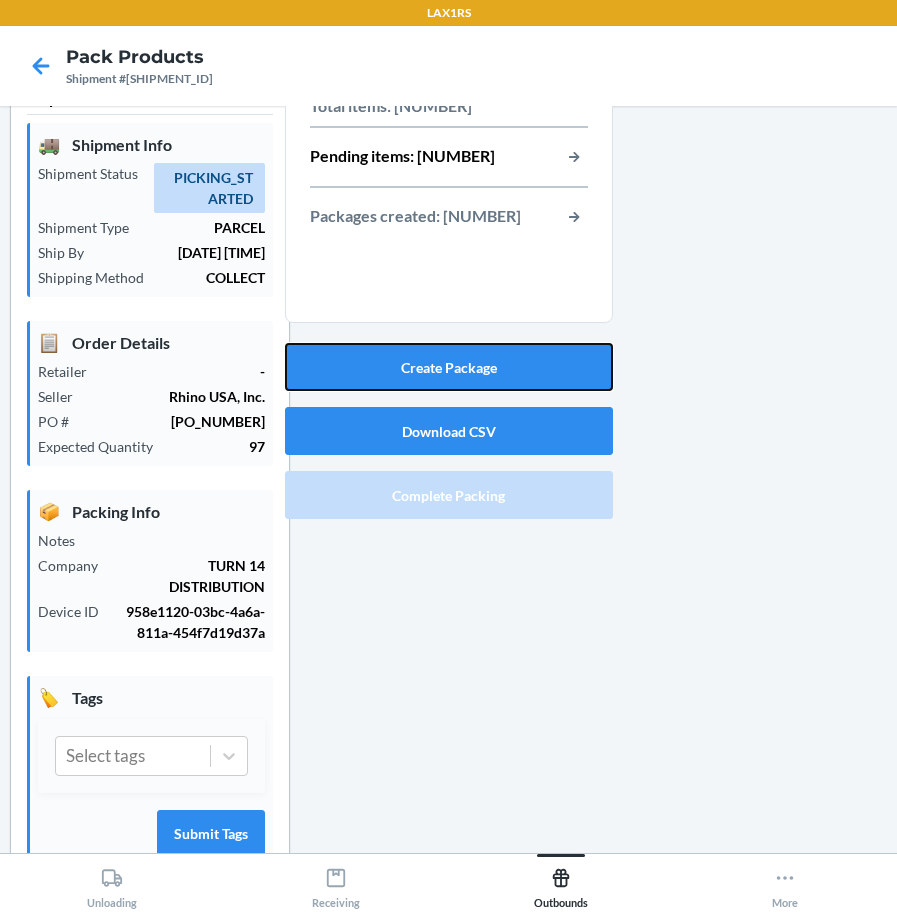 click on "Create Package" at bounding box center (449, 367) 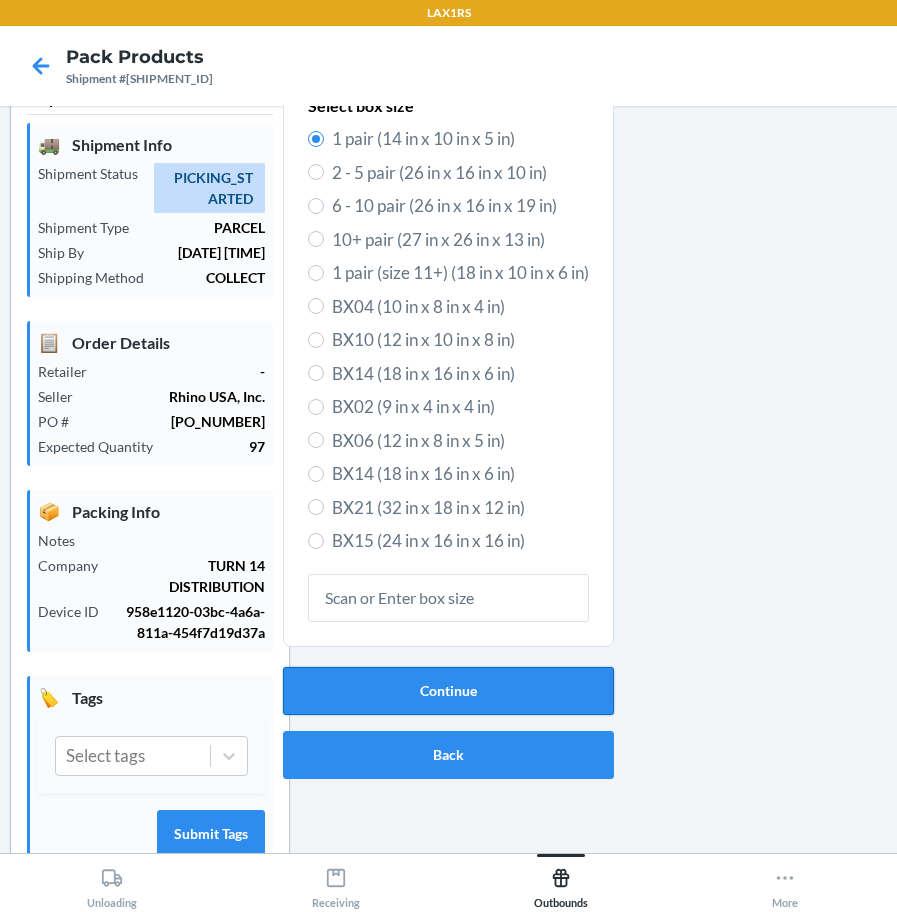 click on "Continue" at bounding box center (448, 691) 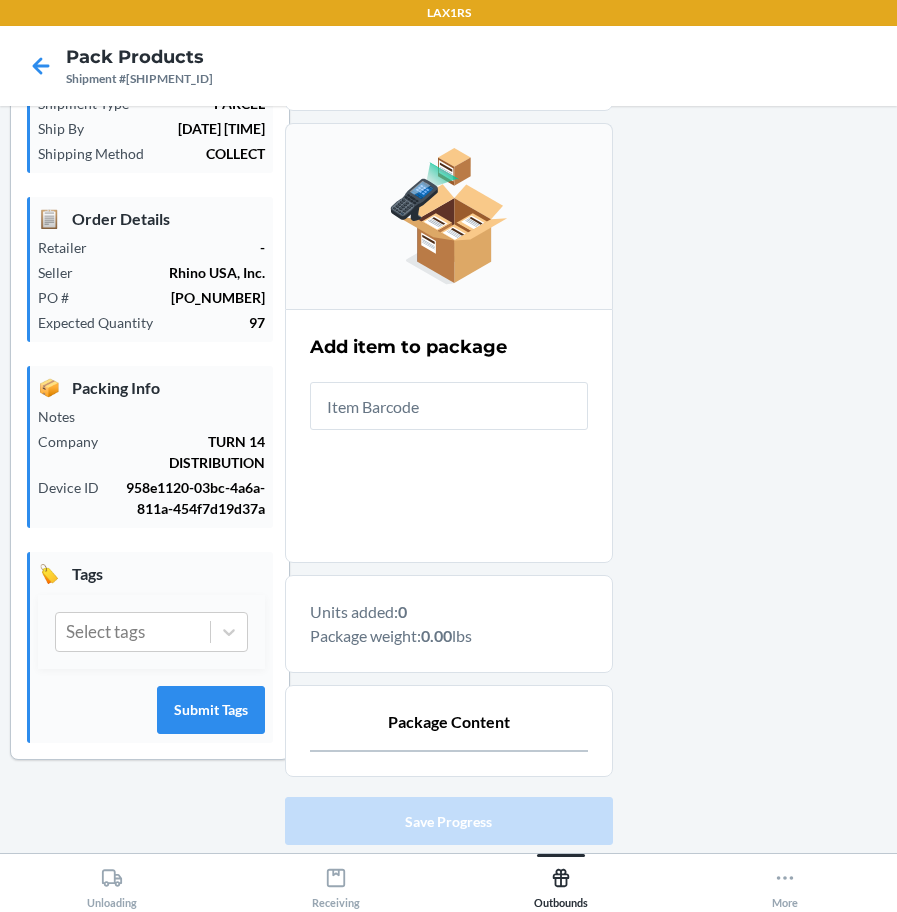 scroll, scrollTop: 305, scrollLeft: 0, axis: vertical 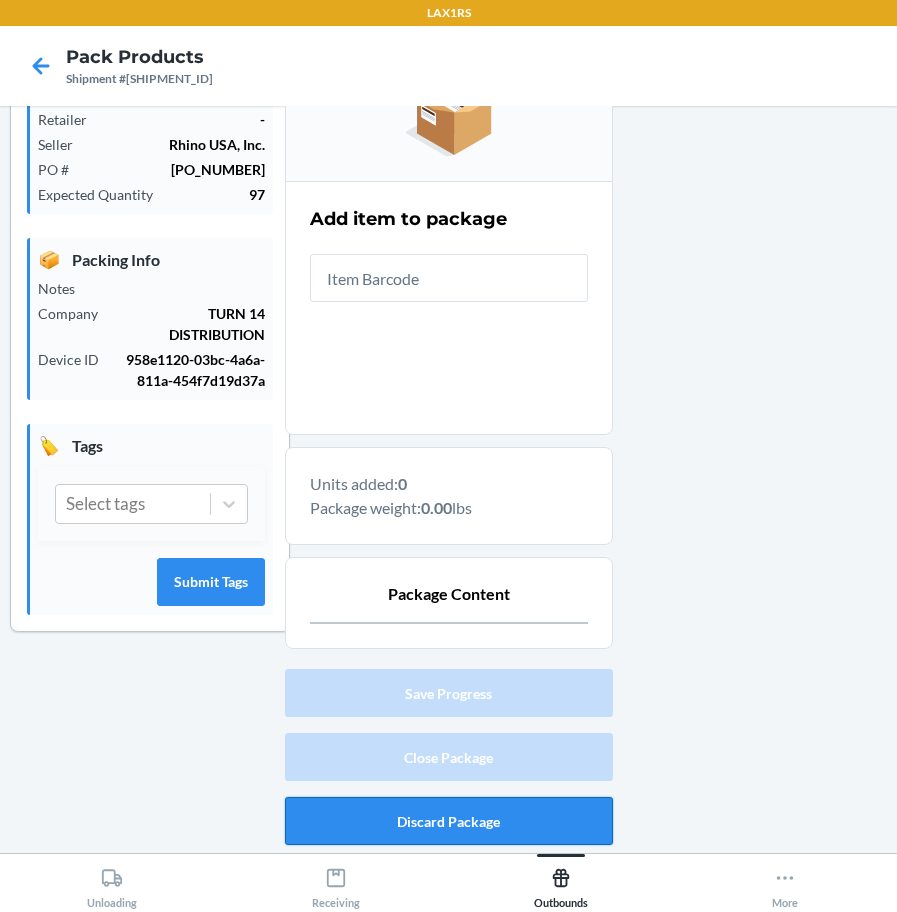 click on "Discard Package" at bounding box center [449, 821] 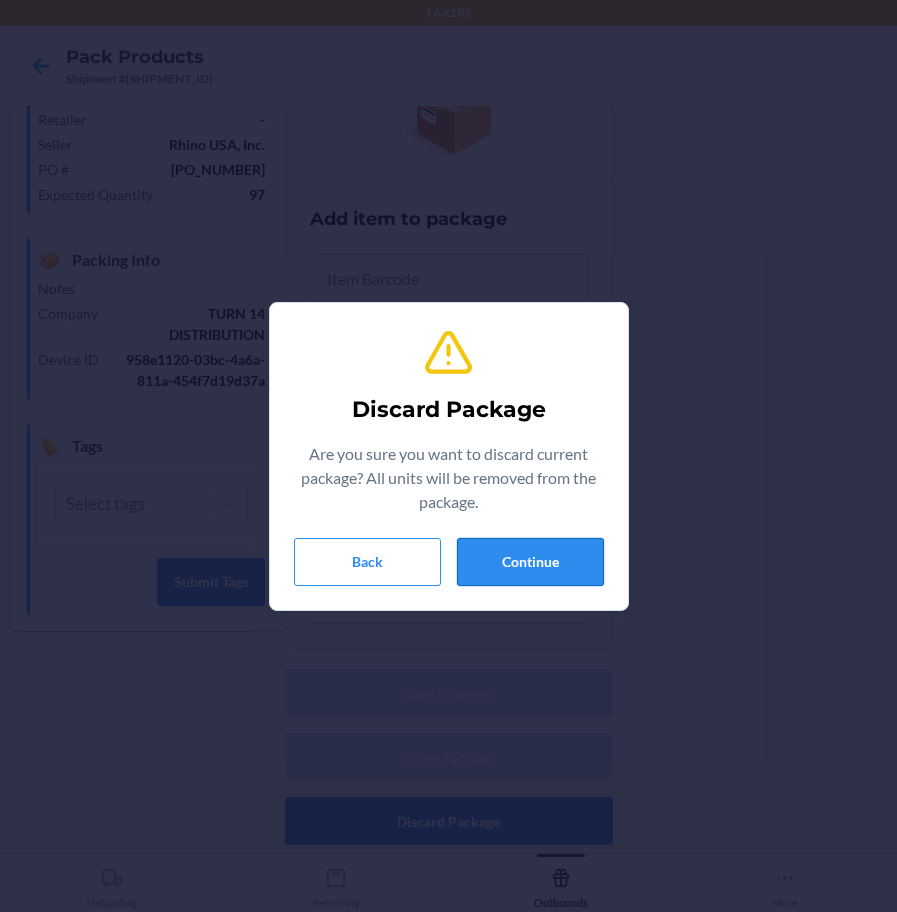 click on "Continue" at bounding box center [530, 562] 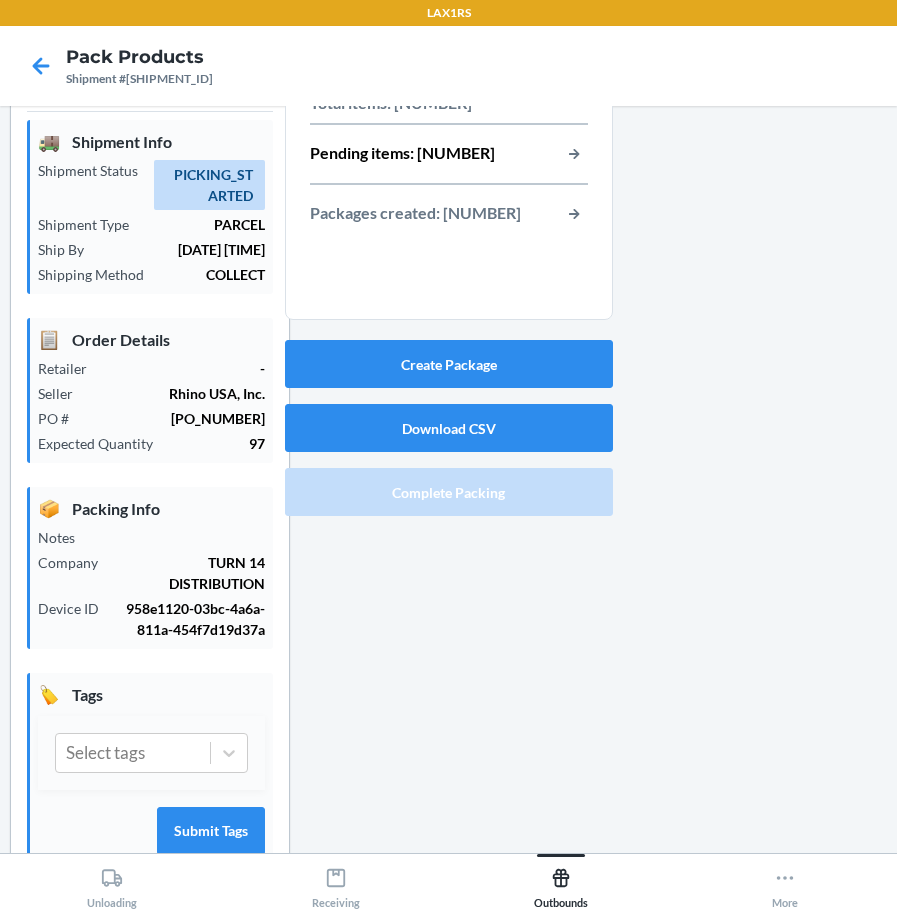 scroll, scrollTop: 0, scrollLeft: 0, axis: both 